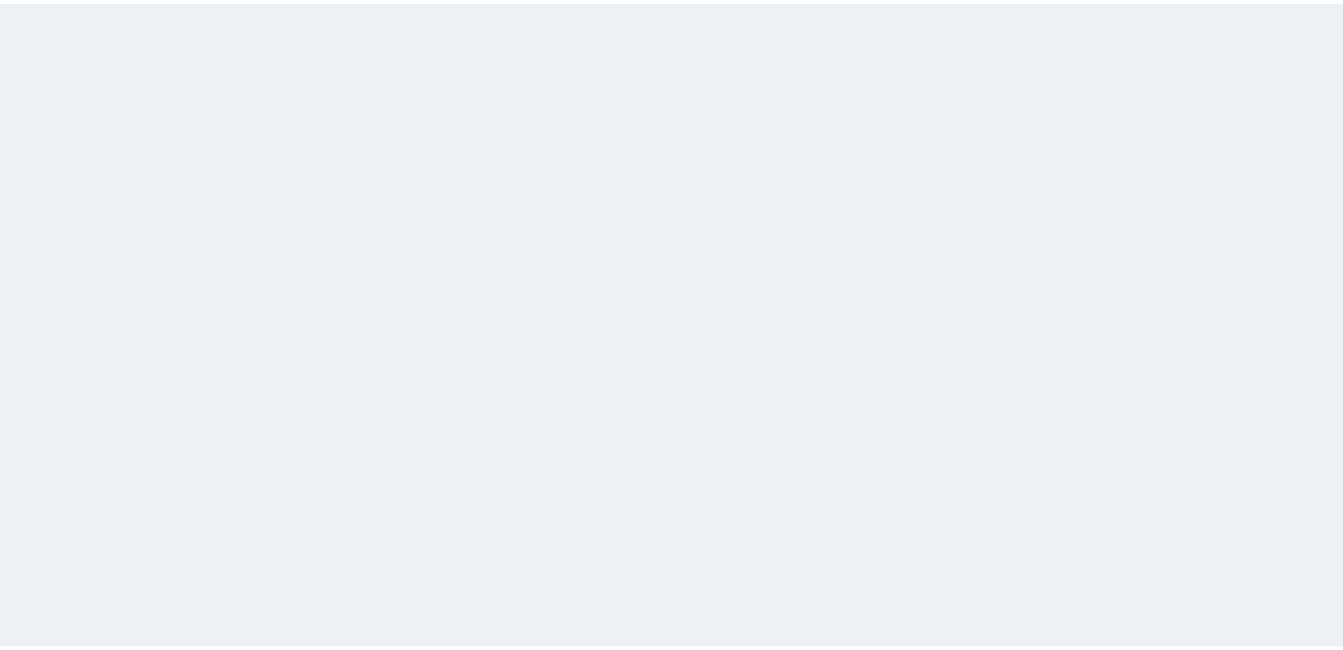 scroll, scrollTop: 0, scrollLeft: 0, axis: both 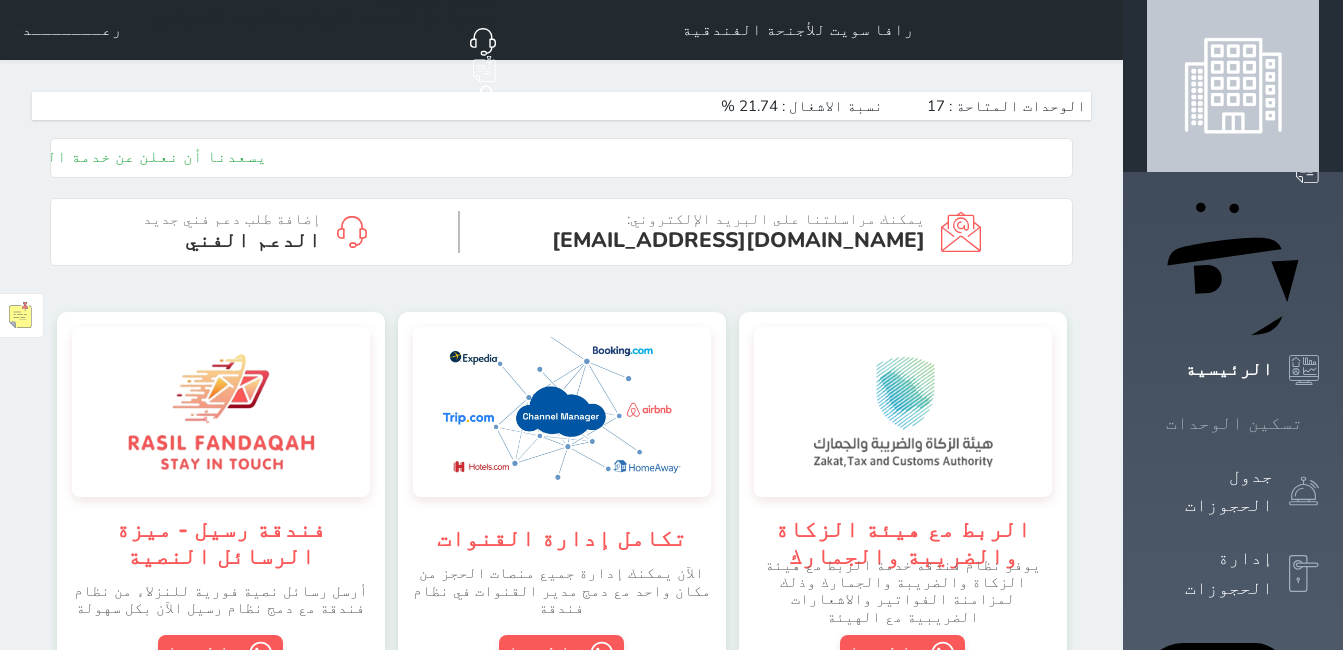 click on "تسكين الوحدات" at bounding box center [1234, 423] 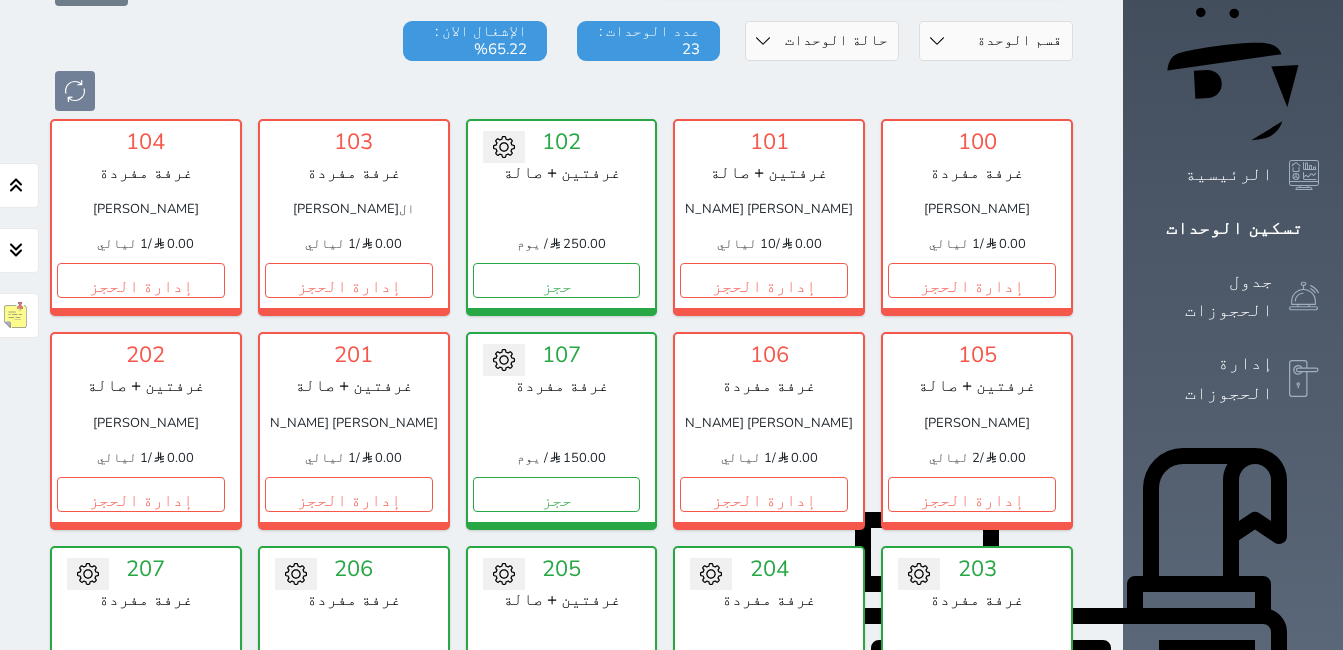 scroll, scrollTop: 172, scrollLeft: 0, axis: vertical 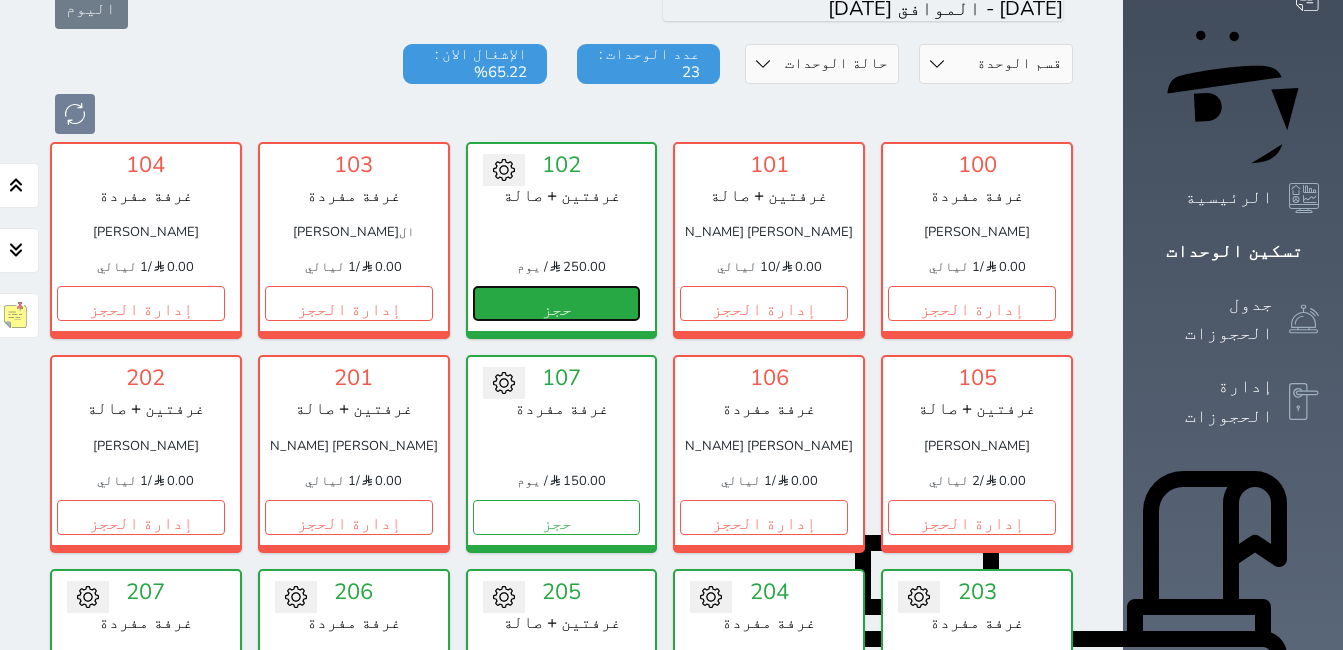 click on "حجز" at bounding box center (557, 303) 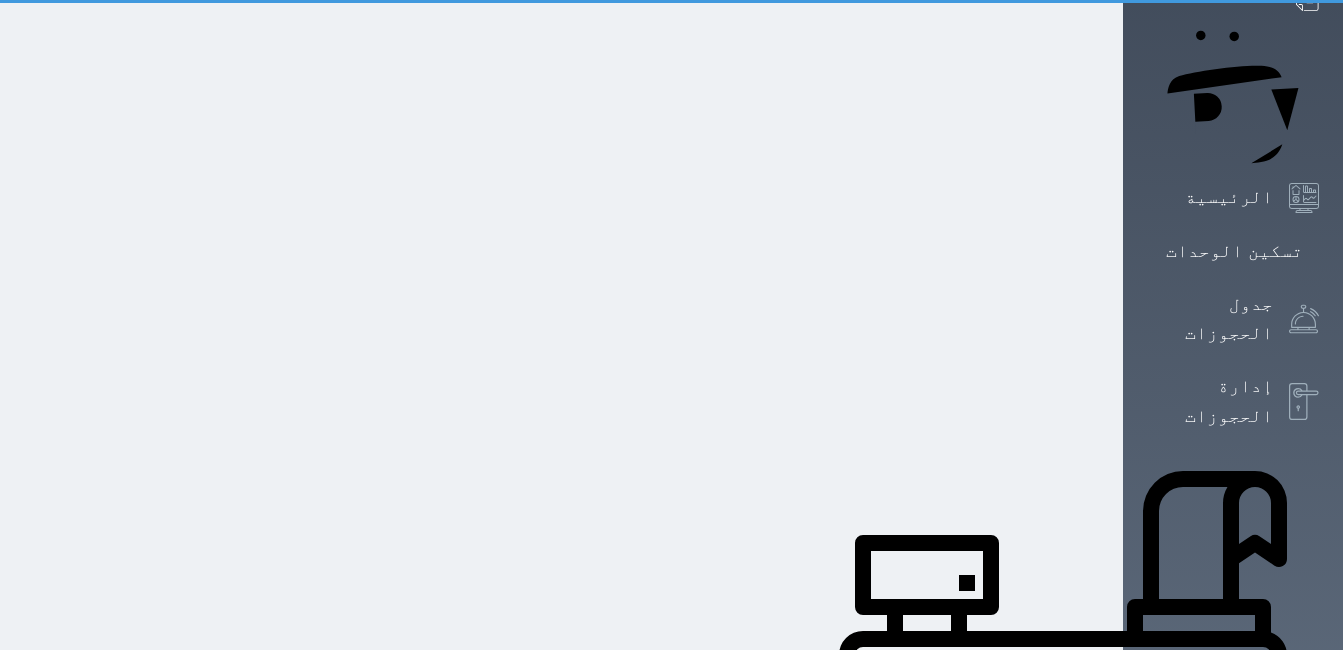 scroll, scrollTop: 0, scrollLeft: 0, axis: both 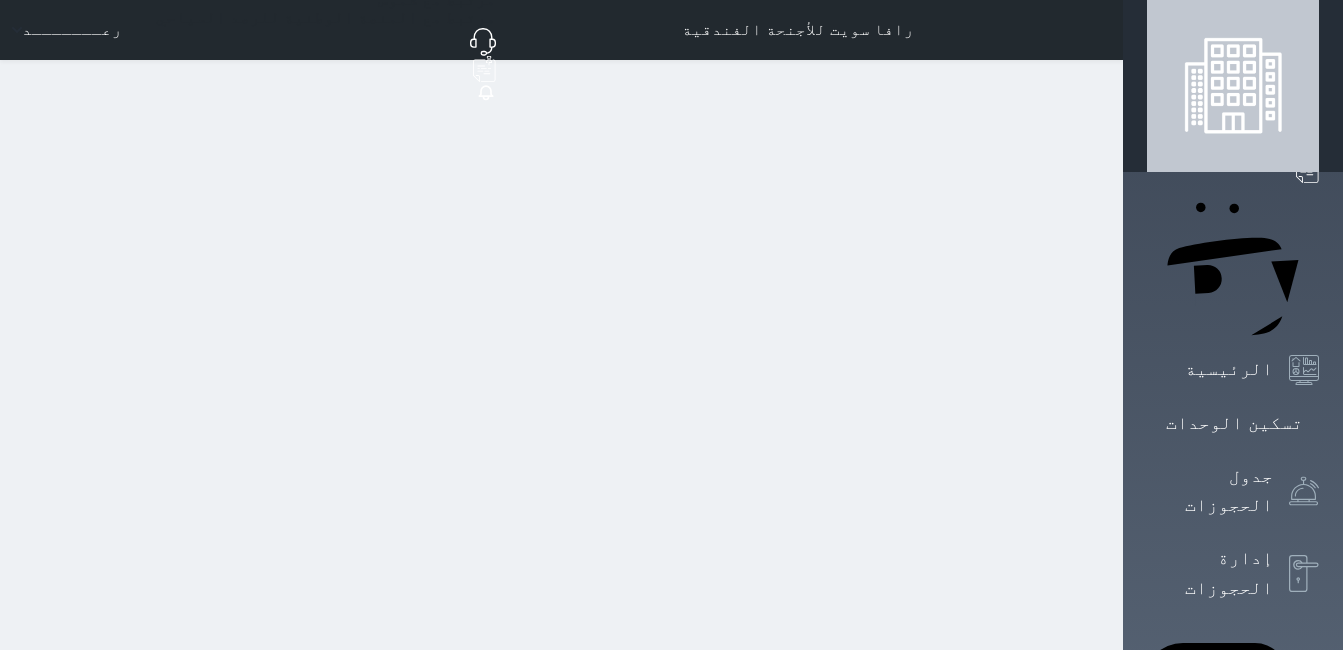 select on "1" 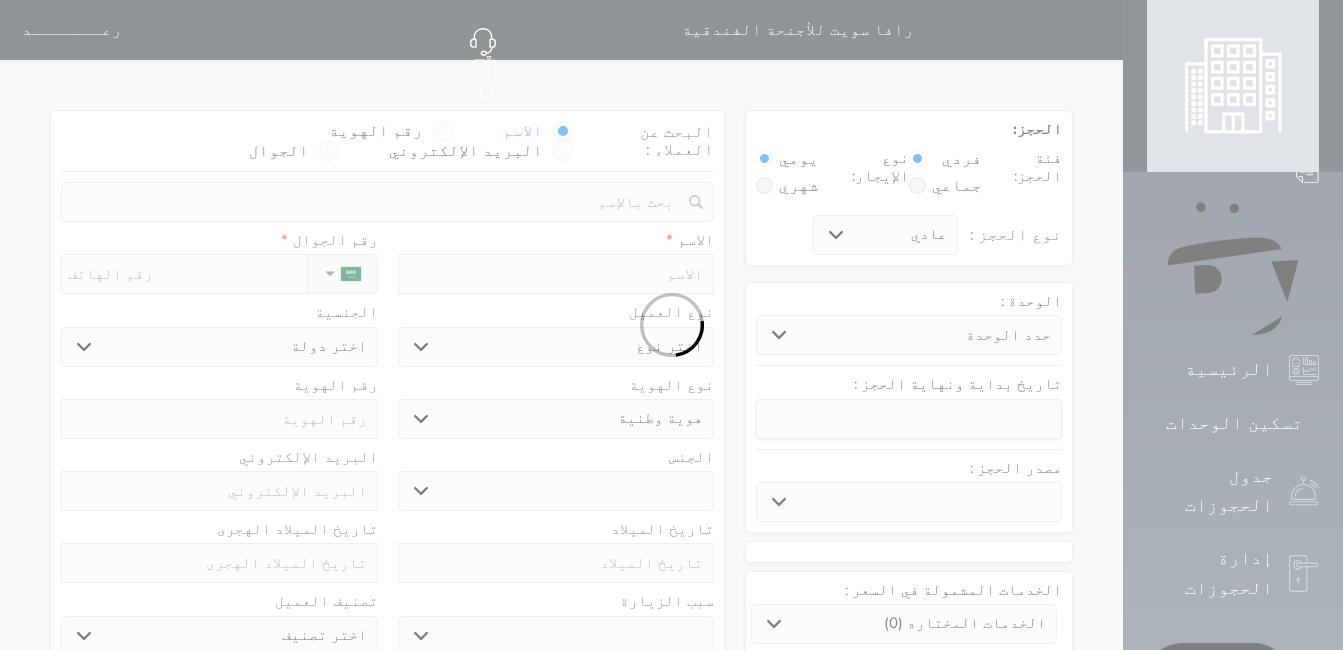select 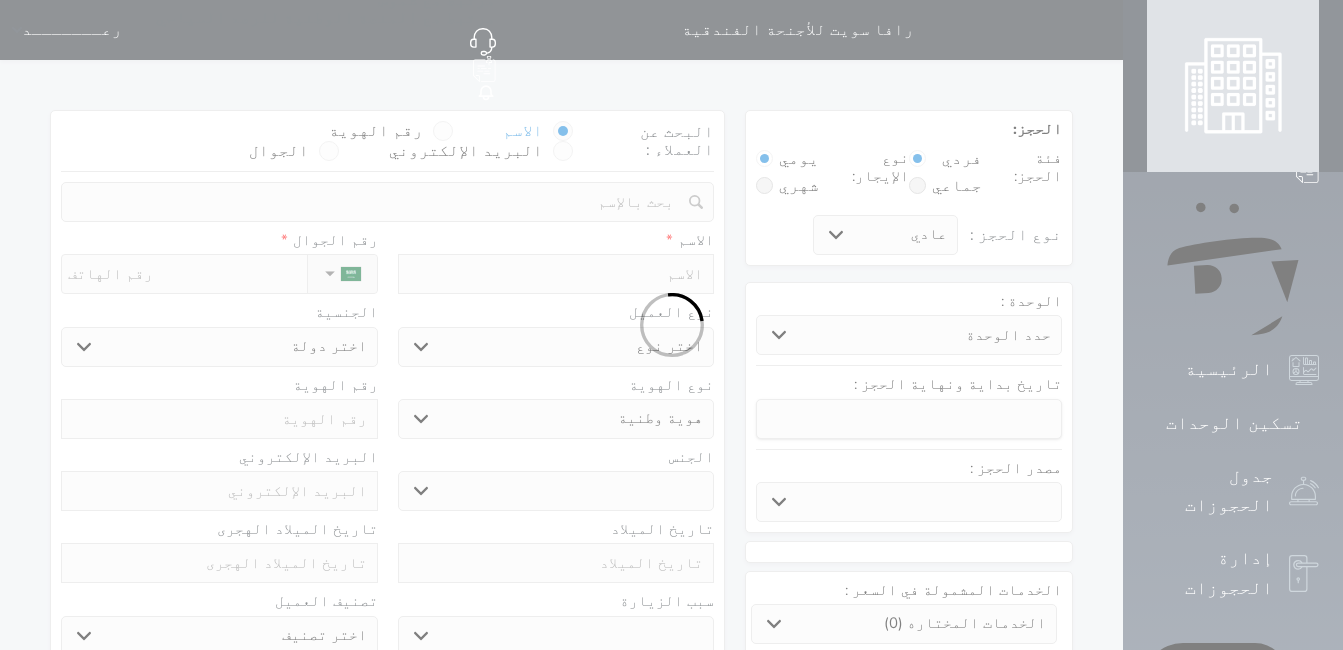 select 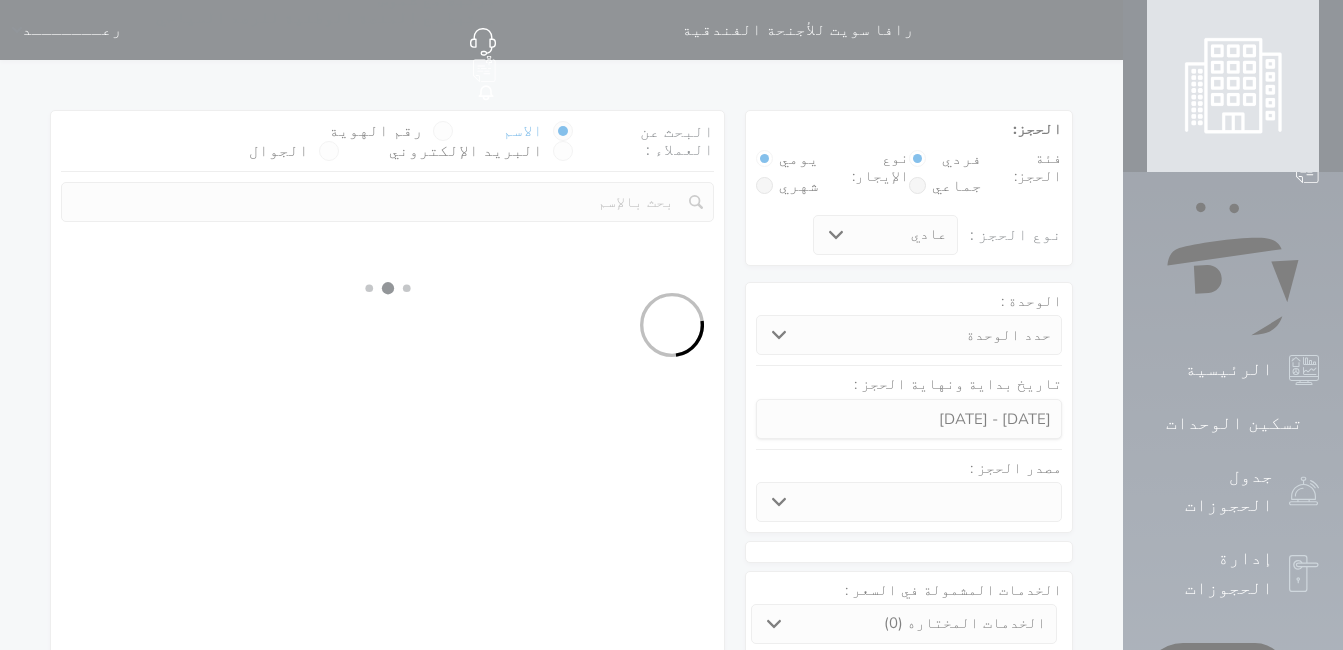 select 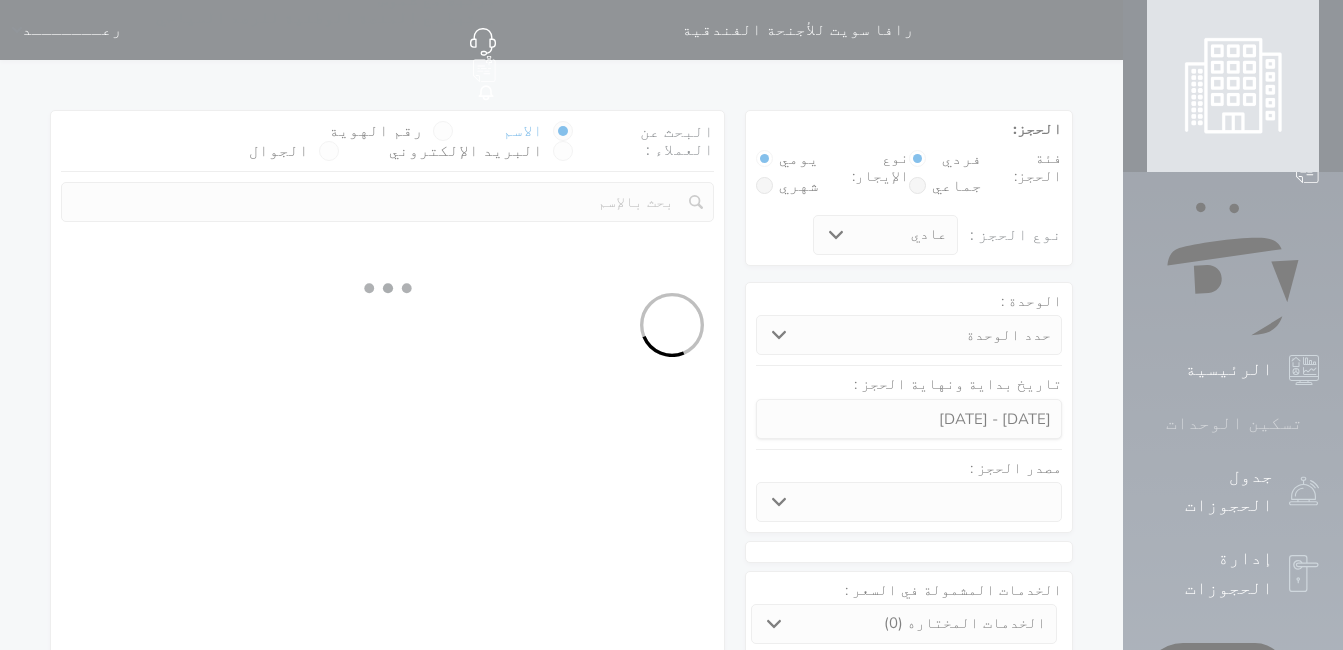 click on "تسكين الوحدات" at bounding box center (1233, 423) 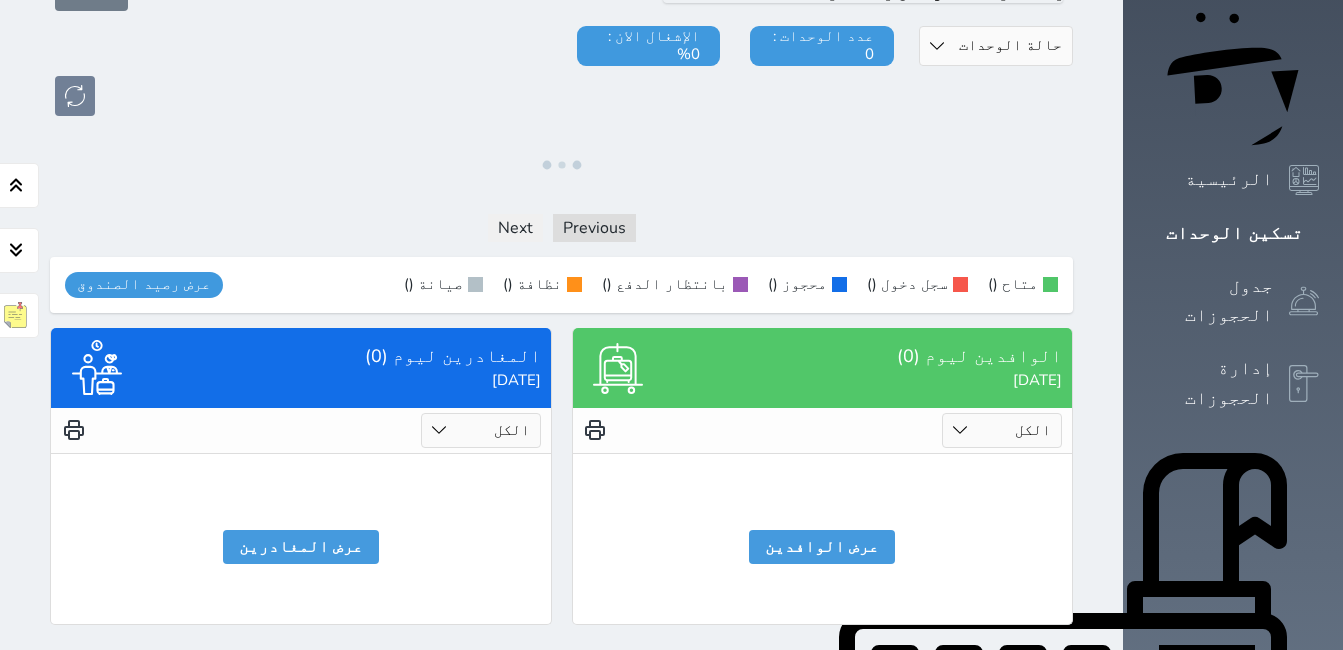scroll, scrollTop: 0, scrollLeft: 0, axis: both 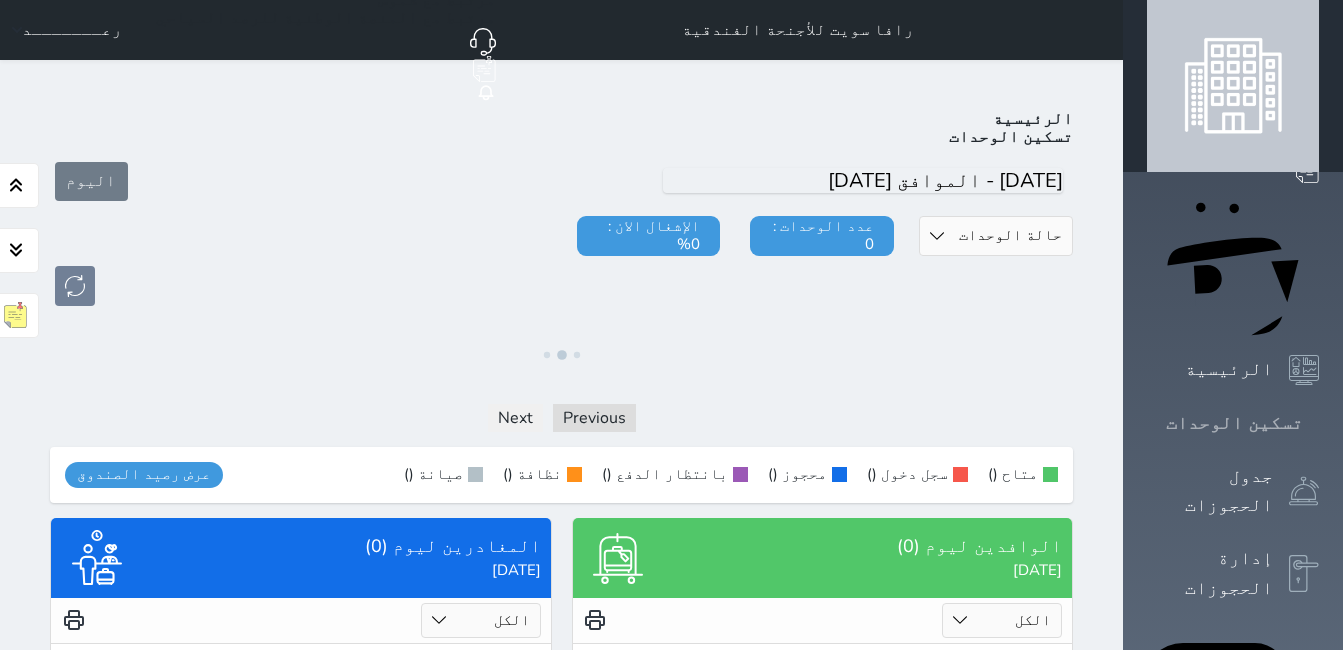 click 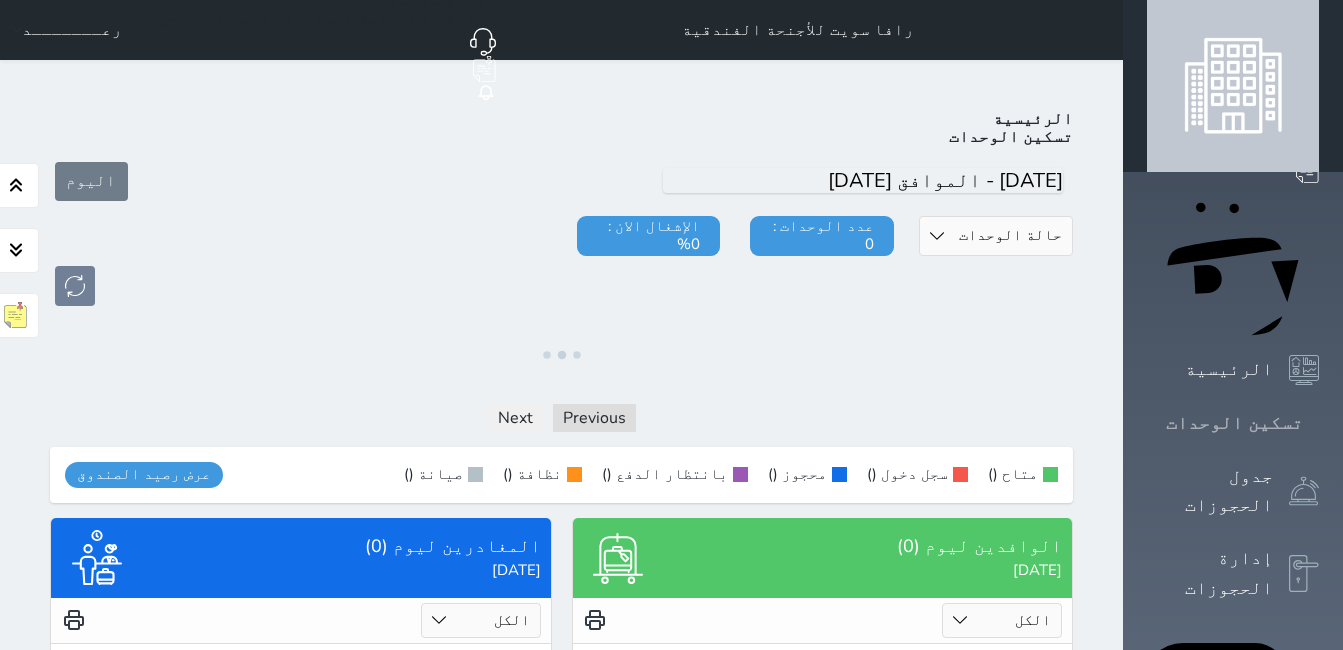 click 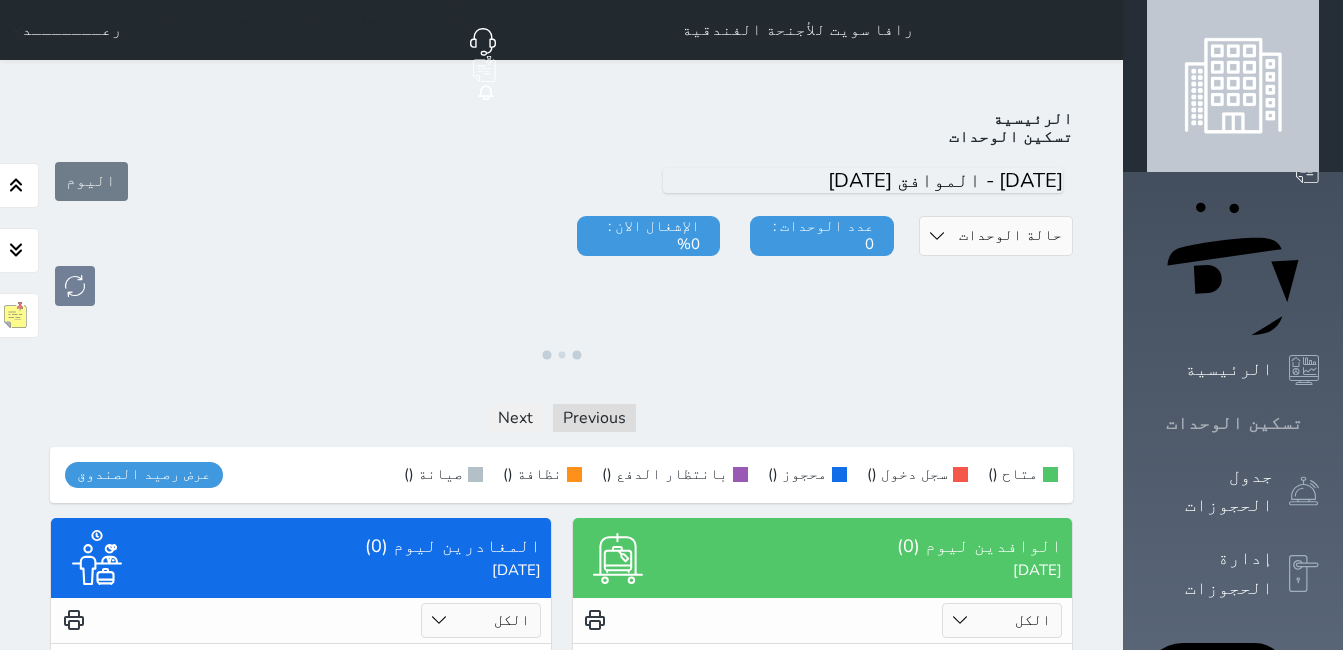 click 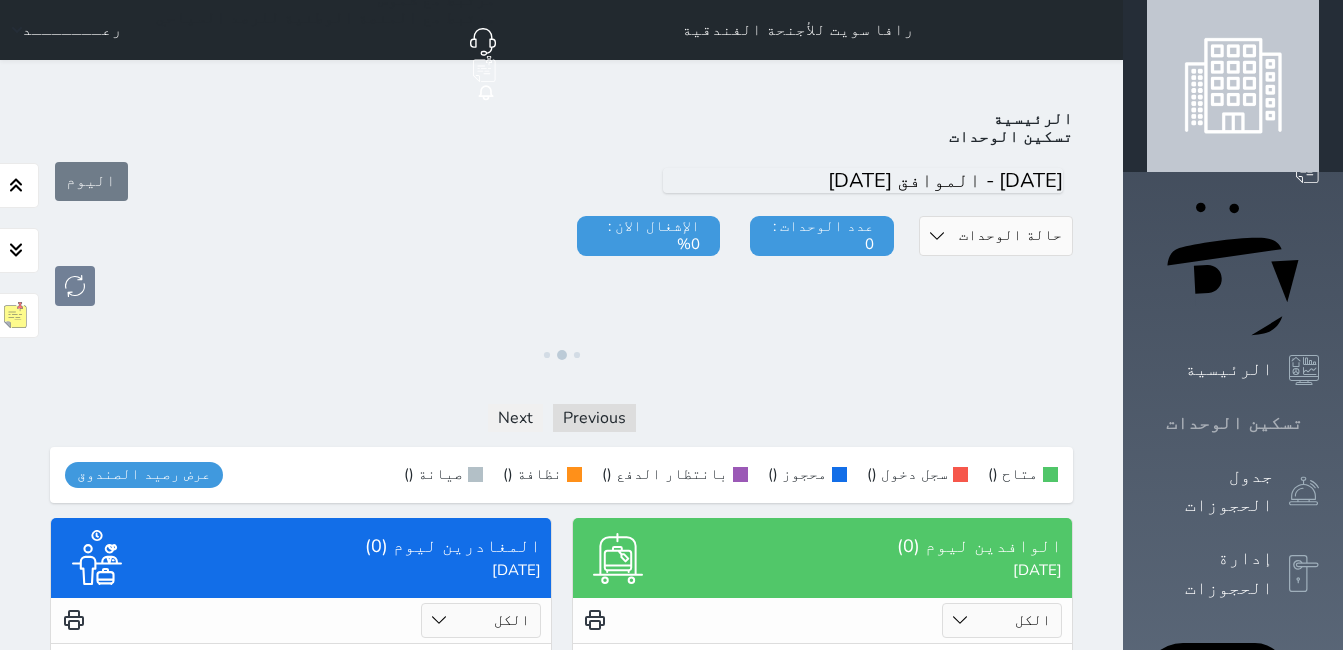 click 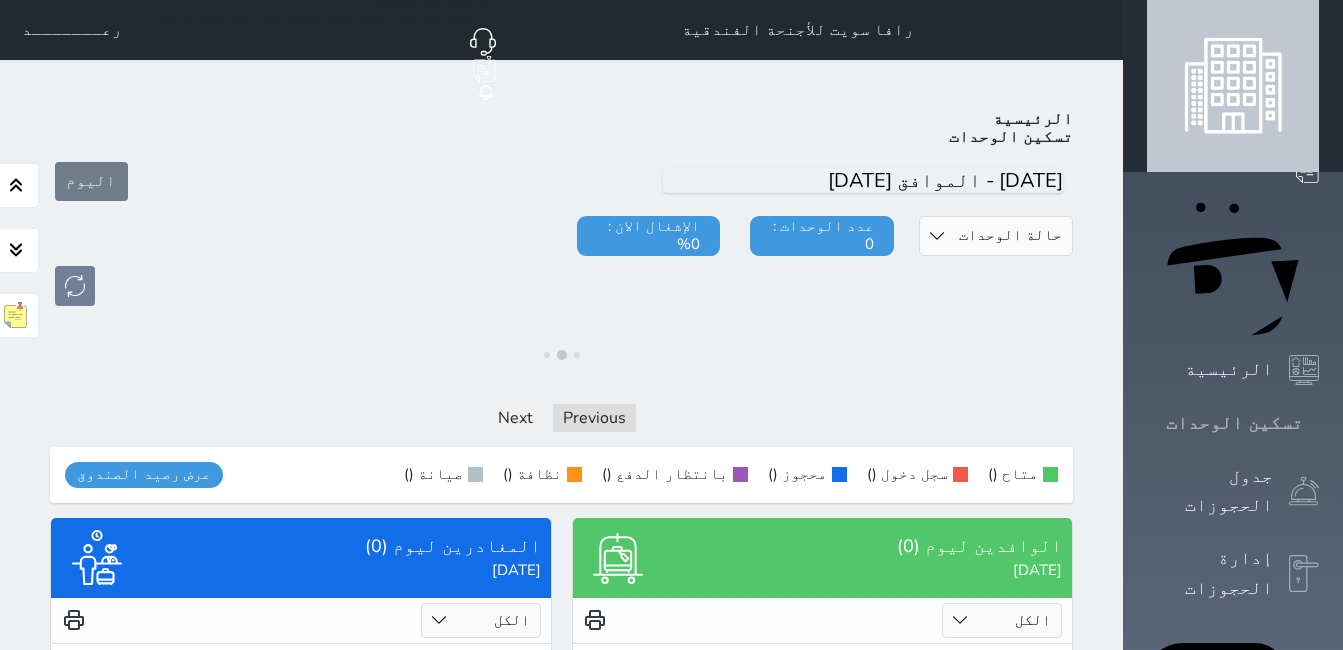 click 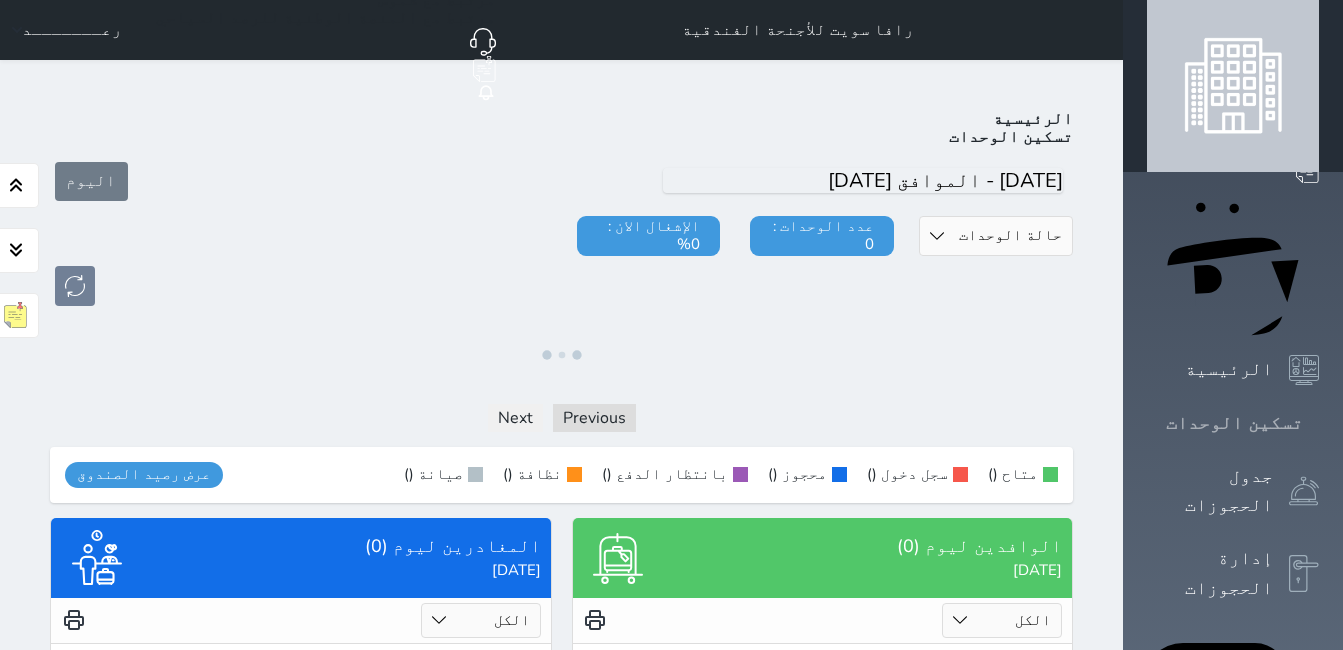 click 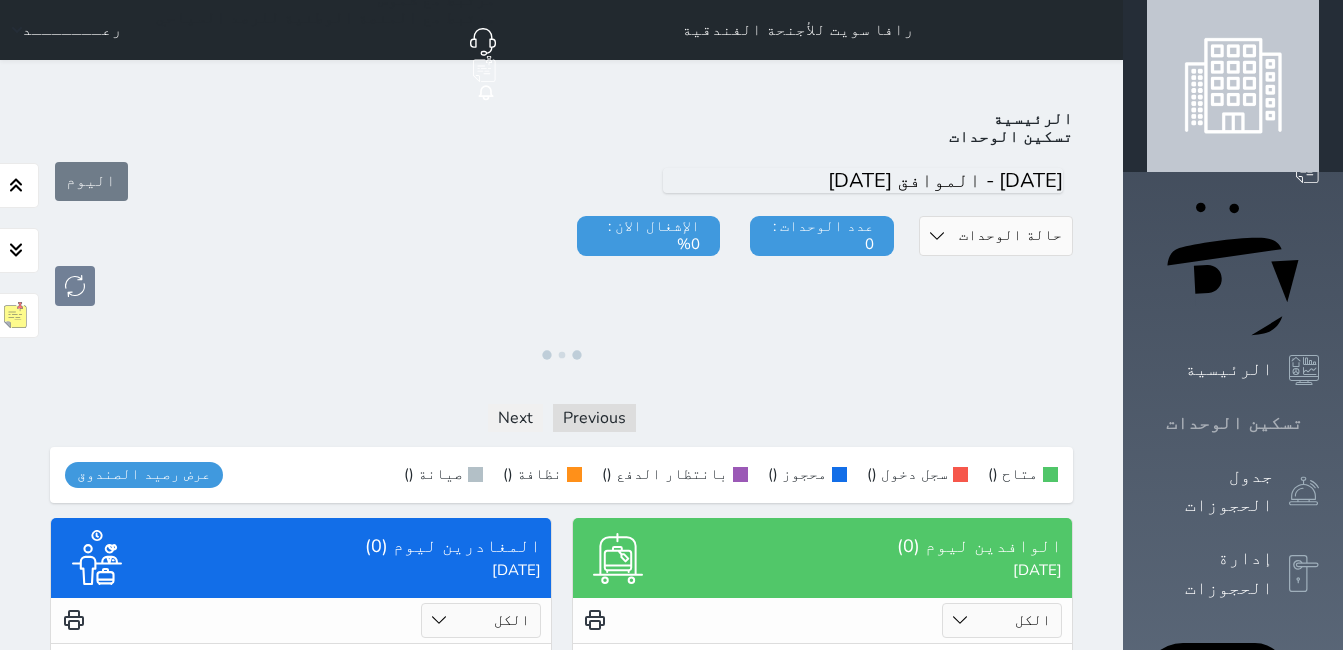 click 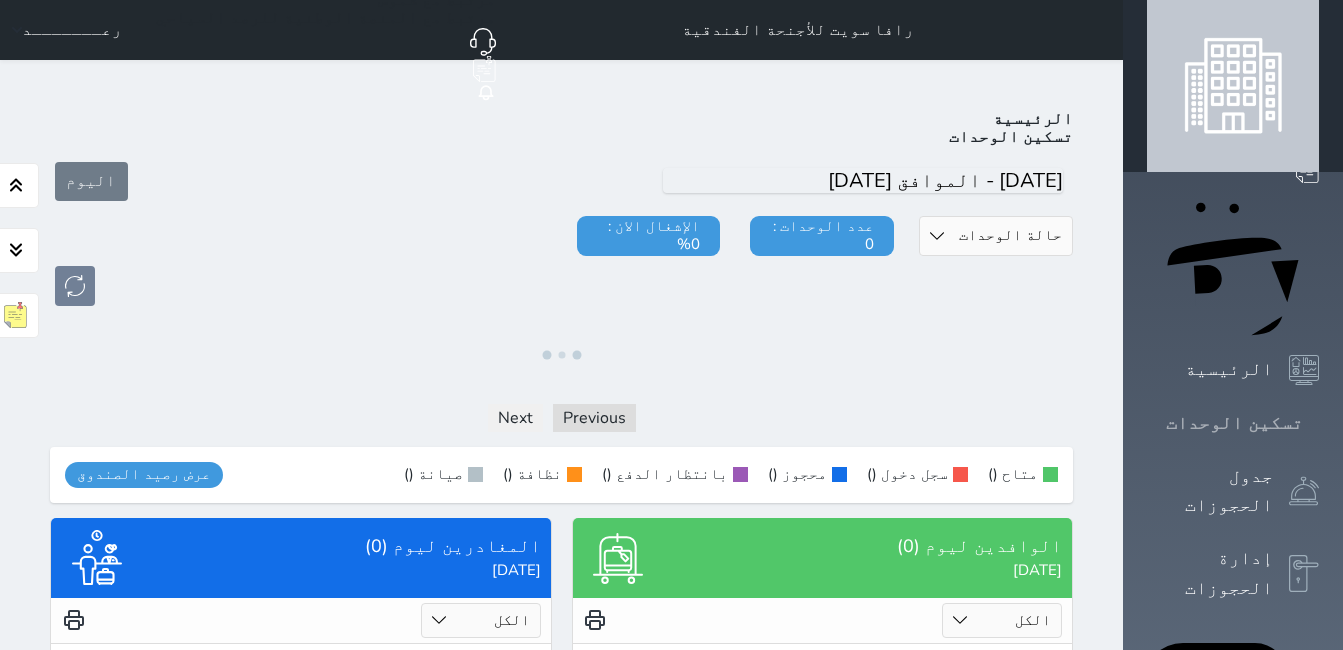 click 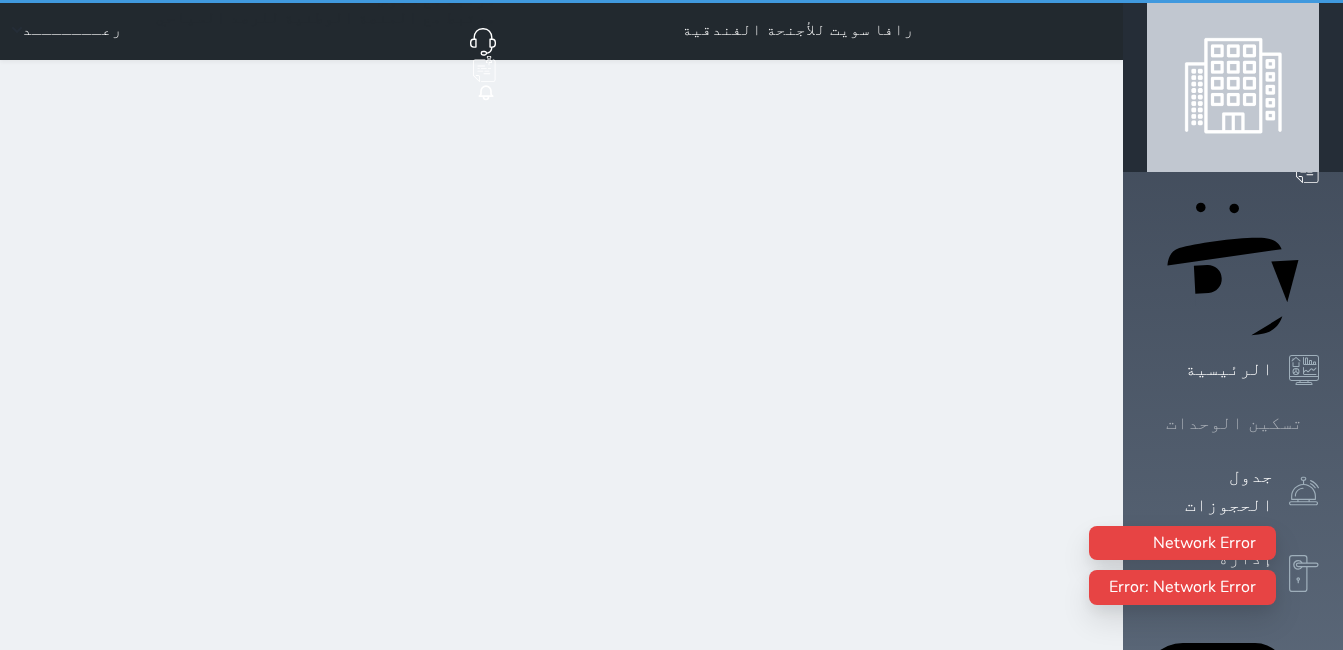 select on "1" 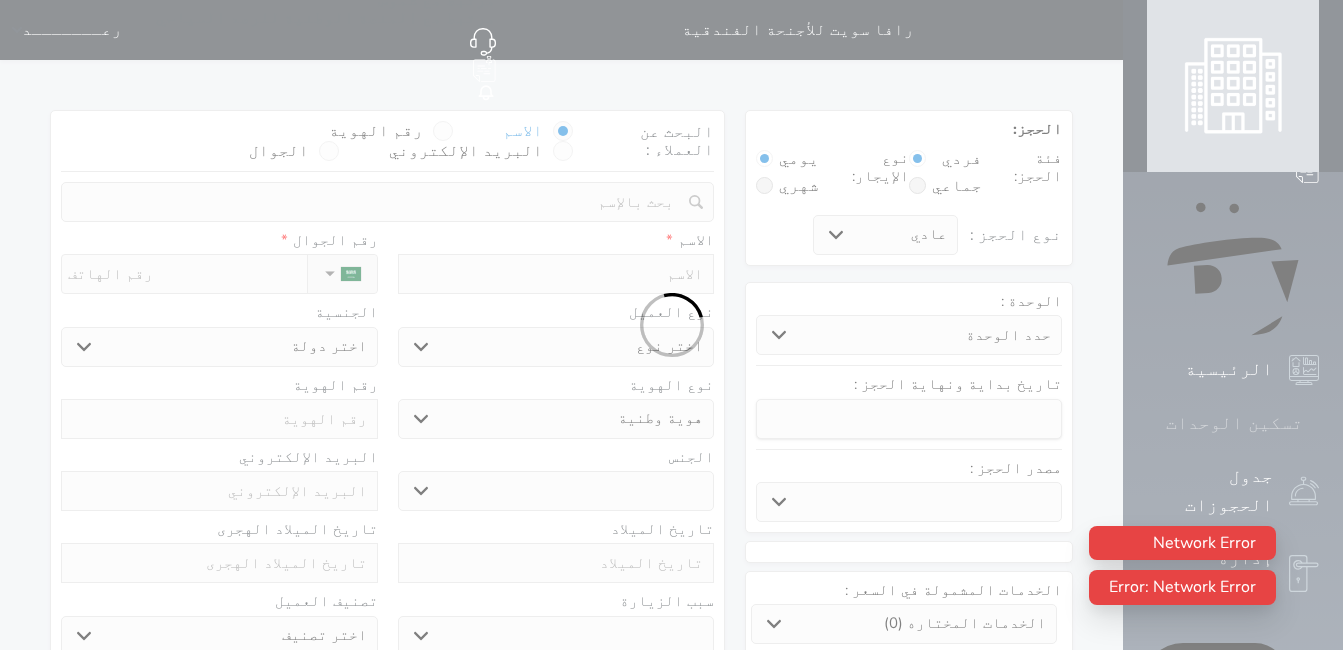 click 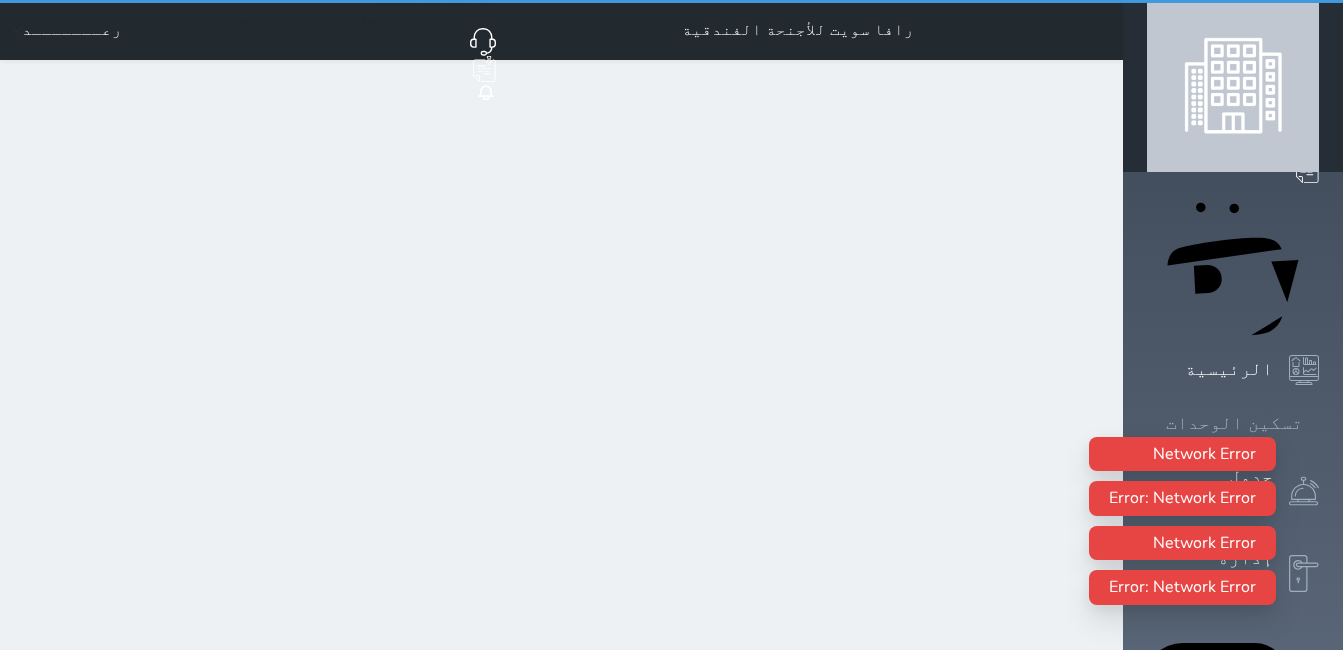select on "1" 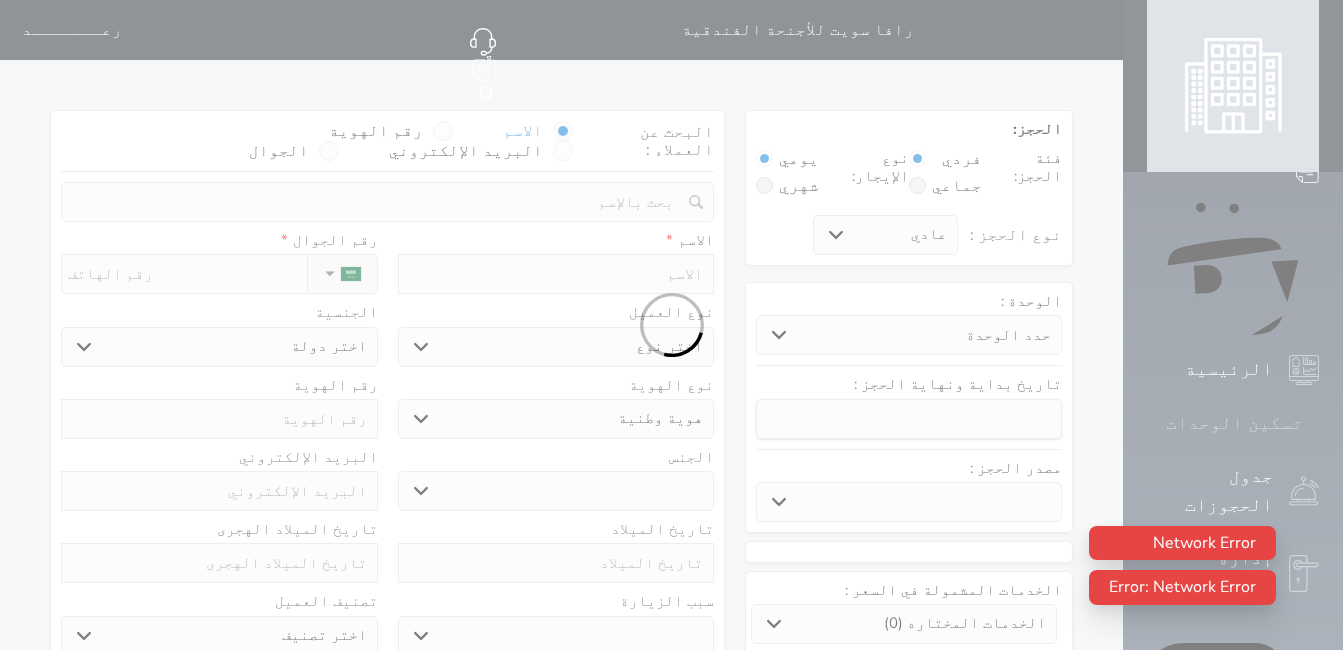 click on "تسكين الوحدات" at bounding box center (1234, 423) 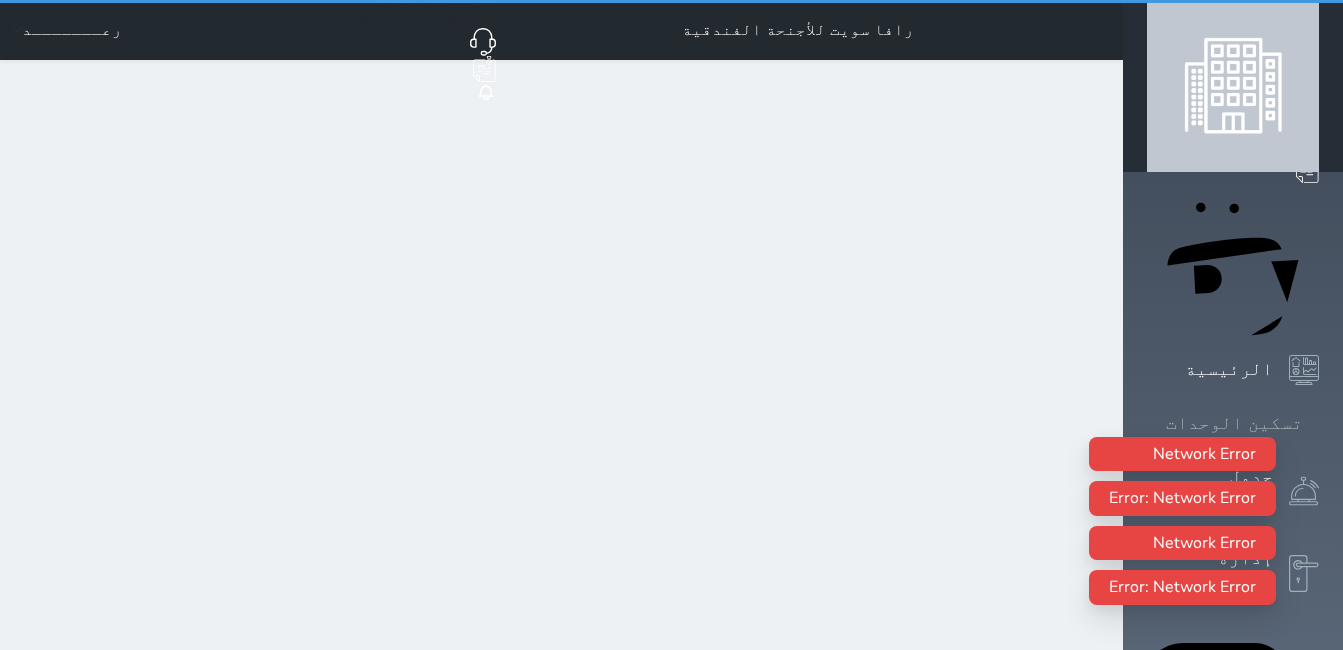 select on "1" 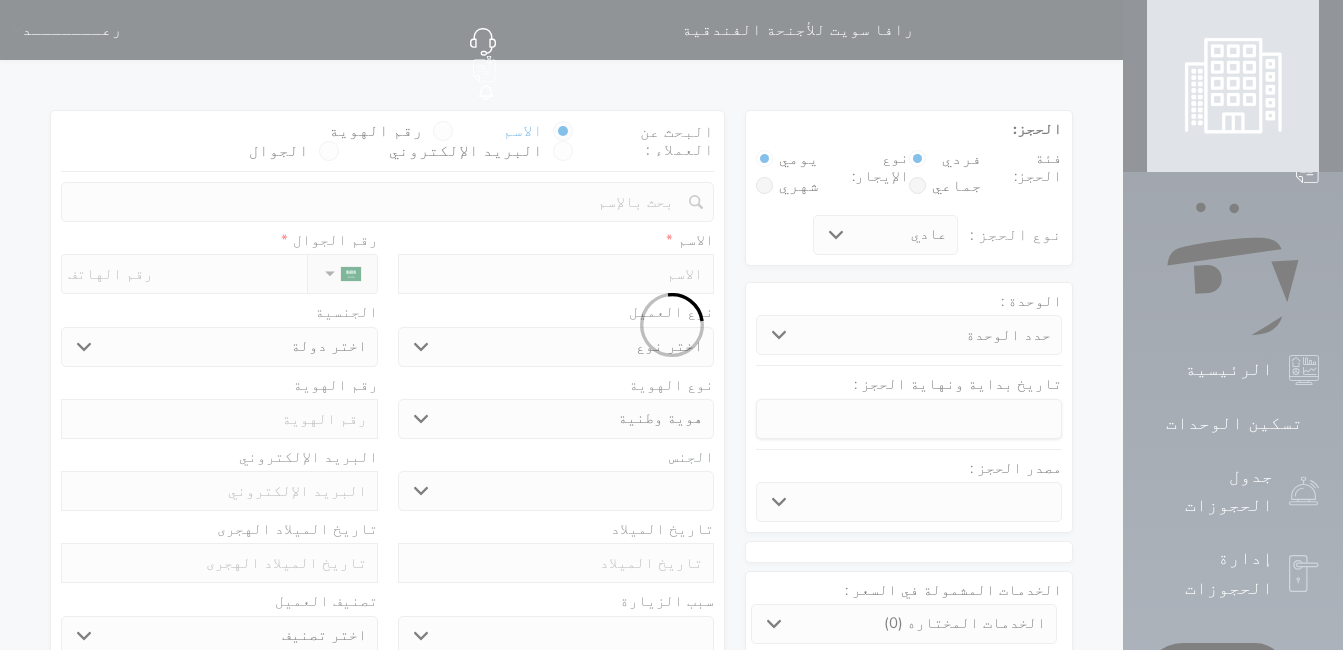 click at bounding box center [671, 325] 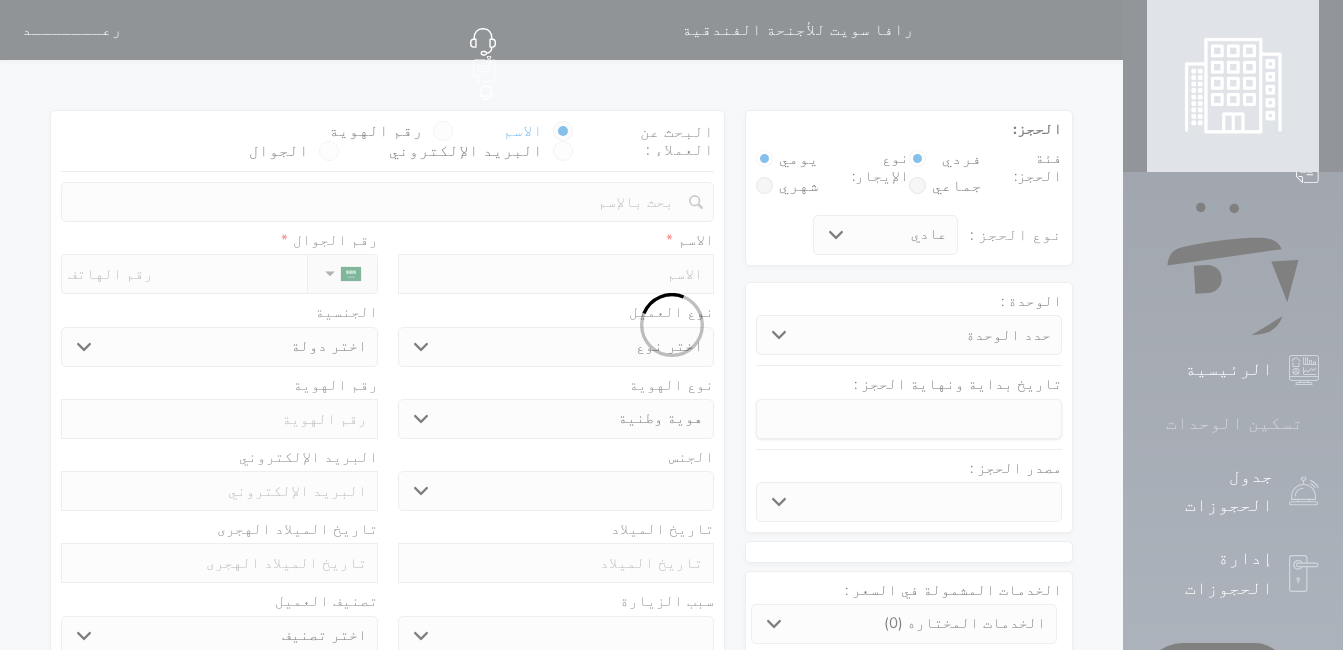 click 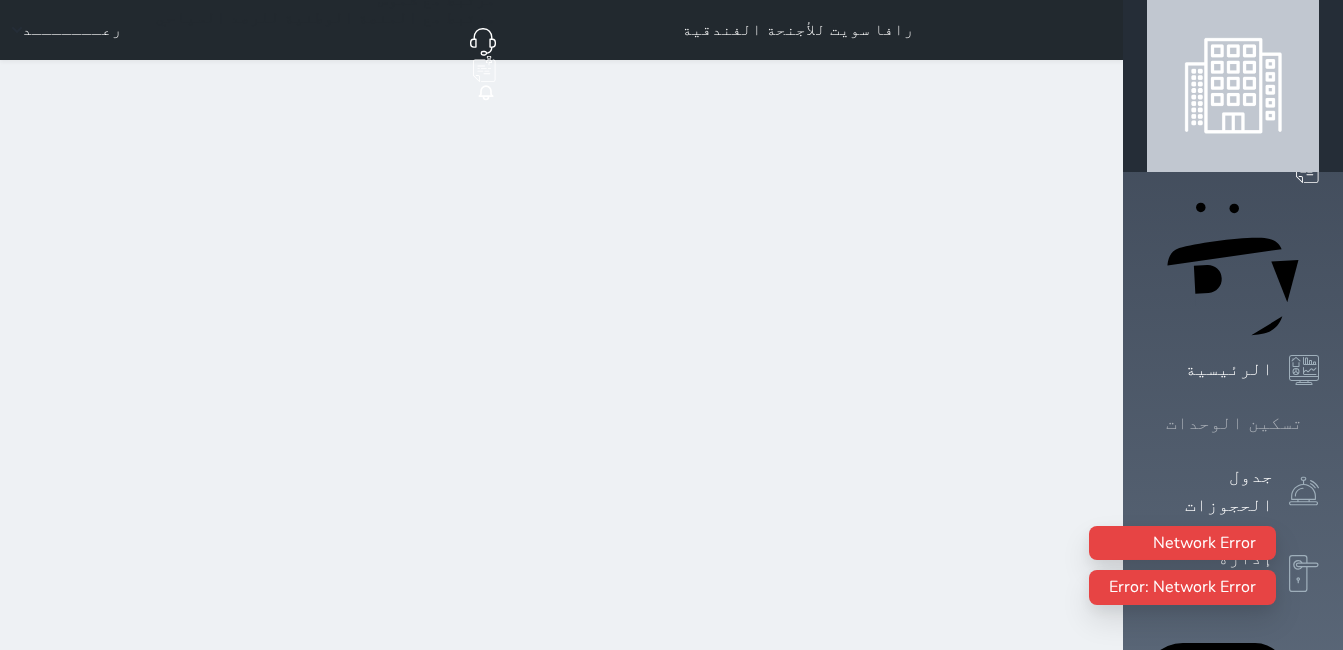 select on "1" 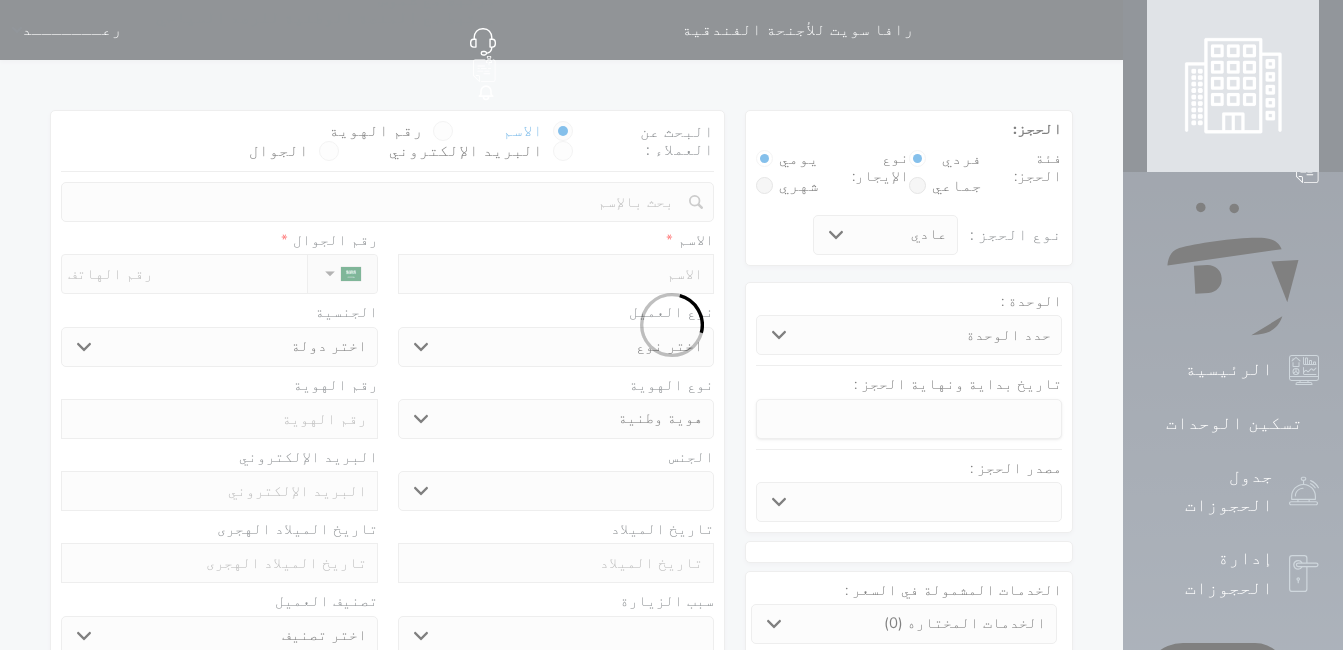 drag, startPoint x: 542, startPoint y: 168, endPoint x: 780, endPoint y: 191, distance: 239.10876 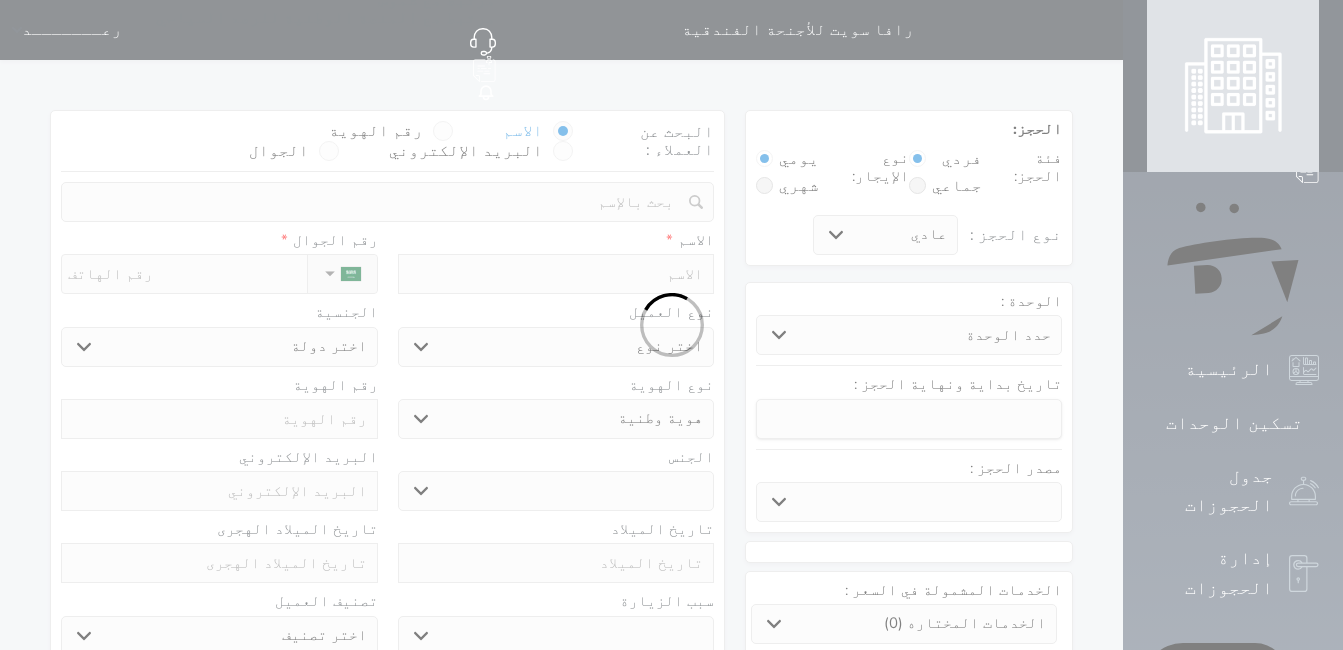 click at bounding box center (671, 325) 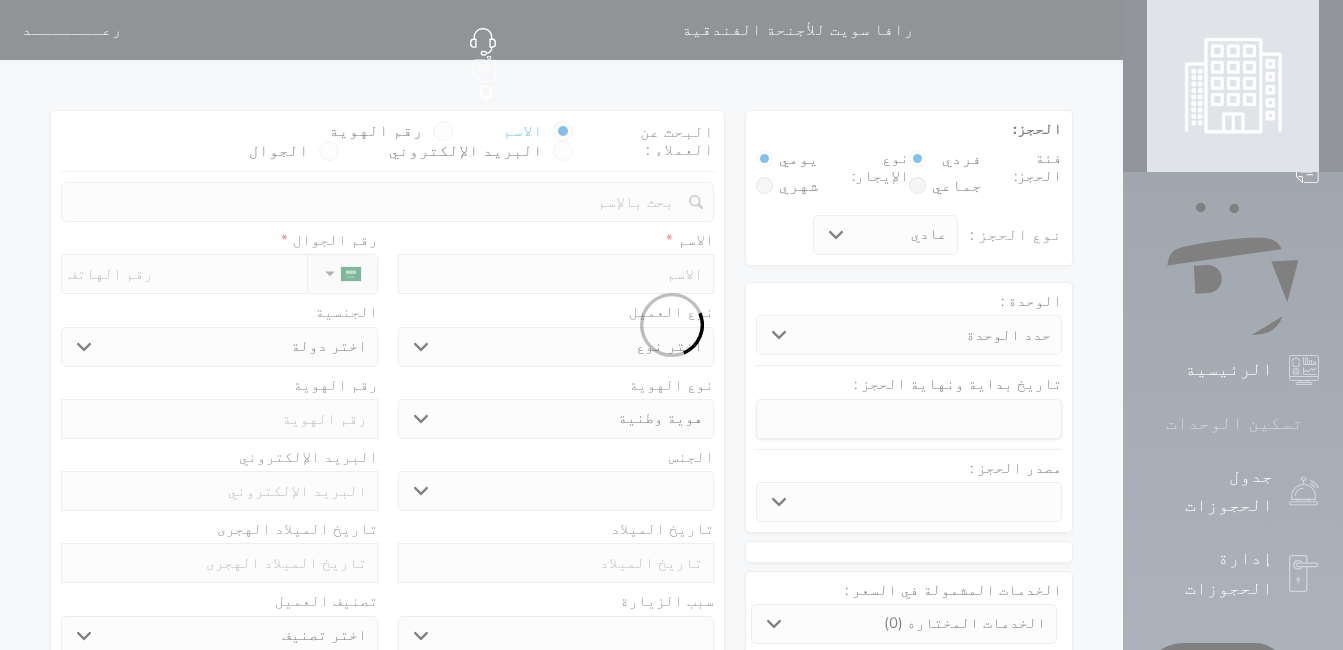 click 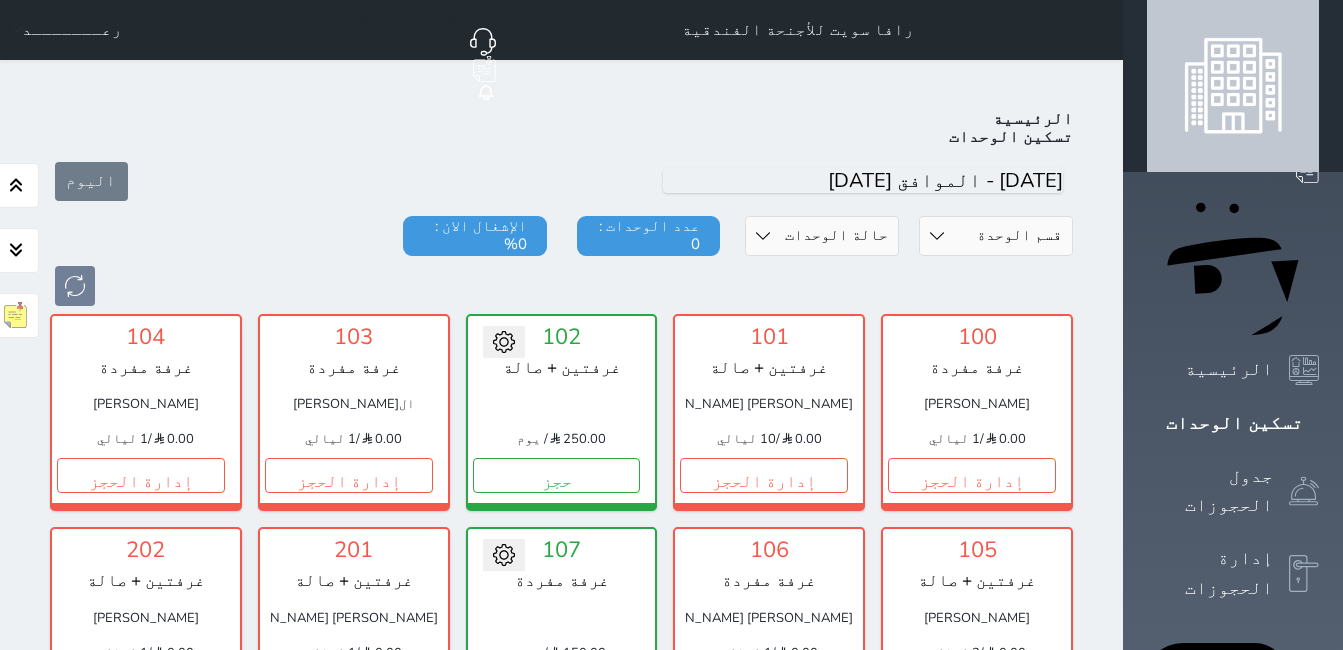 scroll, scrollTop: 78, scrollLeft: 0, axis: vertical 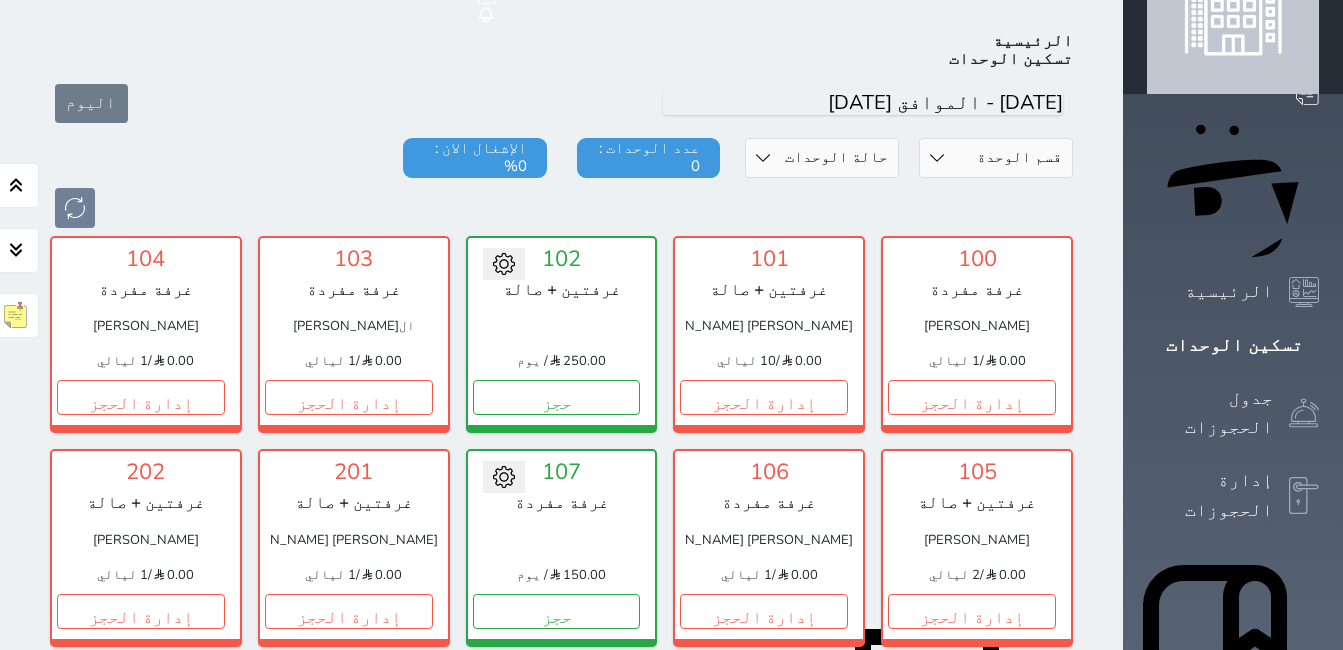 click on "حجز" at bounding box center [764, 824] 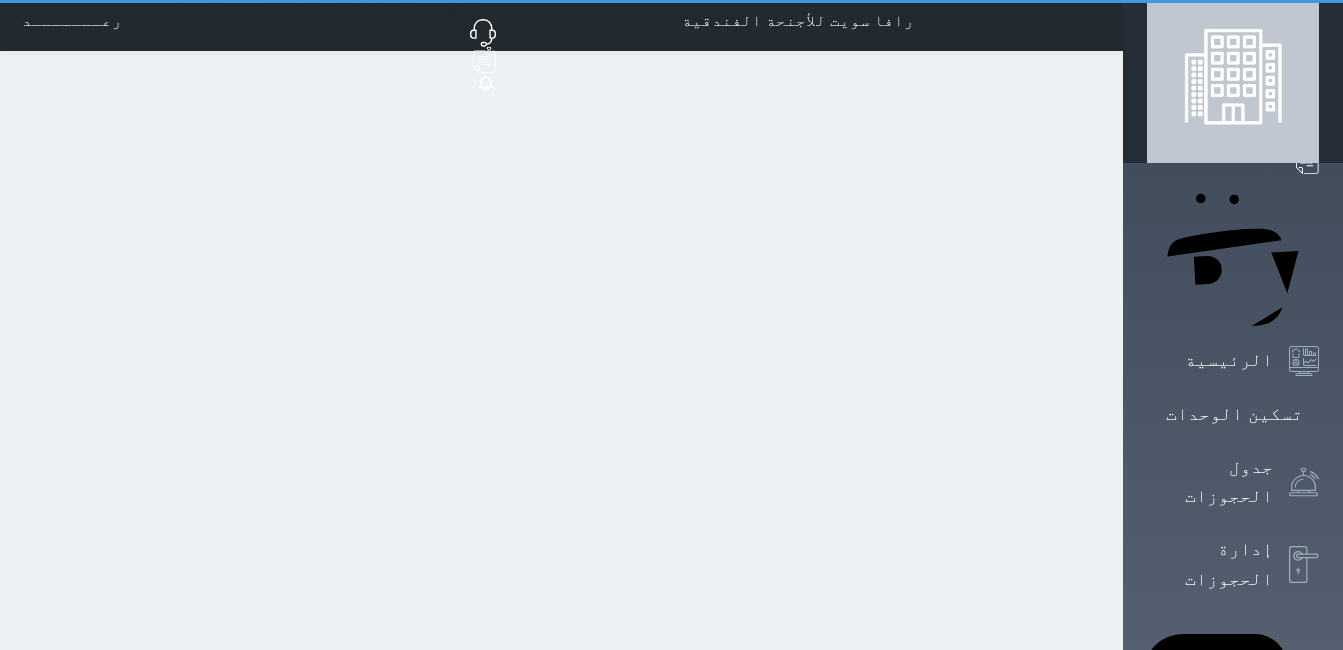 scroll, scrollTop: 0, scrollLeft: 0, axis: both 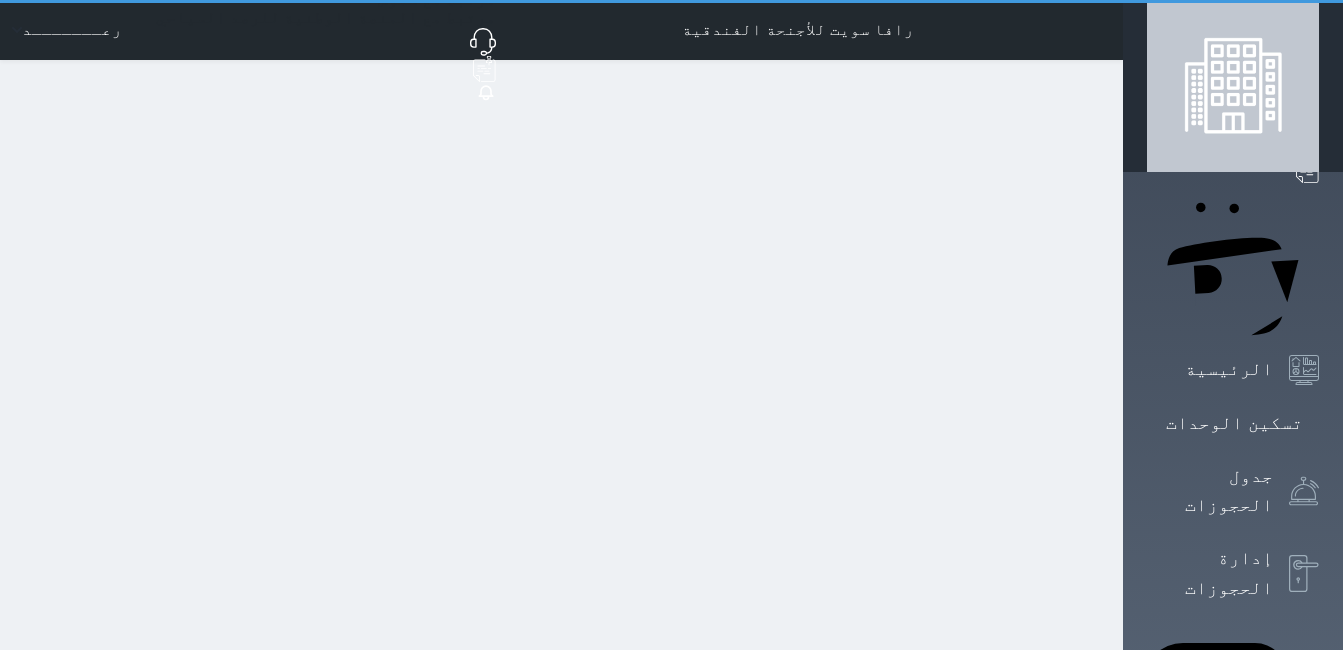 select on "1" 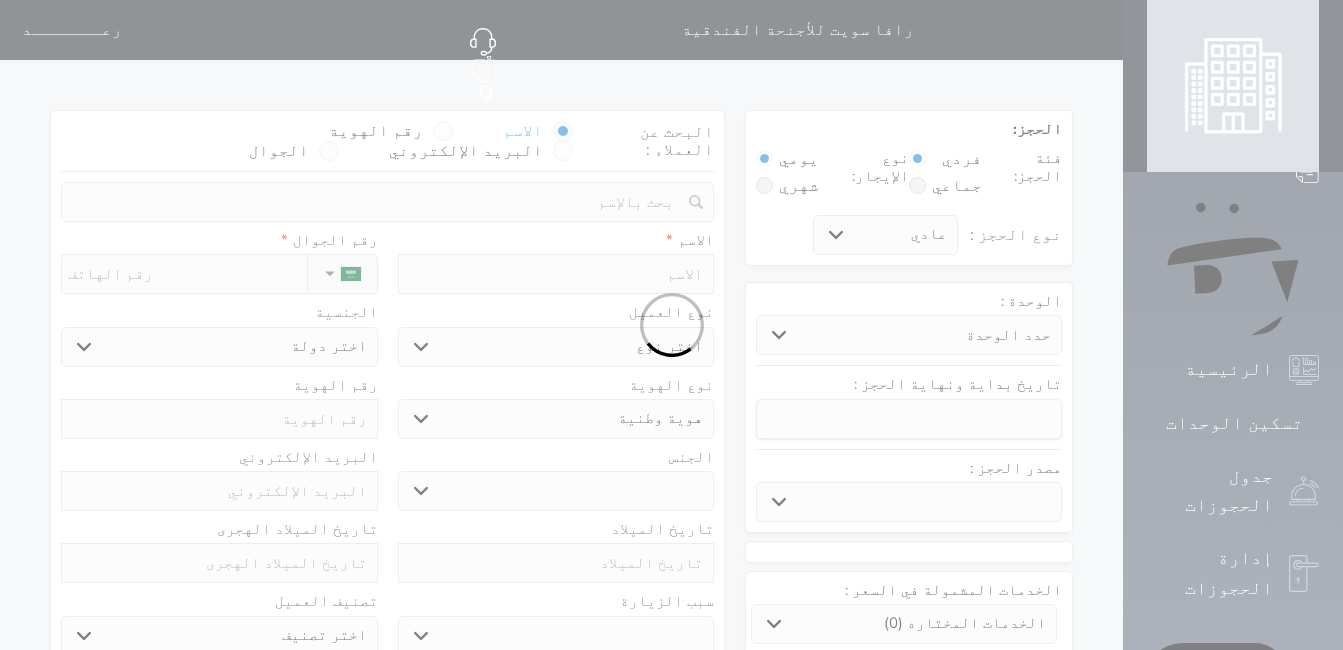 select 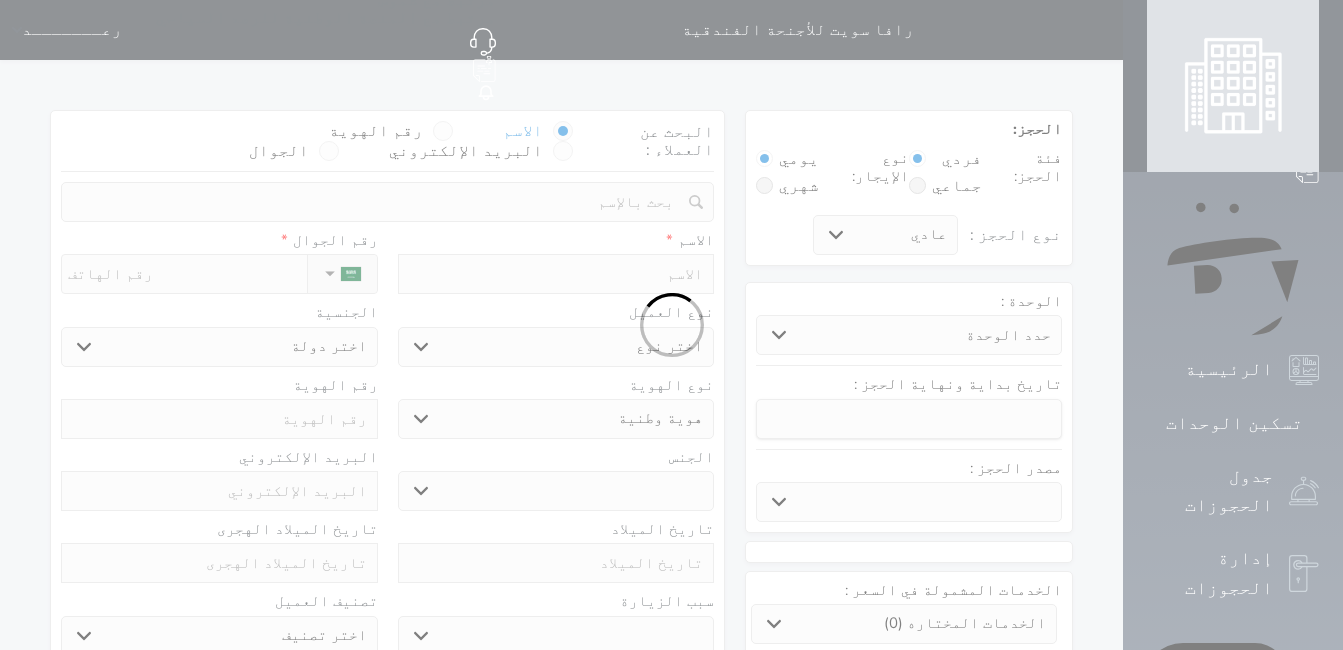 select 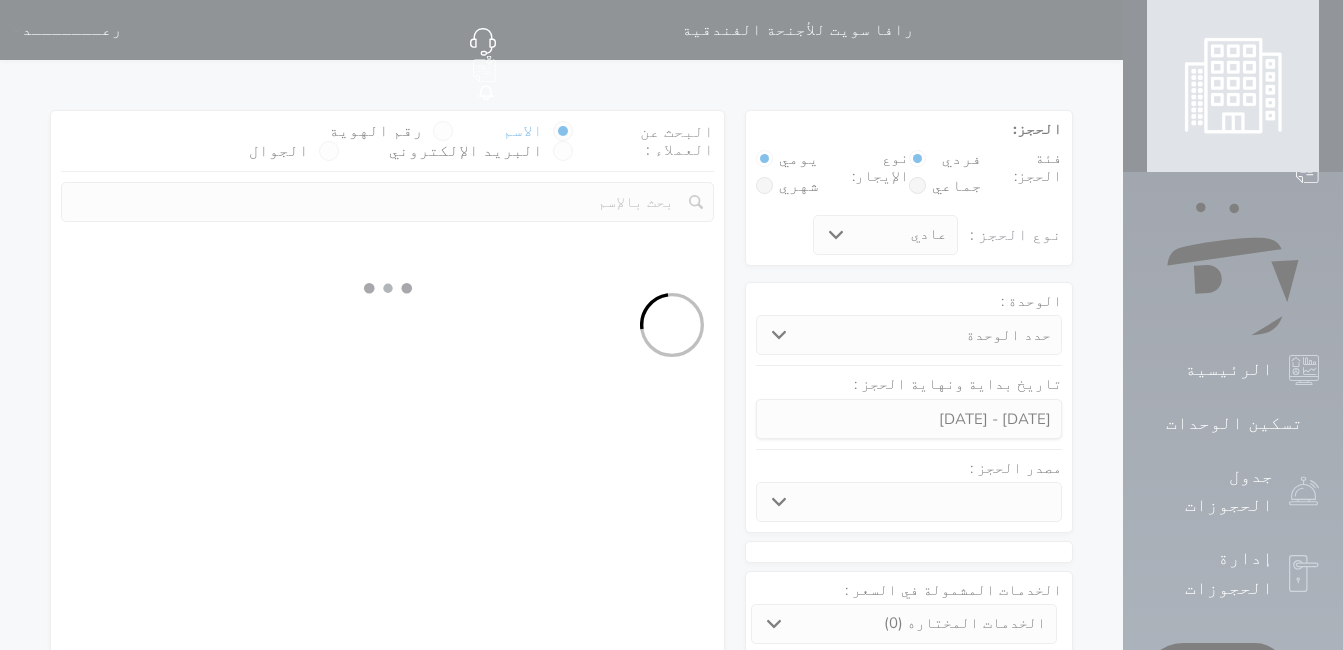 select 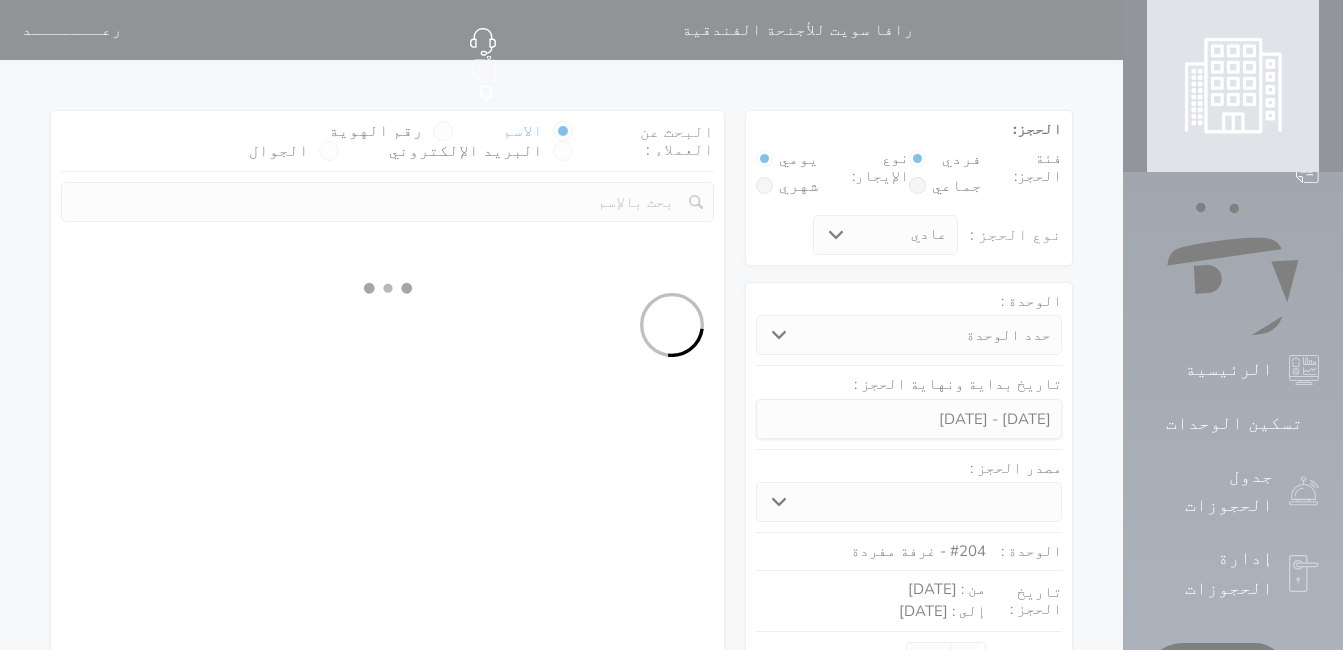 select on "1" 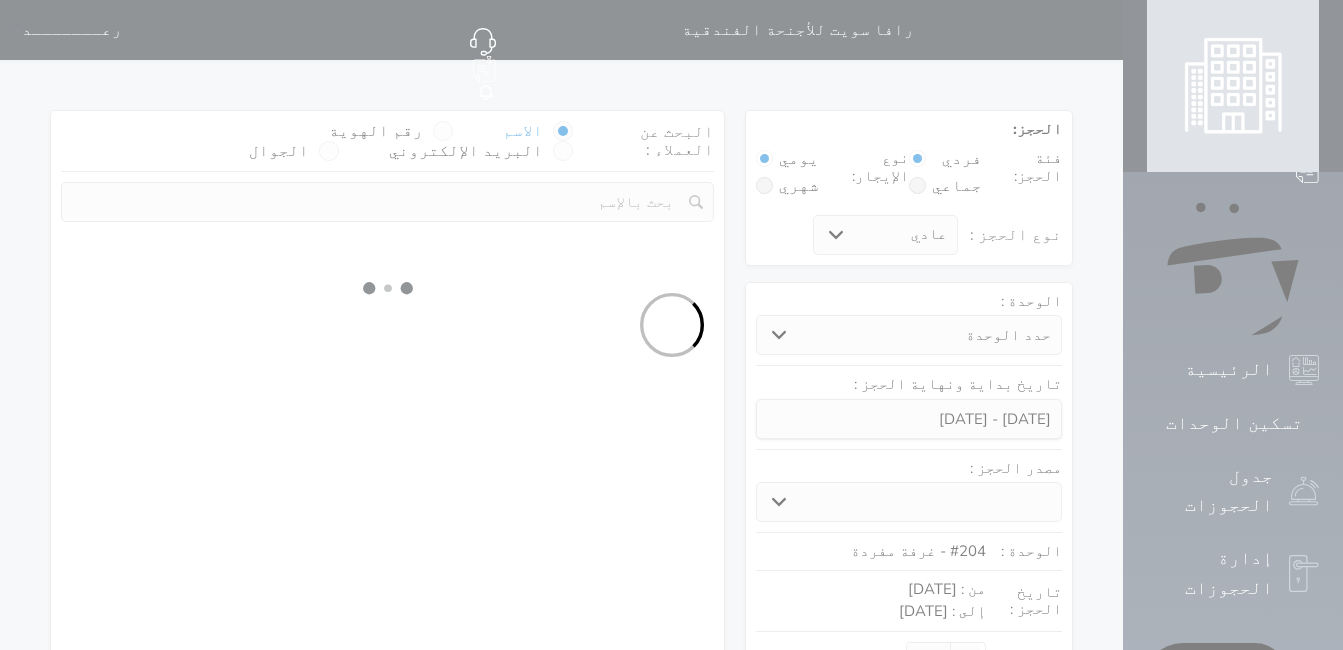 select on "113" 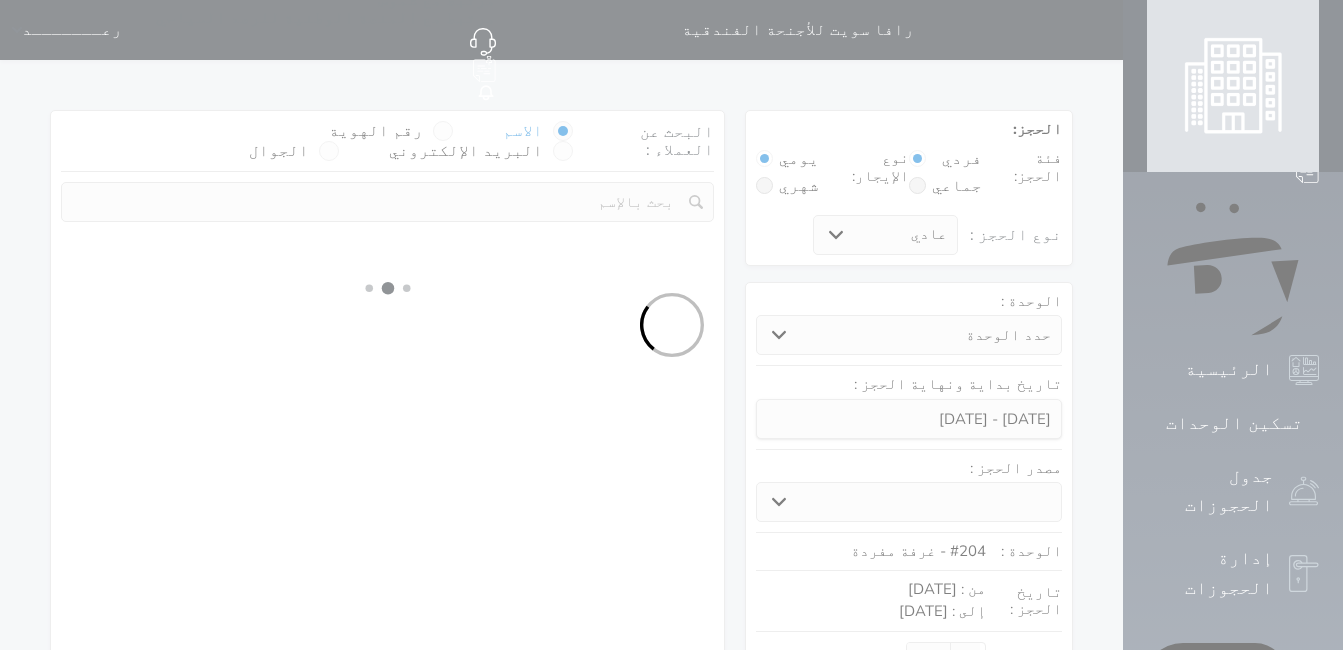 select on "1" 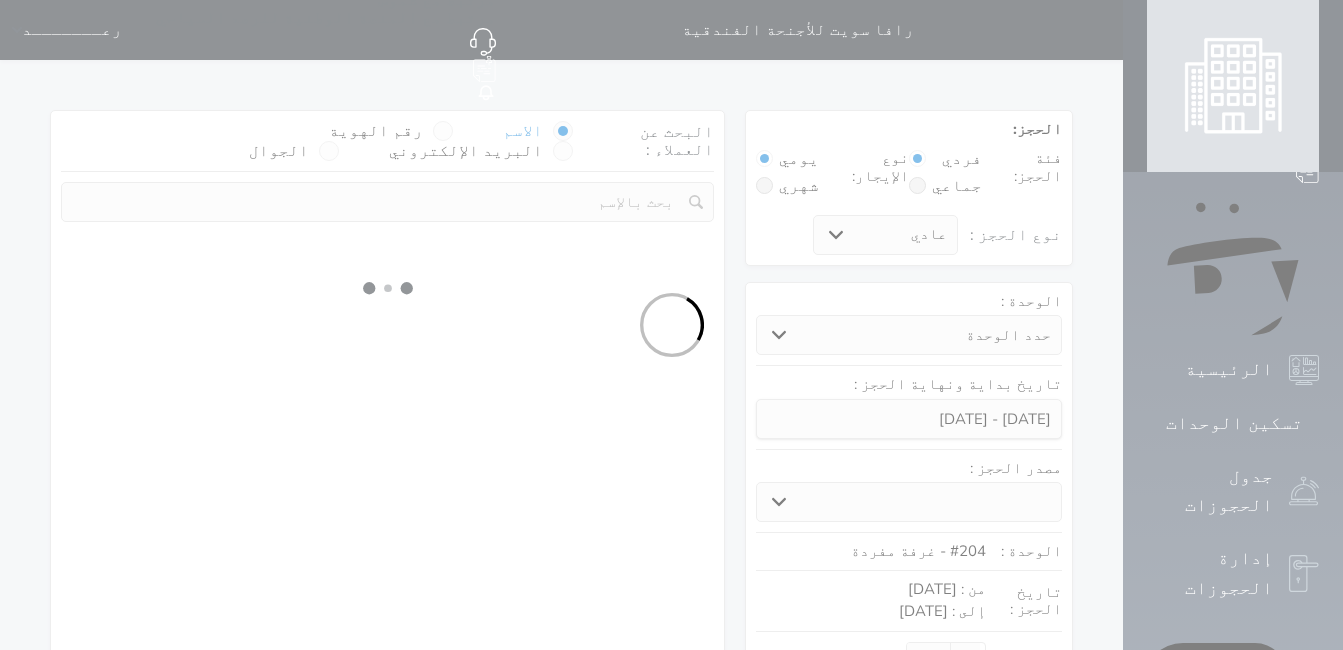 select 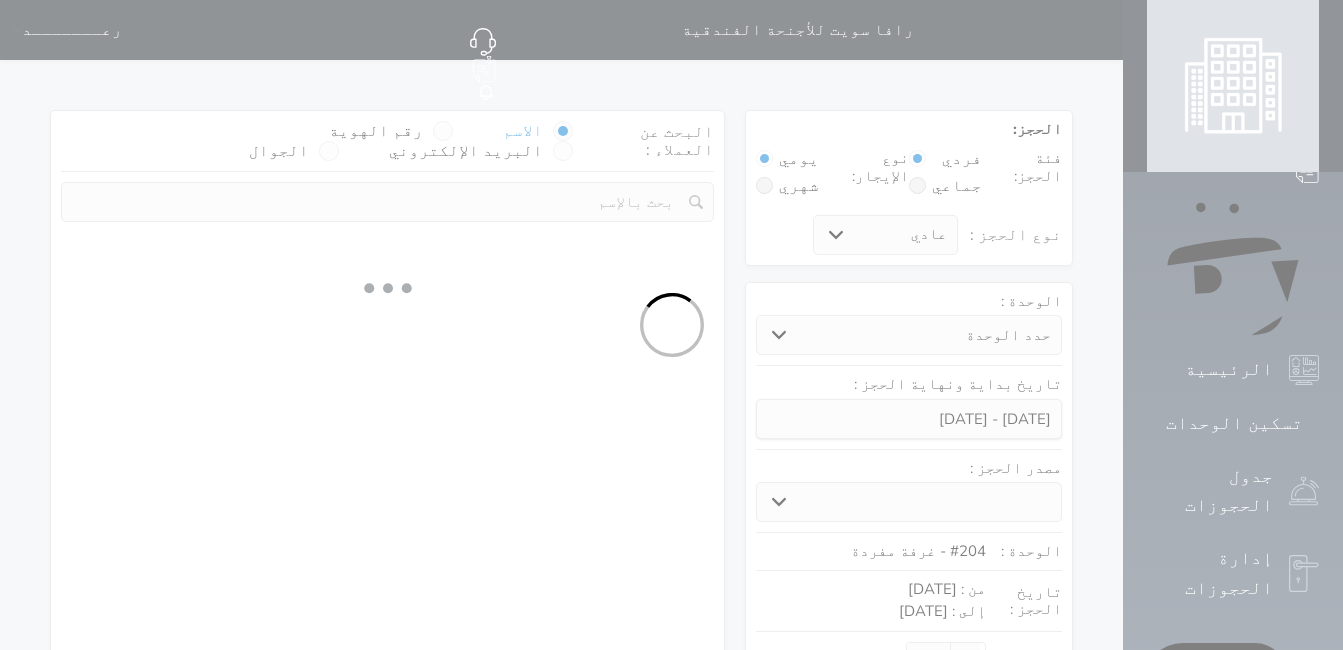 select on "7" 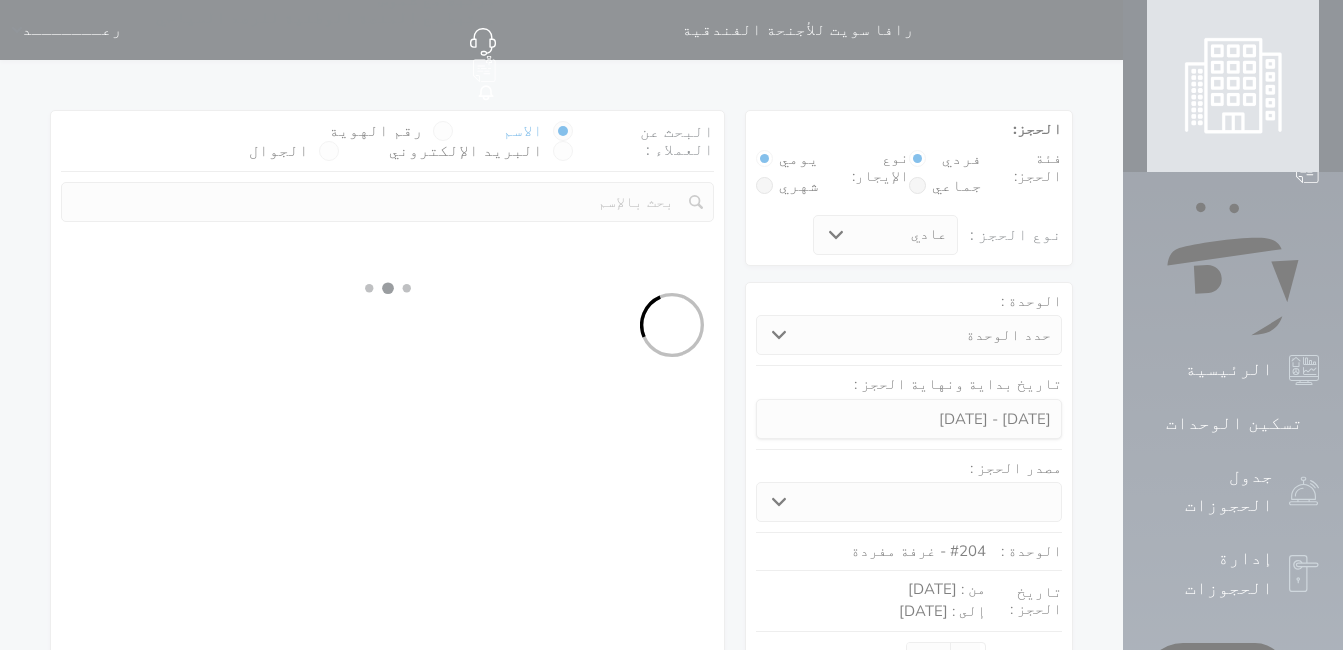 select 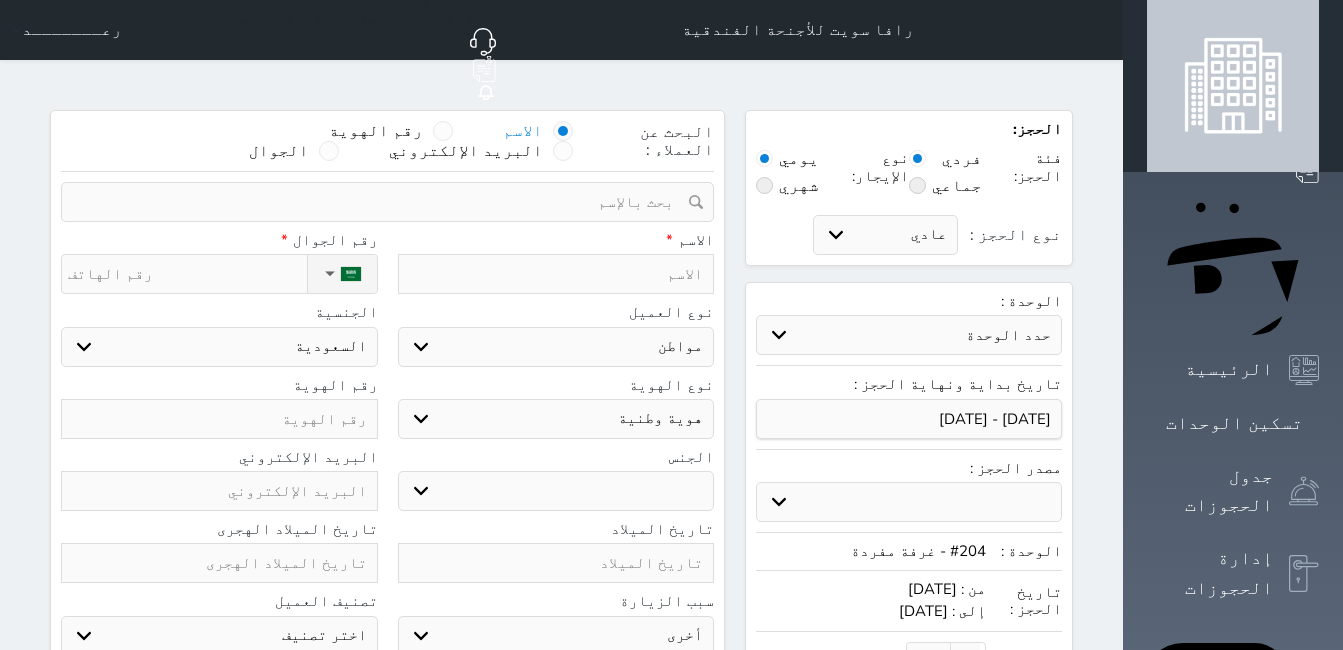 click at bounding box center [443, 131] 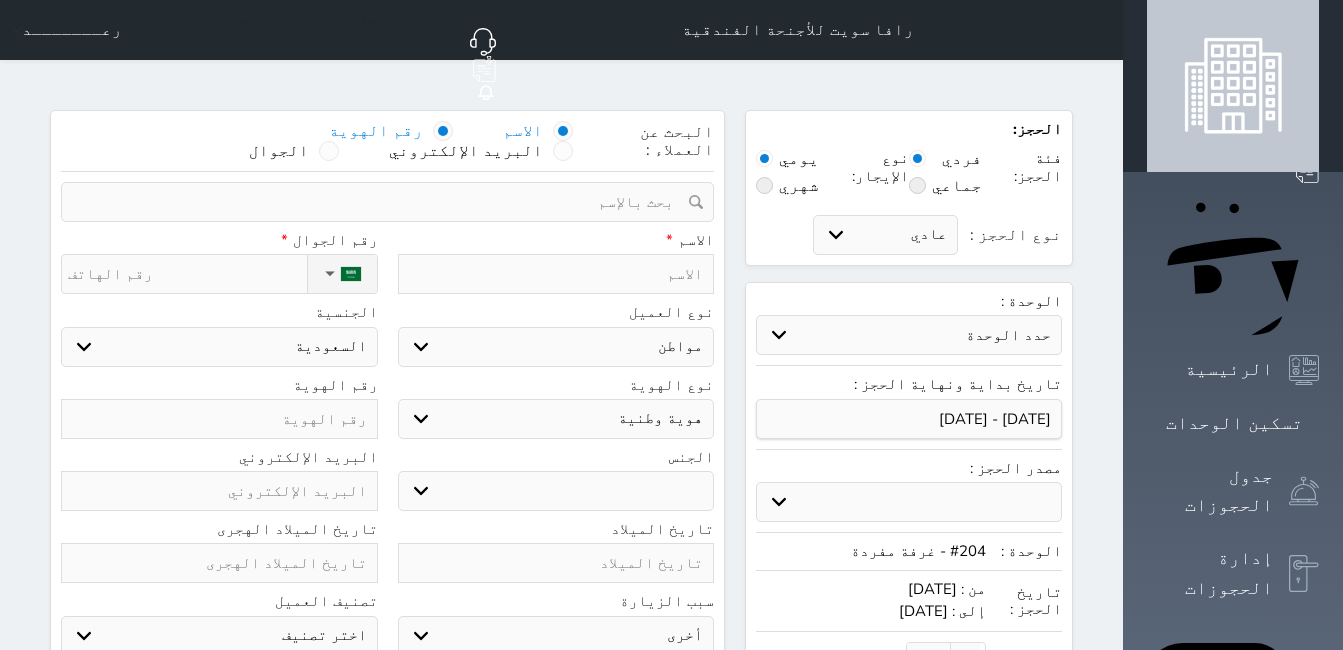 select 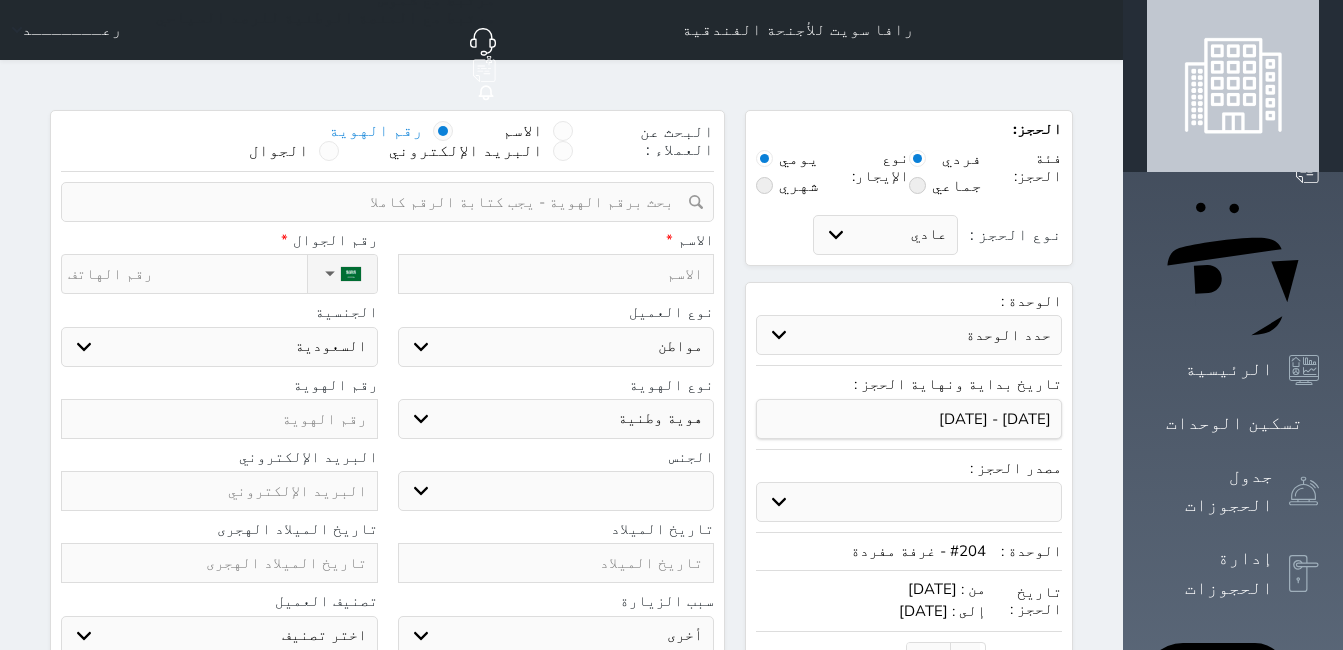 select 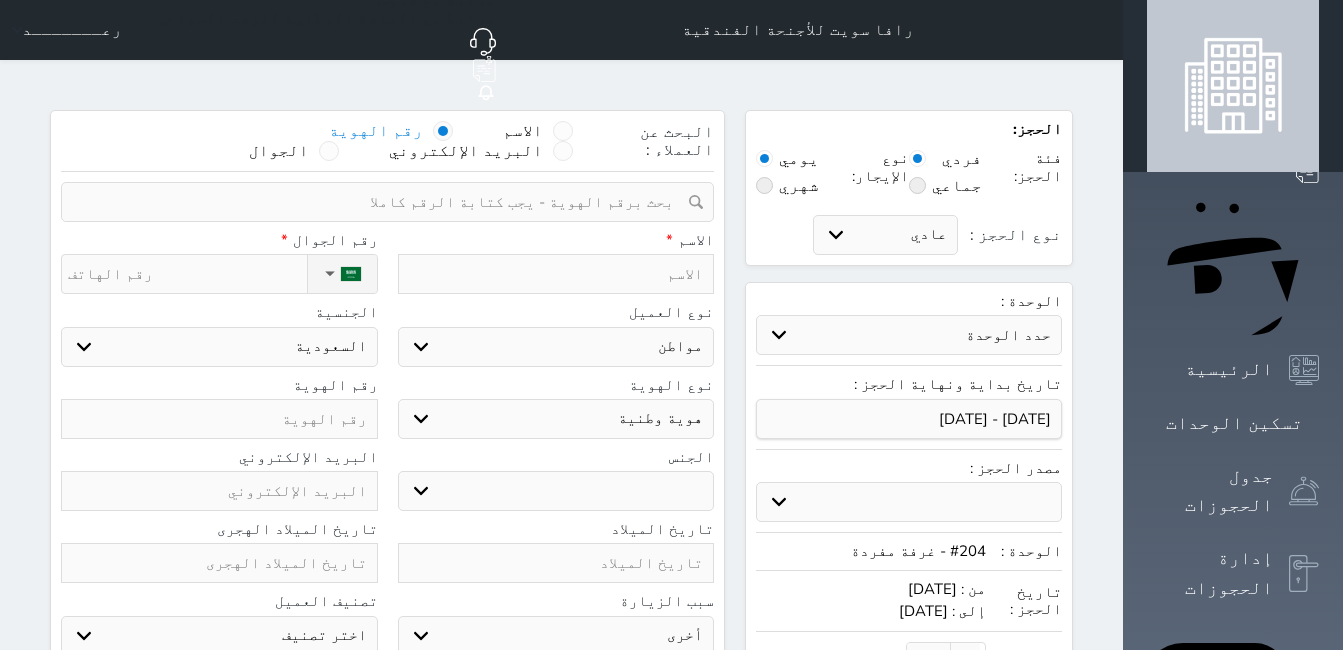 click at bounding box center (380, 202) 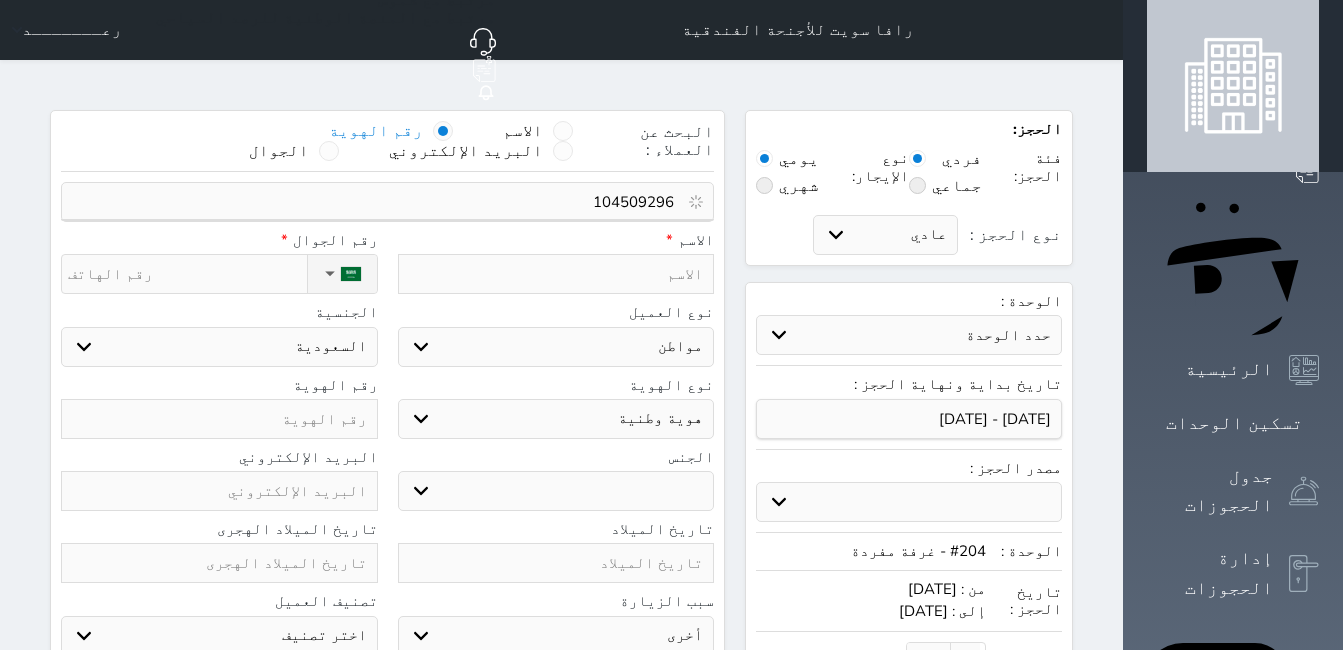 type on "1045092960" 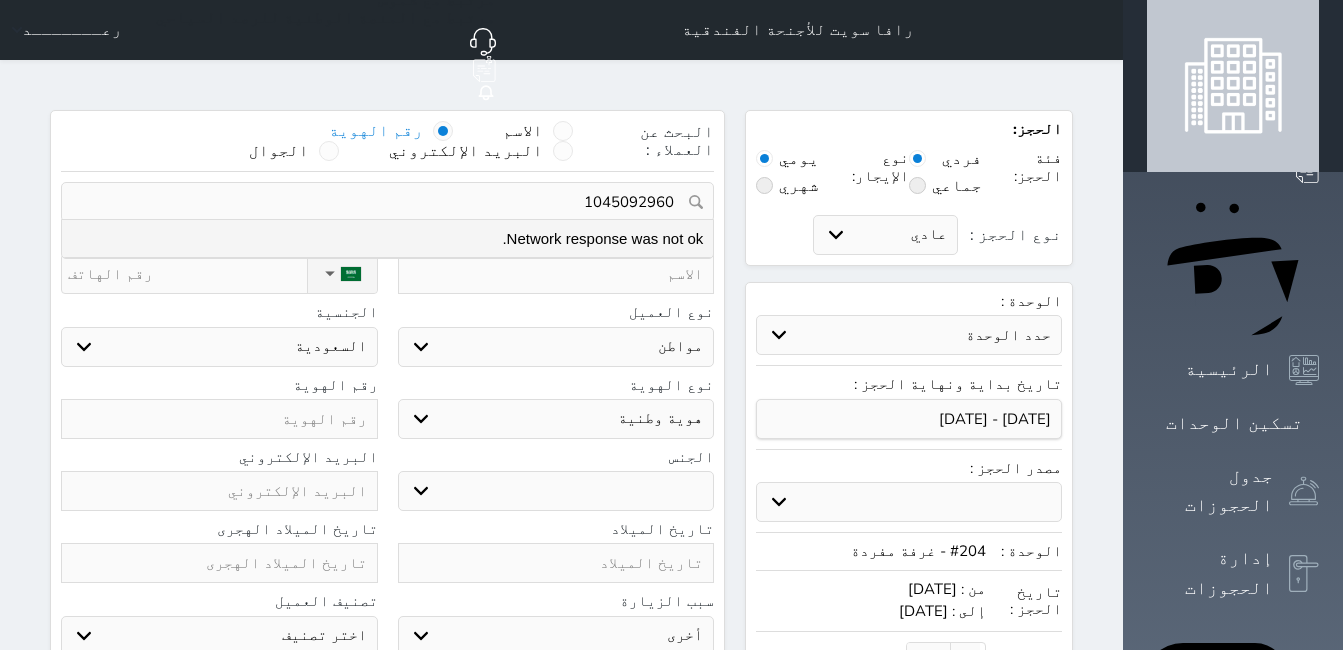 click on "1045092960" at bounding box center [380, 202] 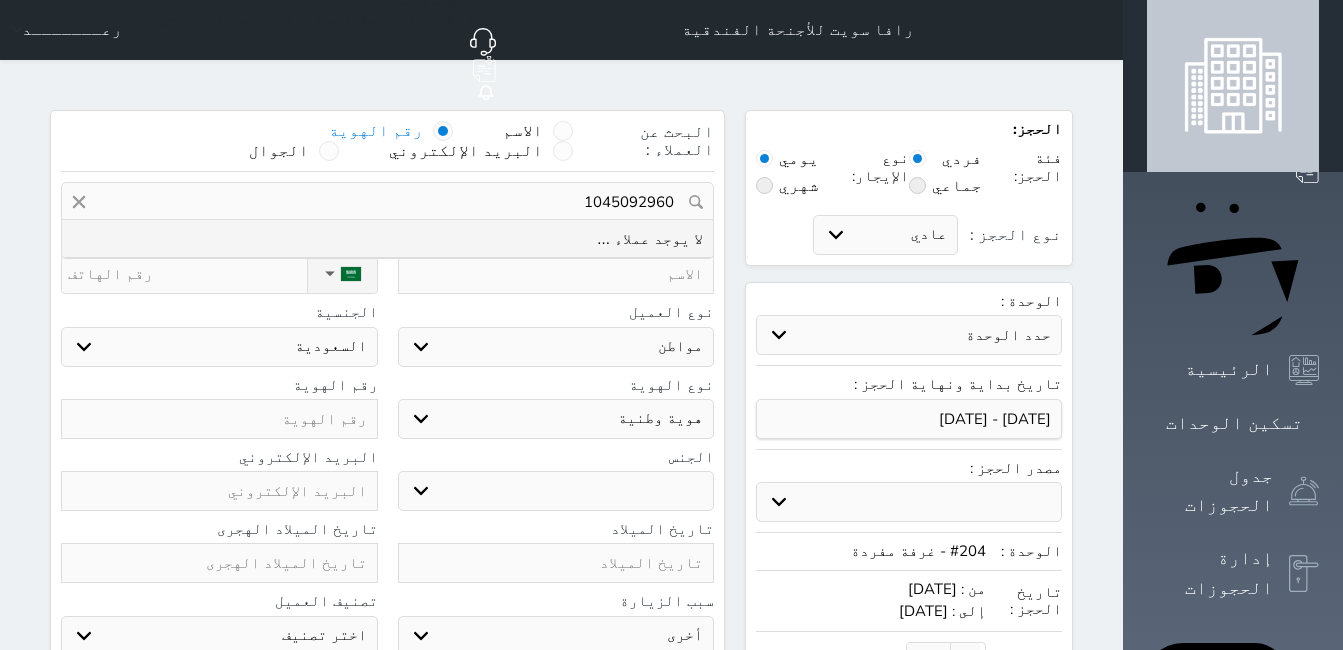 click on "1045092960" at bounding box center [387, 202] 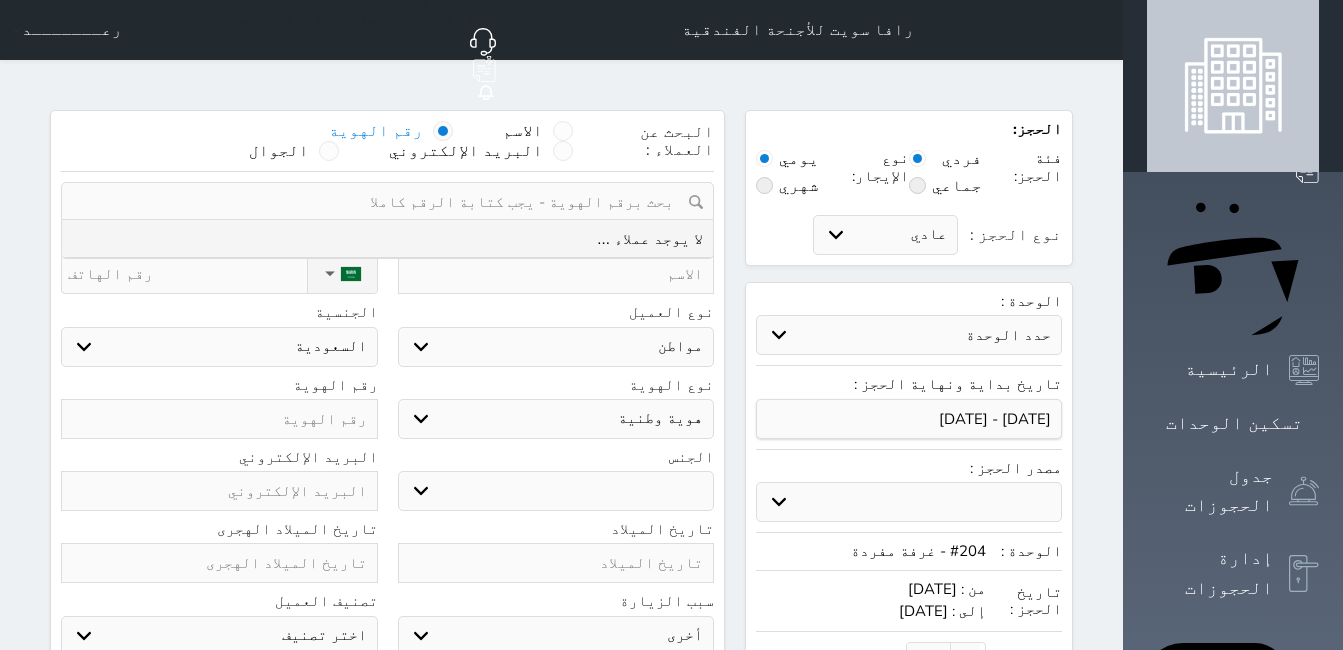drag, startPoint x: 370, startPoint y: 361, endPoint x: 348, endPoint y: 369, distance: 23.409399 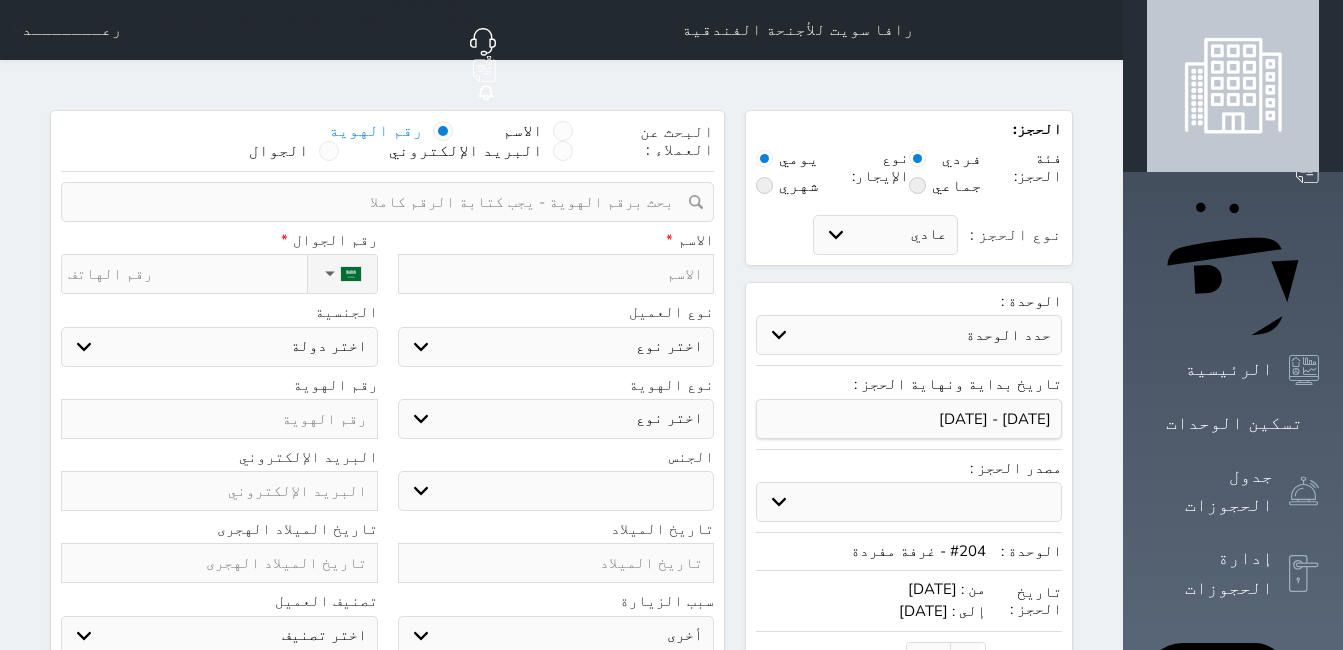 paste on "1045092960" 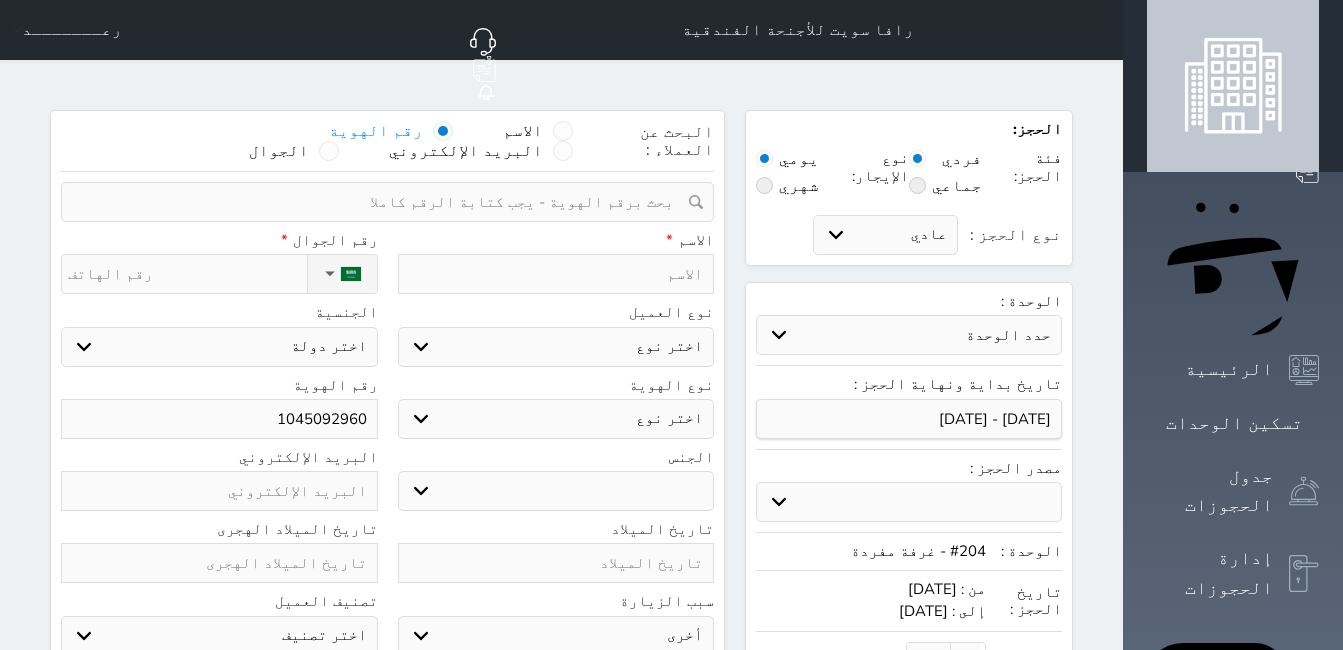 type on "1045092960" 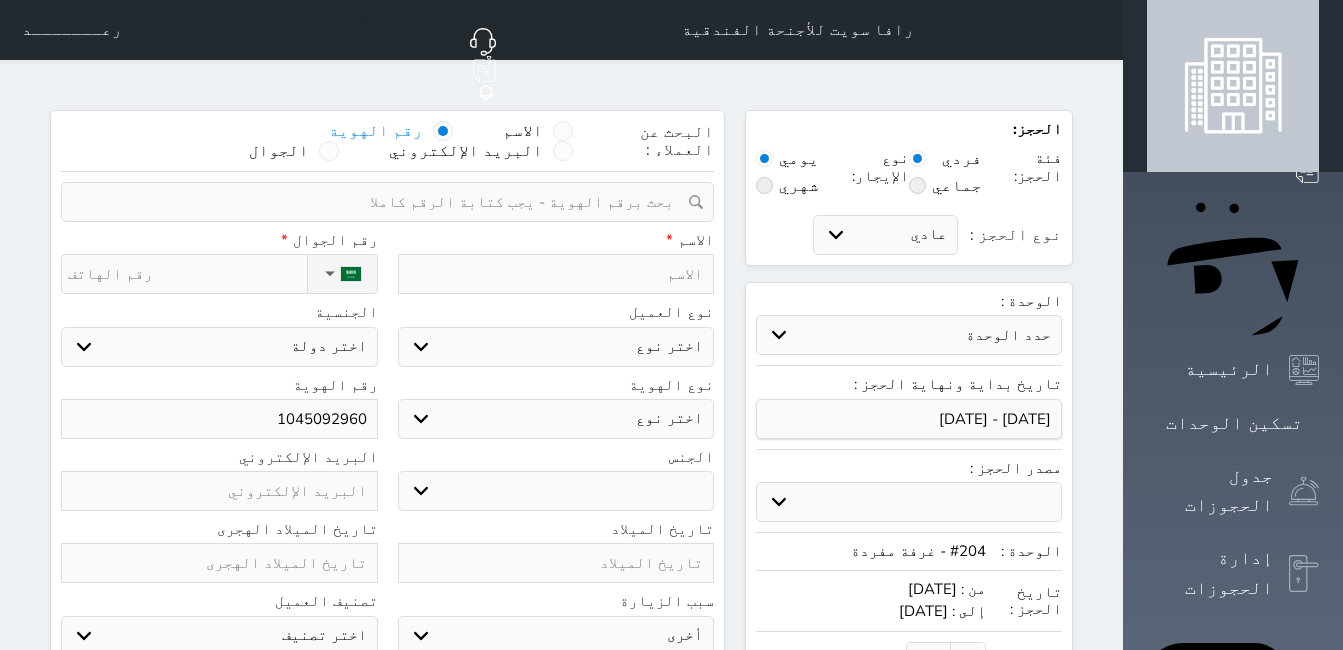 click on "اختر نوع   مواطن مواطن خليجي زائر مقيم" at bounding box center [556, 347] 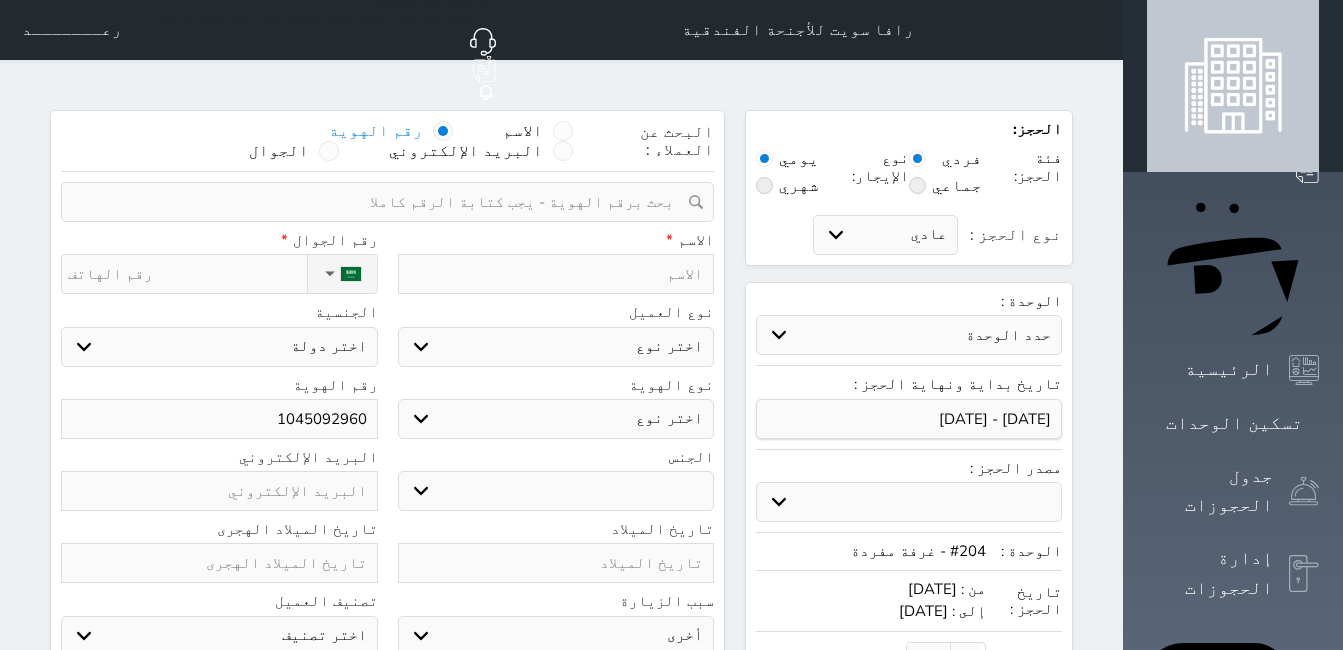 select on "1" 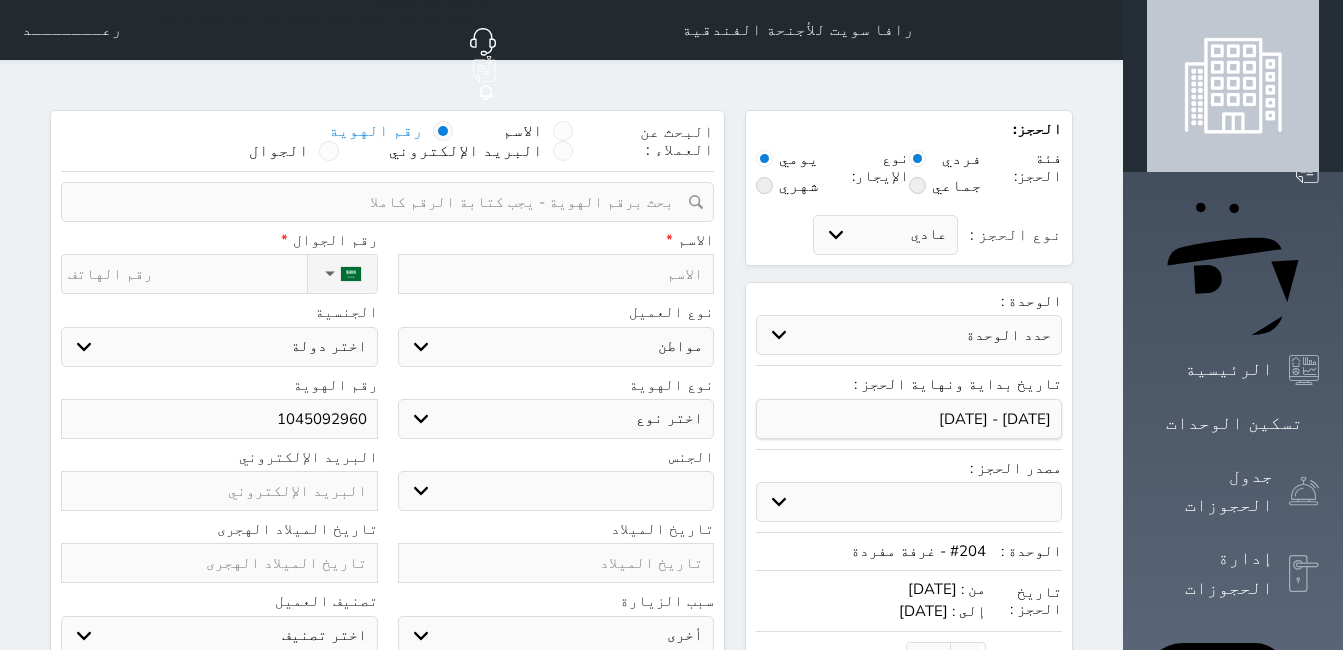 click on "اختر نوع   مواطن مواطن خليجي زائر مقيم" at bounding box center (556, 347) 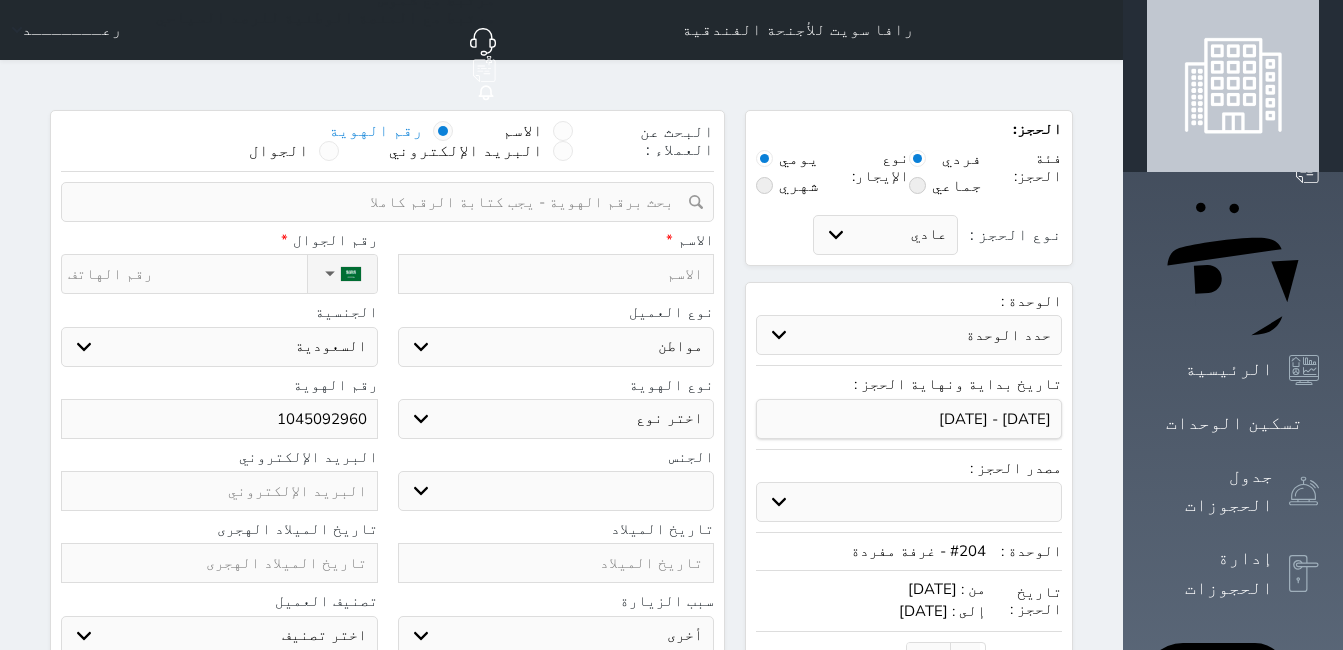 click on "اختر نوع   هوية وطنية هوية عائلية جواز السفر" at bounding box center [556, 419] 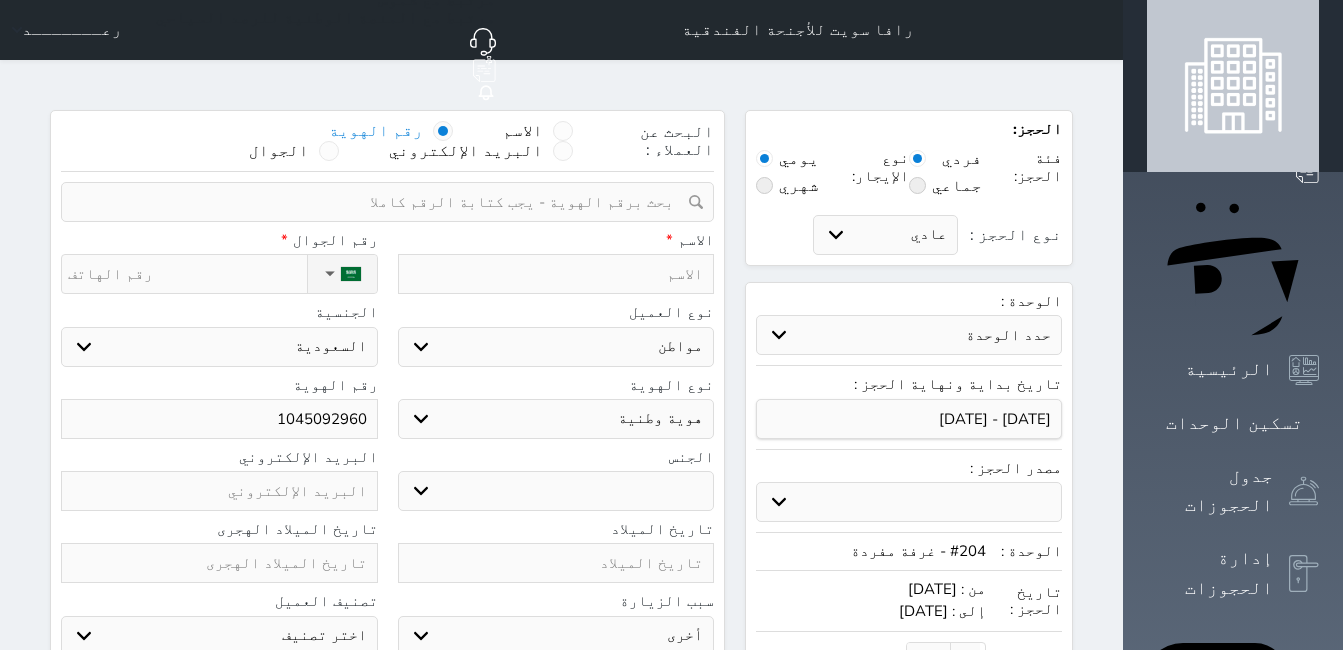 click on "اختر نوع   هوية وطنية هوية عائلية جواز السفر" at bounding box center (556, 419) 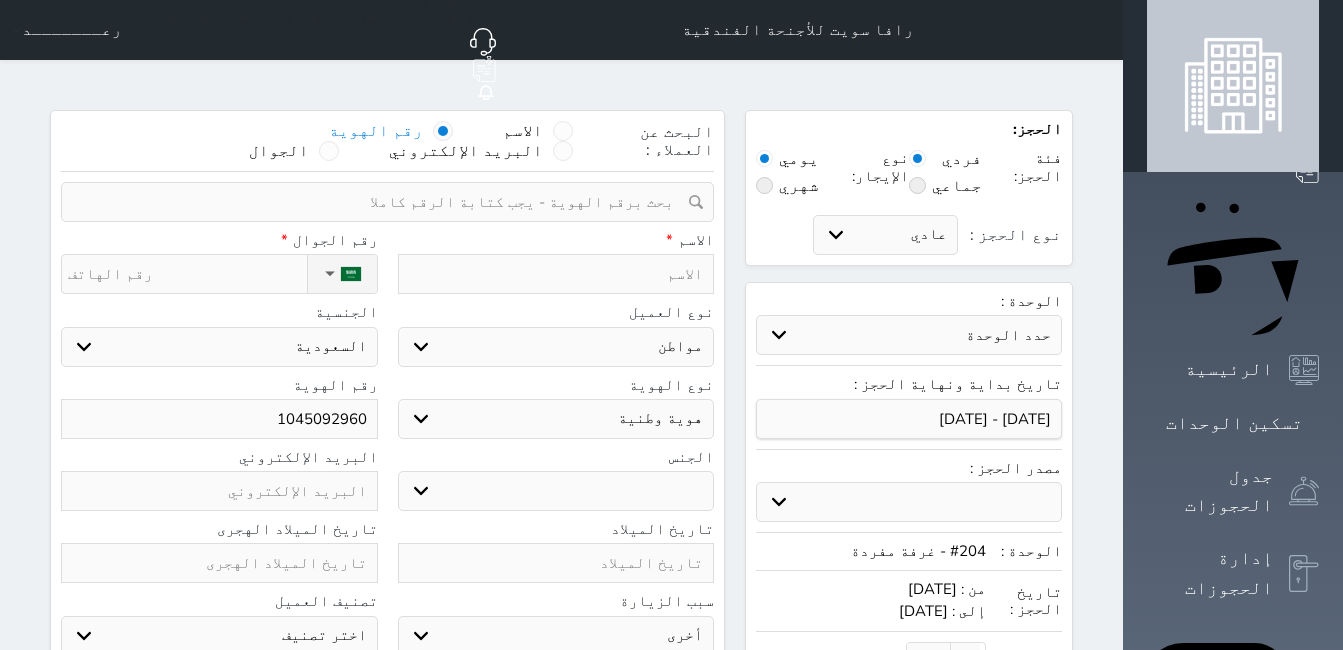 drag, startPoint x: 711, startPoint y: 438, endPoint x: 723, endPoint y: 462, distance: 26.832815 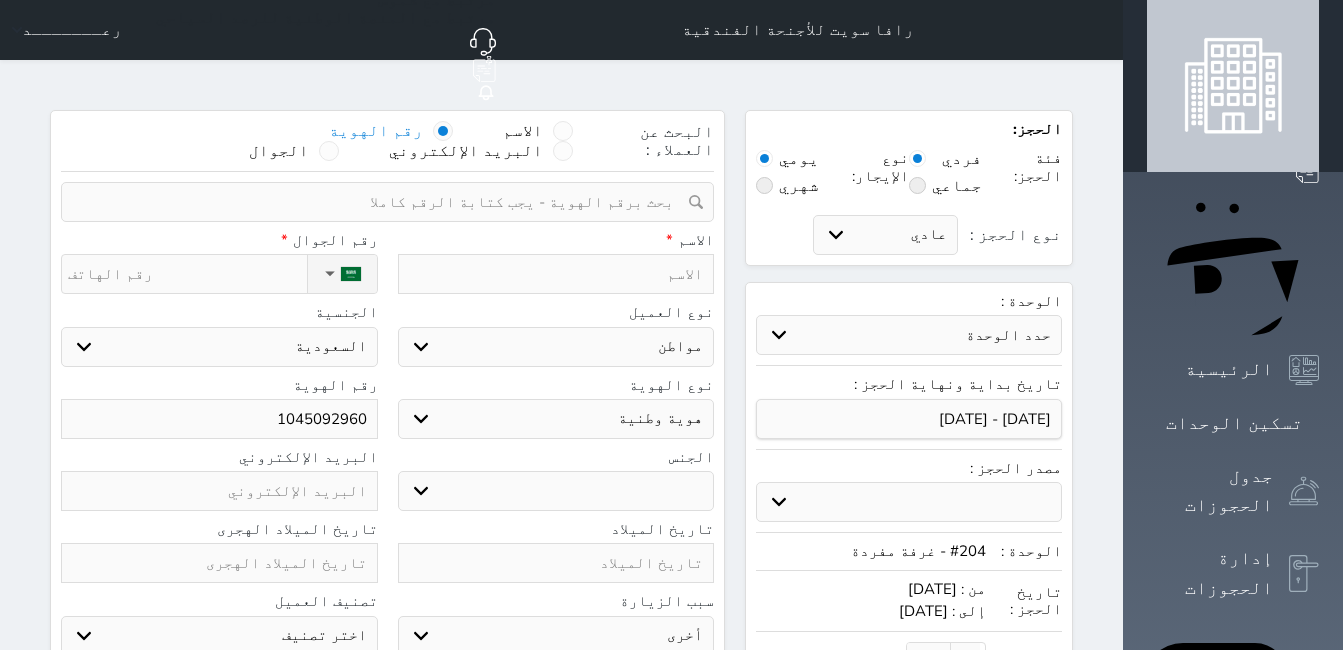click on "ذكر   انثى" at bounding box center [556, 491] 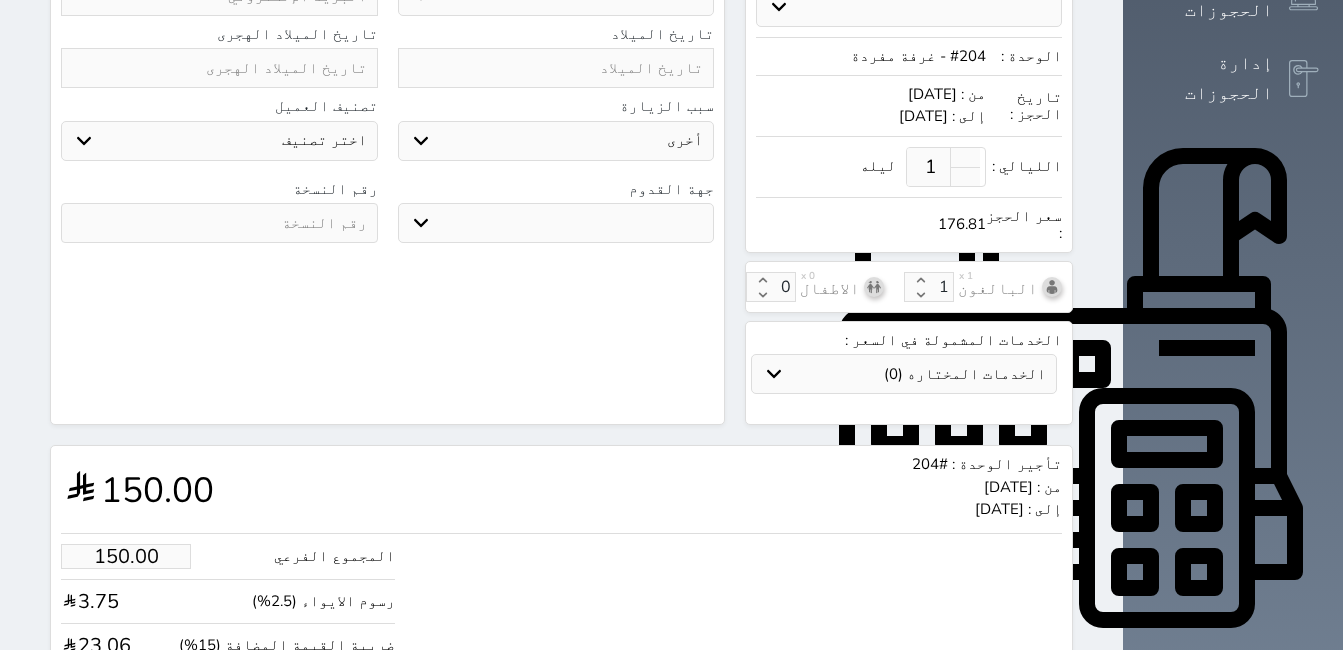 scroll, scrollTop: 500, scrollLeft: 0, axis: vertical 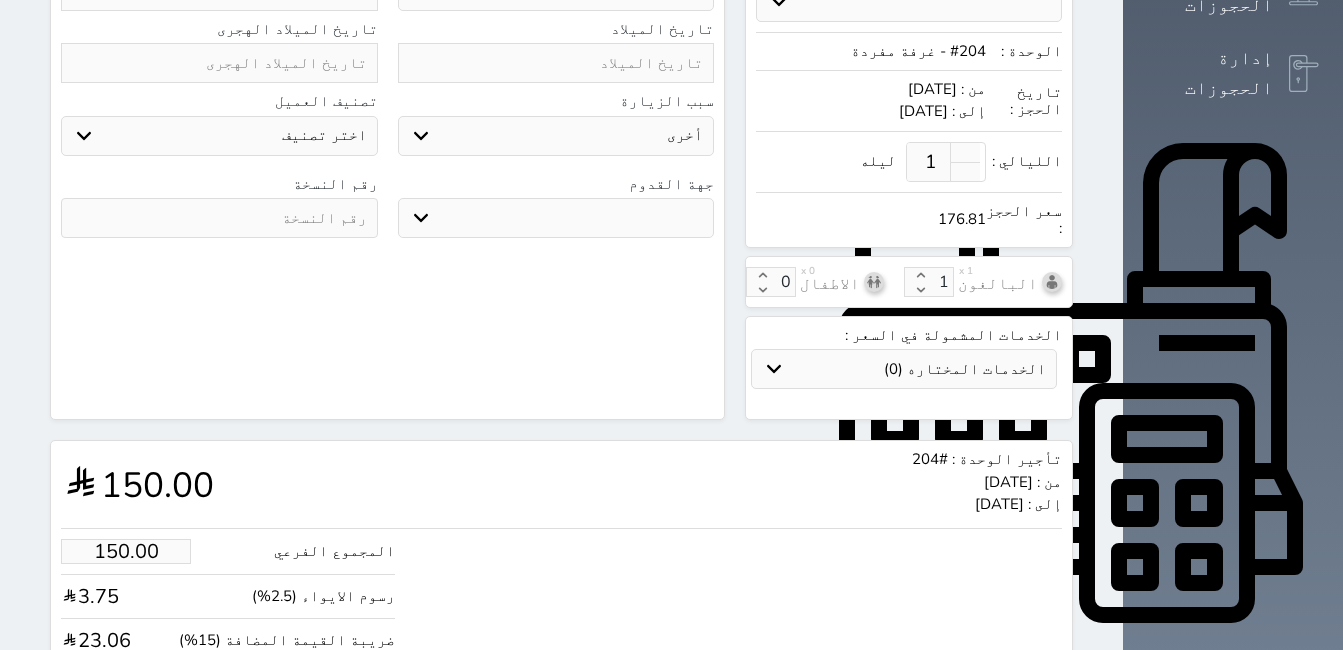 click on "جو بحر ارض" at bounding box center [556, 218] 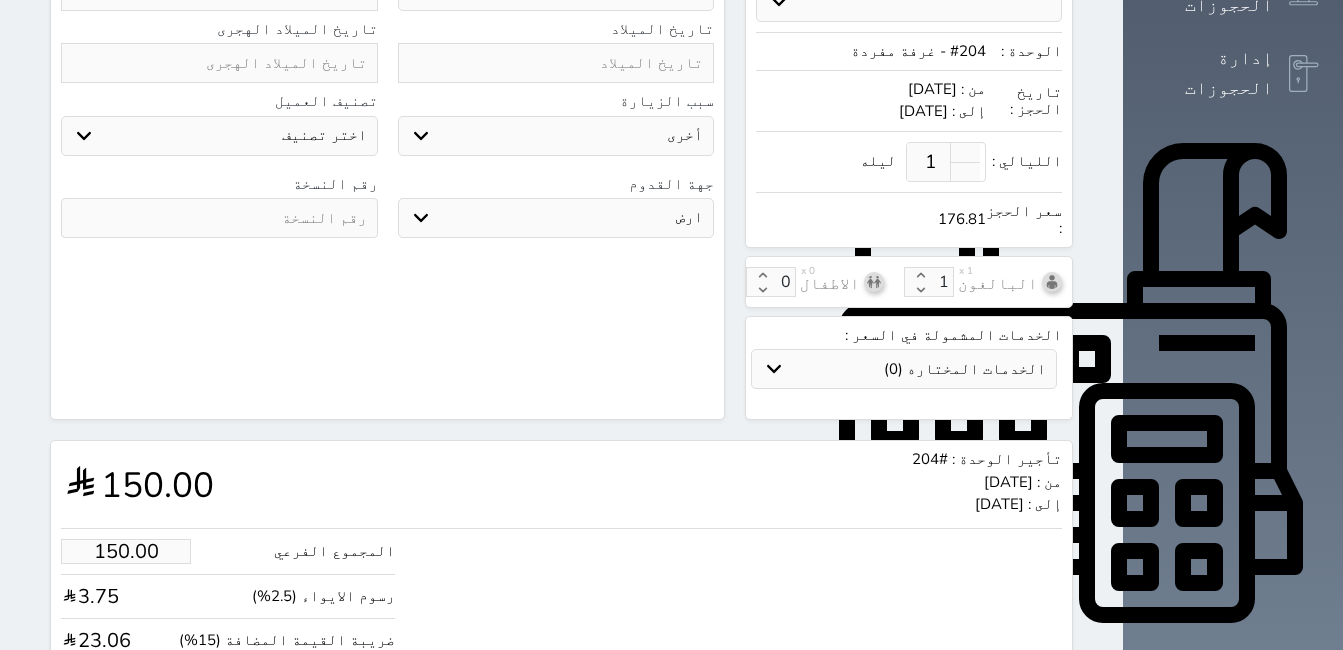 click on "جو بحر ارض" at bounding box center (556, 218) 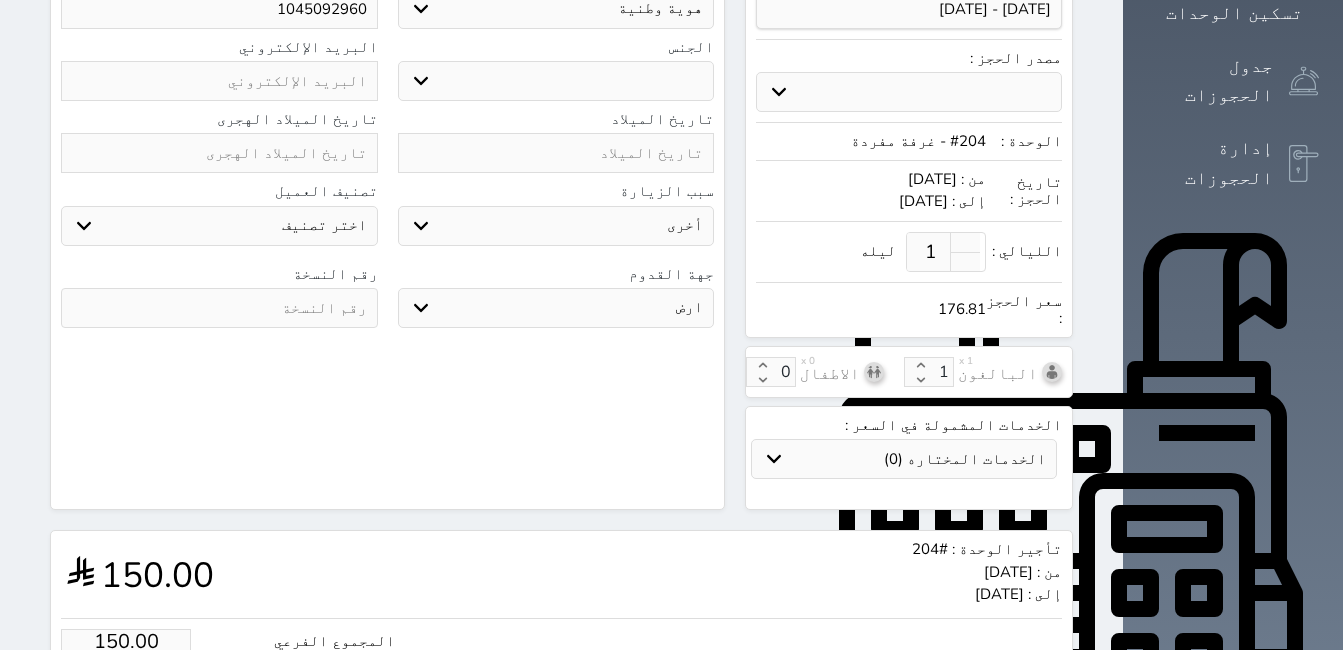 scroll, scrollTop: 300, scrollLeft: 0, axis: vertical 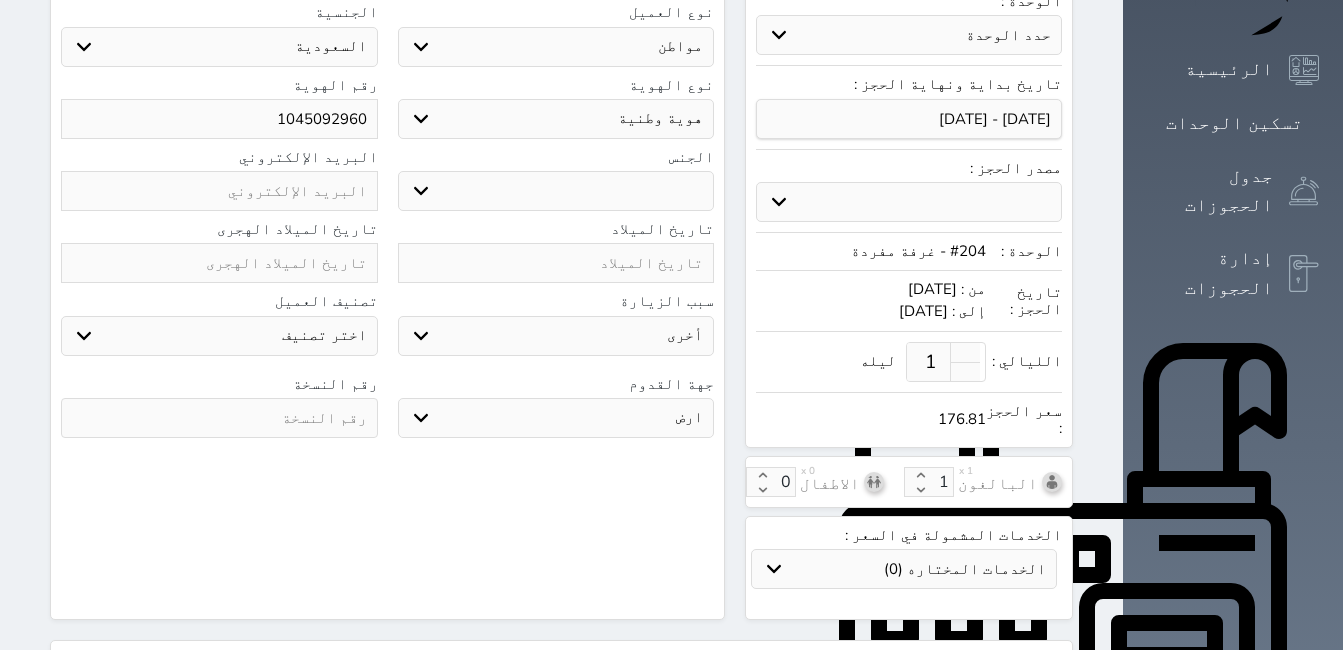 click at bounding box center [219, 418] 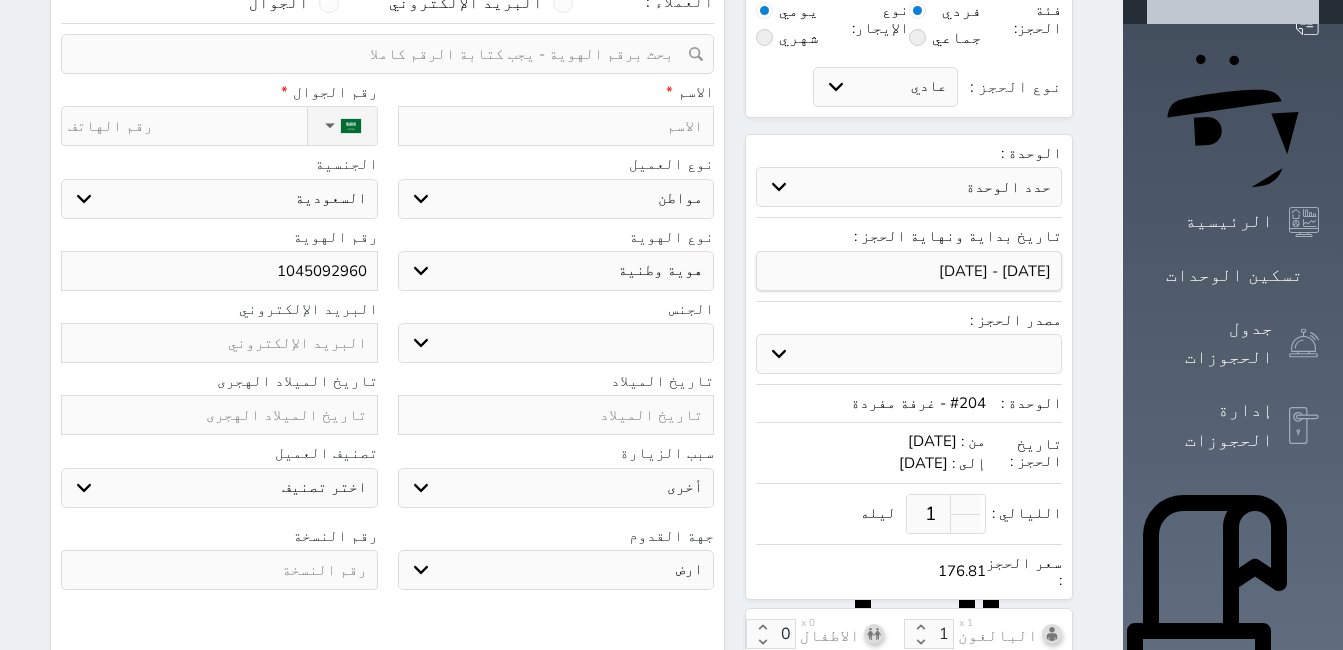 scroll, scrollTop: 0, scrollLeft: 0, axis: both 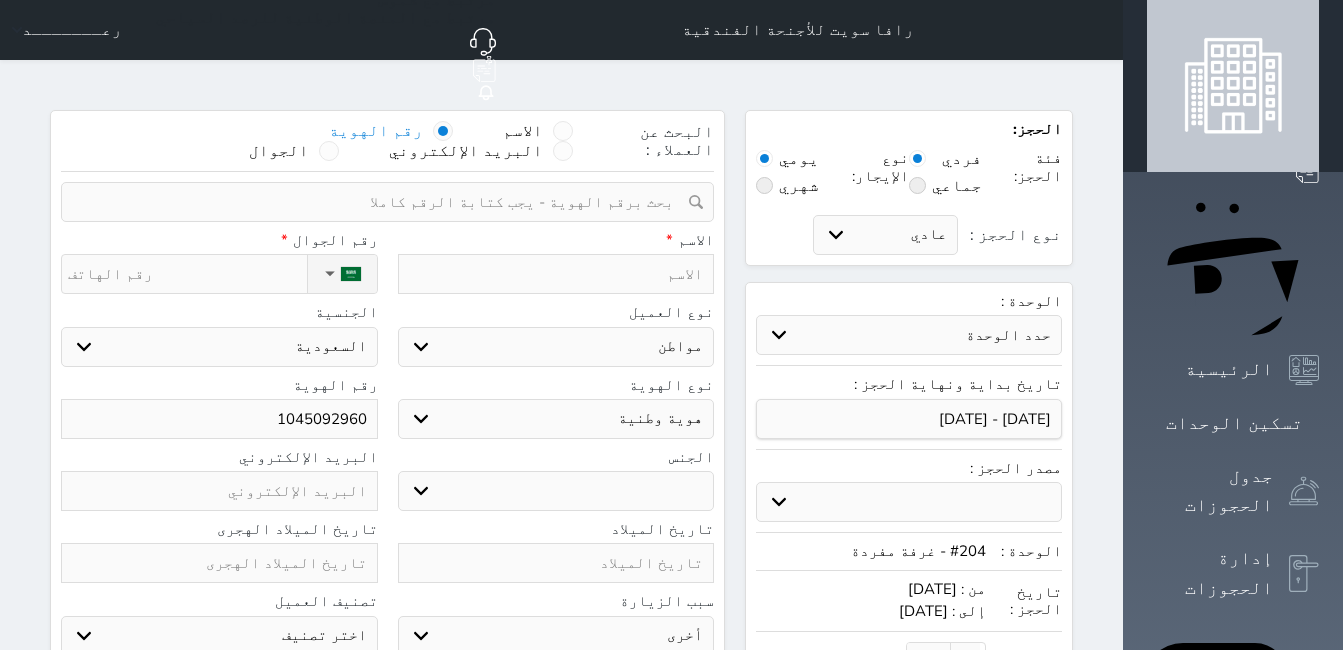 click at bounding box center [556, 274] 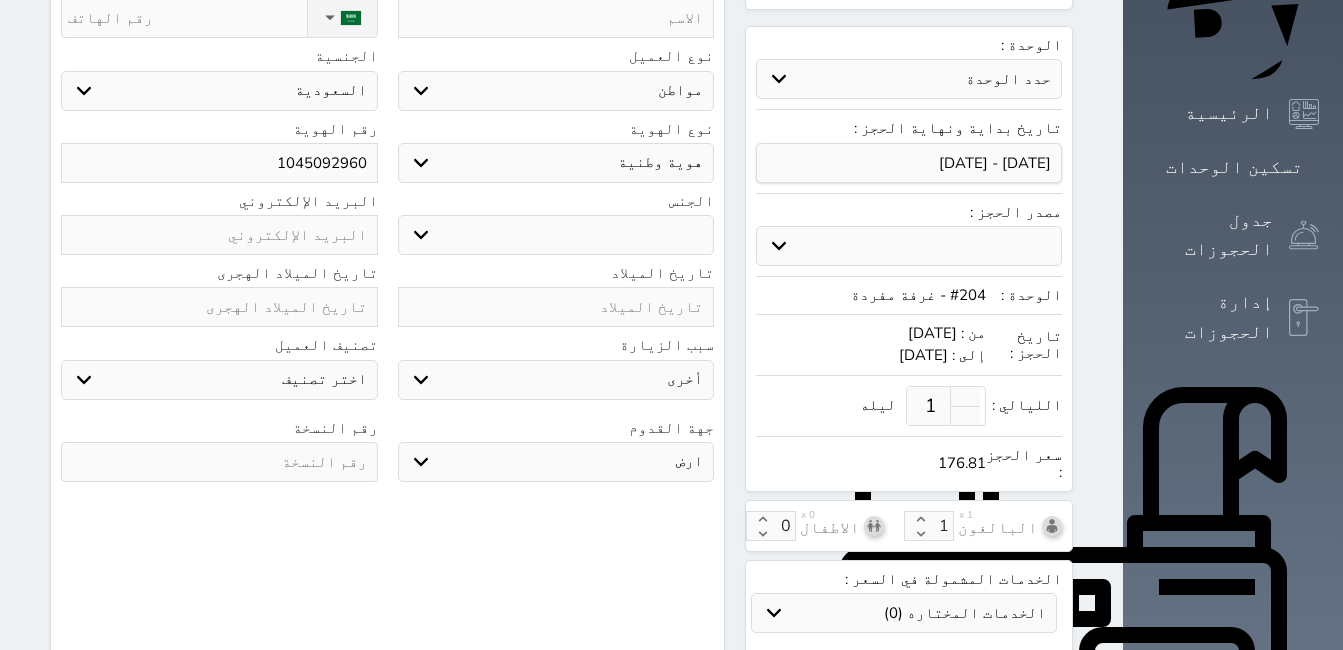scroll, scrollTop: 300, scrollLeft: 0, axis: vertical 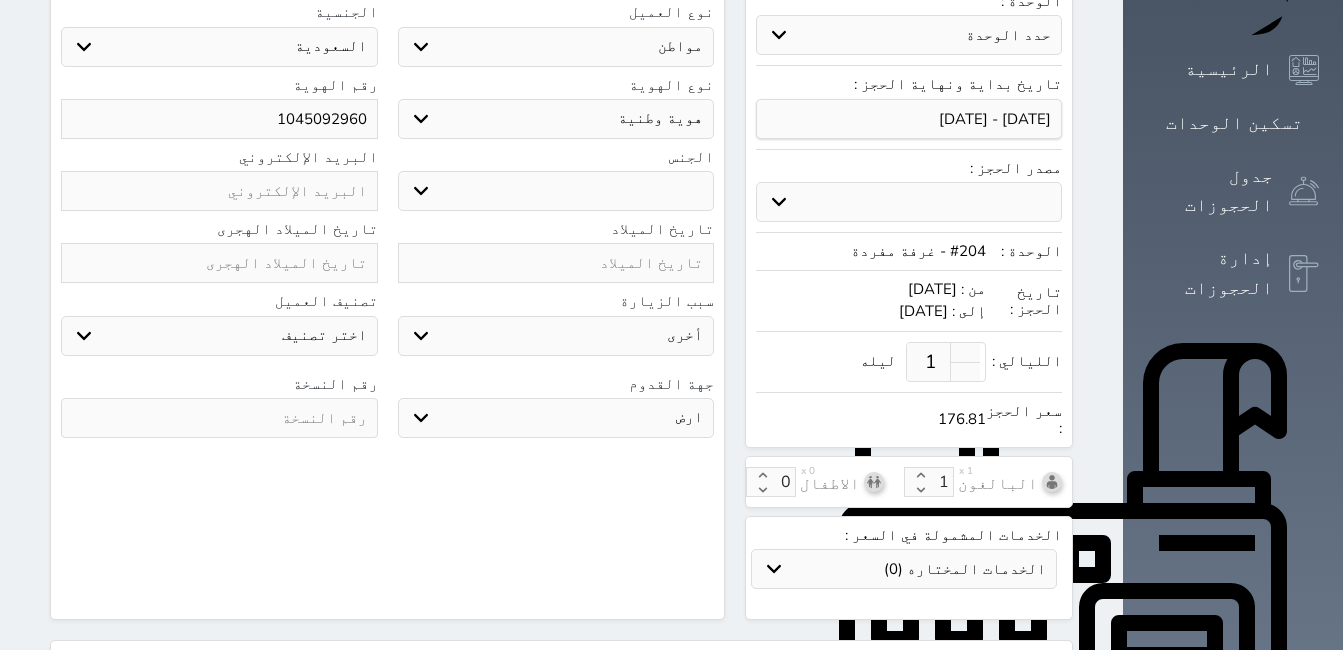 click at bounding box center [219, 418] 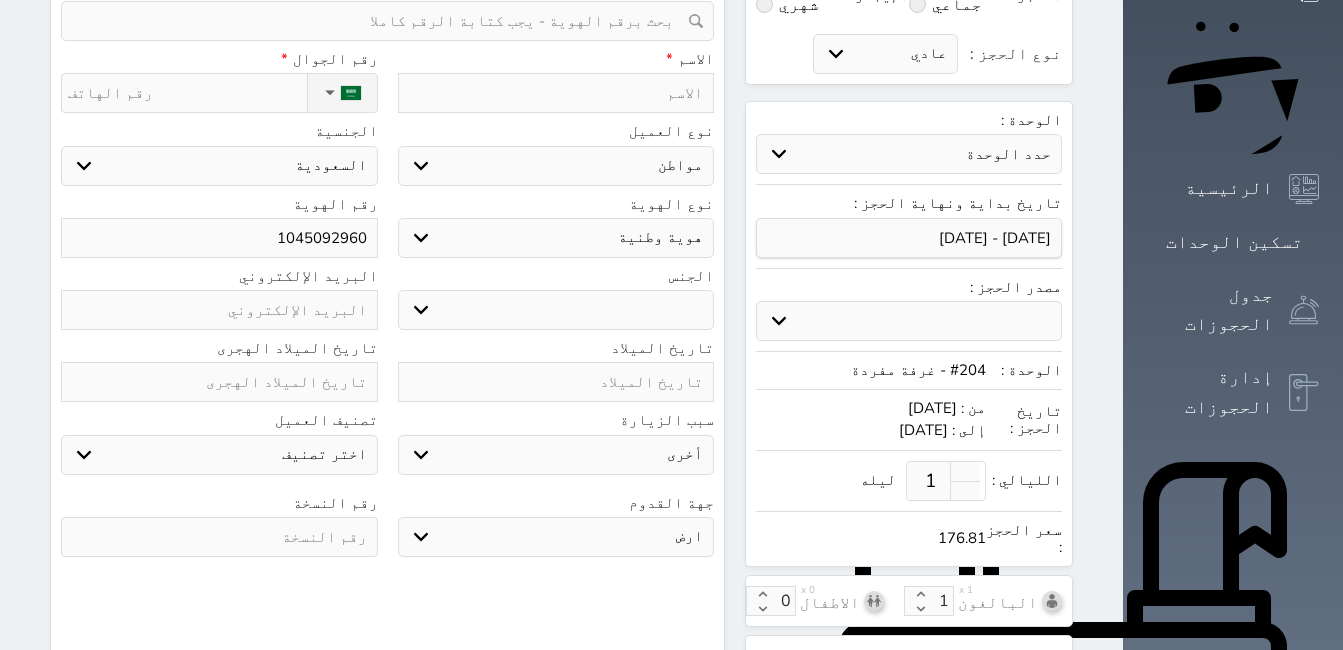 scroll, scrollTop: 0, scrollLeft: 0, axis: both 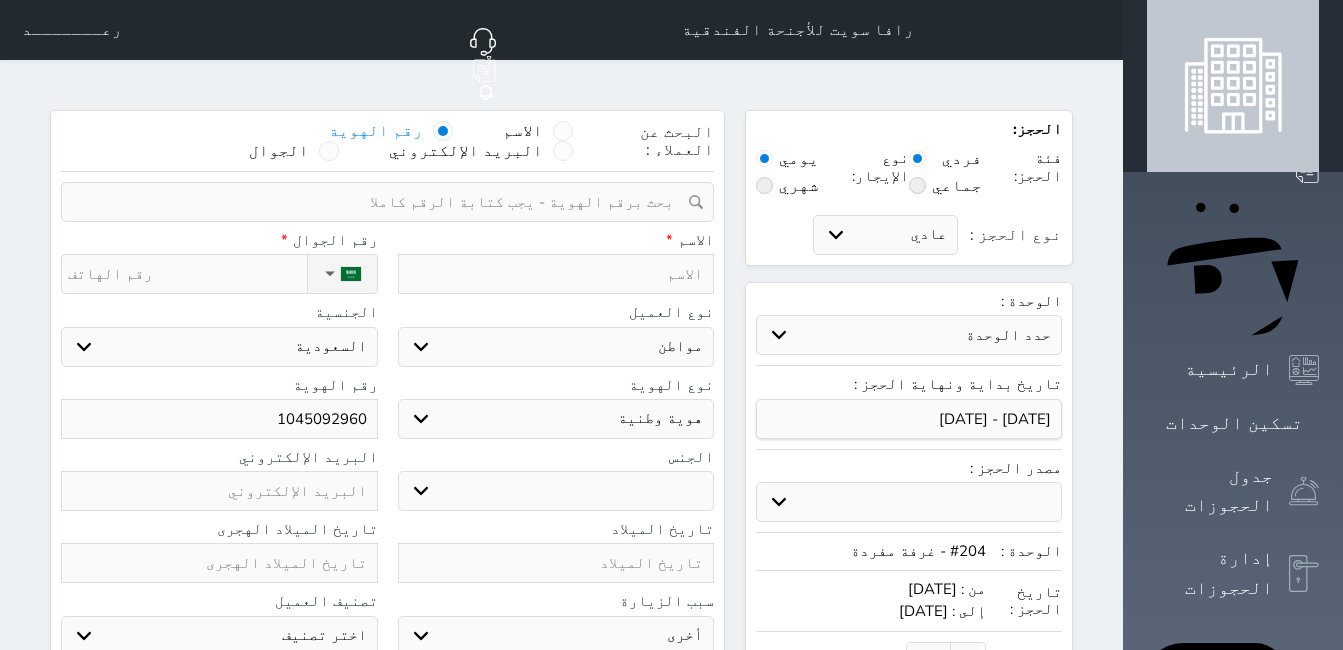 click at bounding box center (556, 274) 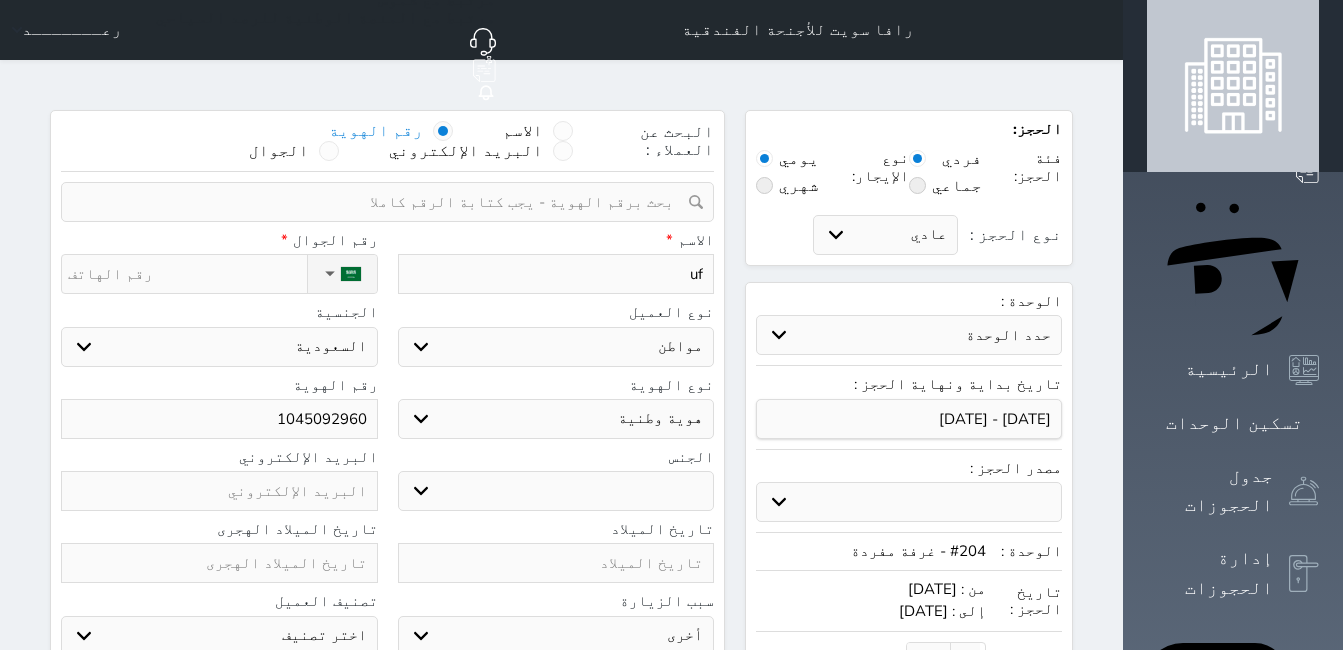 type on "u" 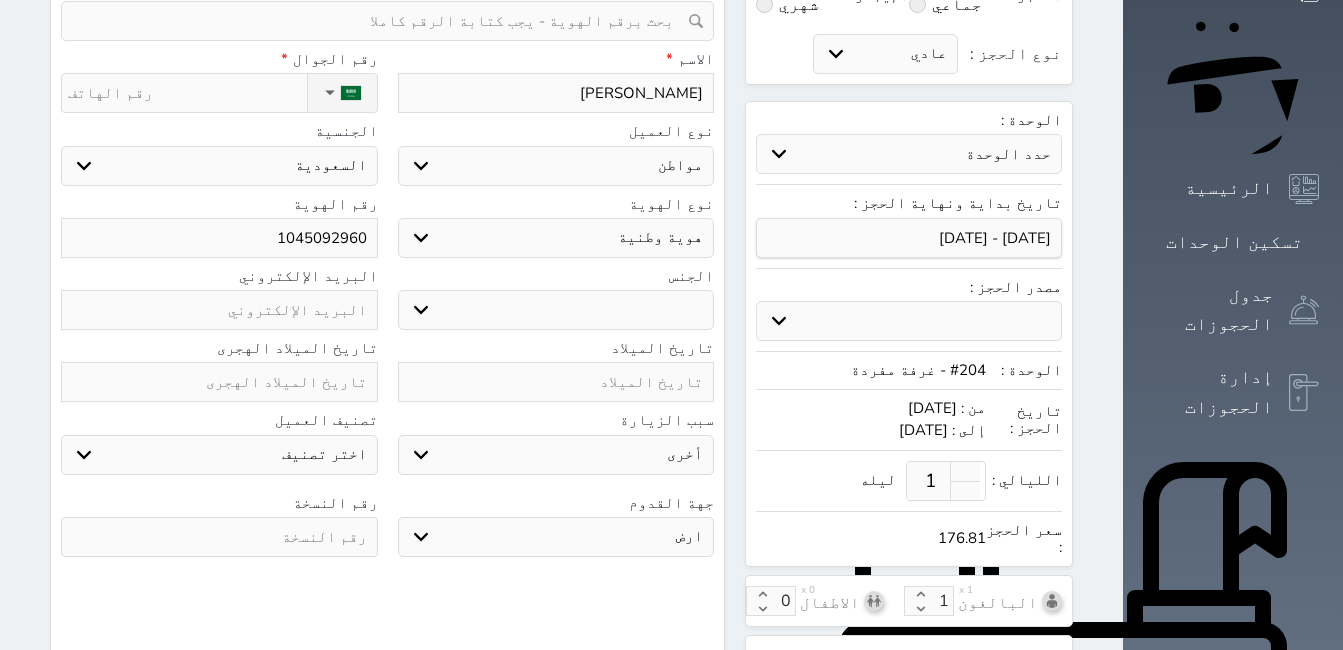 scroll, scrollTop: 300, scrollLeft: 0, axis: vertical 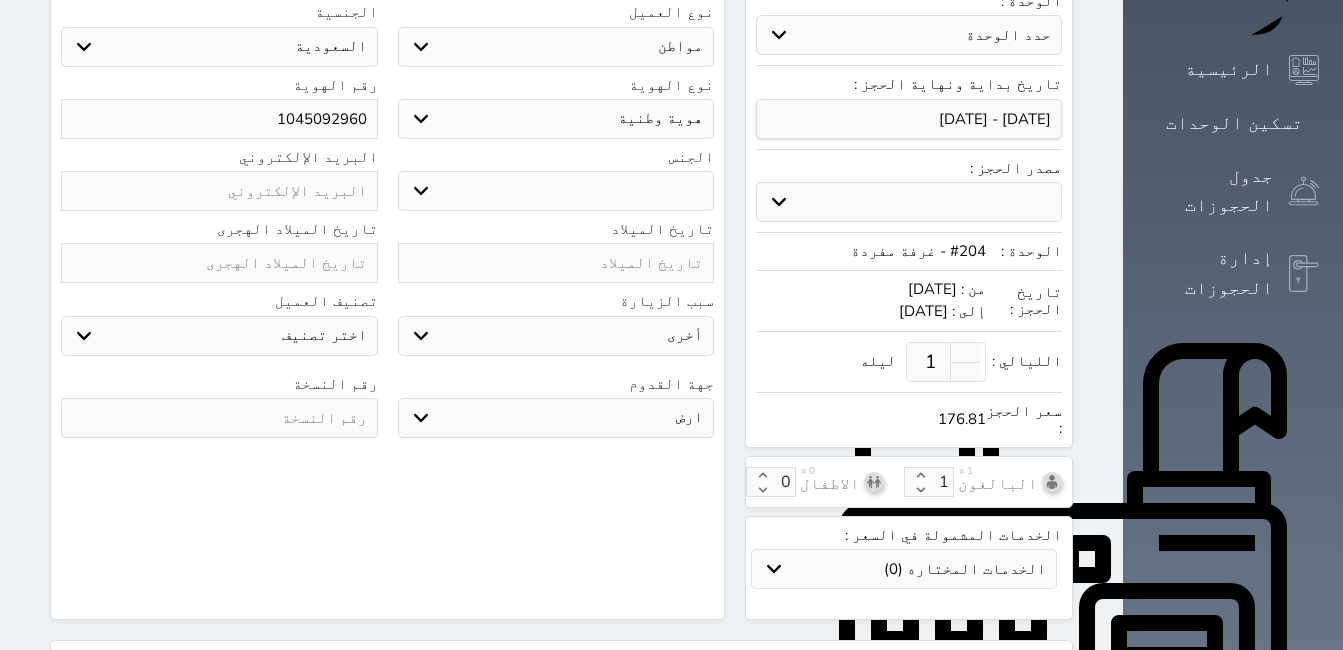 type on "[PERSON_NAME]" 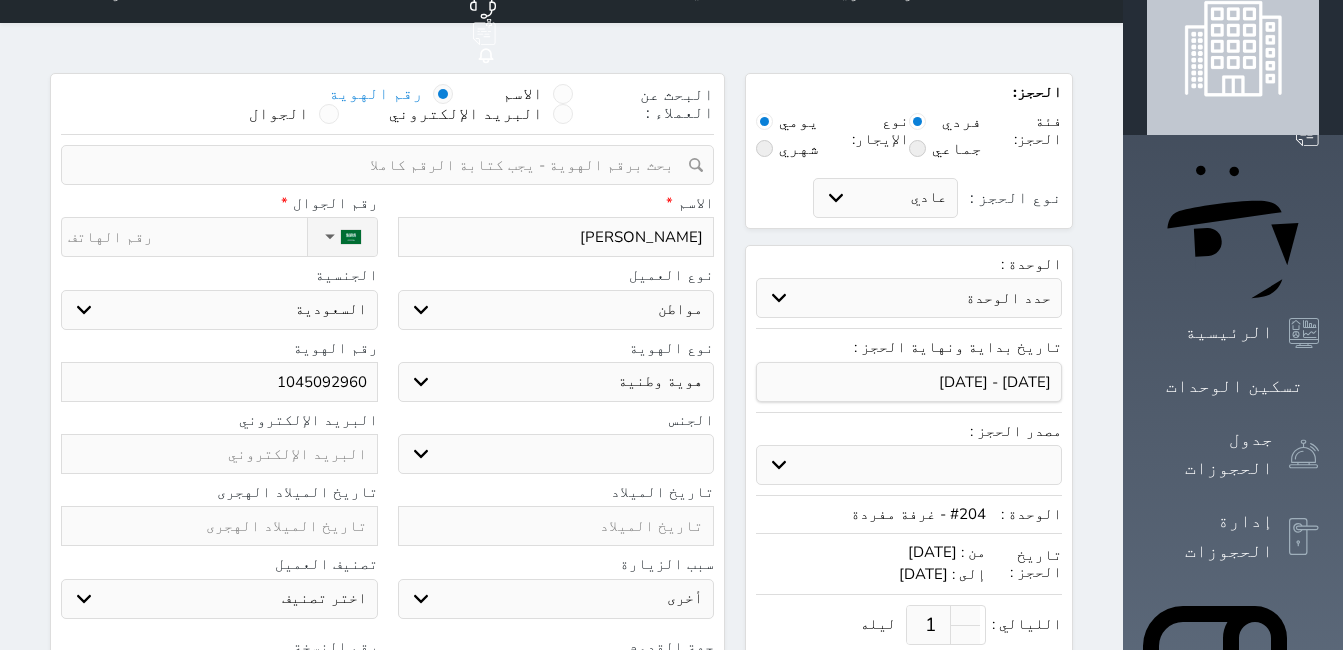 scroll, scrollTop: 0, scrollLeft: 0, axis: both 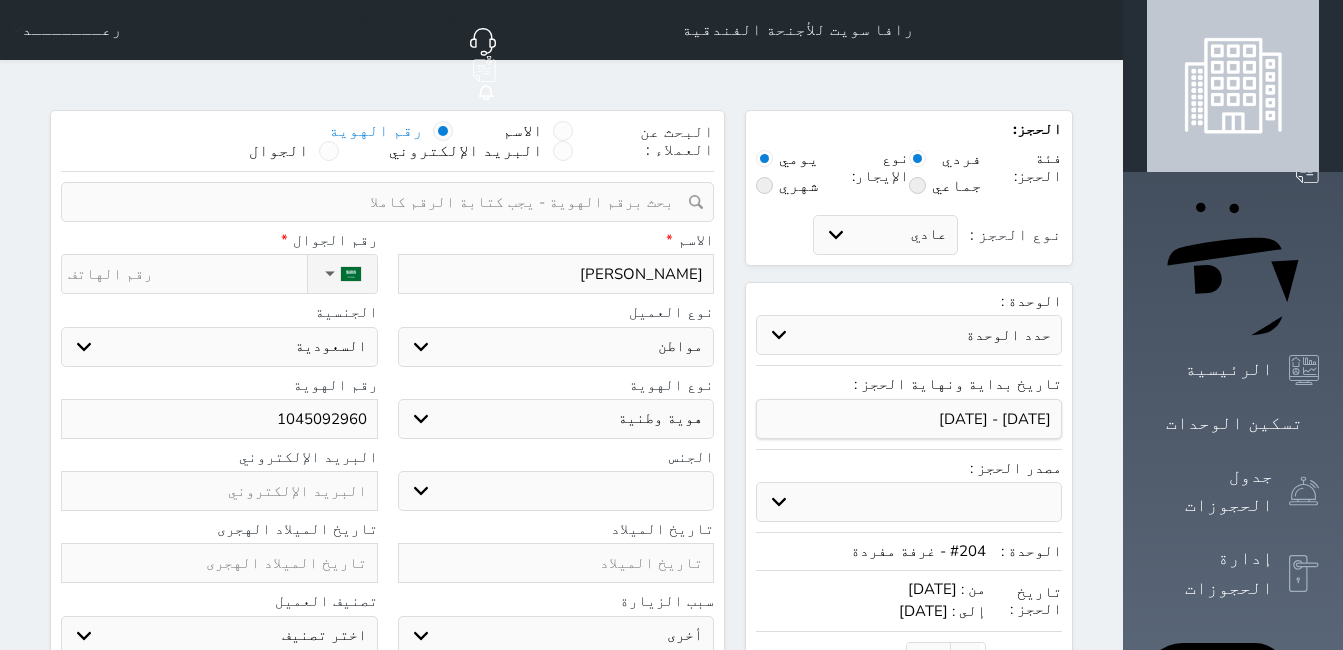 type on "1" 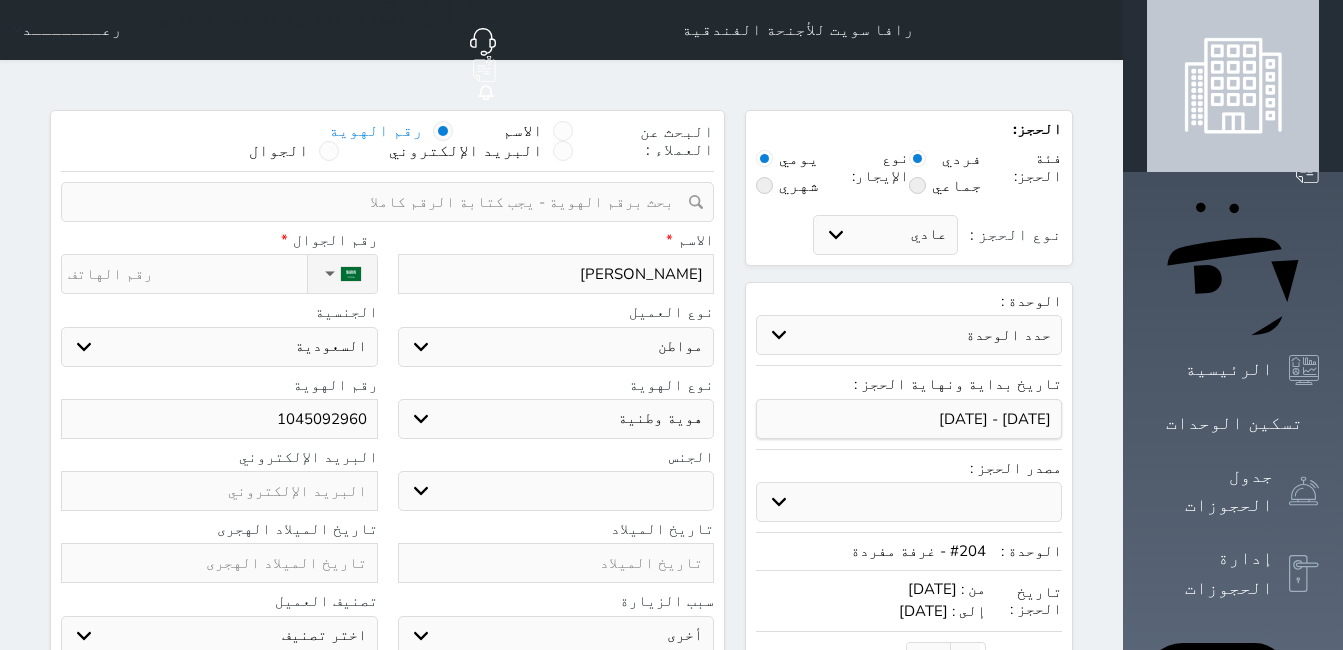 drag, startPoint x: 432, startPoint y: 282, endPoint x: 432, endPoint y: 302, distance: 20 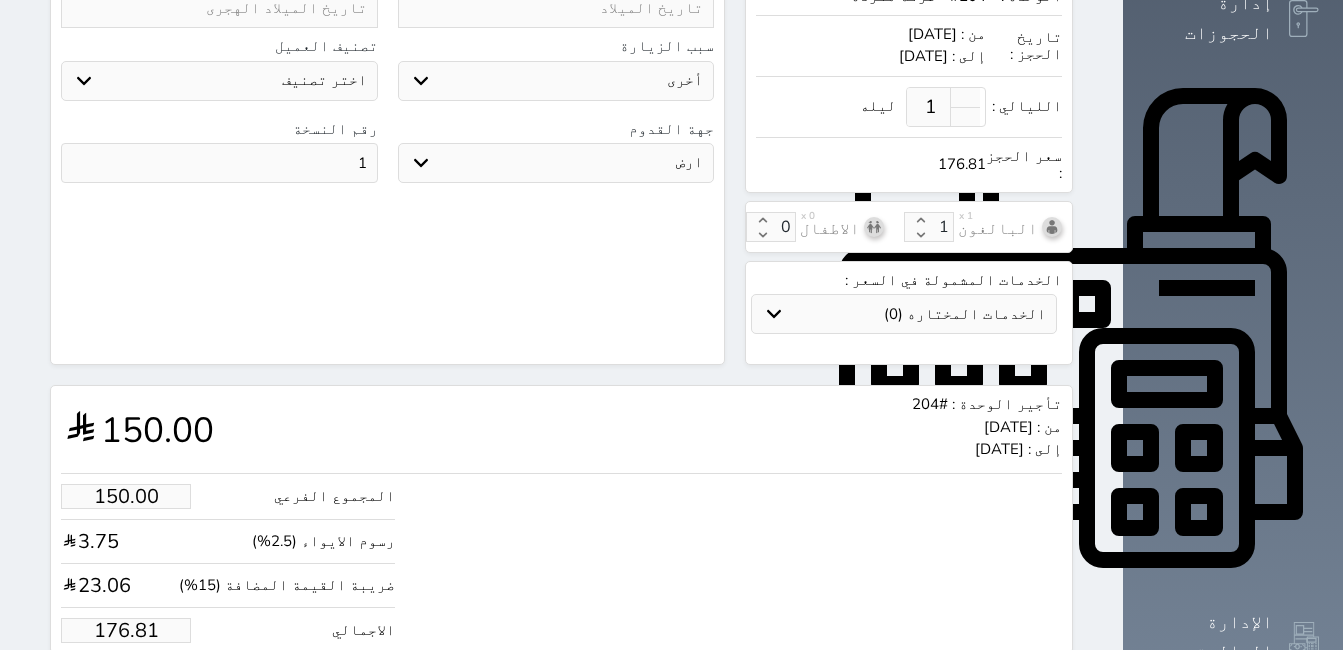 scroll, scrollTop: 583, scrollLeft: 0, axis: vertical 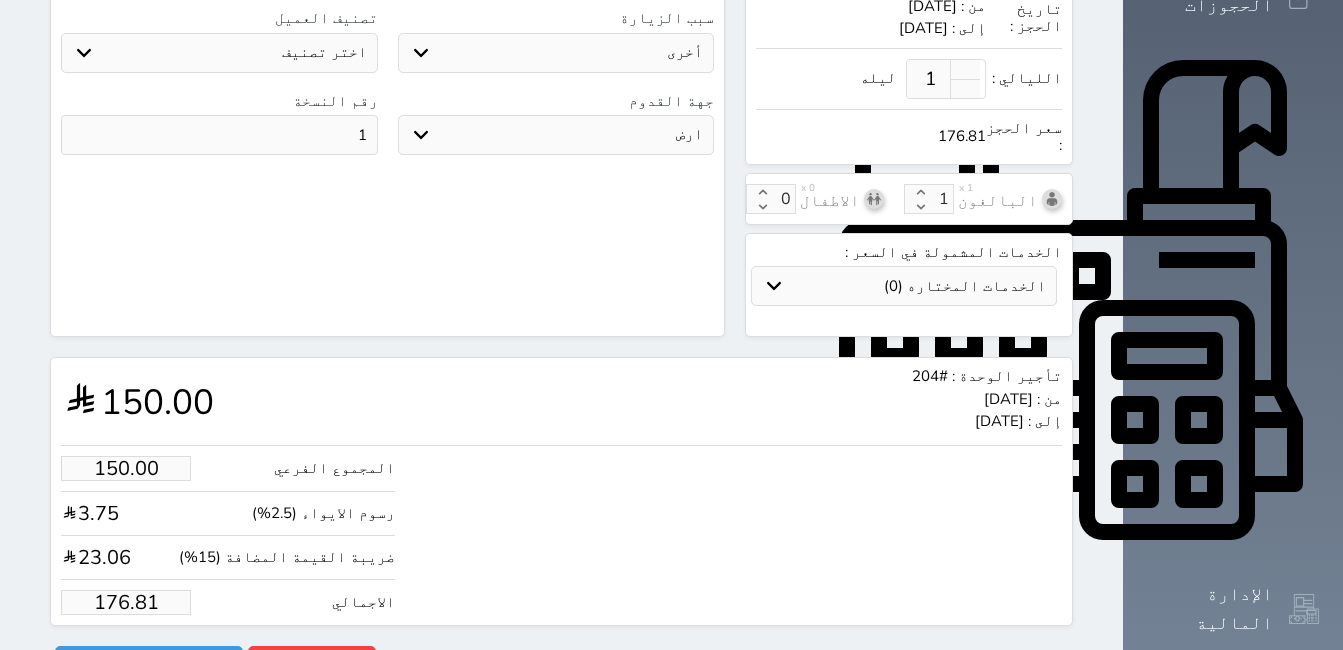 type on "[PHONE_NUMBER]" 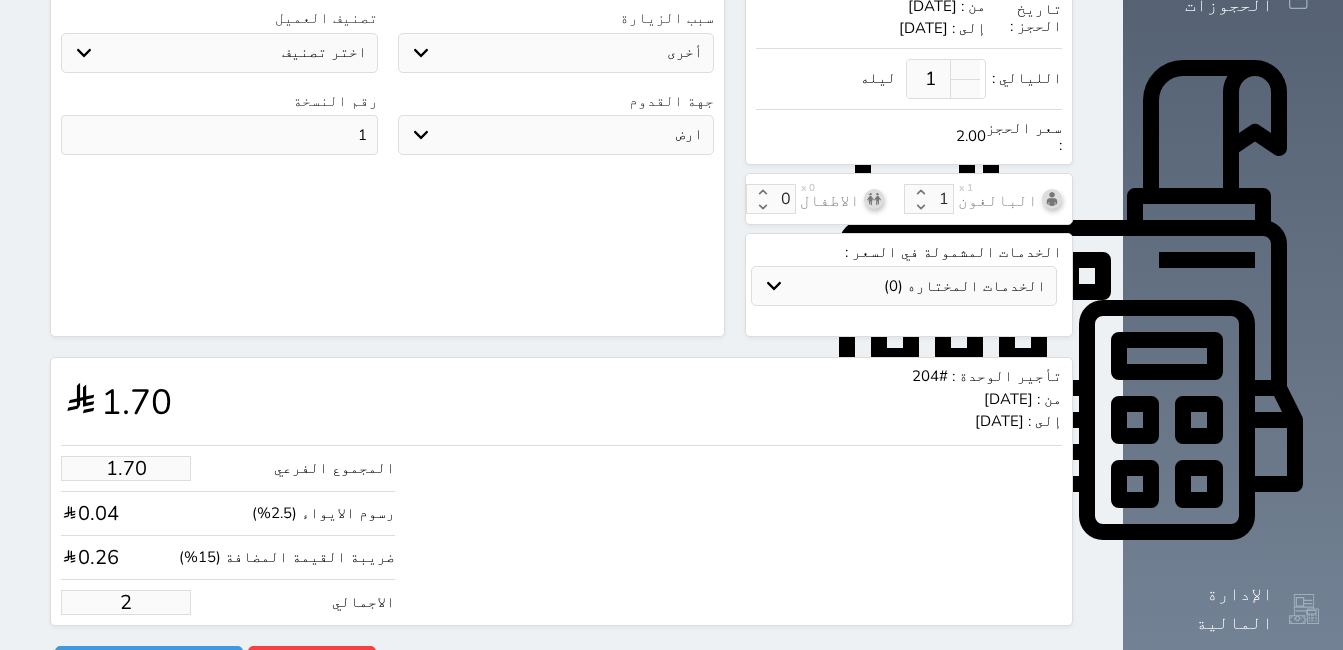 type on "16.97" 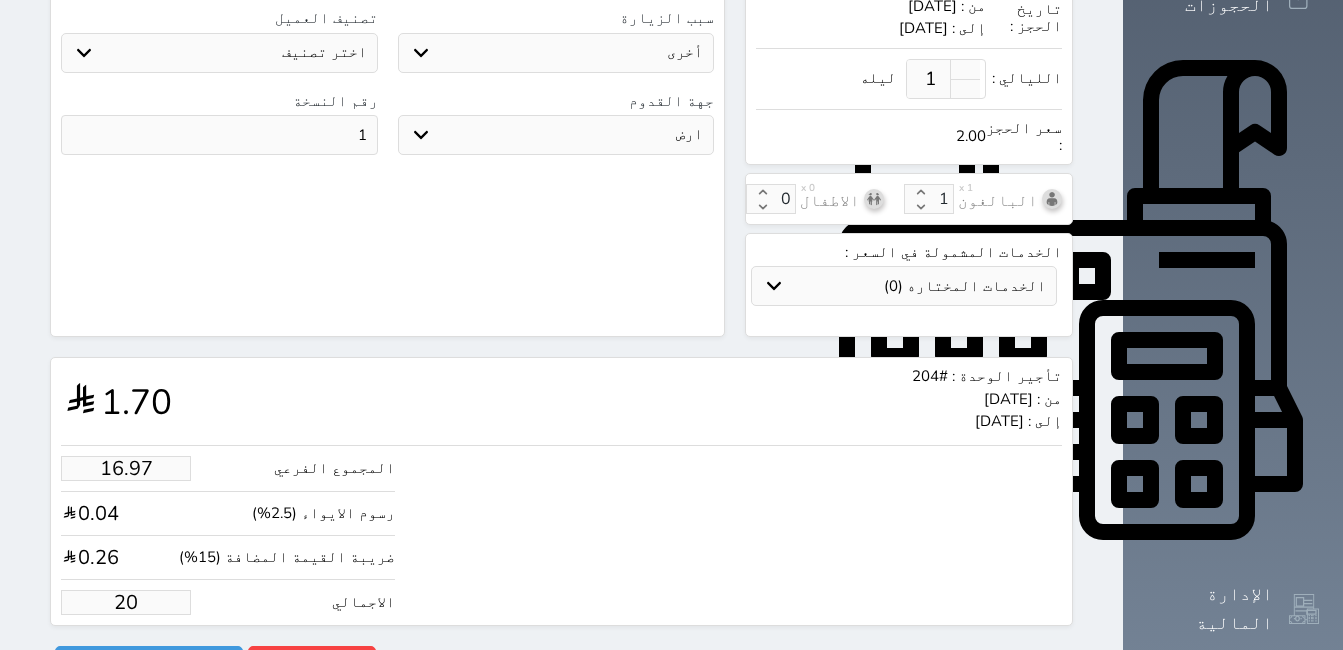 type on "169.67" 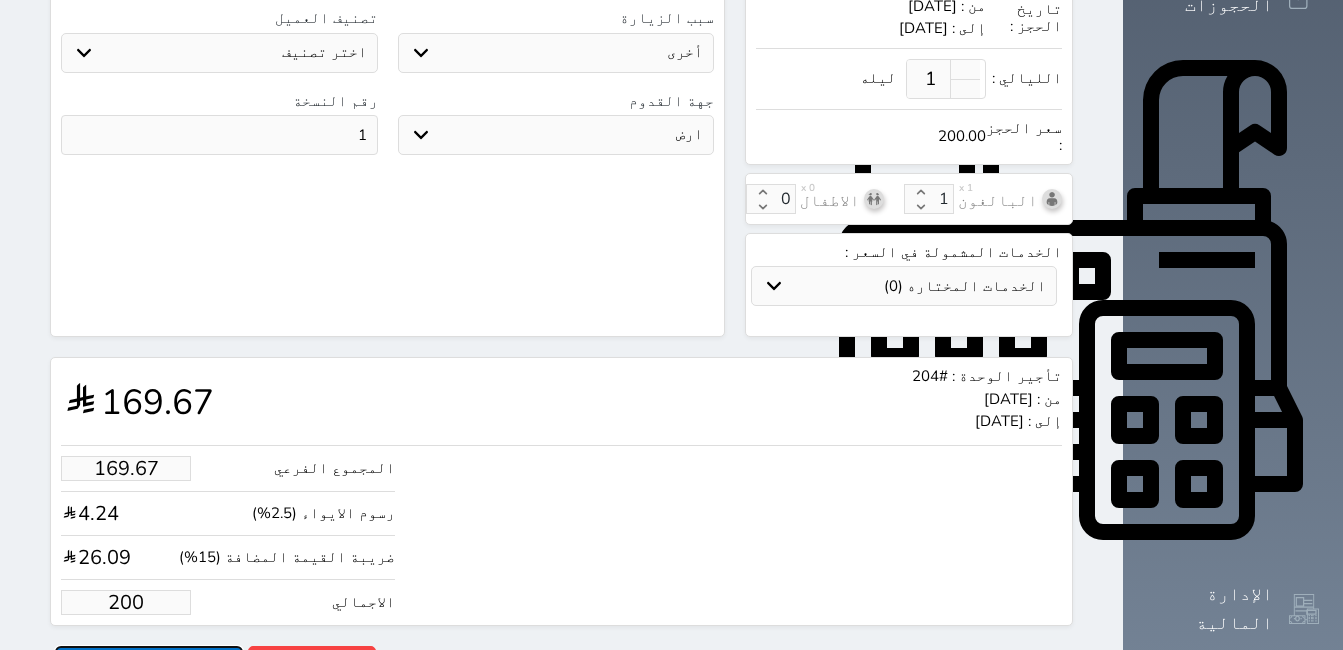 type on "200.00" 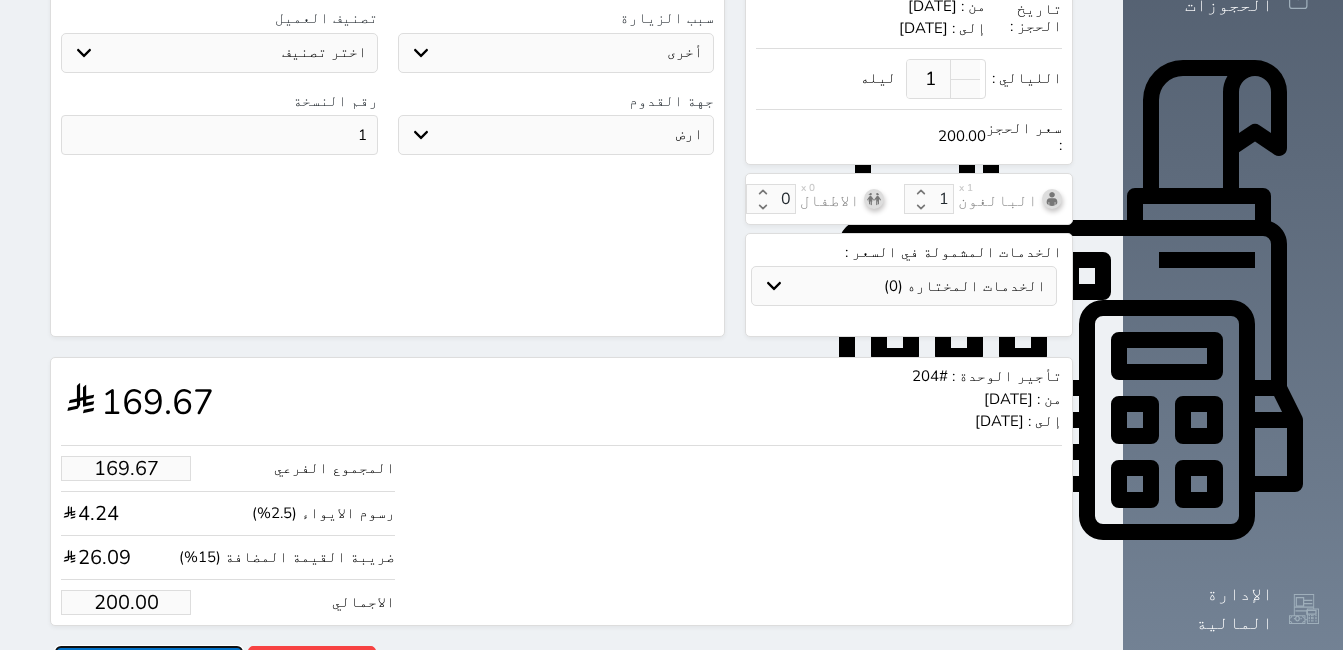 click on "حجز" at bounding box center [149, 663] 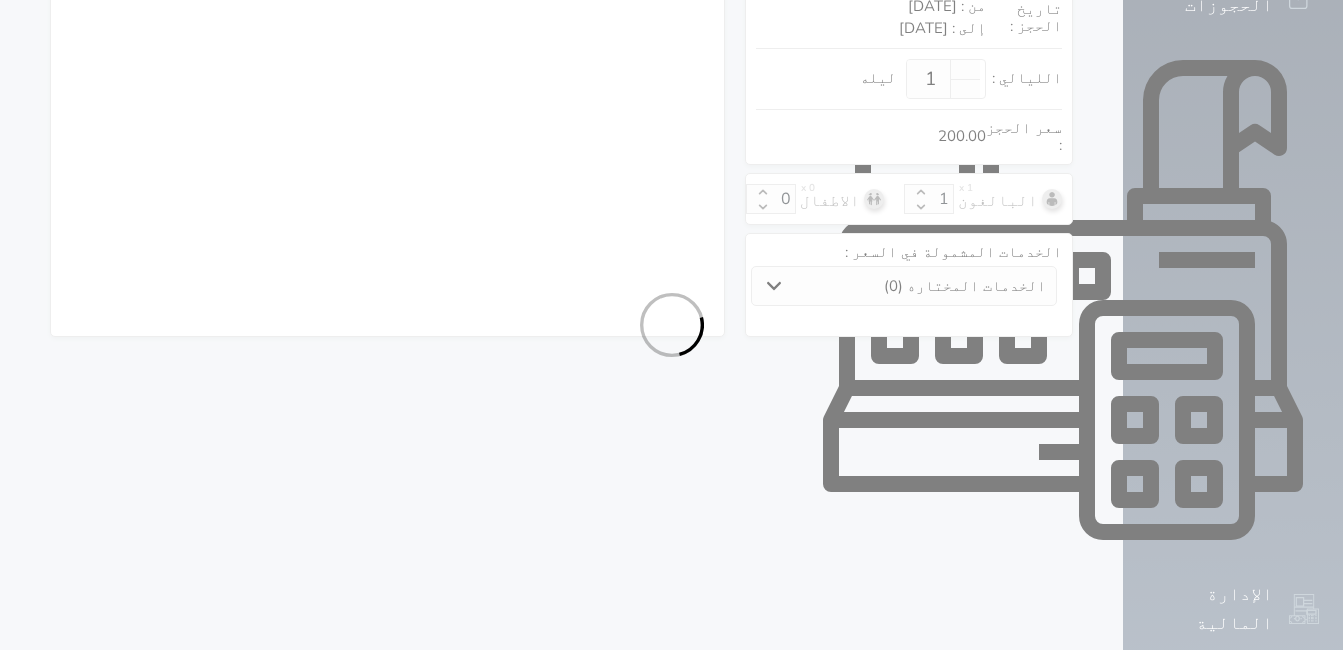 scroll, scrollTop: 332, scrollLeft: 0, axis: vertical 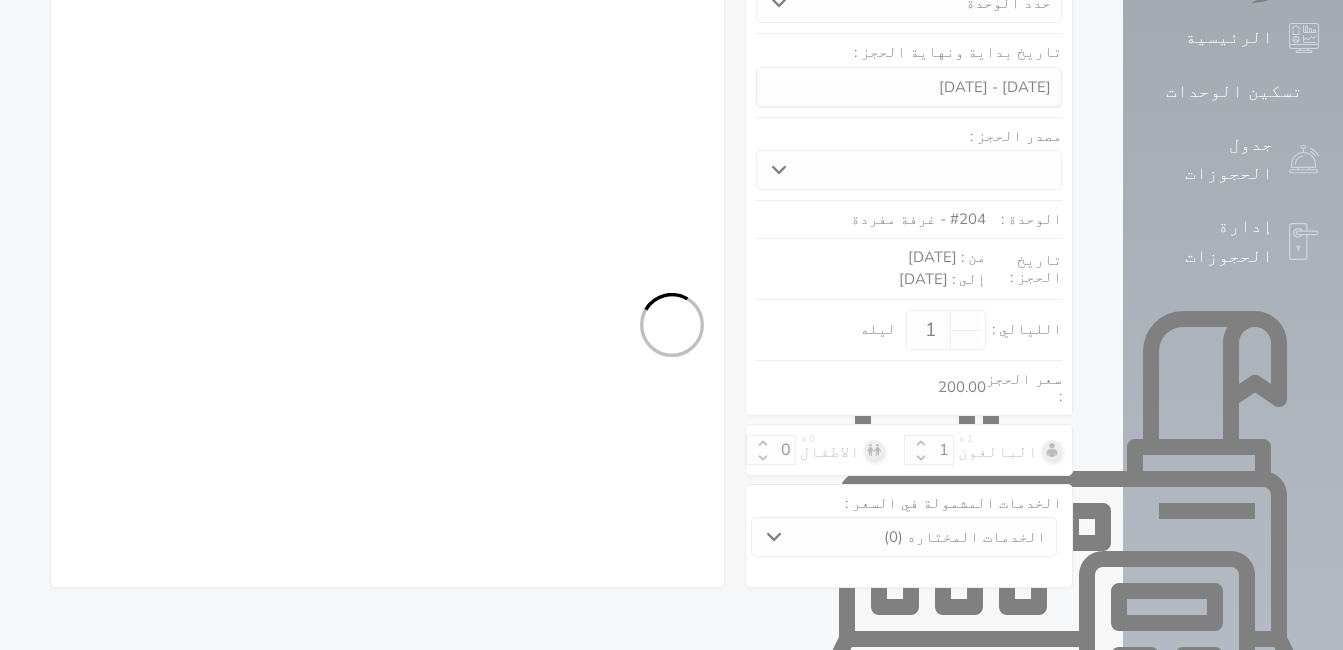 select on "1" 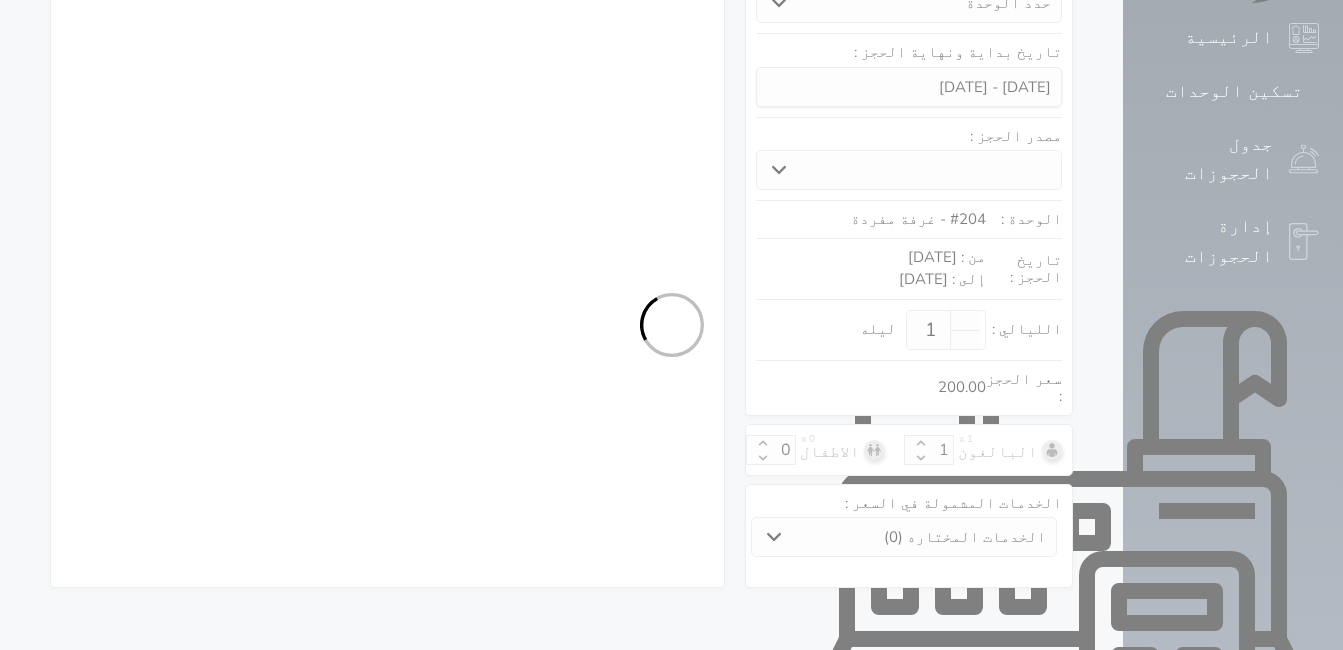 select on "113" 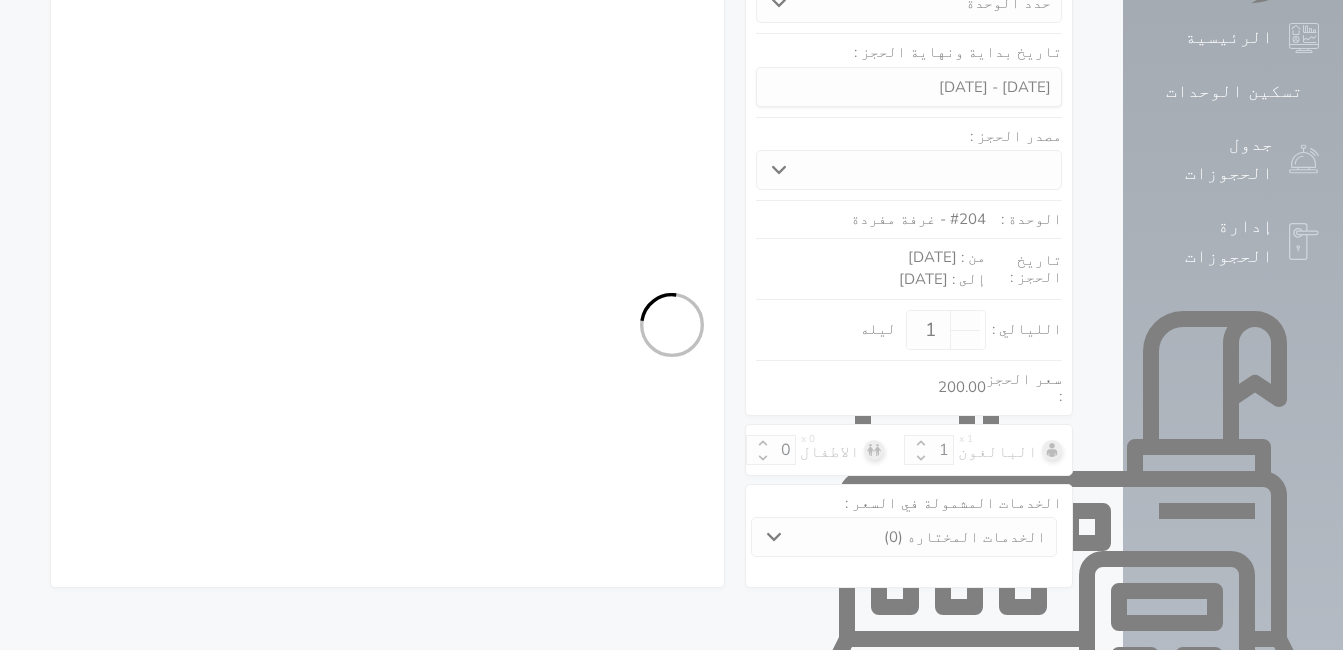 select on "1" 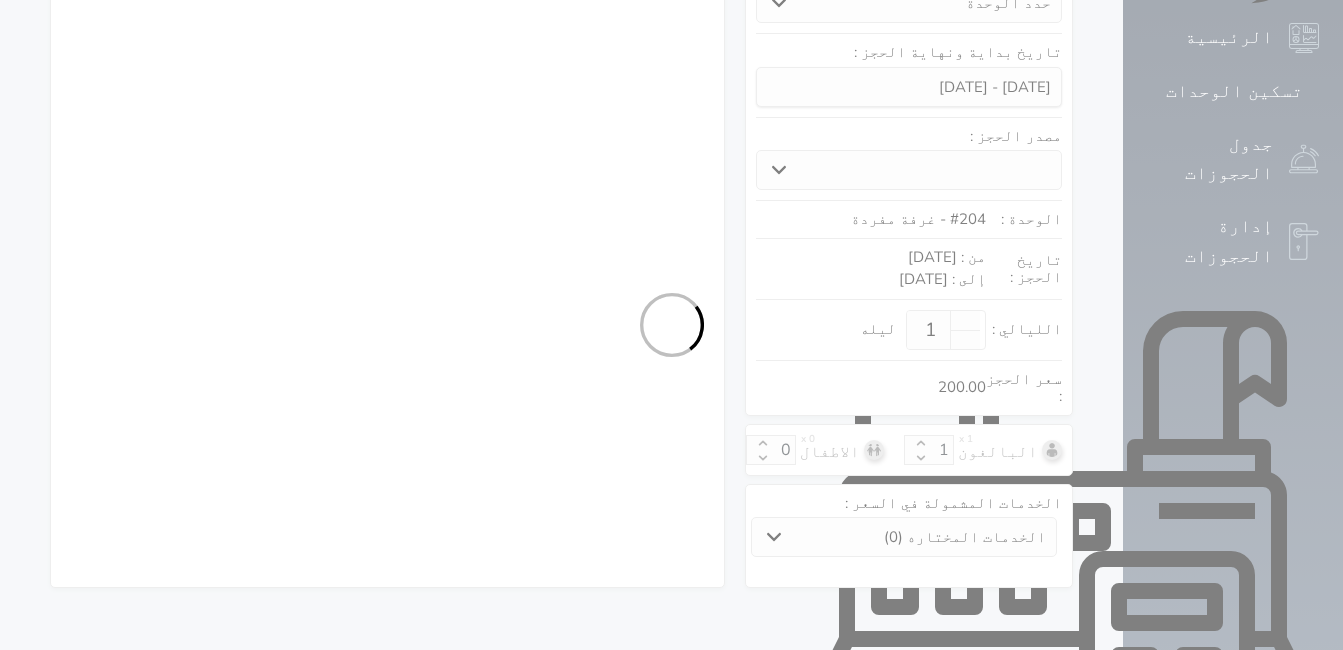 select on "7" 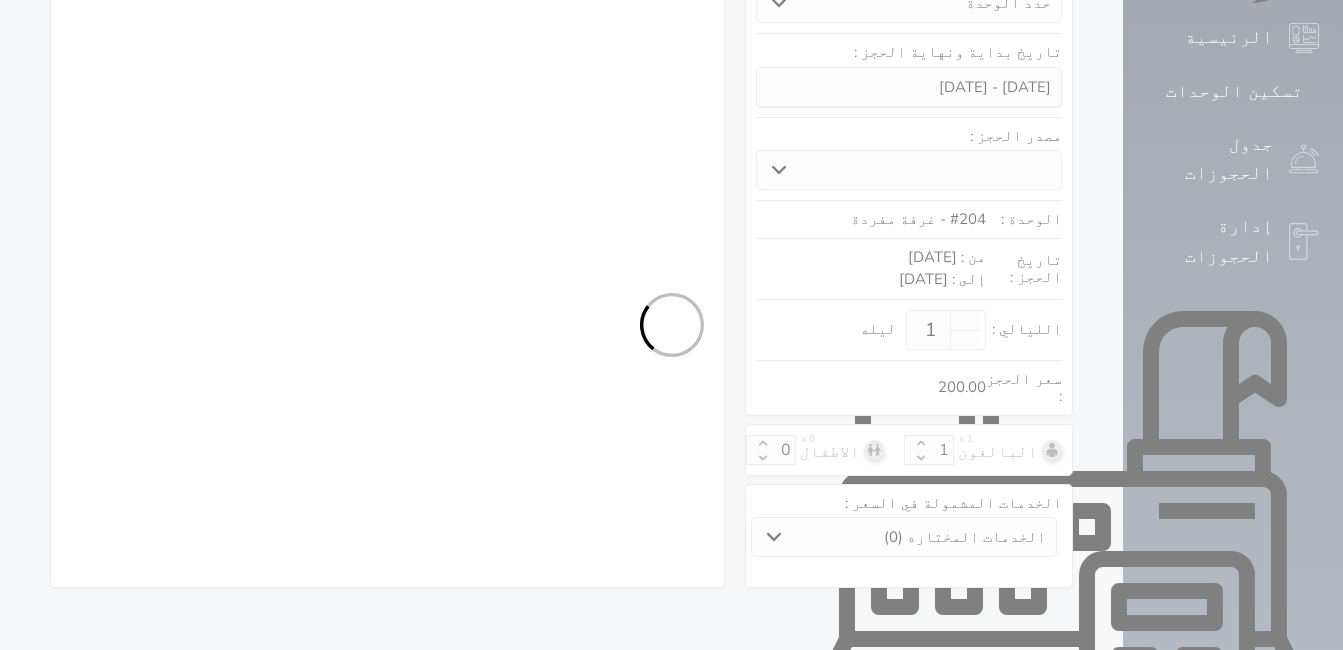 select on "9" 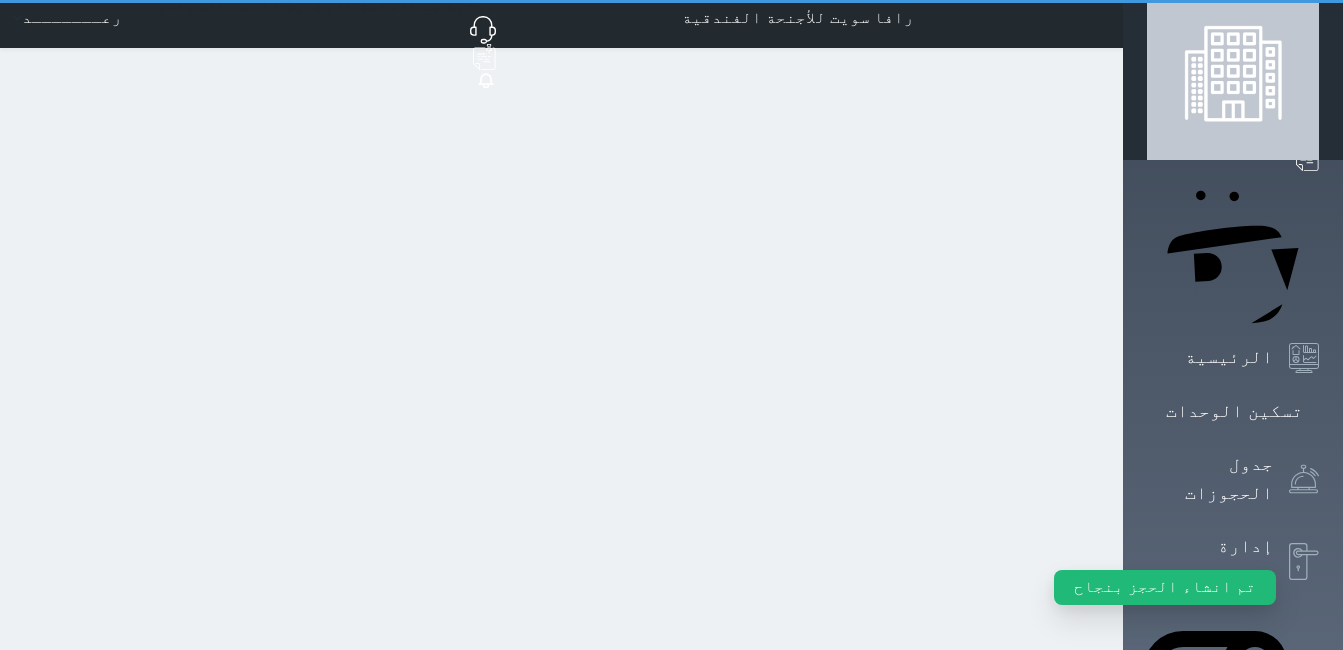 scroll, scrollTop: 0, scrollLeft: 0, axis: both 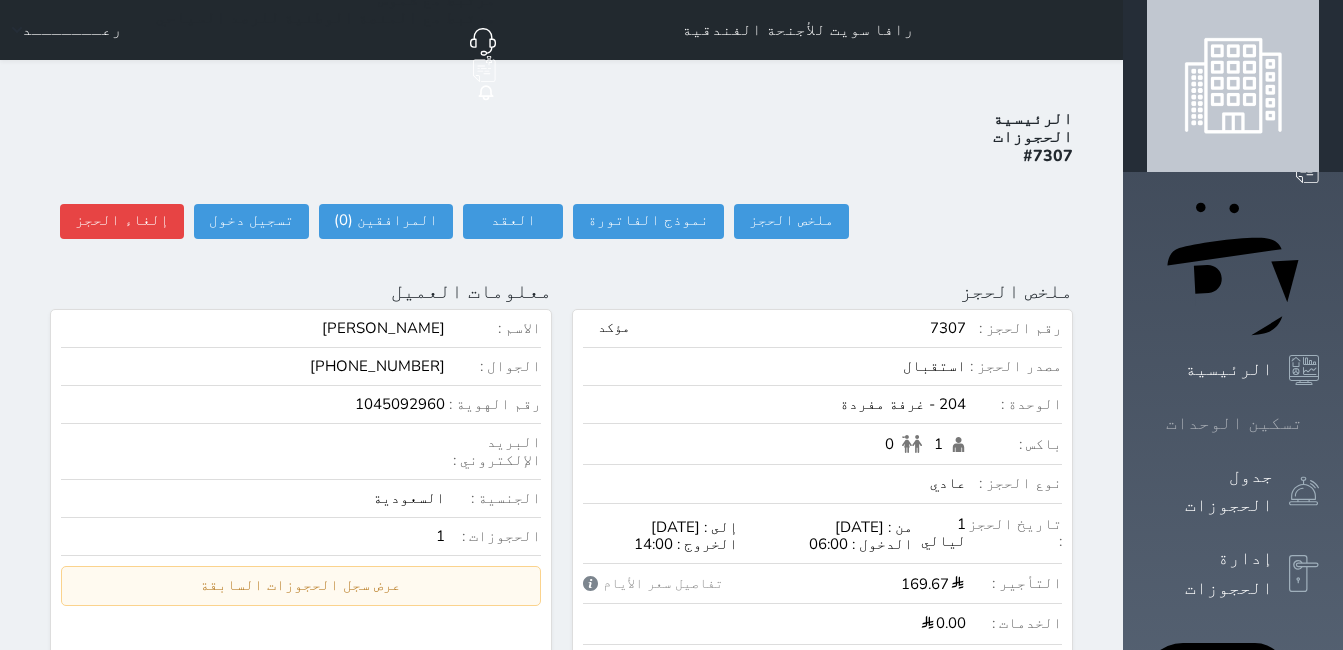 click 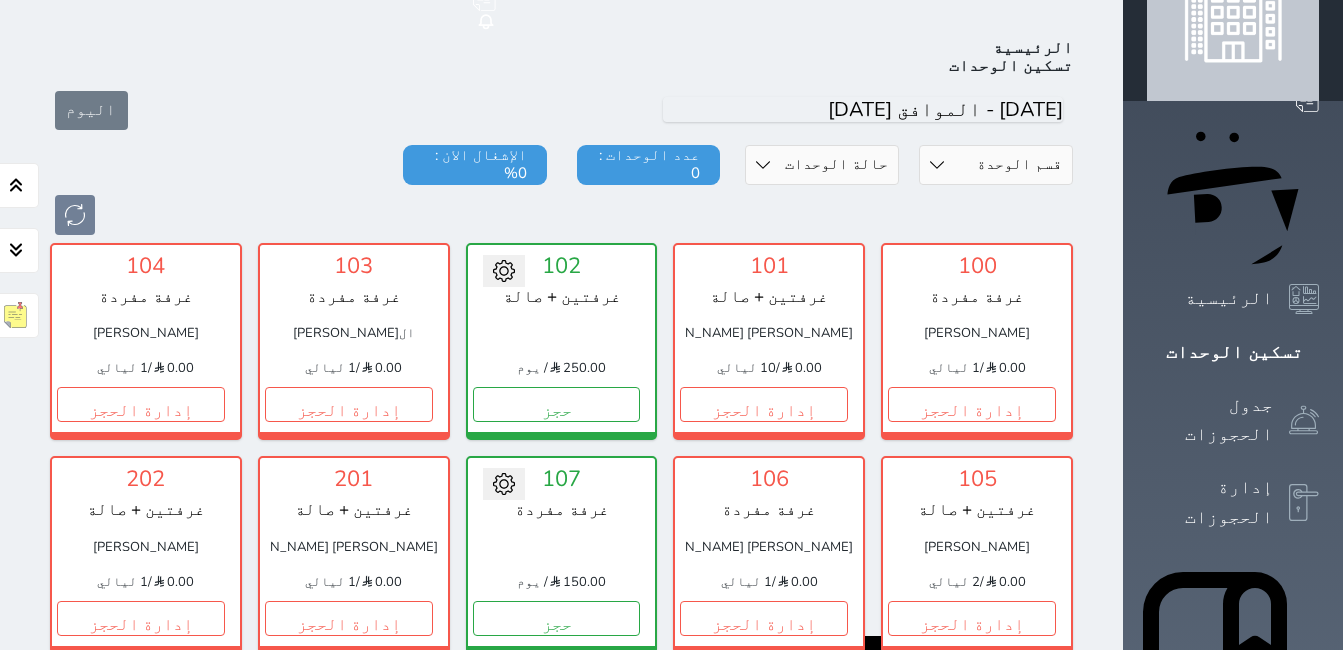 scroll, scrollTop: 78, scrollLeft: 0, axis: vertical 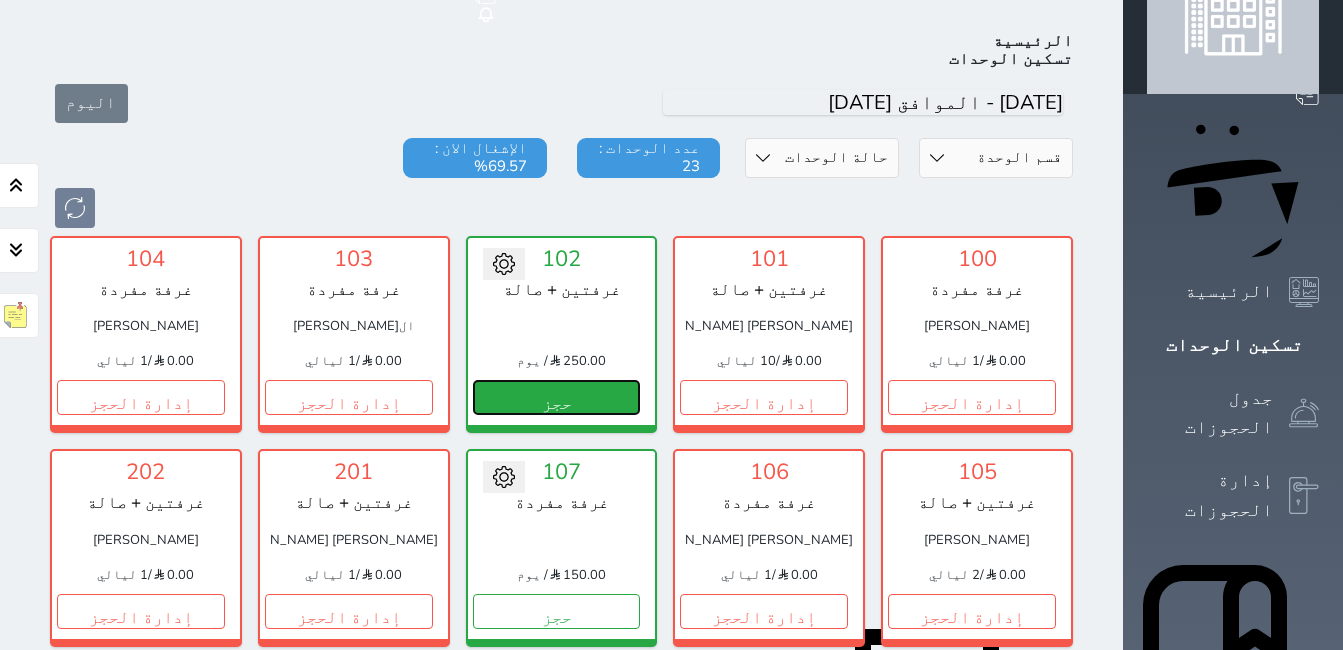 click on "حجز" at bounding box center [557, 397] 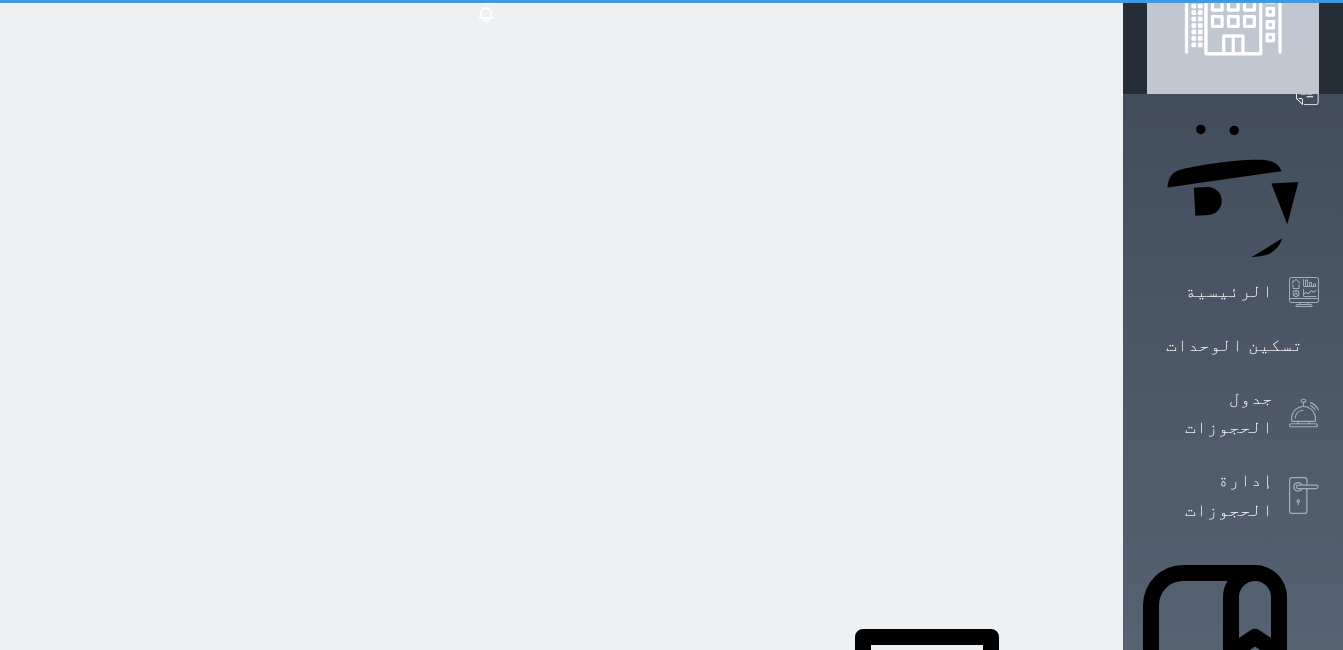 scroll, scrollTop: 0, scrollLeft: 0, axis: both 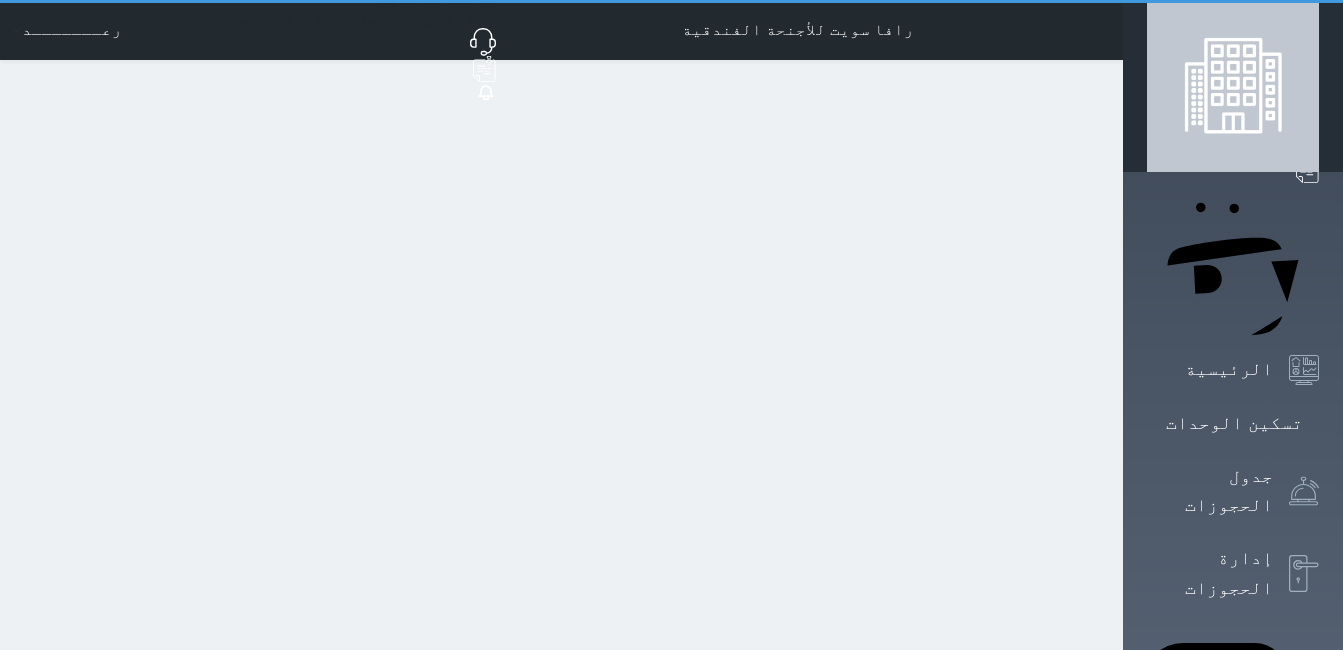 select on "1" 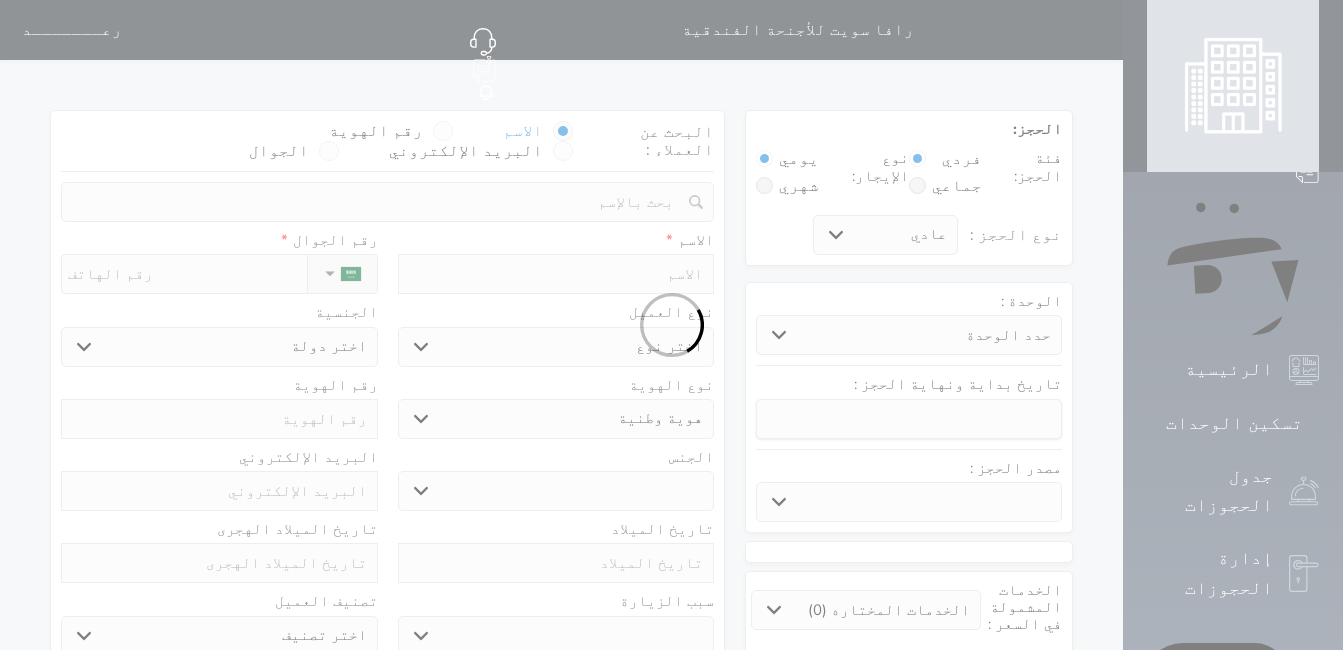 select 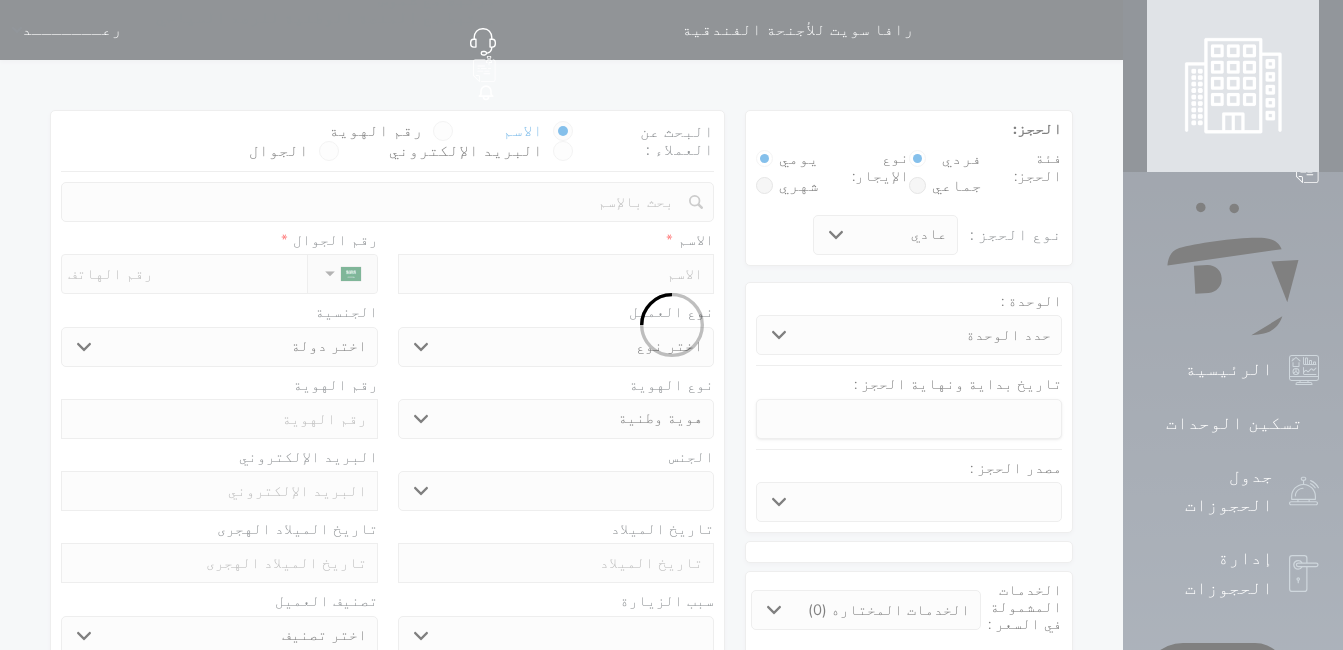 select 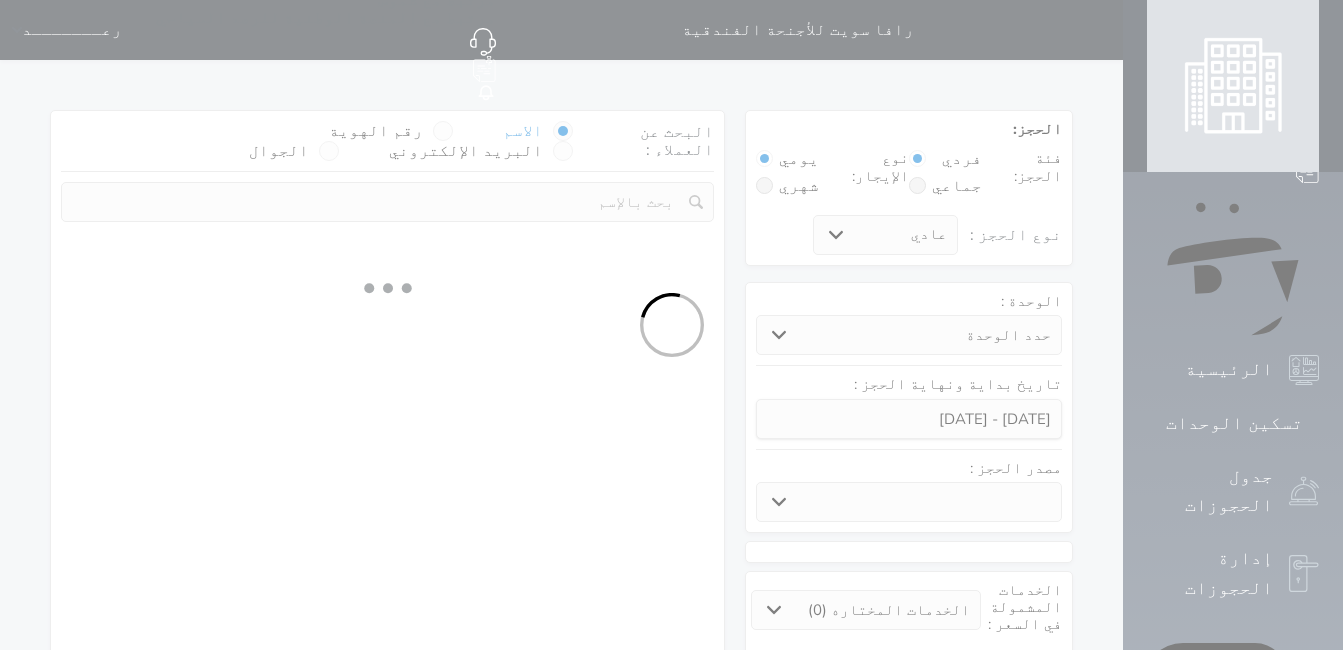 select 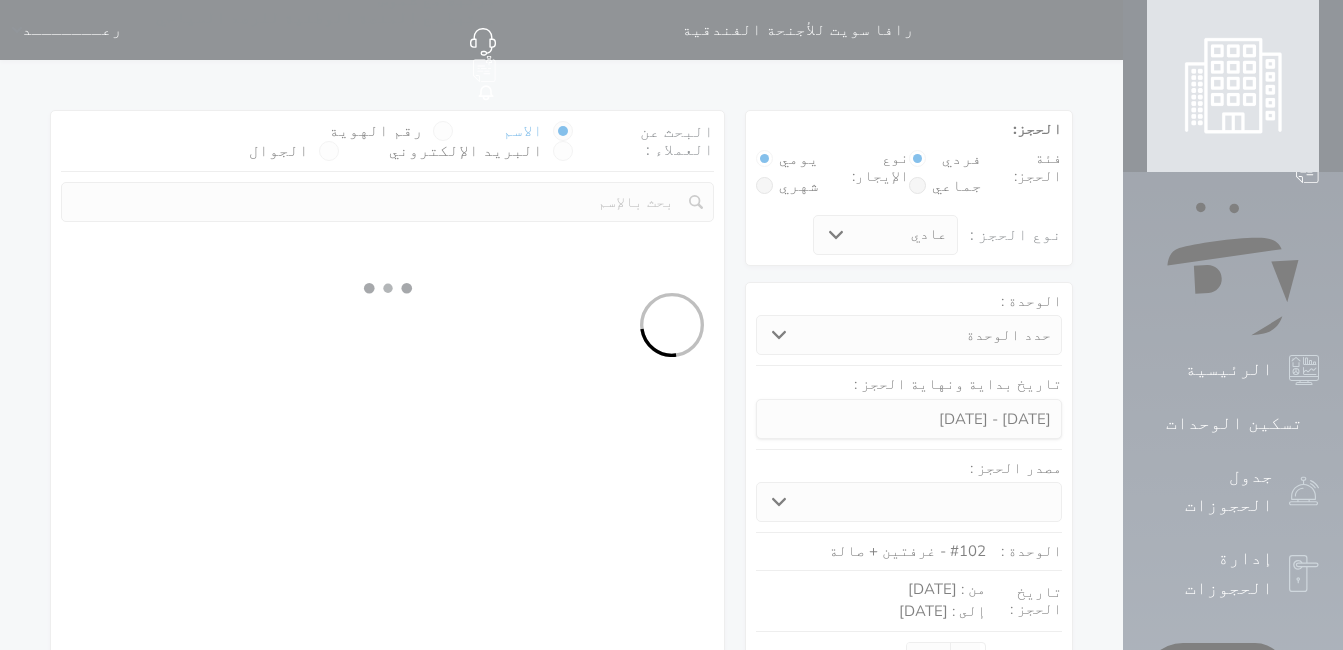 select on "1" 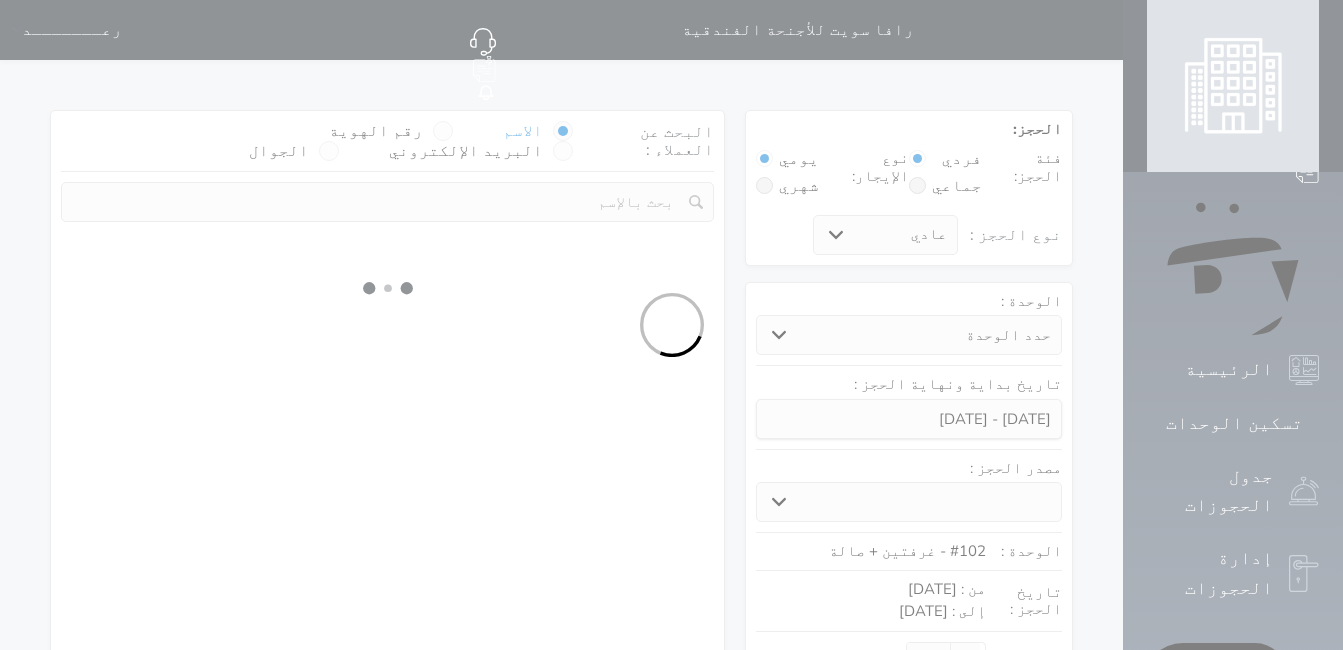 select on "113" 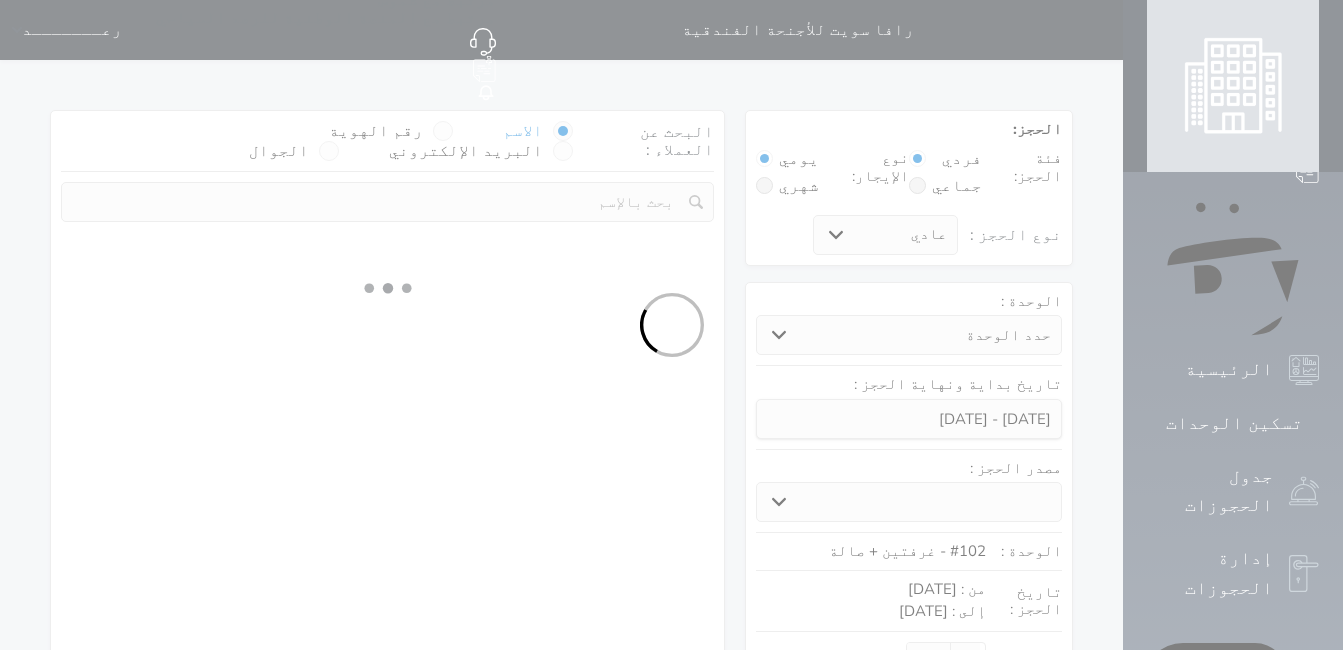 select on "1" 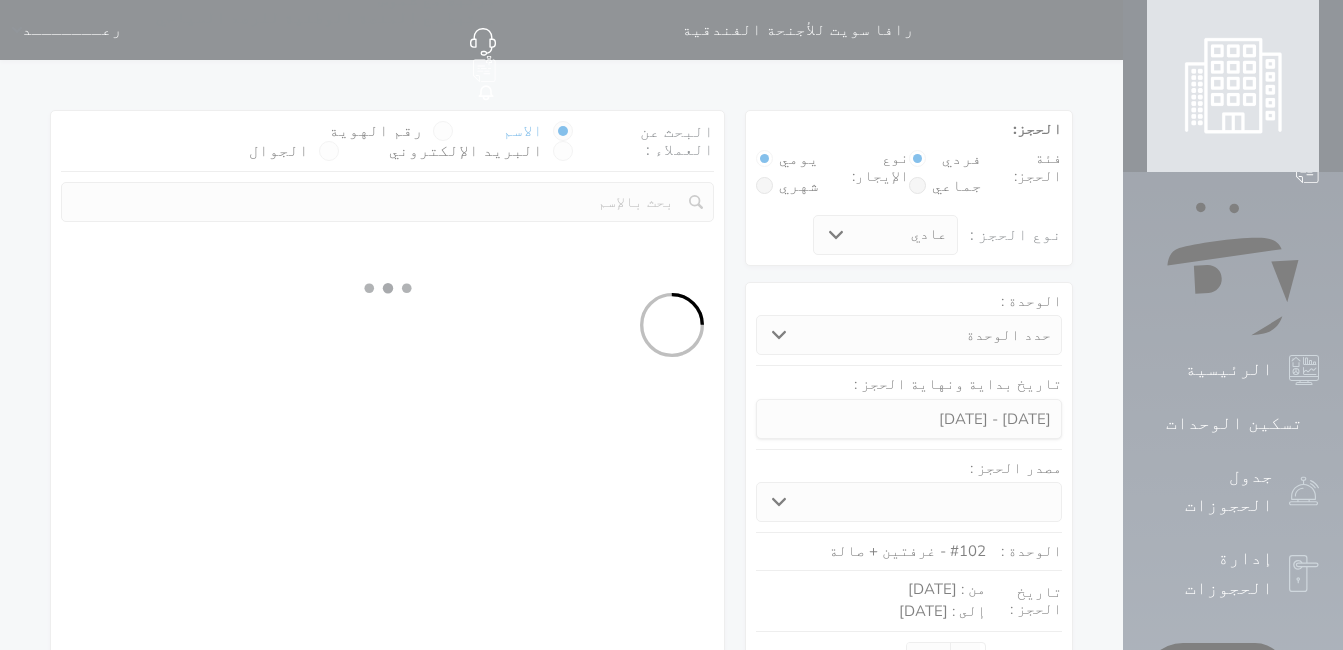 select 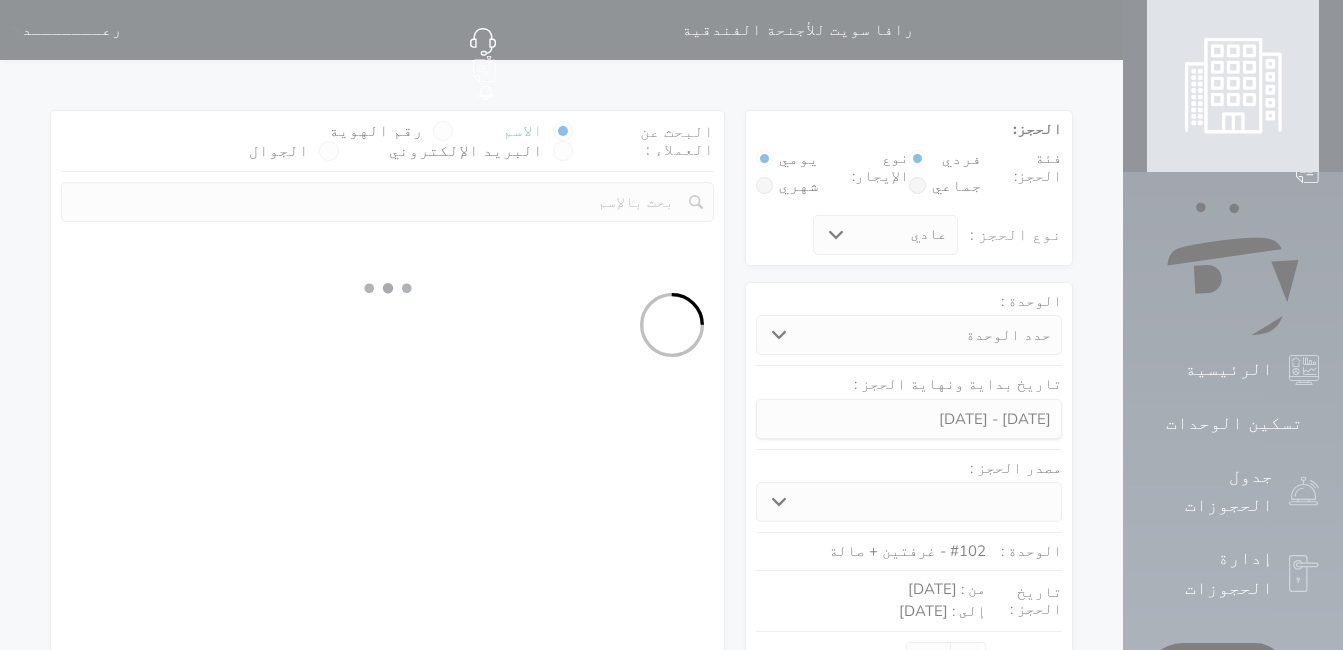select on "7" 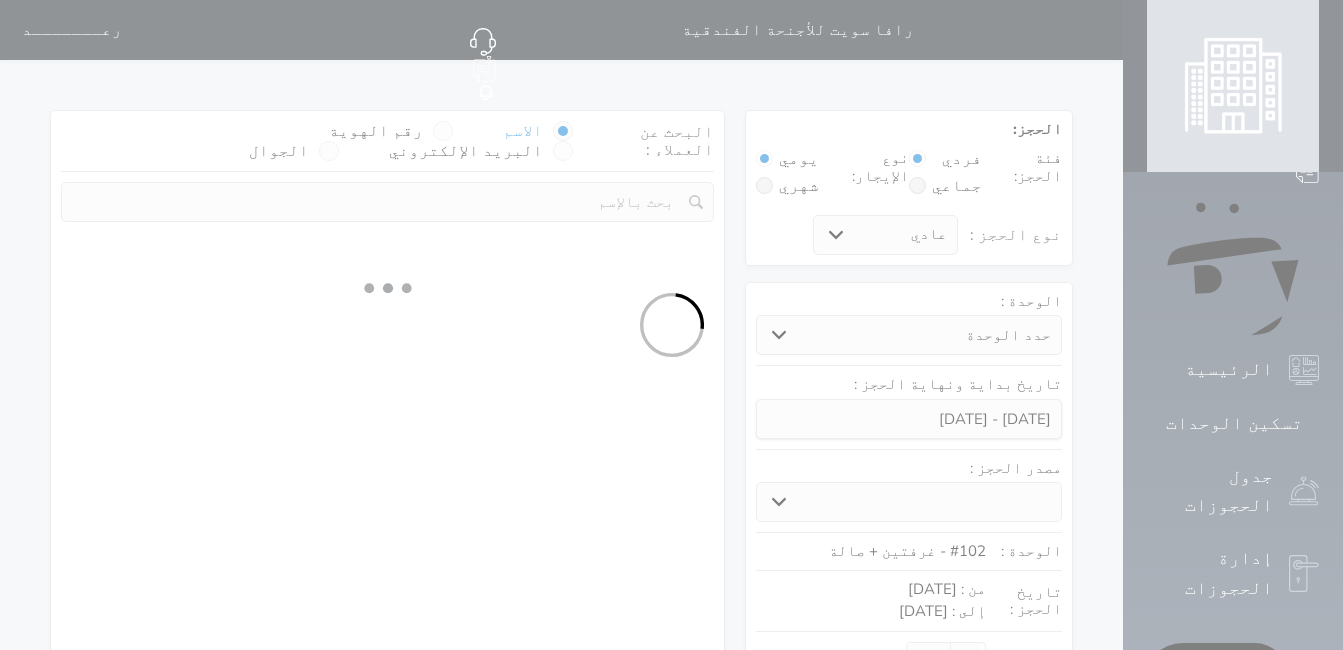 select 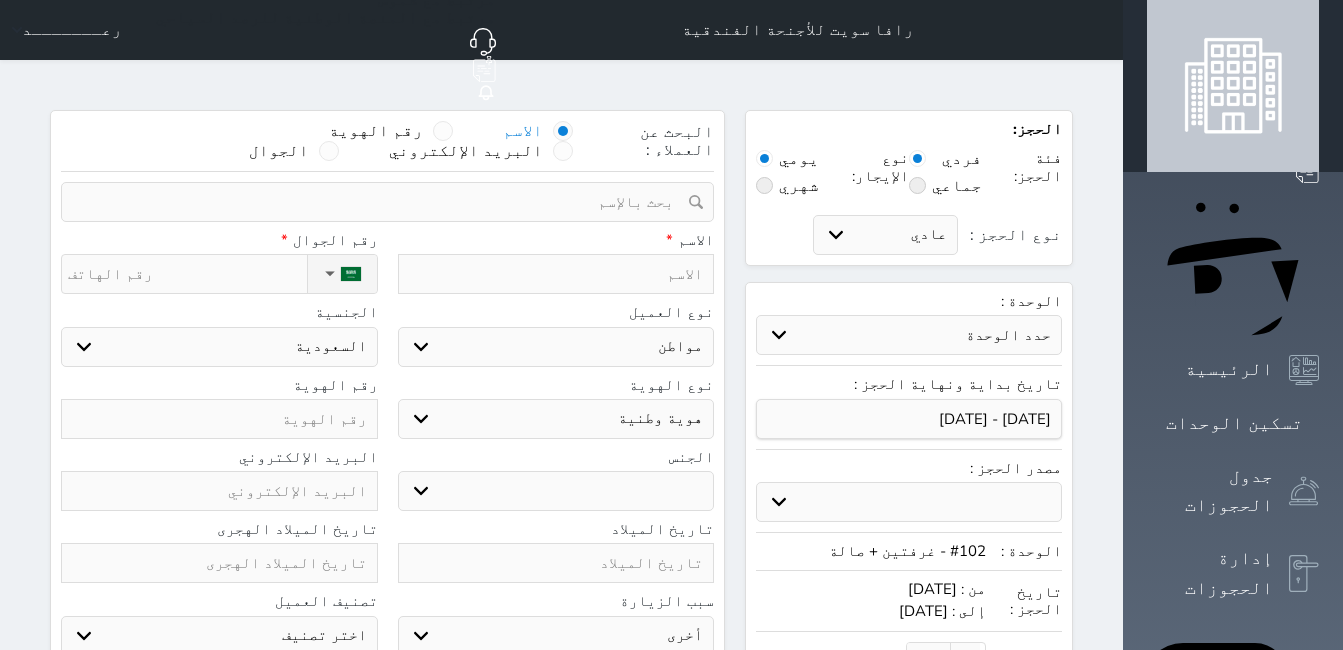 click at bounding box center [443, 131] 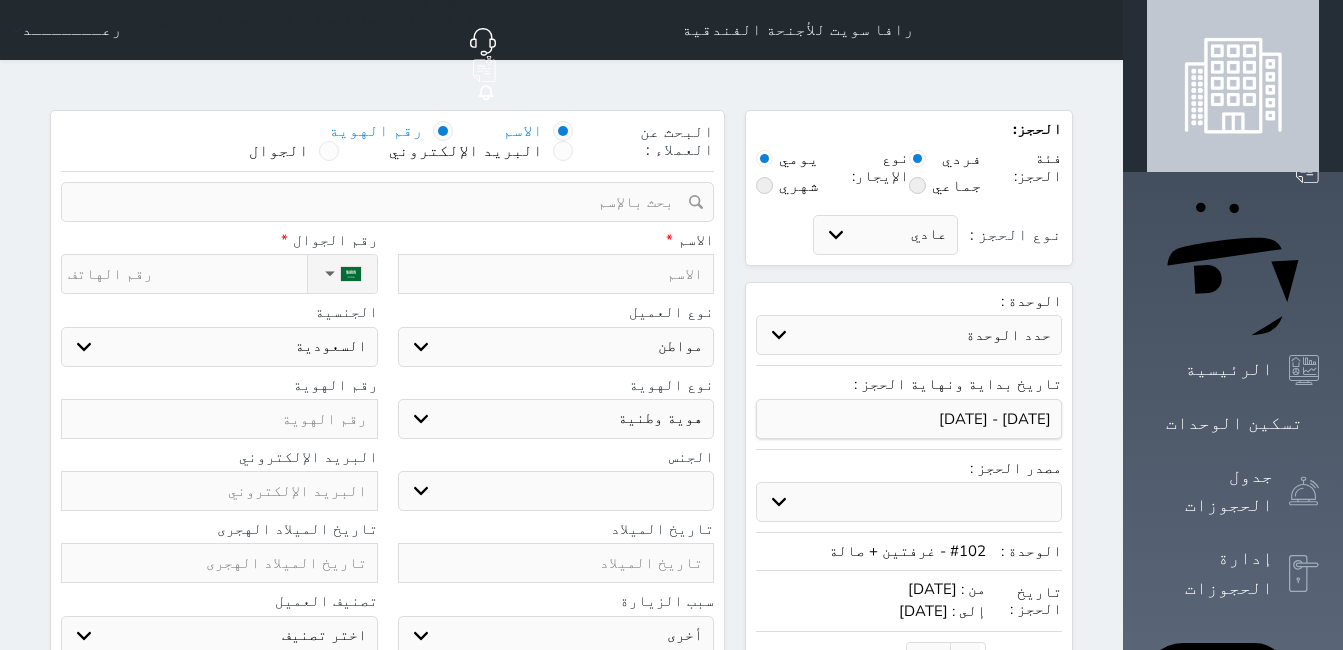 select 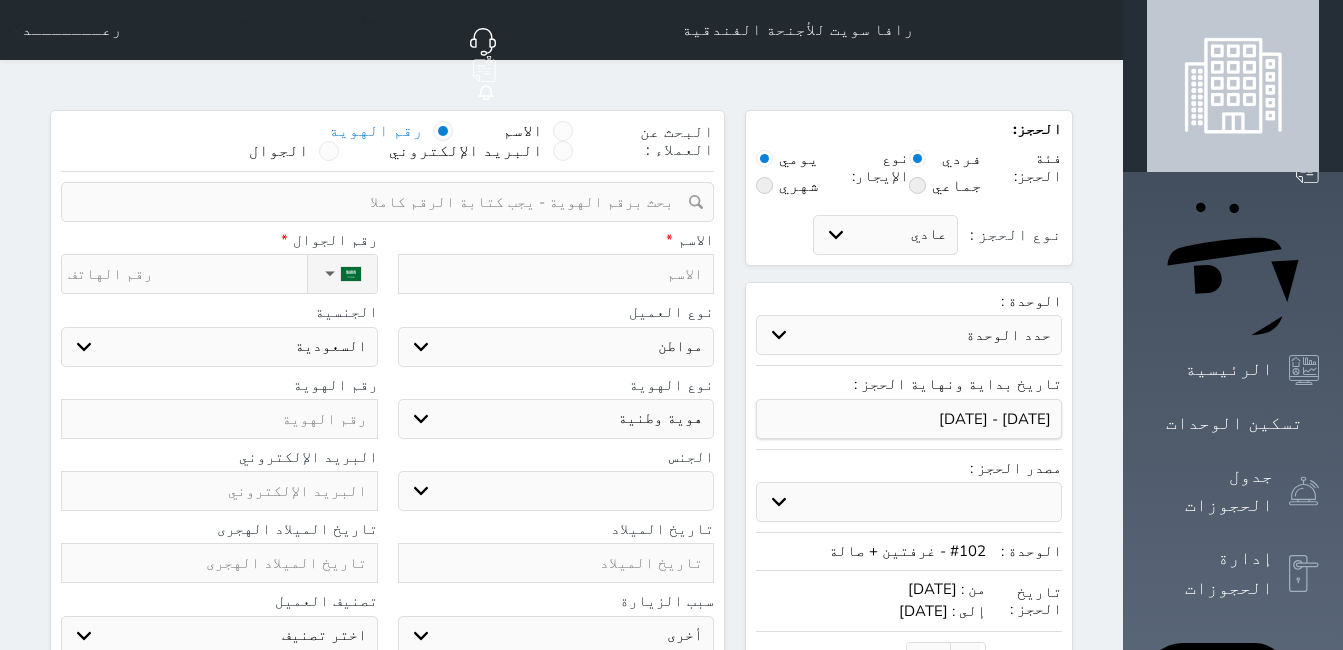 click at bounding box center [380, 202] 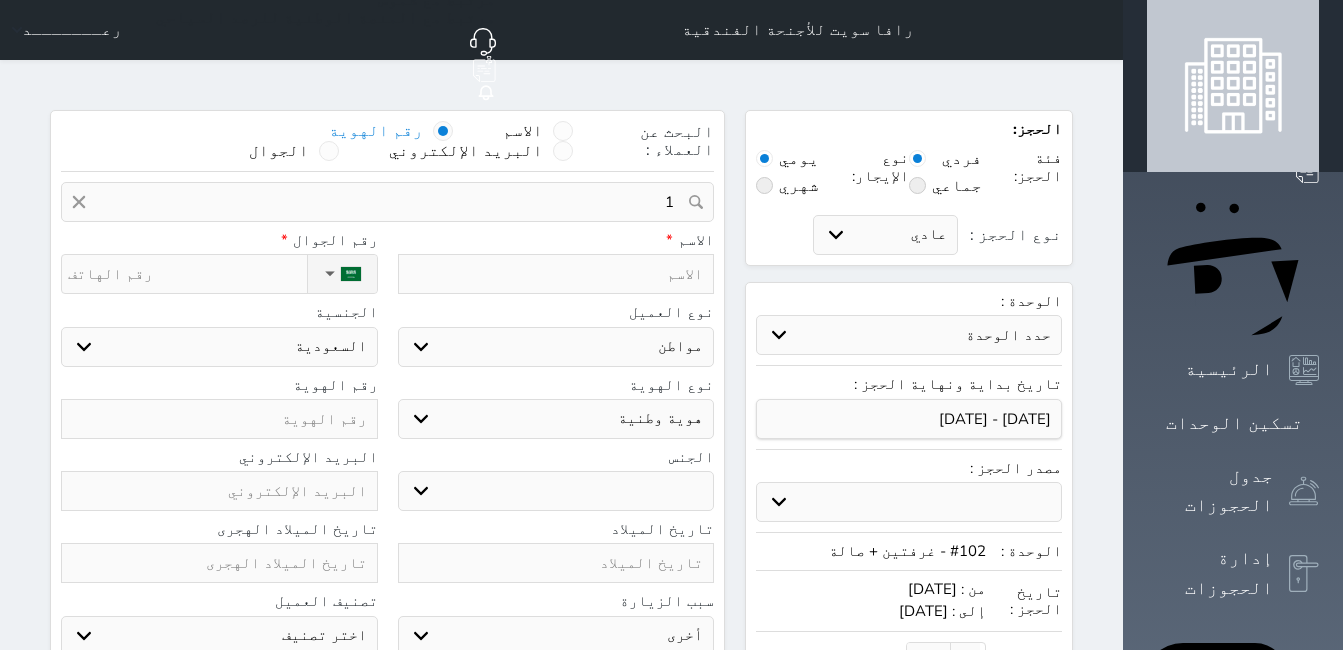 type on "10" 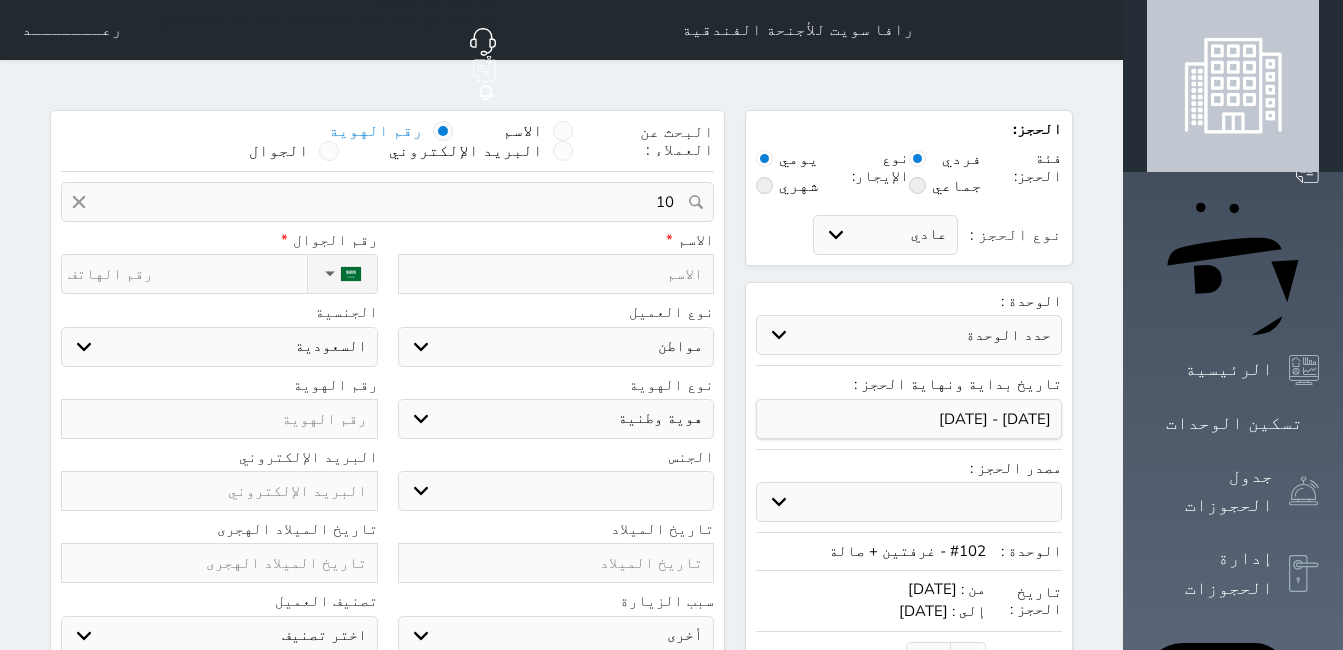 select 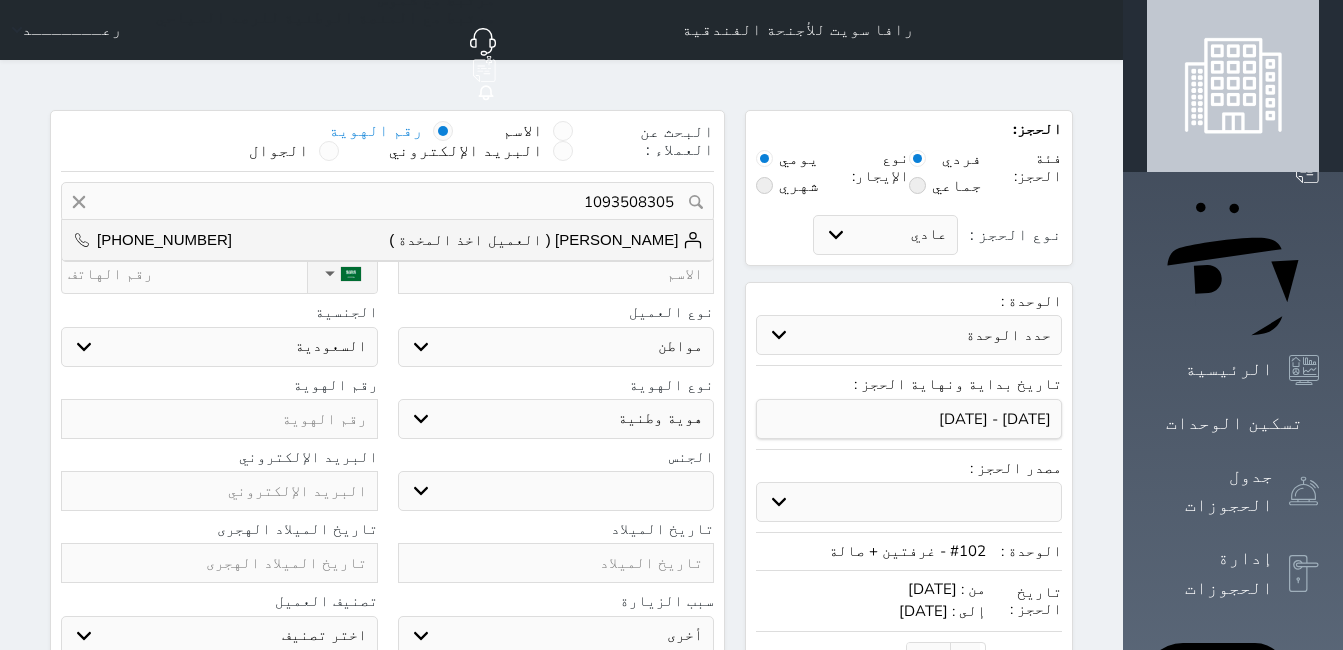 click on "[PERSON_NAME] ( العميل اخذ المخدة )" at bounding box center [546, 240] 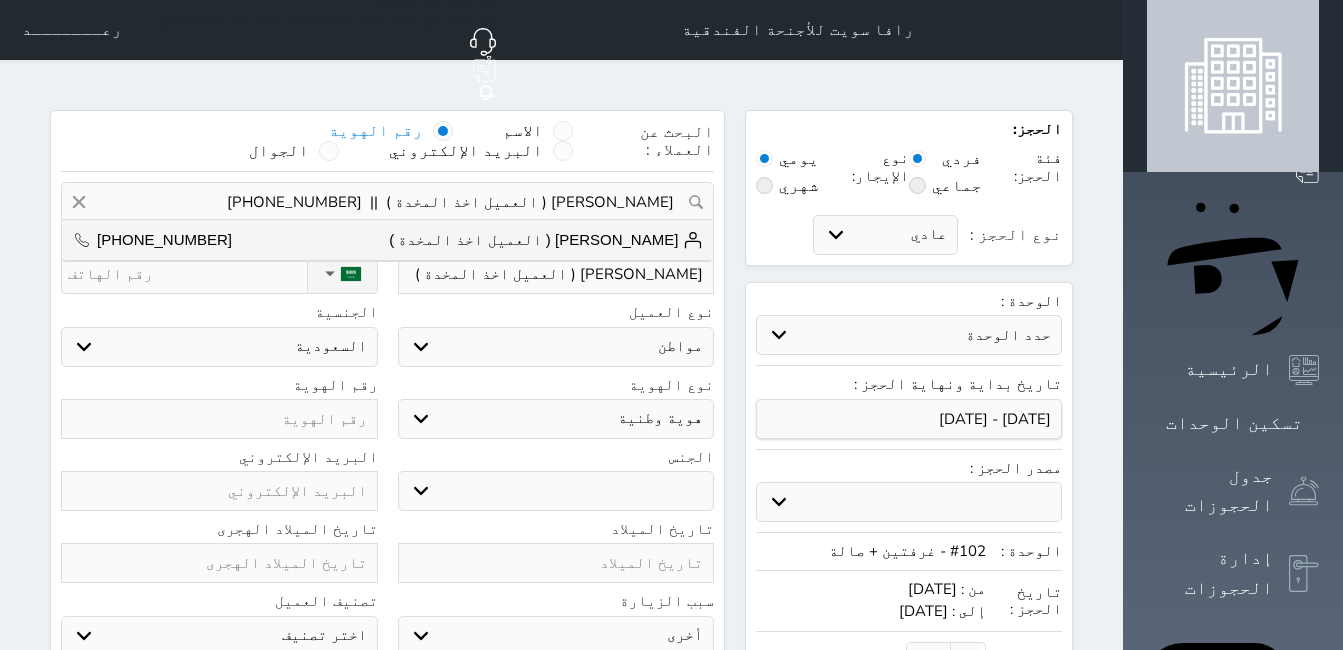type on "[PHONE_NUMBER]" 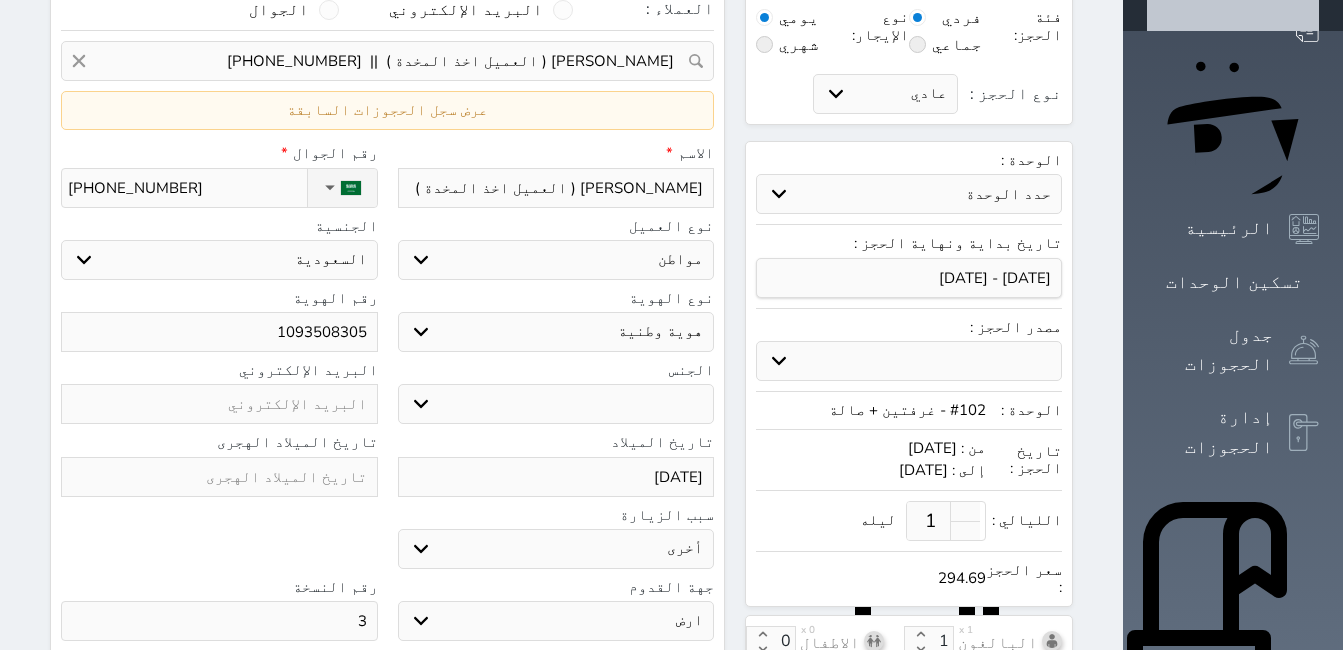 scroll, scrollTop: 0, scrollLeft: 0, axis: both 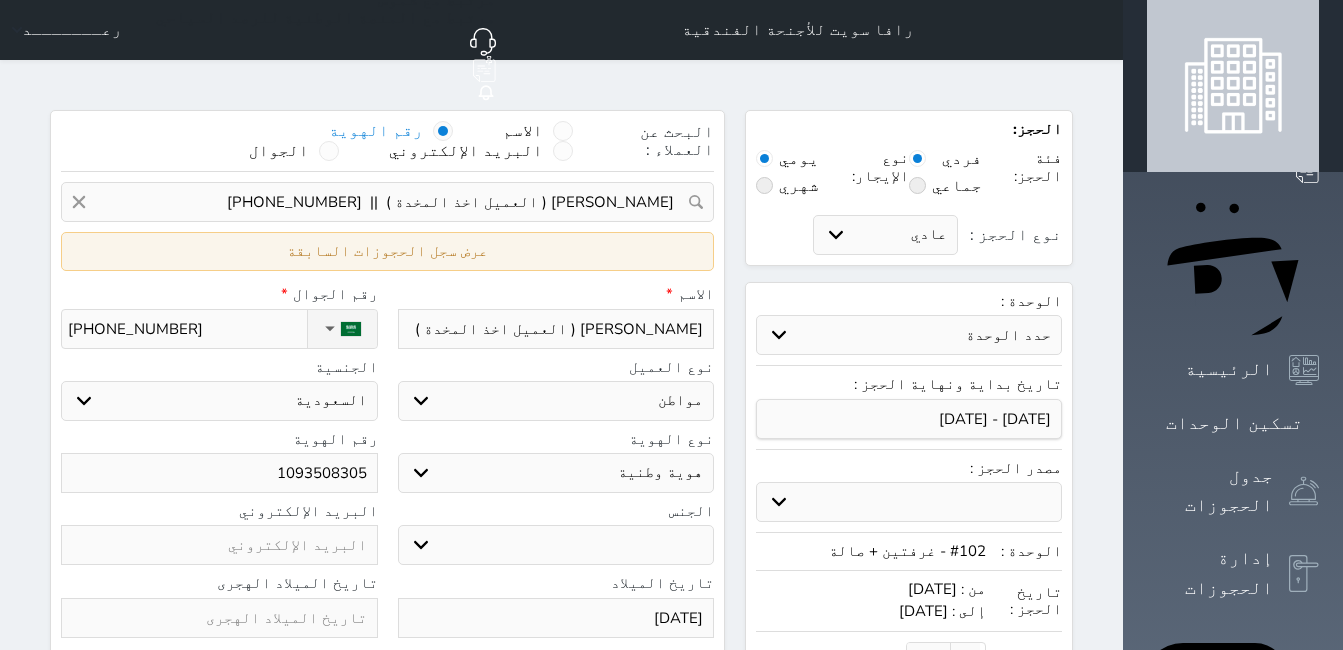 click on "عرض سجل الحجوزات السابقة" at bounding box center [387, 251] 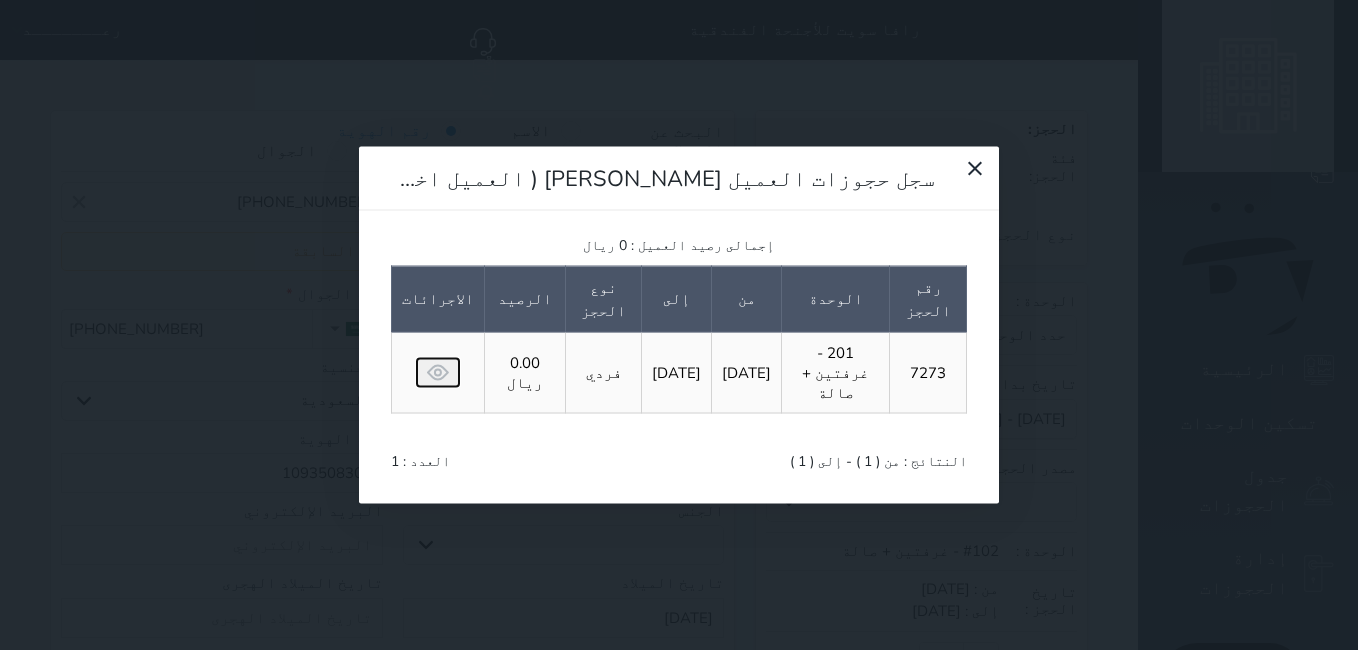 click 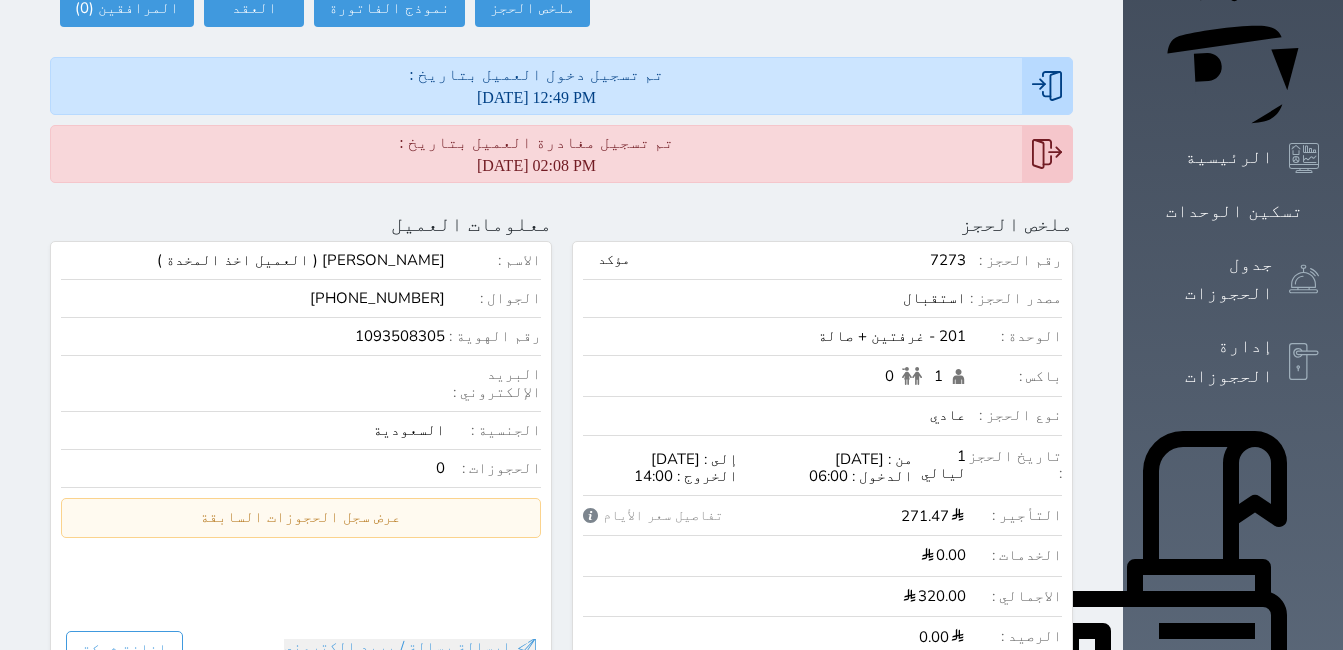 scroll, scrollTop: 161, scrollLeft: 0, axis: vertical 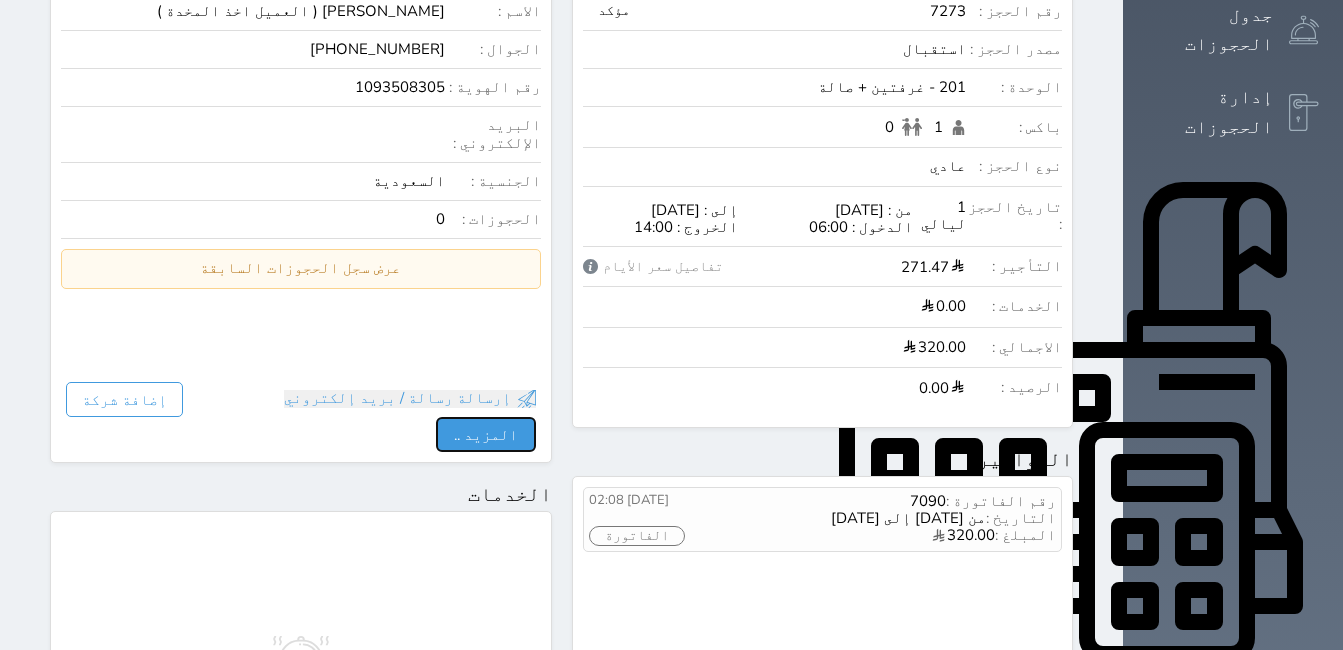 click on "المزيد .." at bounding box center (486, 434) 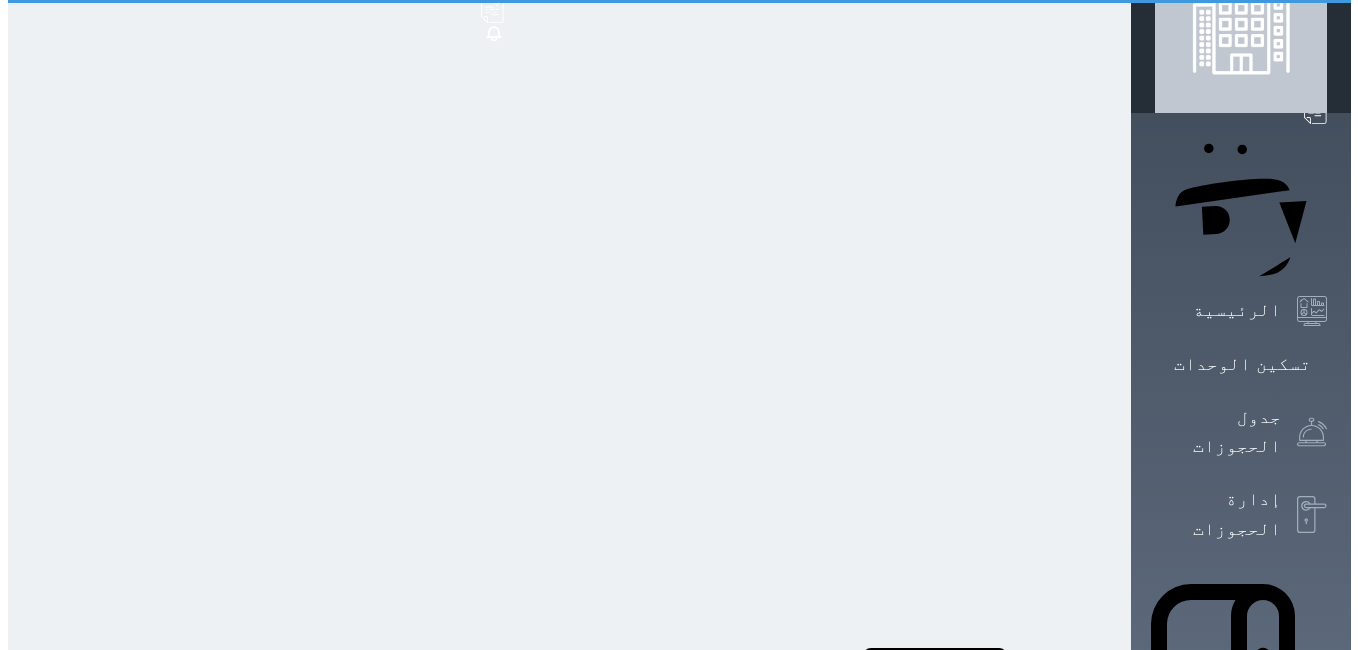 scroll, scrollTop: 0, scrollLeft: 0, axis: both 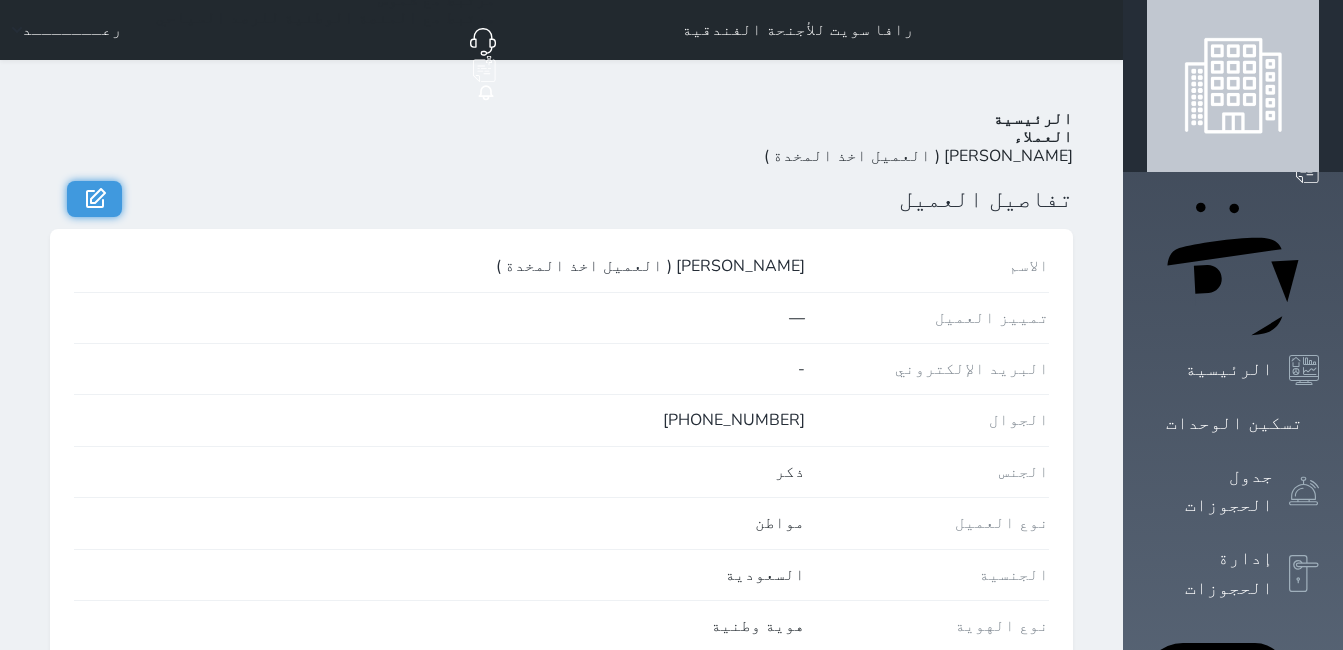 drag, startPoint x: 40, startPoint y: 126, endPoint x: 115, endPoint y: 117, distance: 75.53807 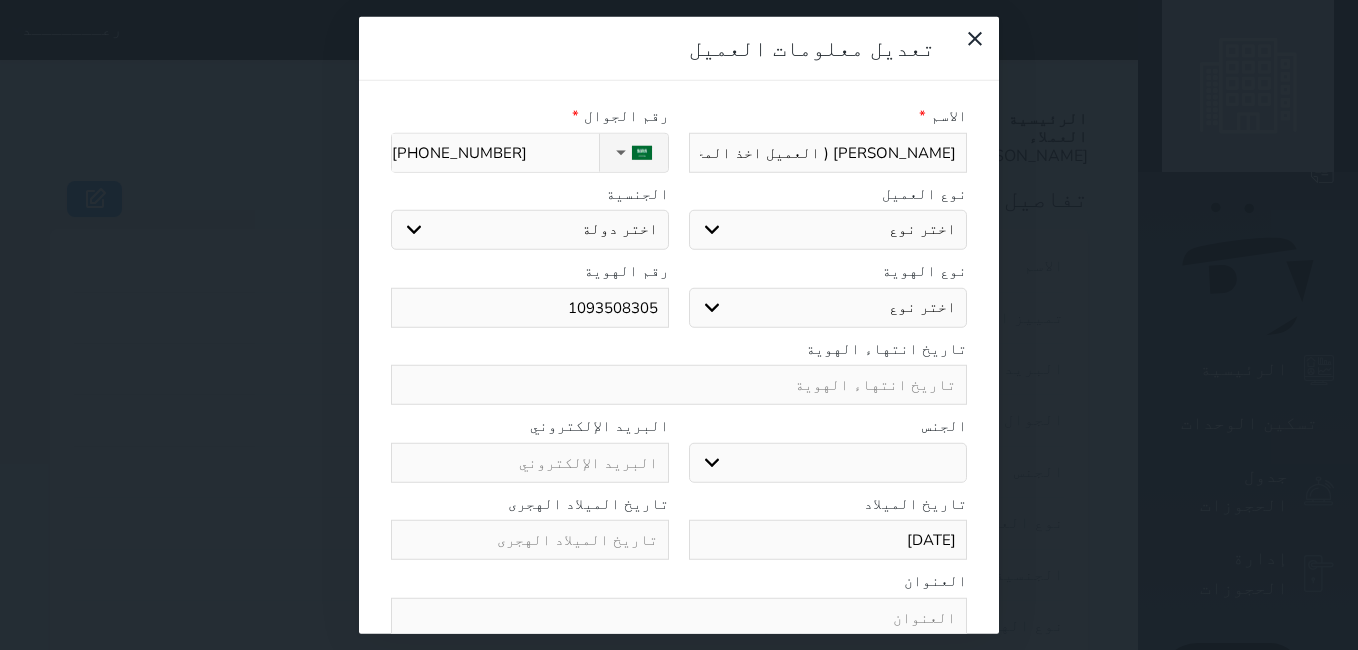 select 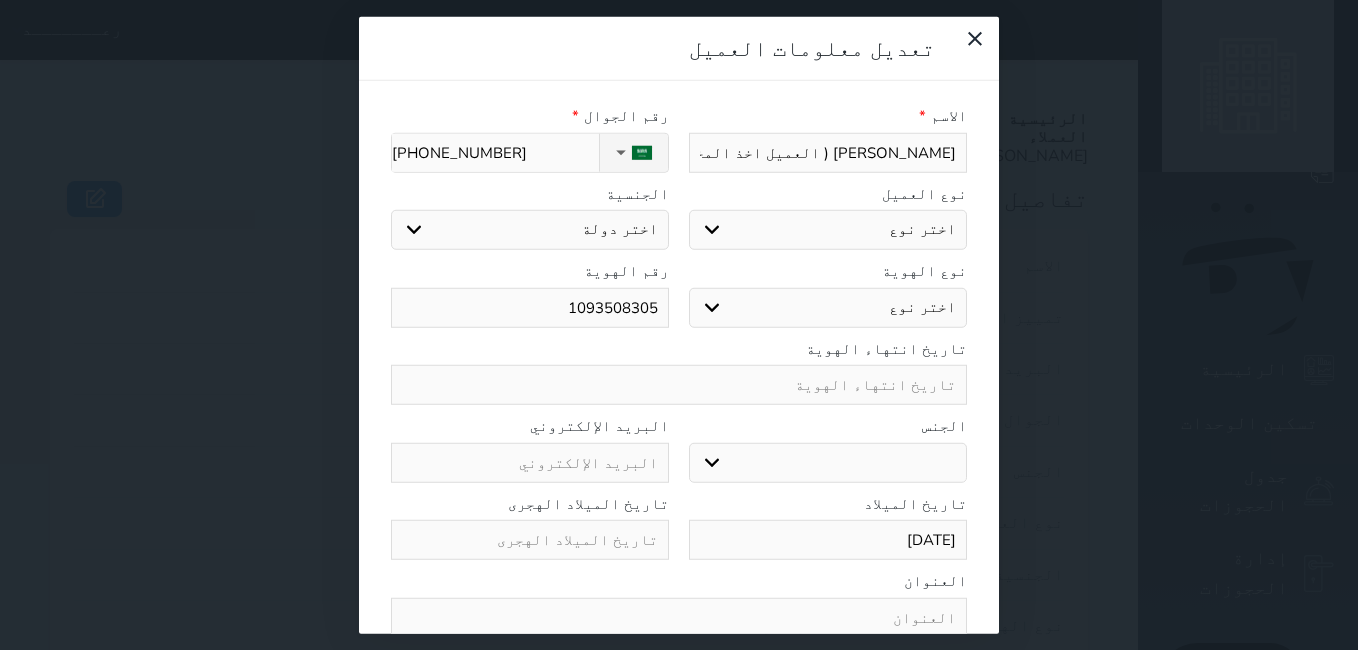 select on "1" 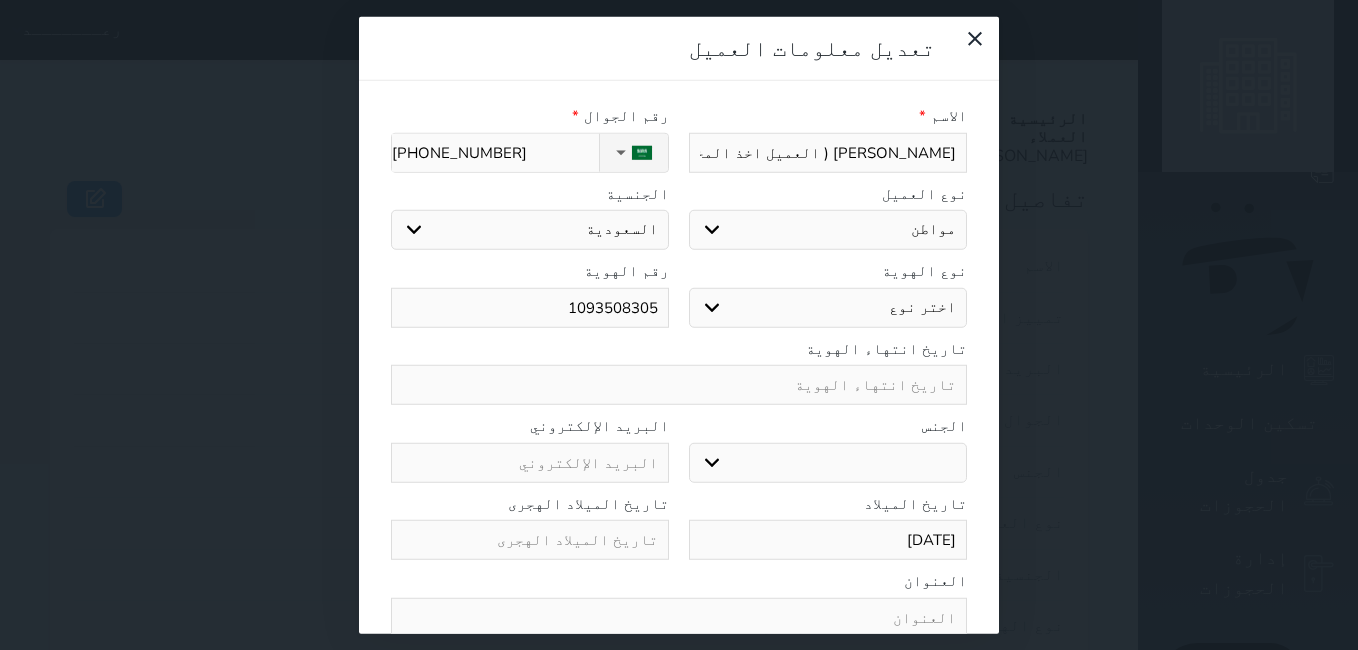 drag, startPoint x: 735, startPoint y: 136, endPoint x: 857, endPoint y: 156, distance: 123.62848 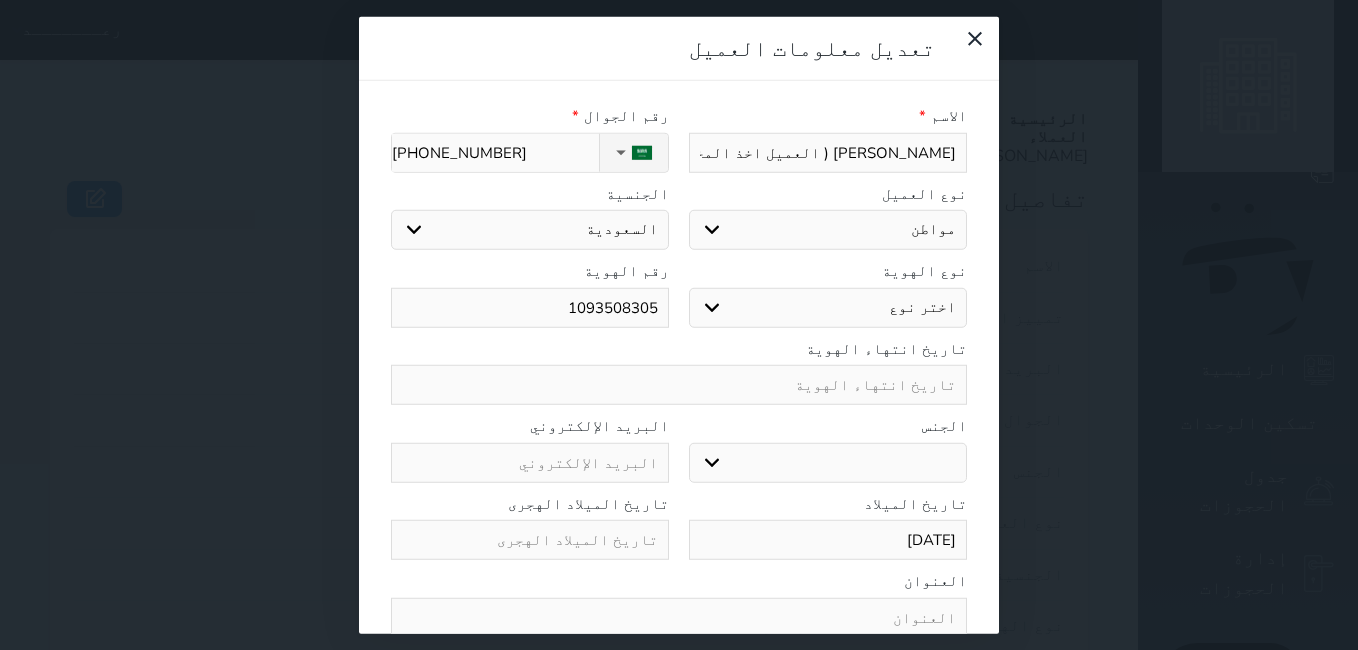 click on "[PERSON_NAME] ( العميل اخذ المخدة )" at bounding box center (828, 152) 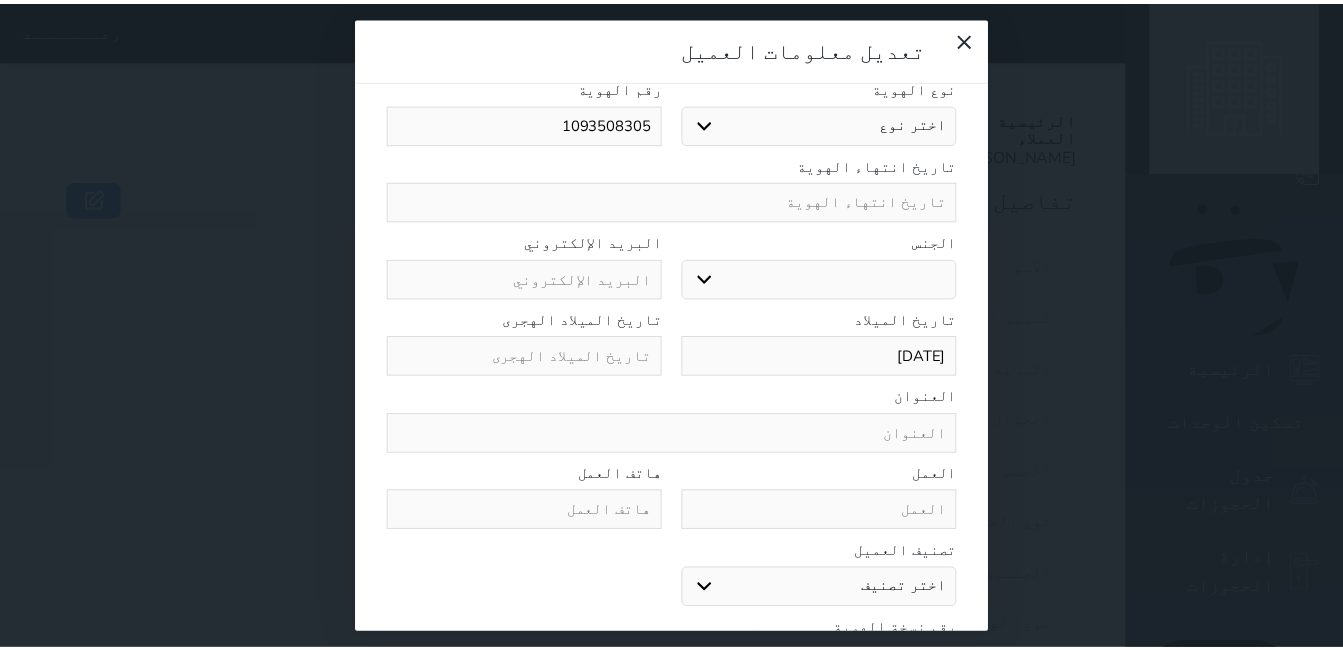 scroll, scrollTop: 292, scrollLeft: 0, axis: vertical 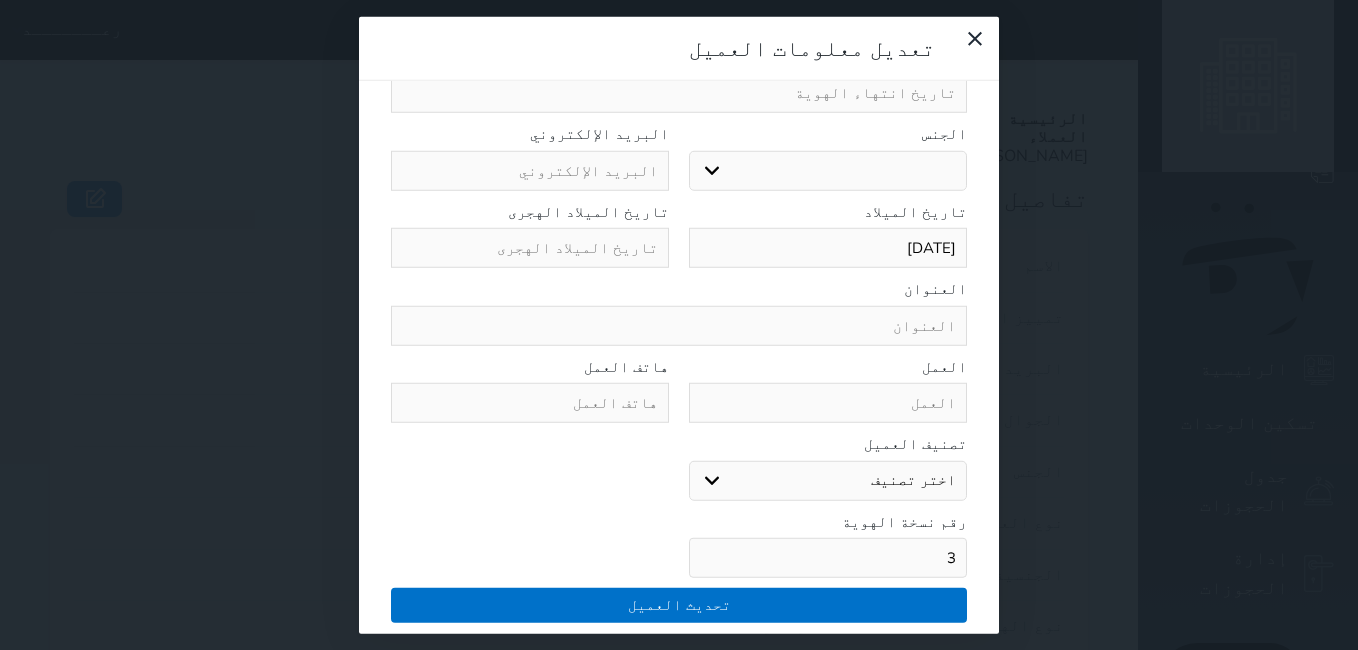 type on "[PERSON_NAME]" 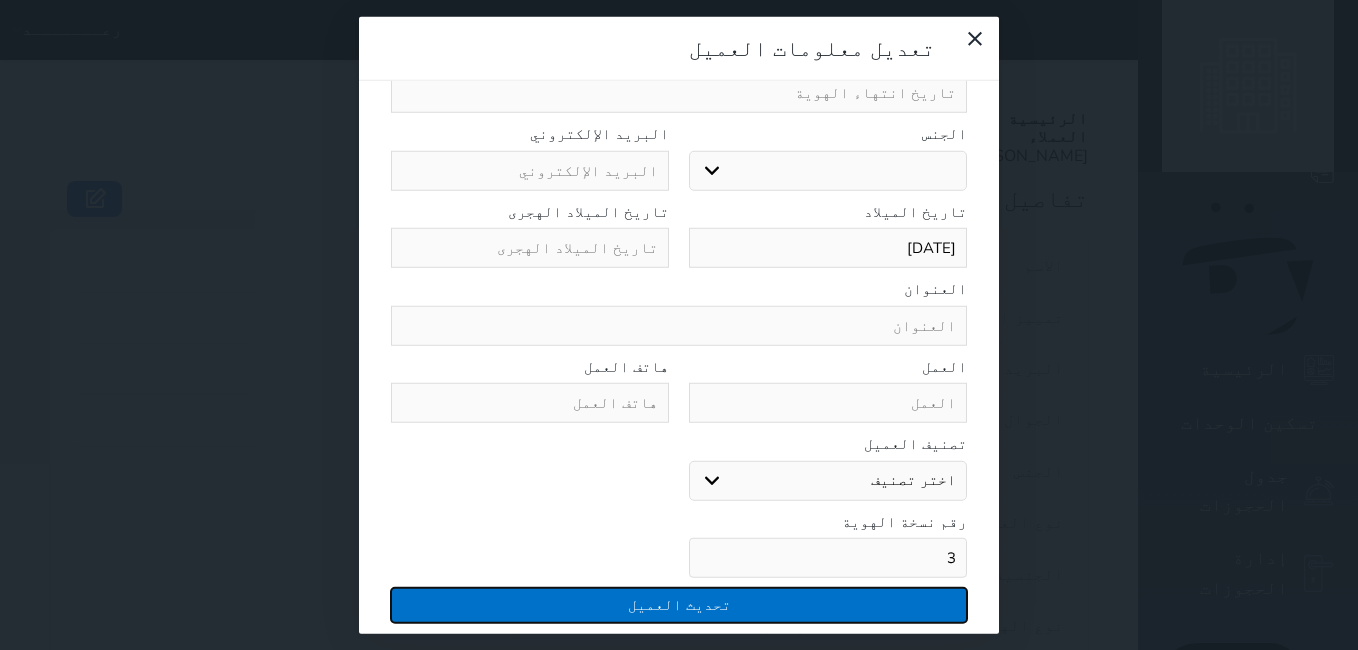 click on "تحديث العميل" at bounding box center (679, 605) 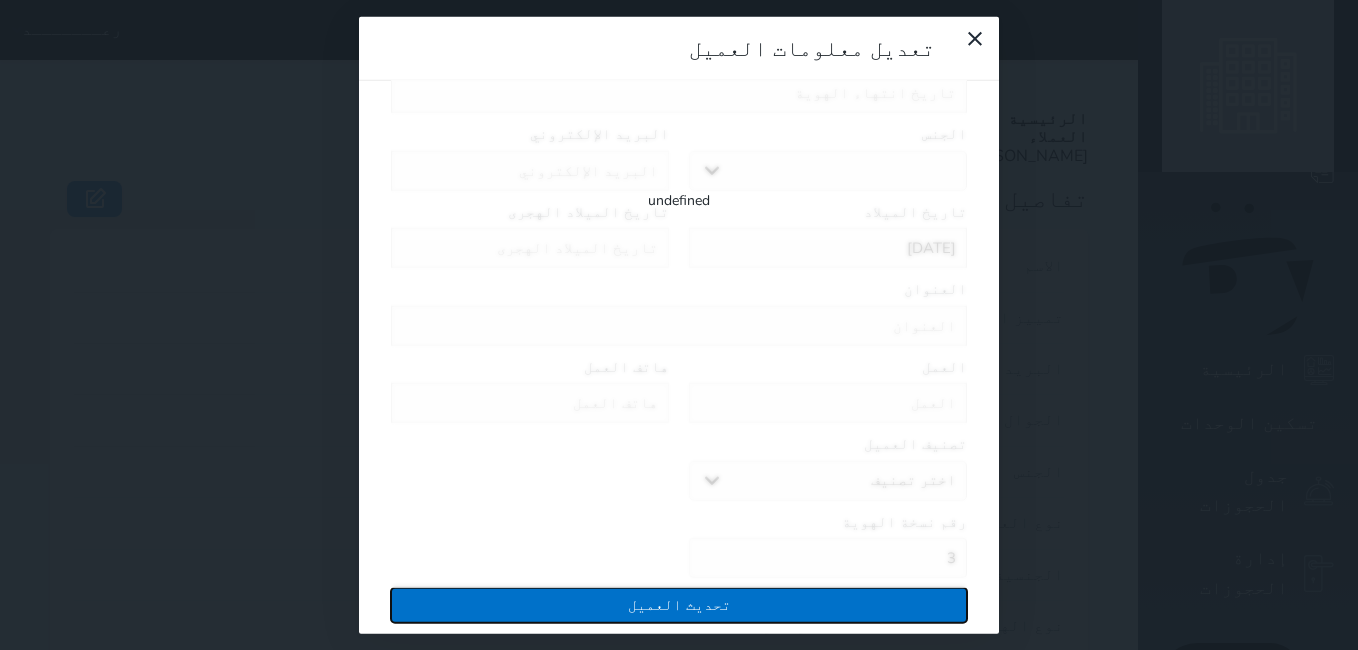 select 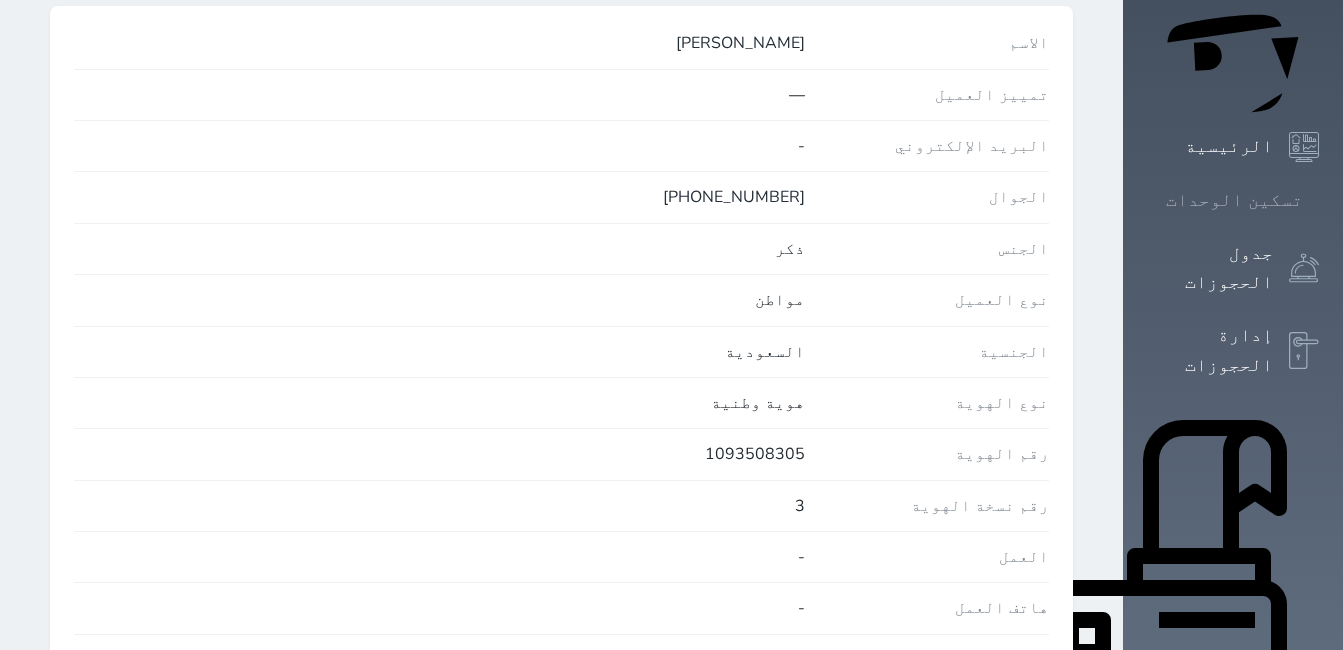 scroll, scrollTop: 0, scrollLeft: 0, axis: both 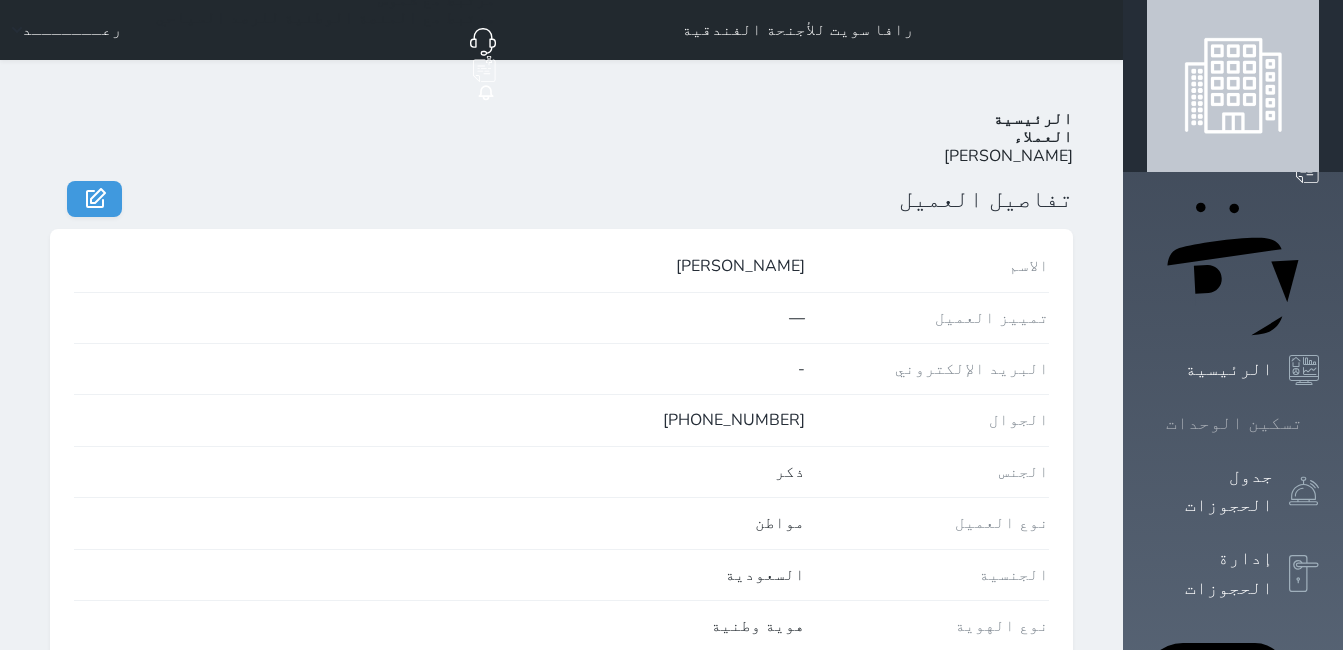 click 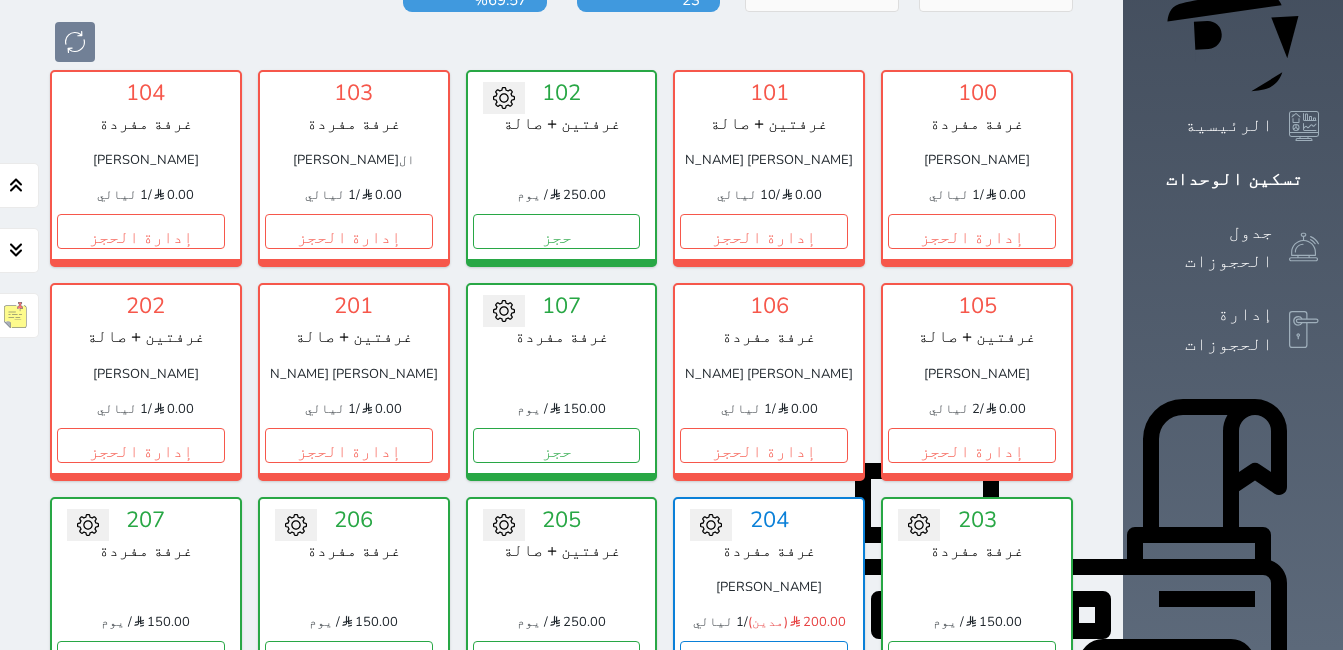 scroll, scrollTop: 278, scrollLeft: 0, axis: vertical 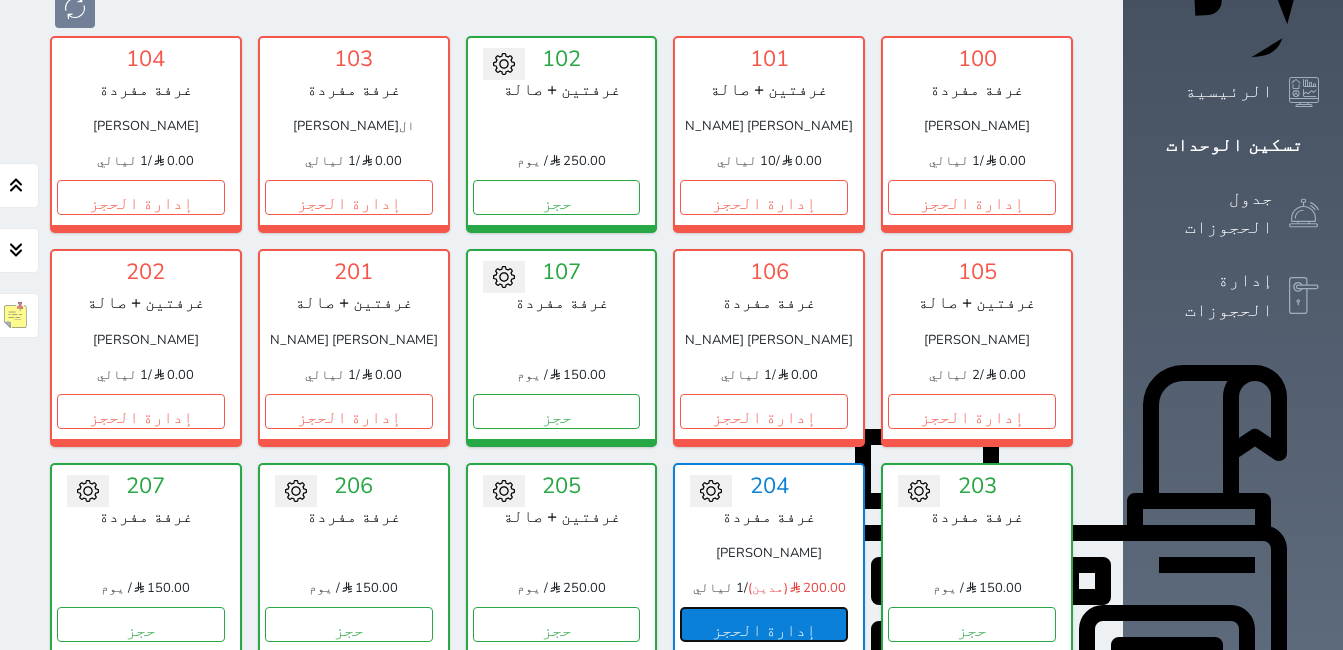 click on "إدارة الحجز" at bounding box center [764, 624] 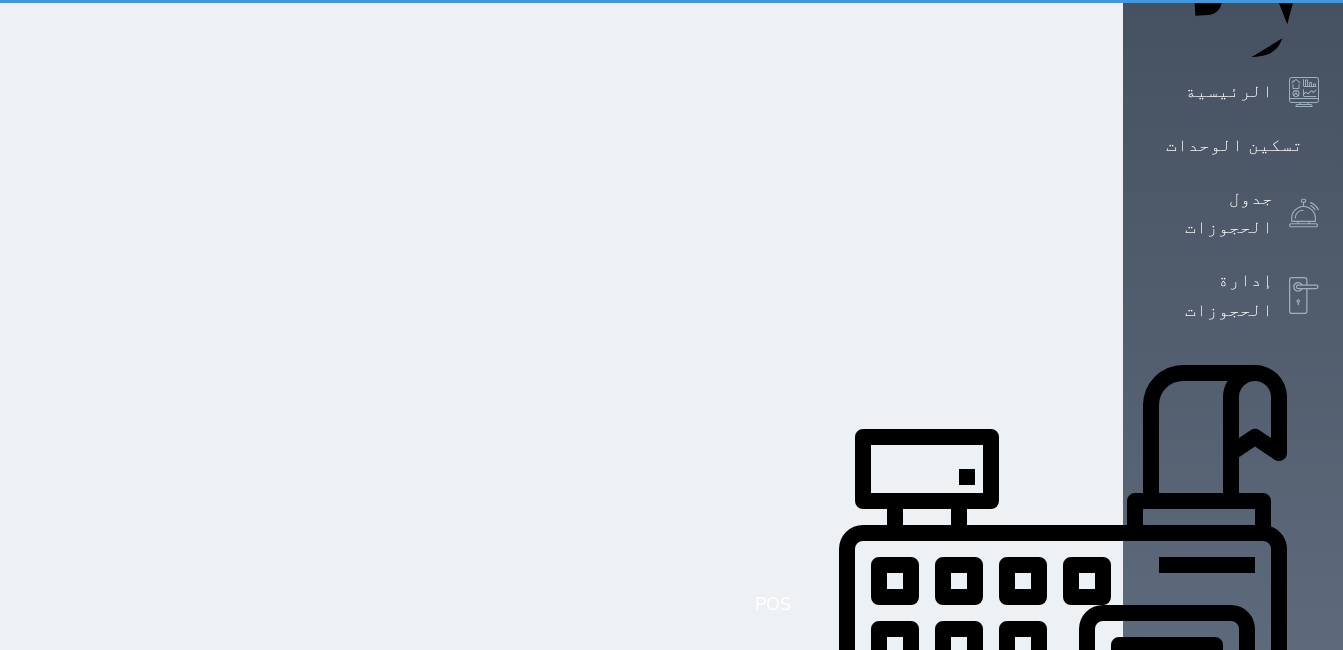 scroll, scrollTop: 0, scrollLeft: 0, axis: both 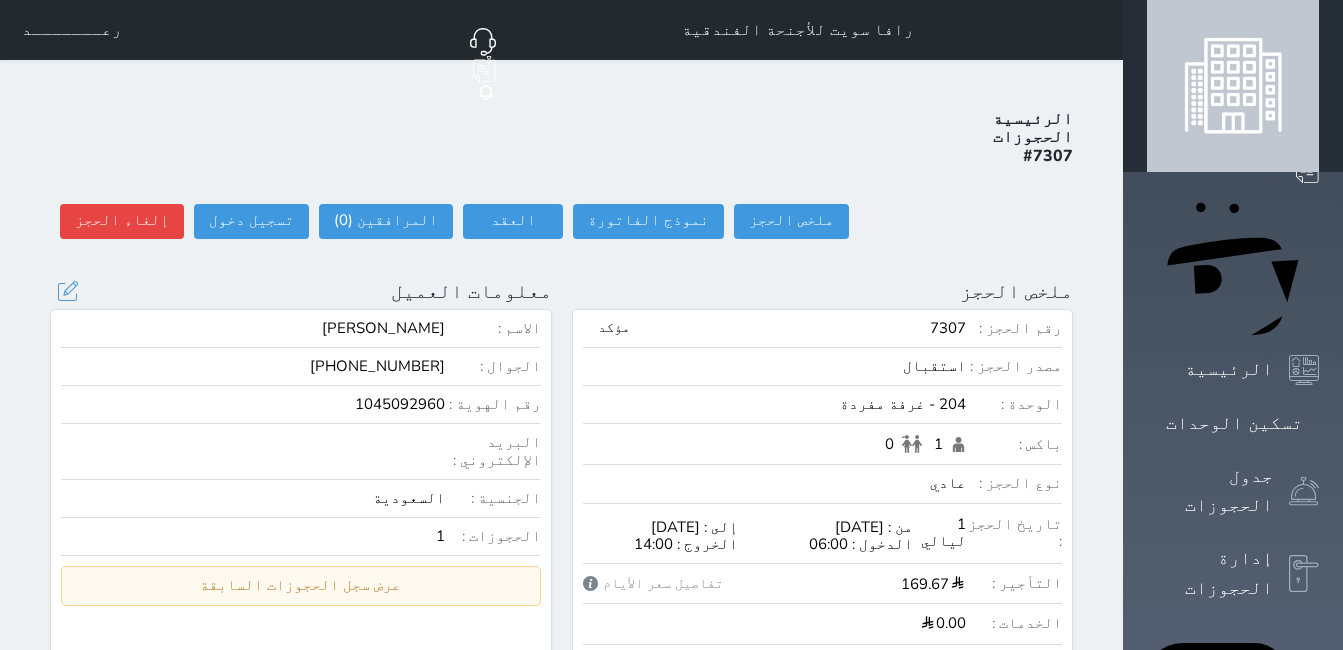 select 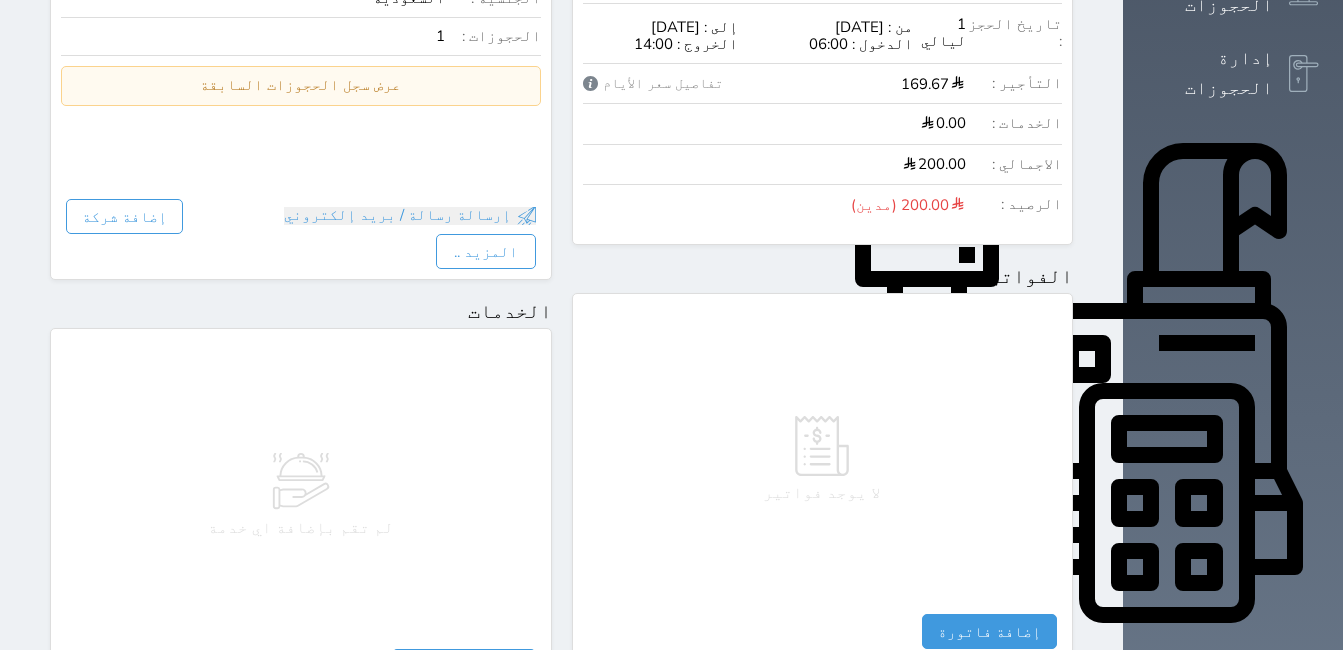 scroll, scrollTop: 1052, scrollLeft: 0, axis: vertical 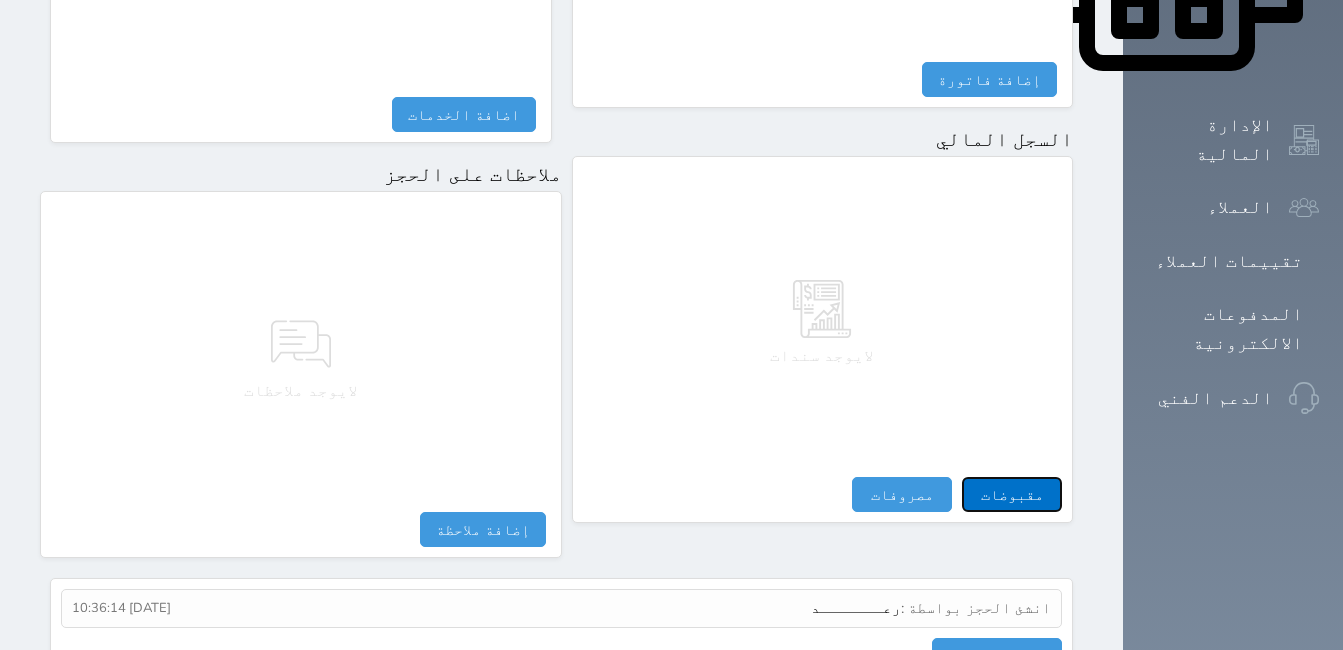 click on "مقبوضات" at bounding box center (1012, 494) 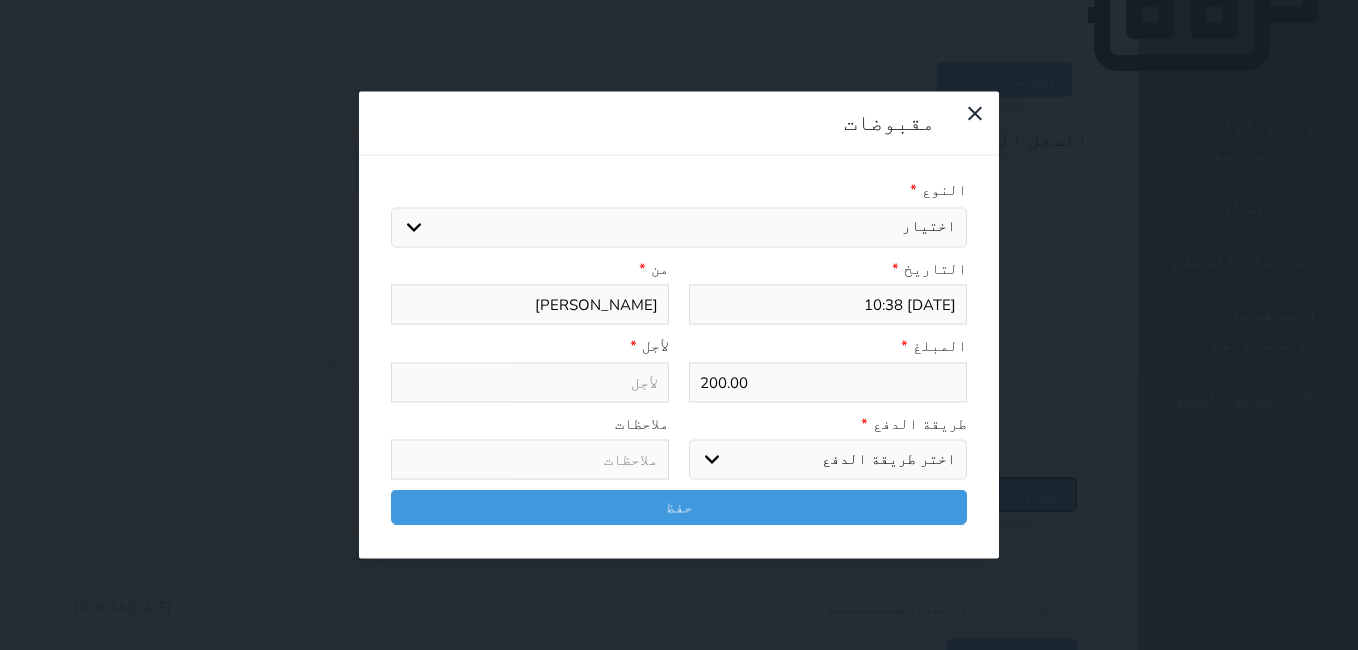 select 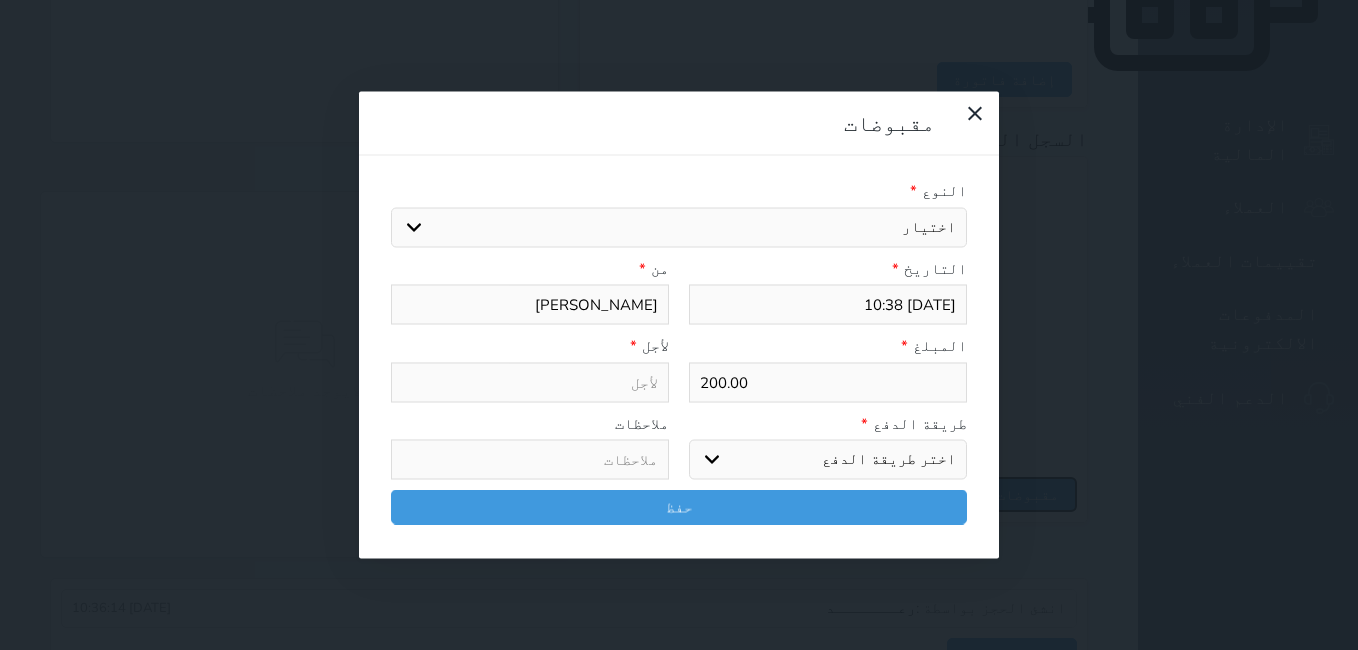 select 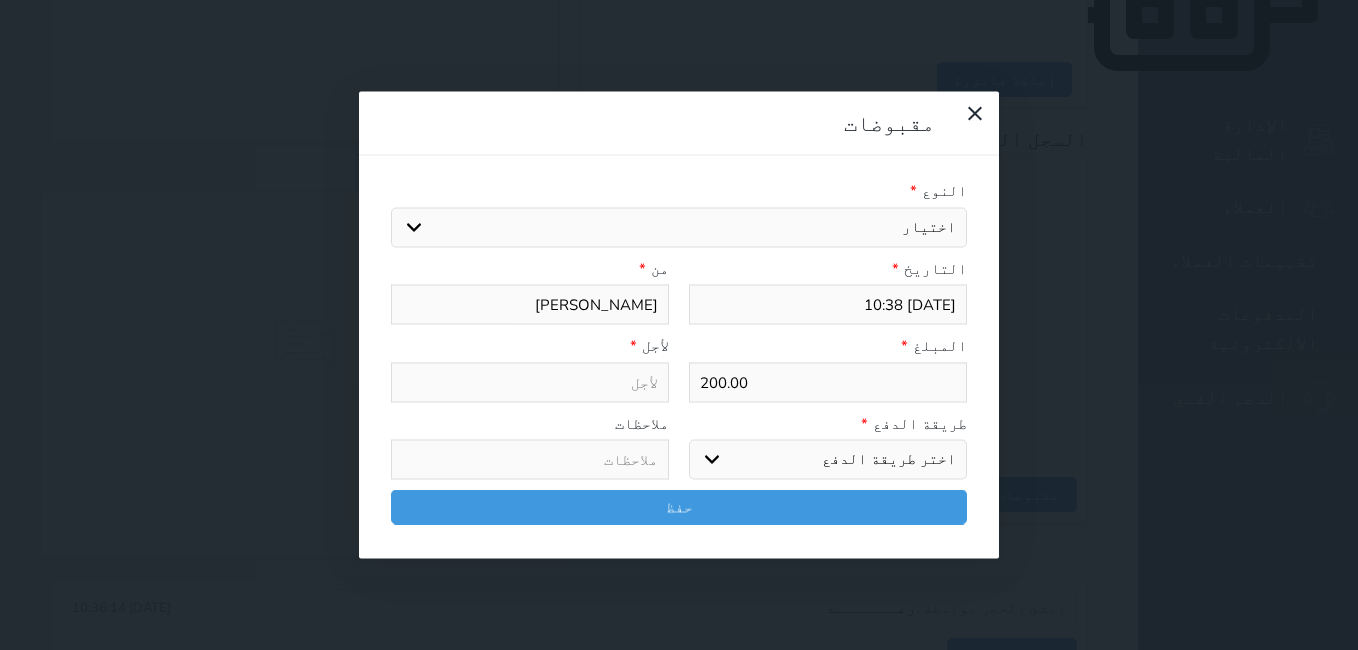 click on "اختيار   مقبوضات عامة قيمة إيجار فواتير تامين عربون لا ينطبق آخر مغسلة واي فاي - الإنترنت مواقف السيارات طعام الأغذية والمشروبات مشروبات المشروبات الباردة المشروبات الساخنة الإفطار غداء عشاء مخبز و كعك حمام سباحة الصالة الرياضية سبا و خدمات الجمال اختيار وإسقاط (خدمات النقل) ميني بار كابل - تلفزيون سرير إضافي تصفيف الشعر التسوق خدمات الجولات السياحية المنظمة خدمات الدليل السياحي" at bounding box center [679, 227] 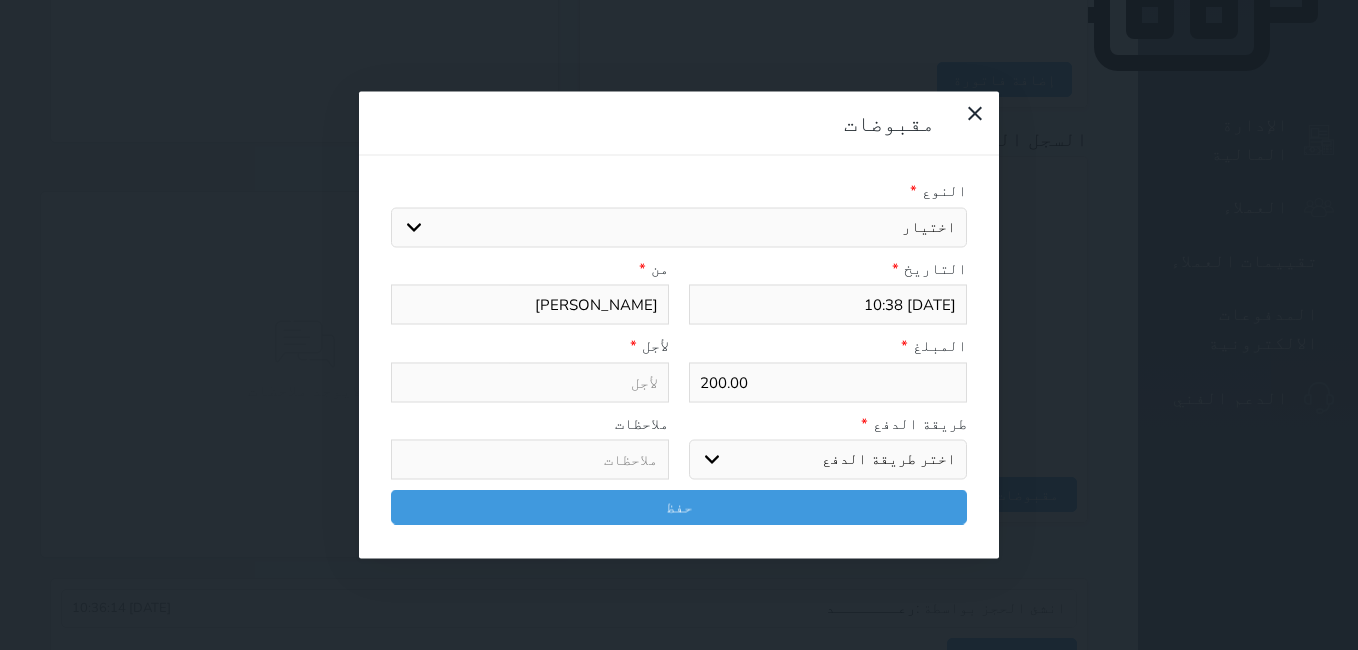 select on "34839" 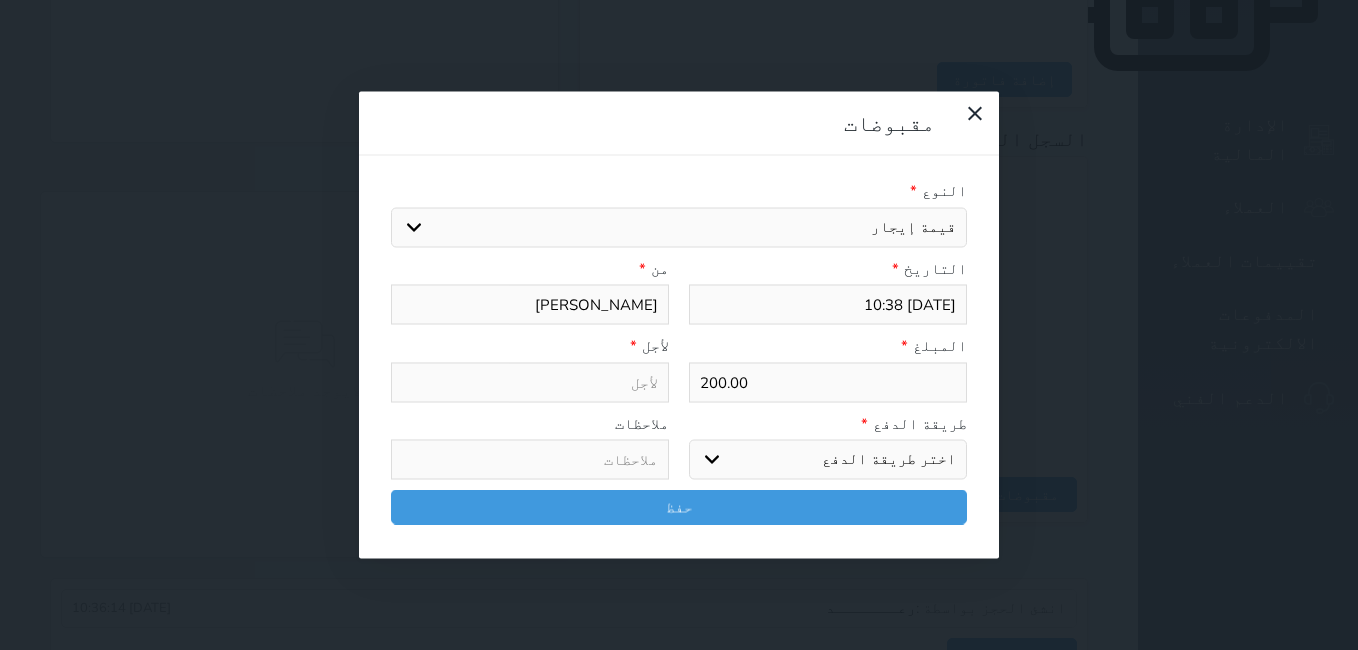 click on "اختيار   مقبوضات عامة قيمة إيجار فواتير تامين عربون لا ينطبق آخر مغسلة واي فاي - الإنترنت مواقف السيارات طعام الأغذية والمشروبات مشروبات المشروبات الباردة المشروبات الساخنة الإفطار غداء عشاء مخبز و كعك حمام سباحة الصالة الرياضية سبا و خدمات الجمال اختيار وإسقاط (خدمات النقل) ميني بار كابل - تلفزيون سرير إضافي تصفيف الشعر التسوق خدمات الجولات السياحية المنظمة خدمات الدليل السياحي" at bounding box center (679, 227) 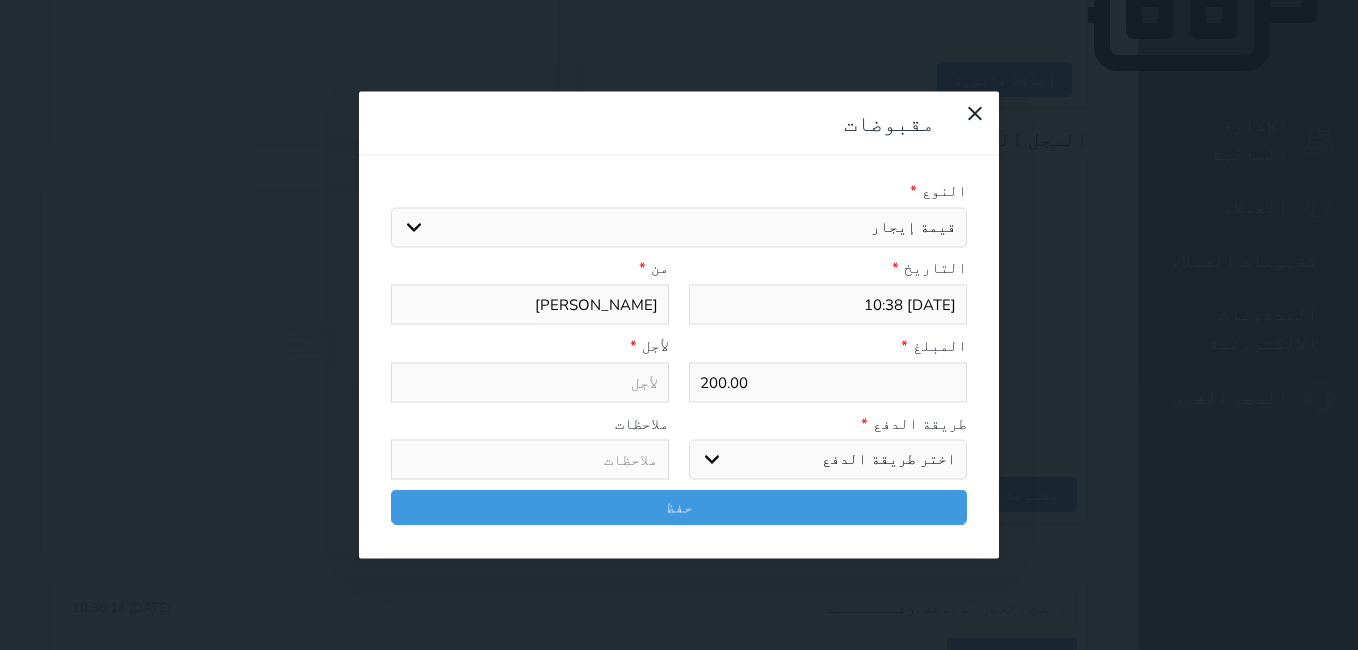 type on "قيمة إيجار - الوحدة - 204" 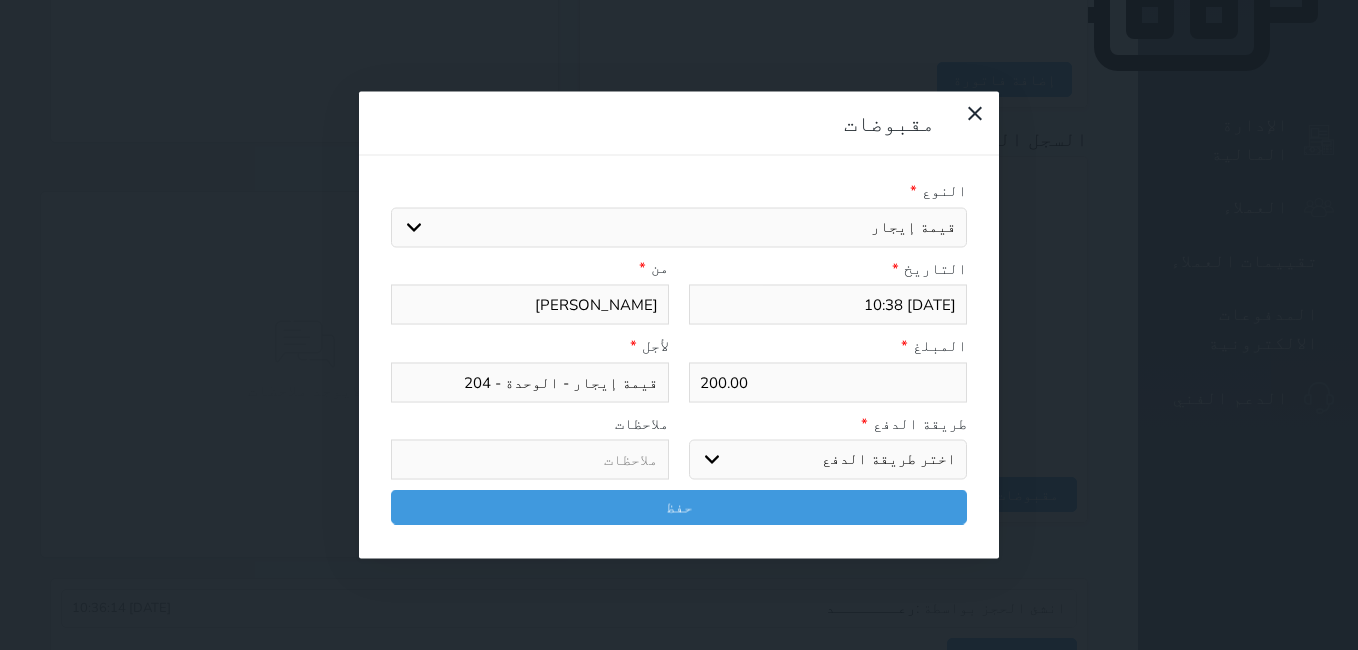 click on "اختر طريقة الدفع   دفع نقدى   تحويل بنكى   مدى   بطاقة ائتمان   آجل" at bounding box center (828, 460) 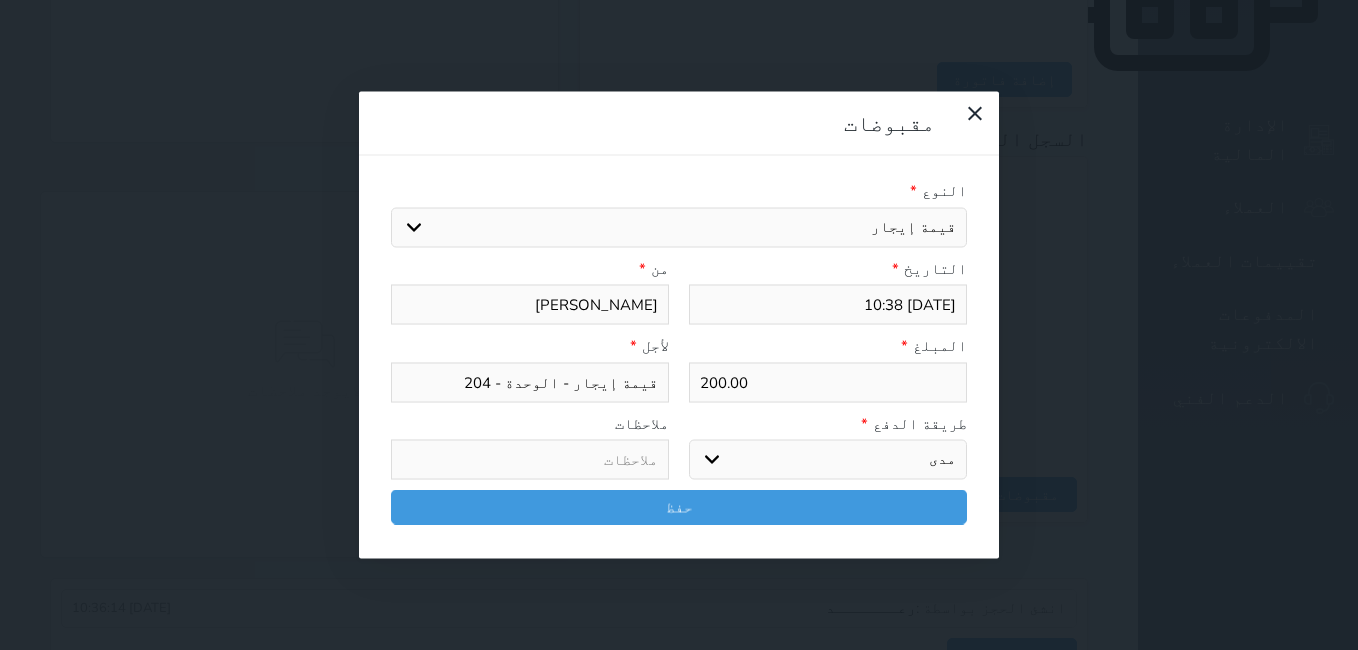 click on "اختر طريقة الدفع   دفع نقدى   تحويل بنكى   مدى   بطاقة ائتمان   آجل" at bounding box center [828, 460] 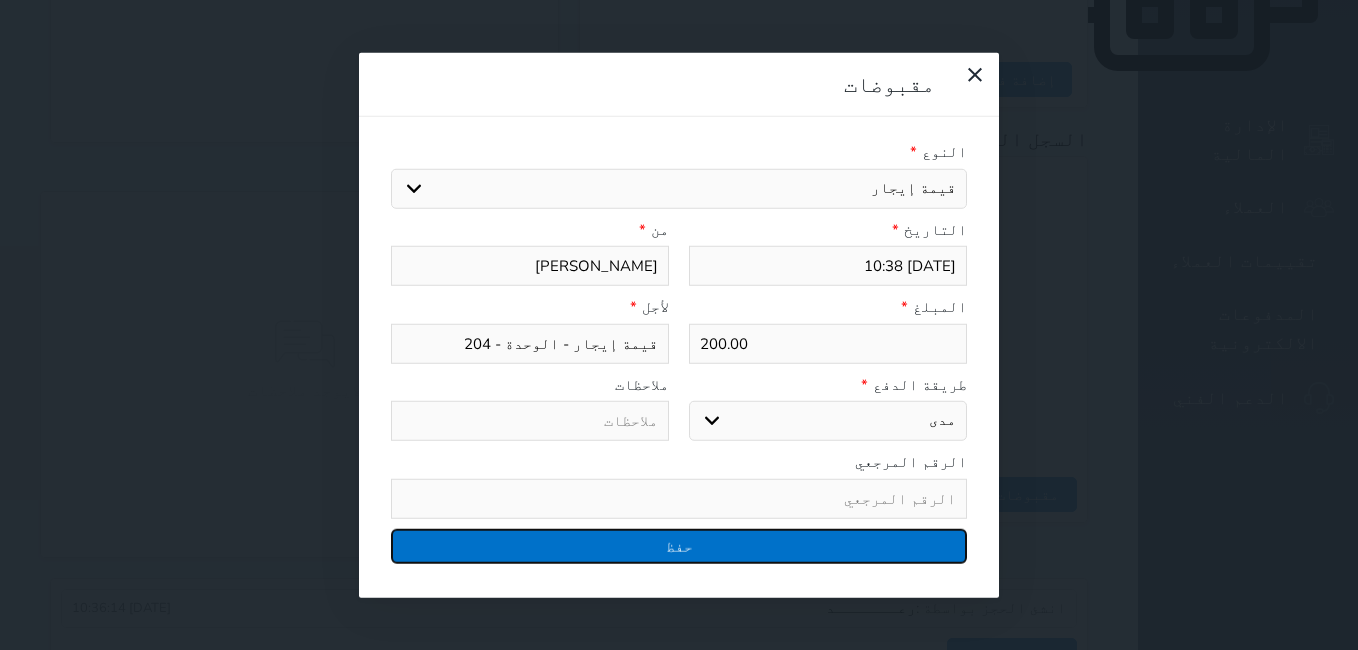 click on "حفظ" at bounding box center (679, 545) 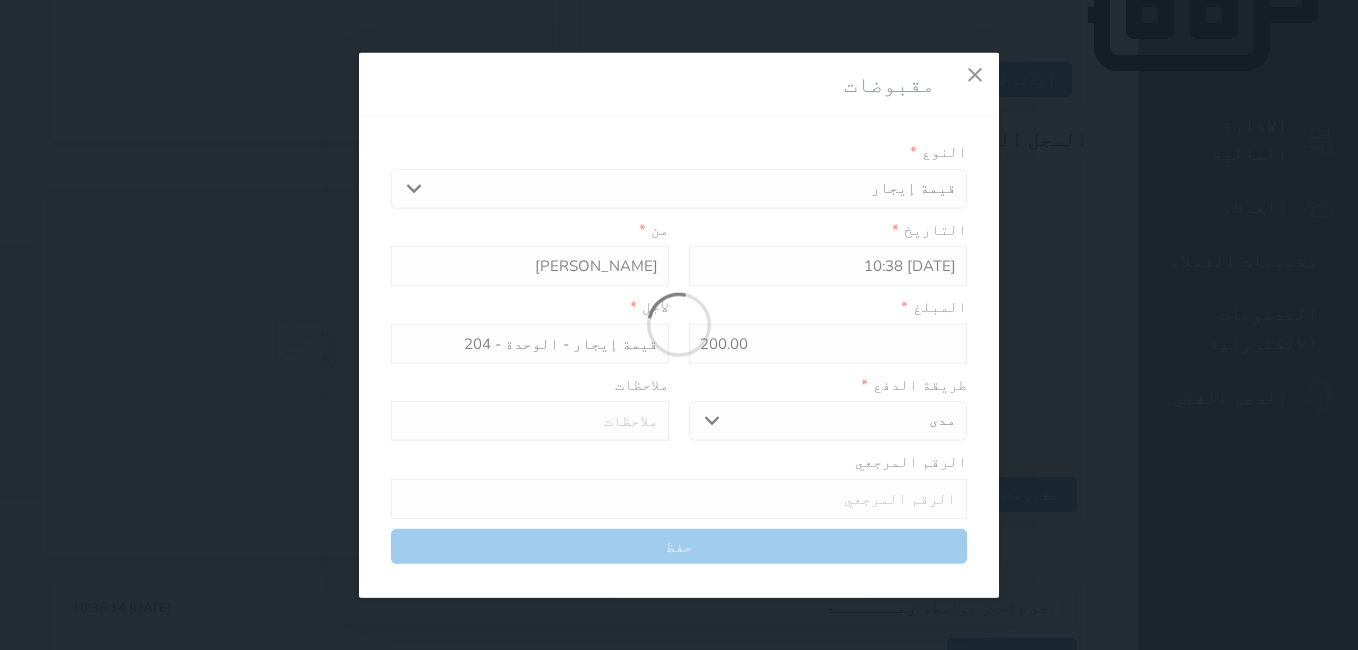 select 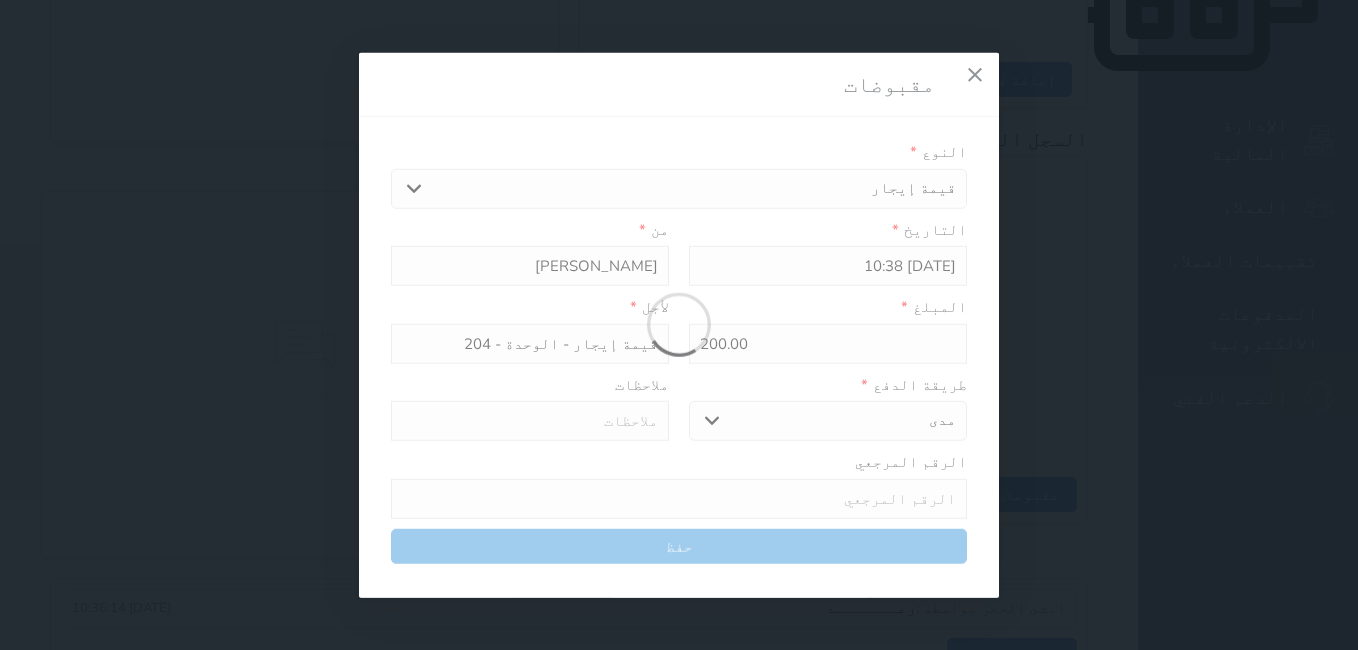type 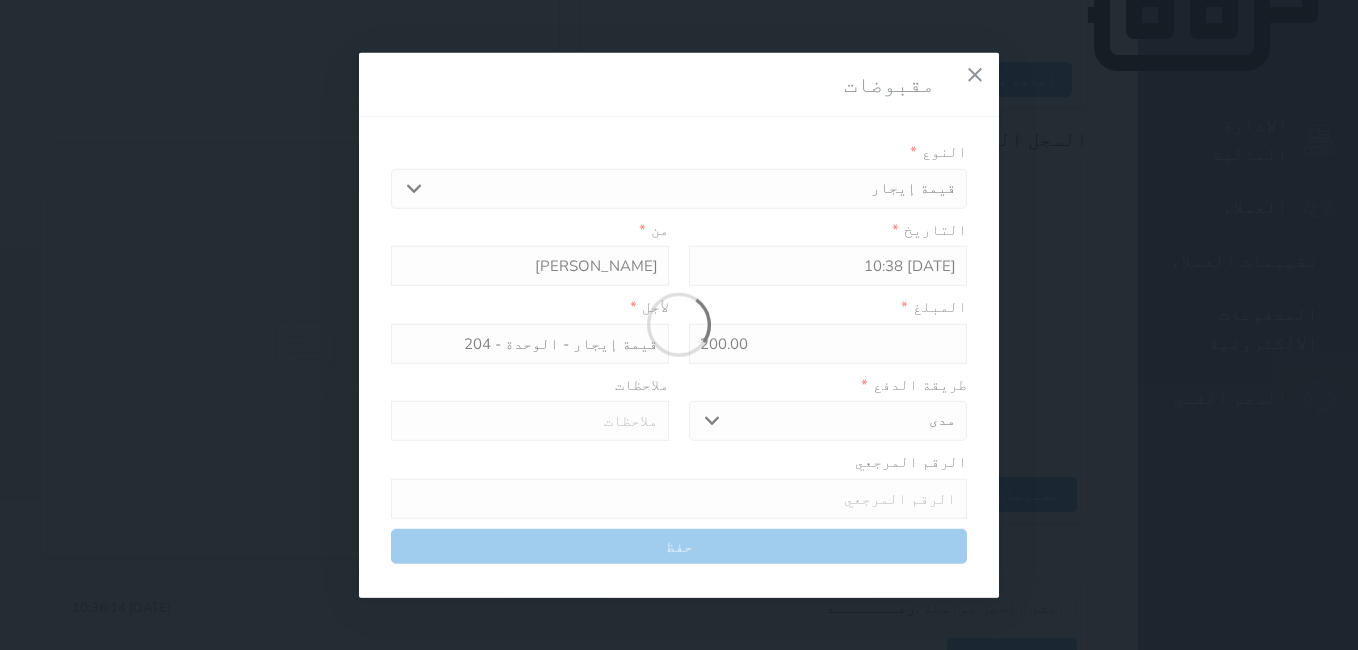 type on "0" 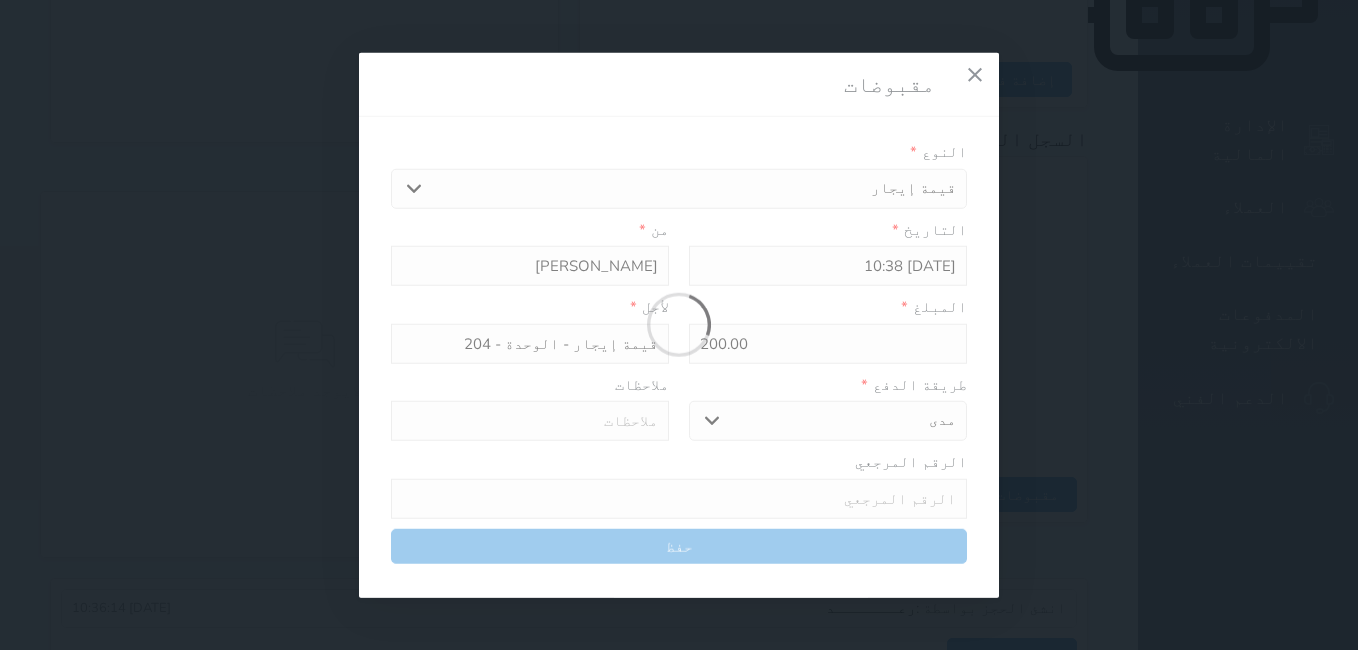 select 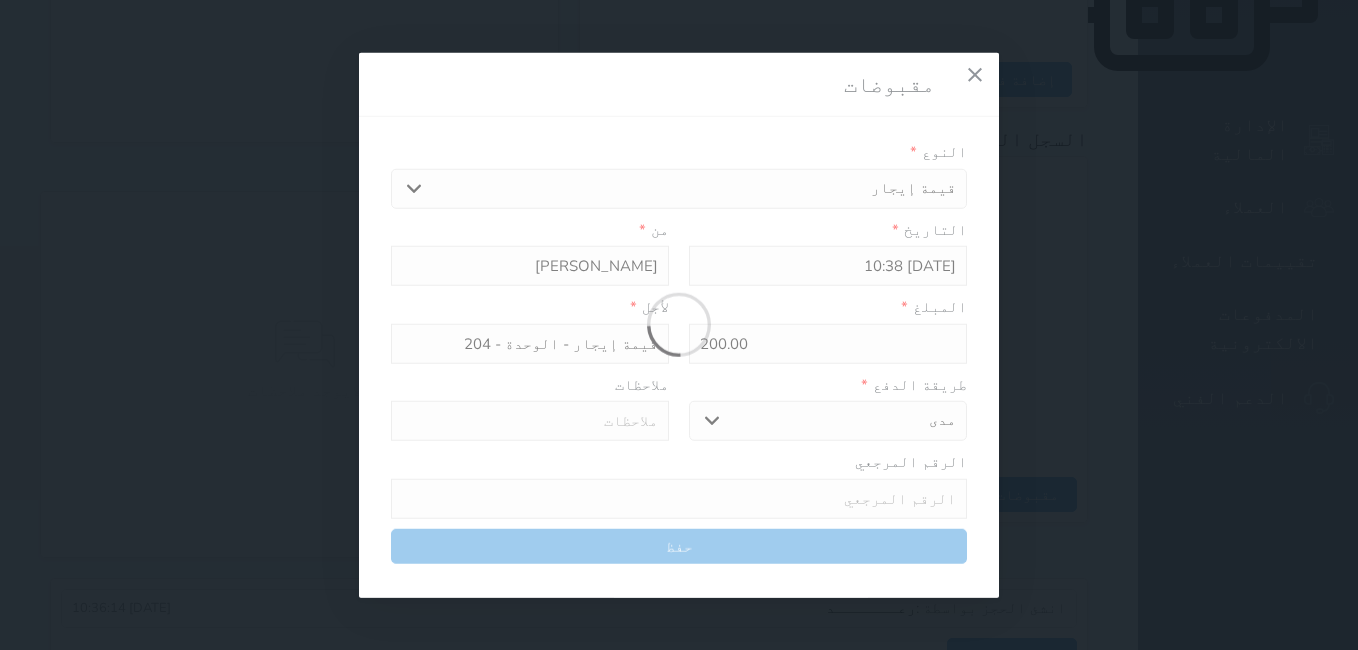 type on "0" 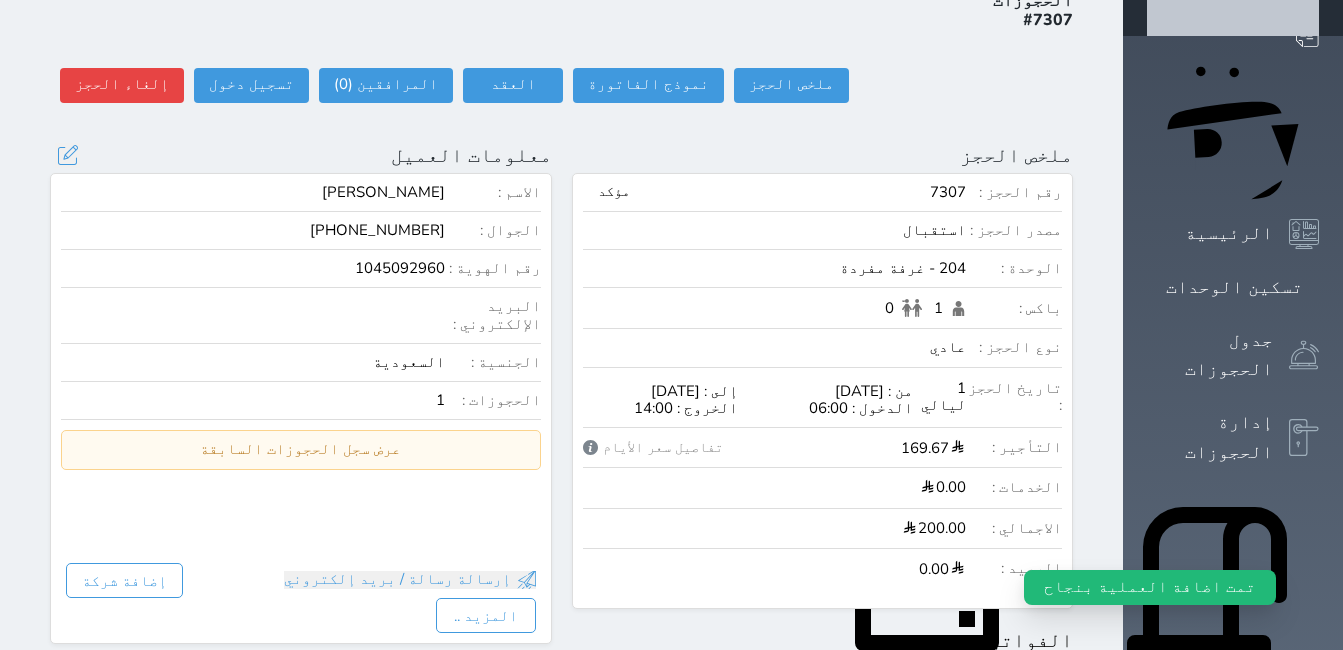 scroll, scrollTop: 0, scrollLeft: 0, axis: both 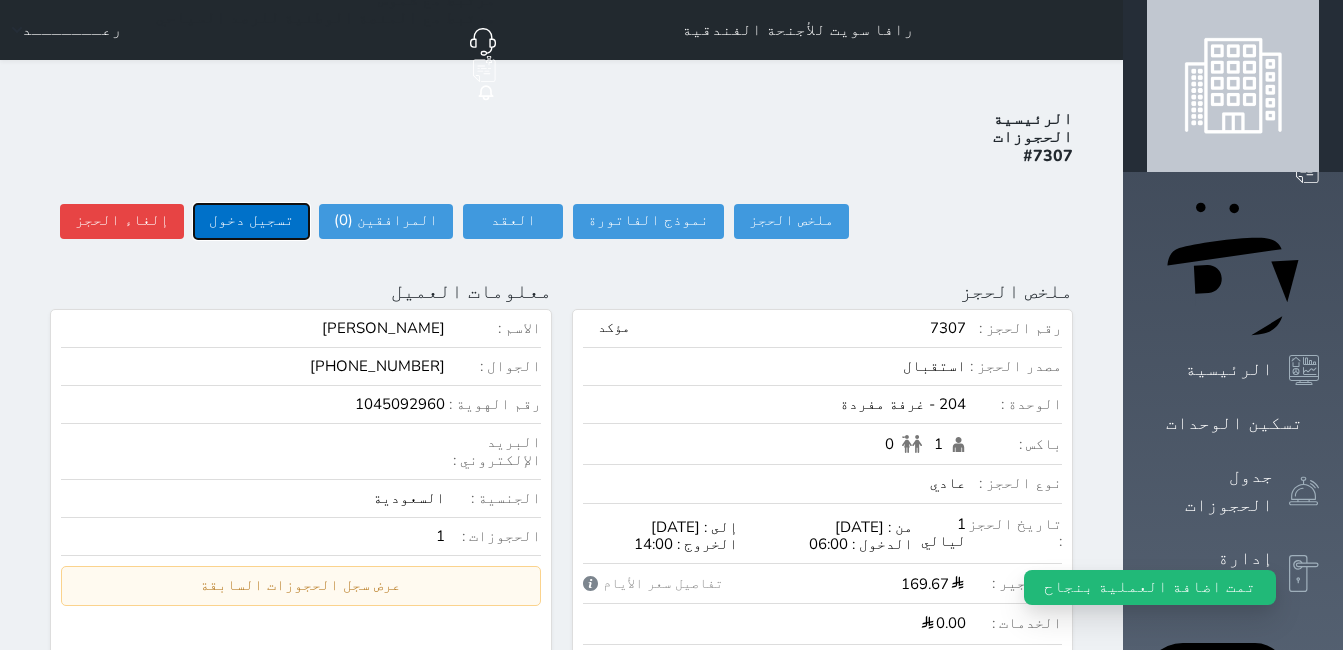 click on "تسجيل دخول" at bounding box center [251, 221] 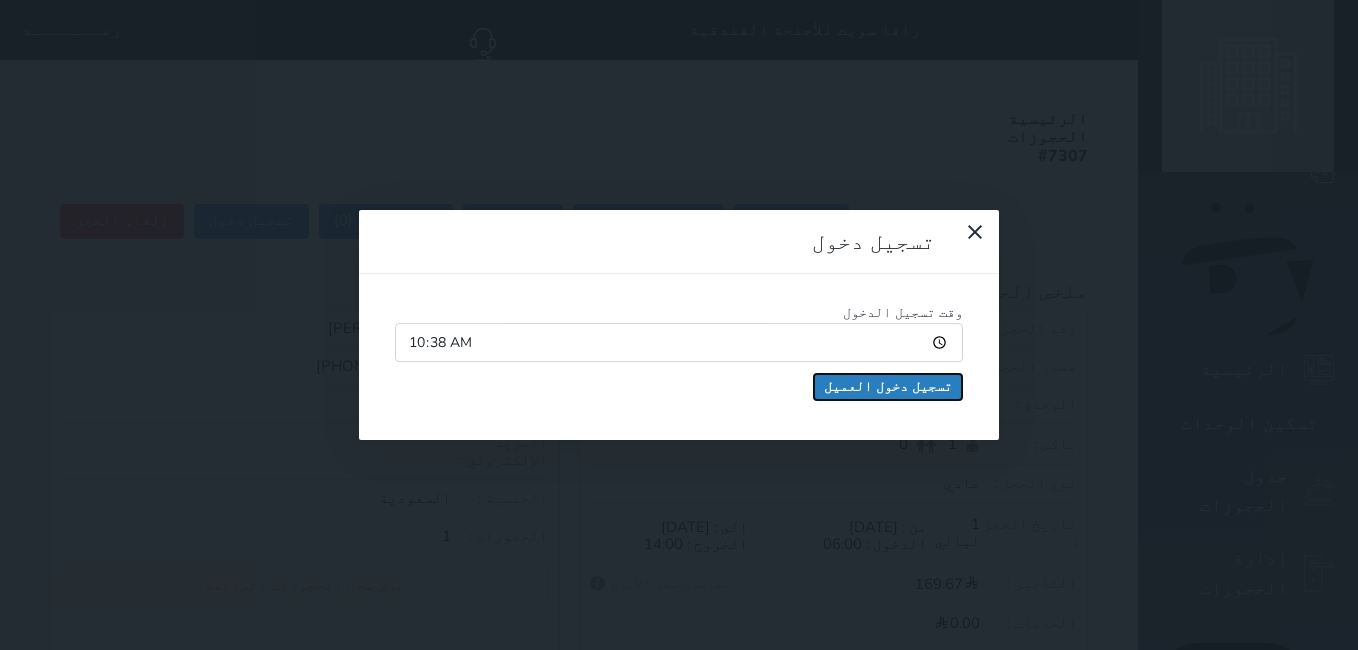 click on "تسجيل دخول العميل" at bounding box center (888, 387) 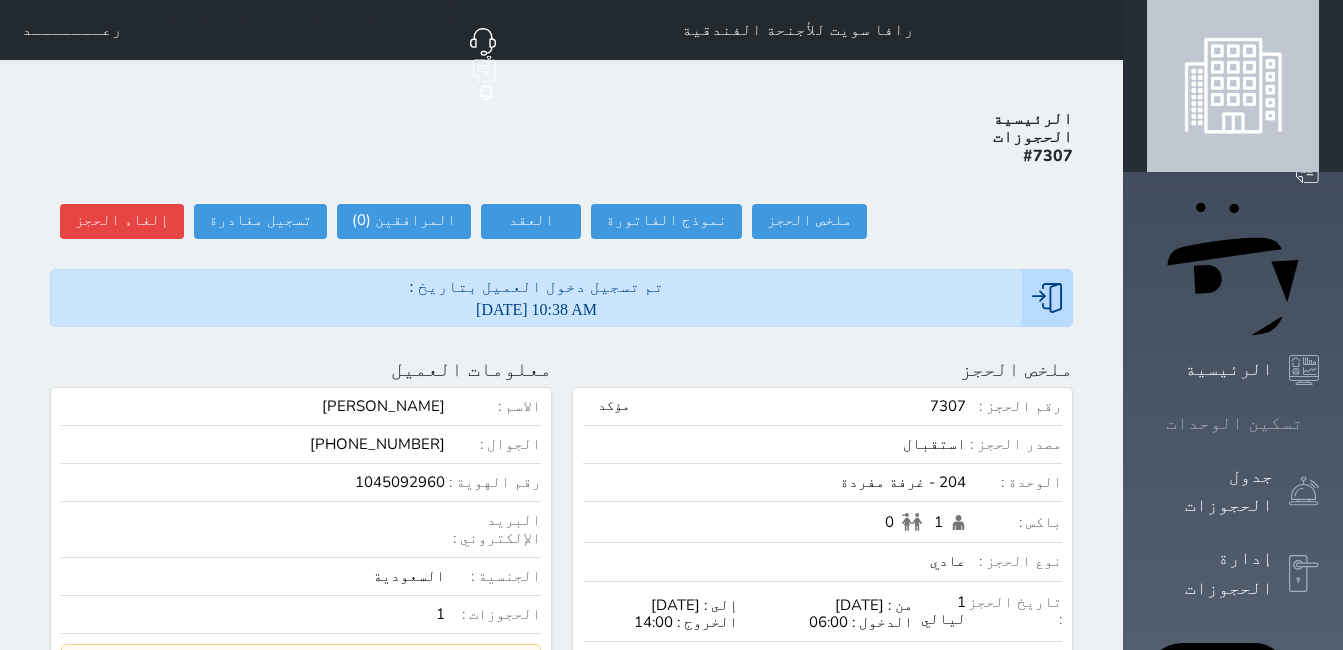 click 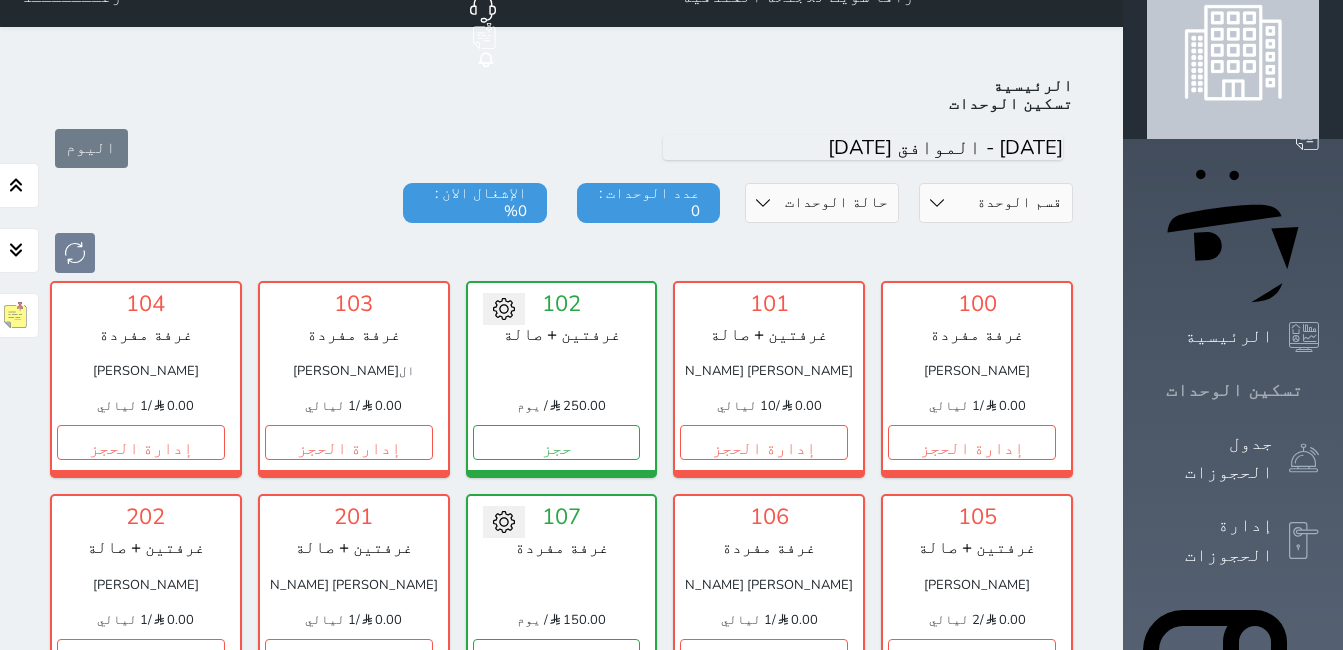 scroll, scrollTop: 78, scrollLeft: 0, axis: vertical 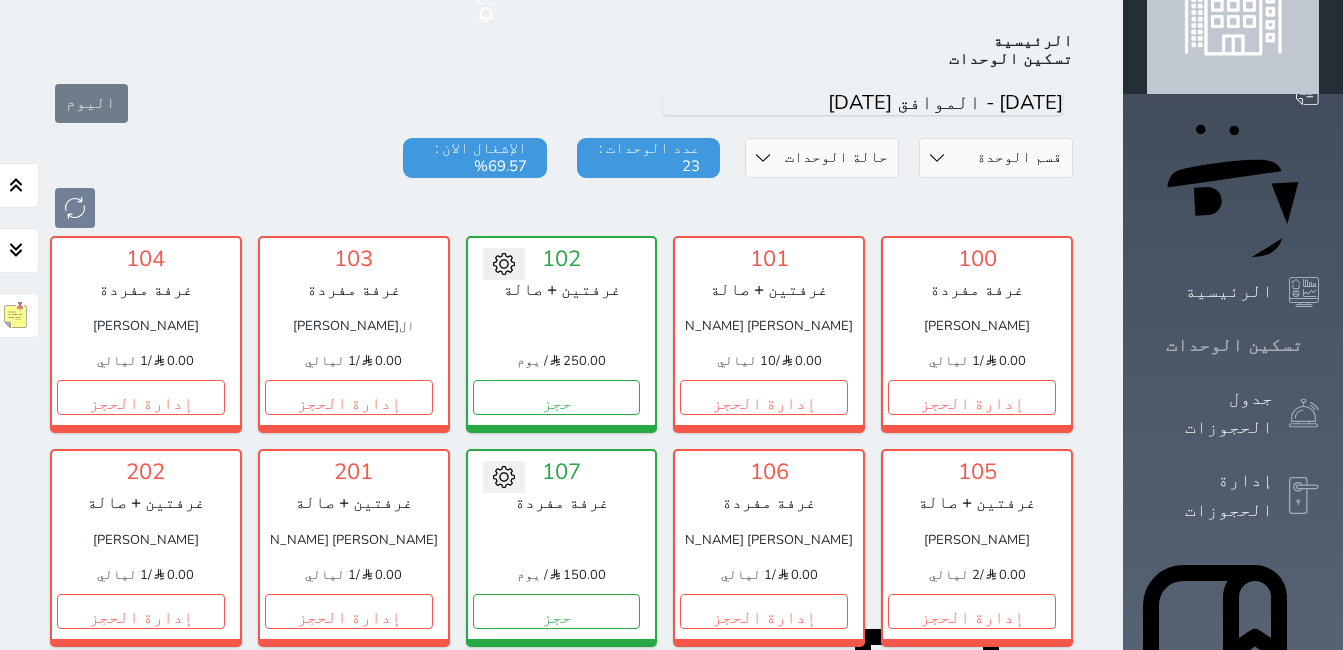 click on "تسكين الوحدات" at bounding box center [1233, 345] 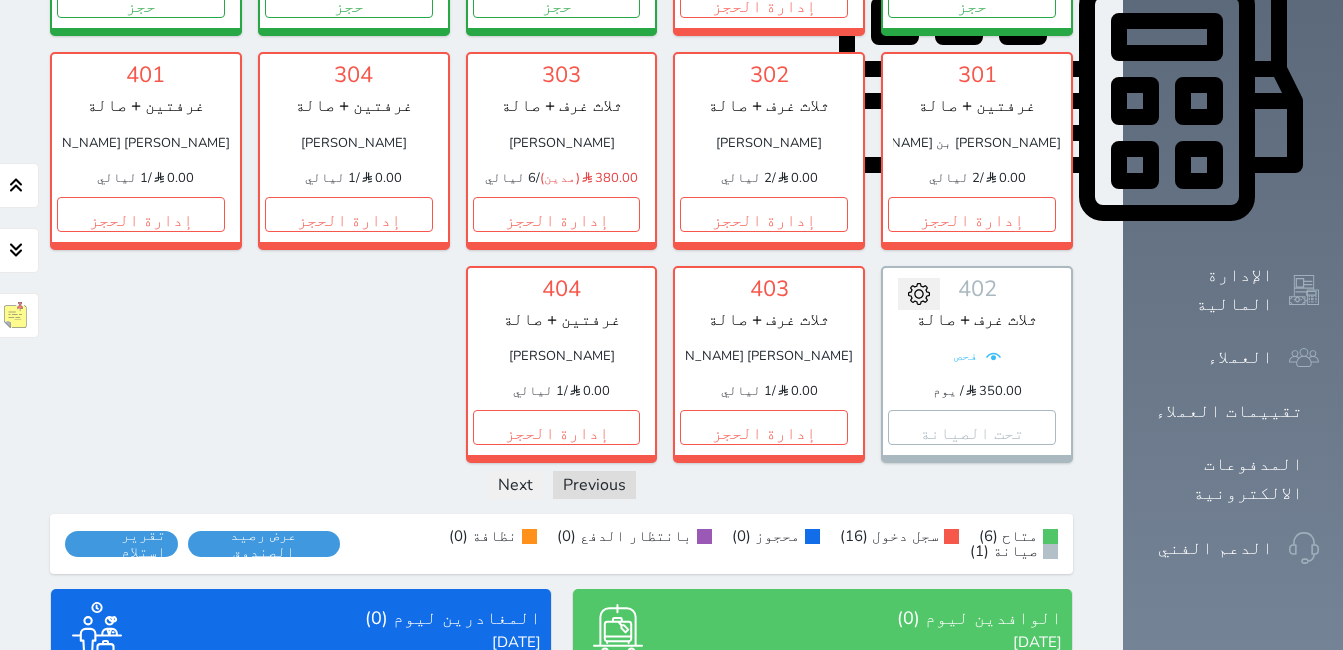scroll, scrollTop: 904, scrollLeft: 0, axis: vertical 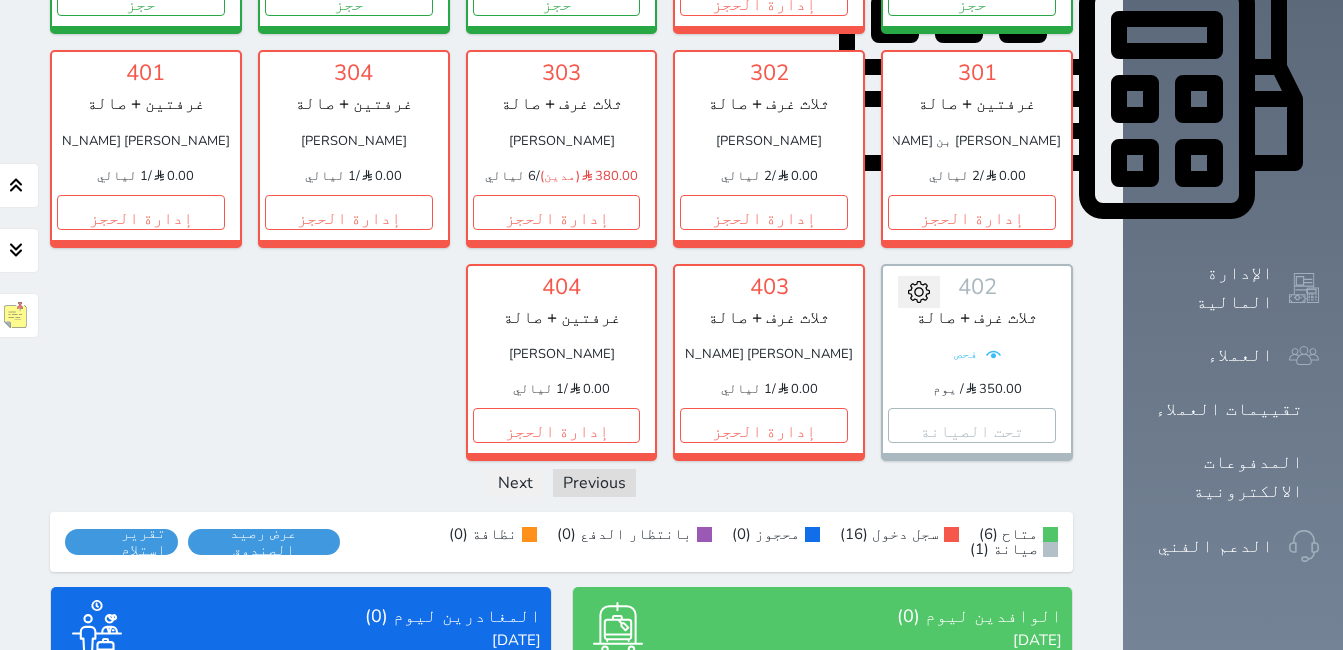 click on "عرض المغادرين" at bounding box center [301, 806] 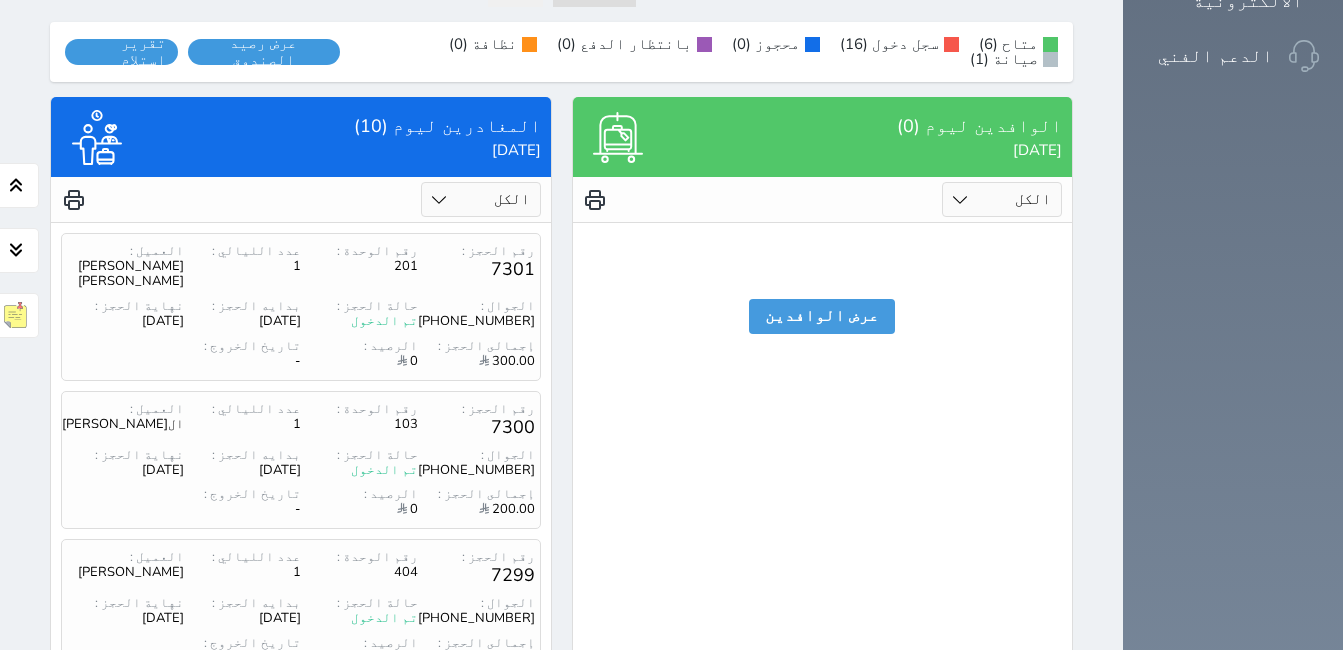 scroll, scrollTop: 1412, scrollLeft: 0, axis: vertical 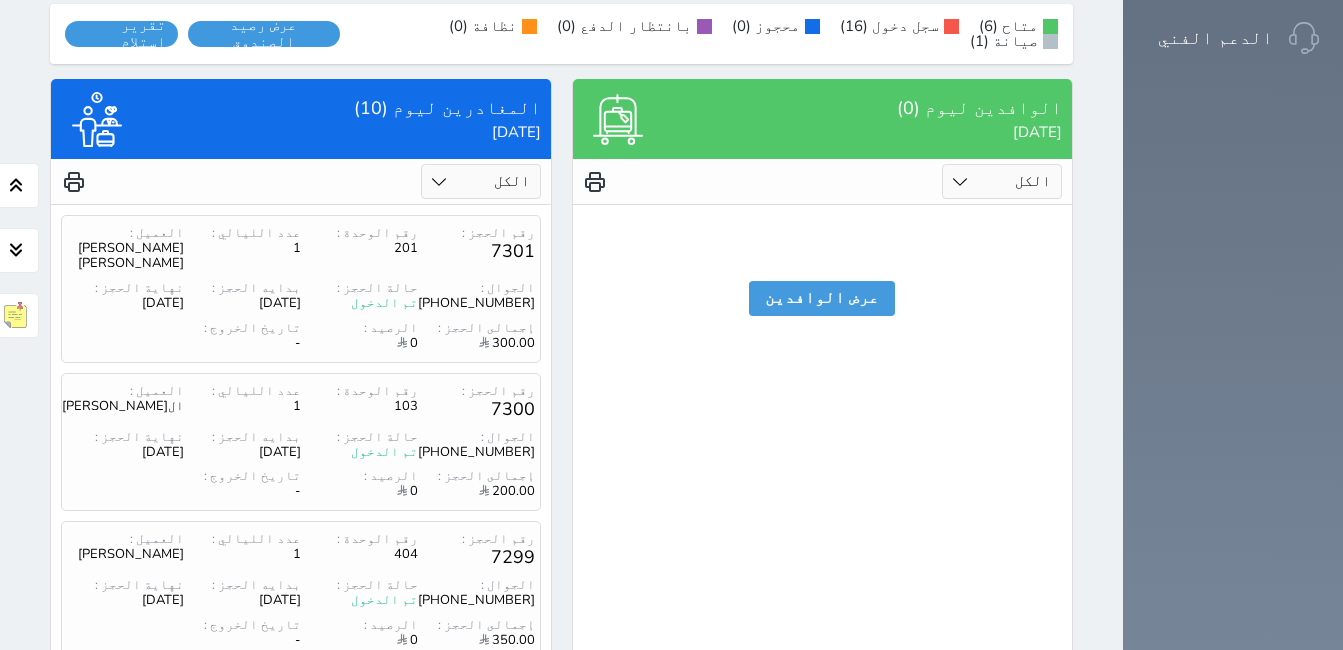 click on "2" at bounding box center [300, 839] 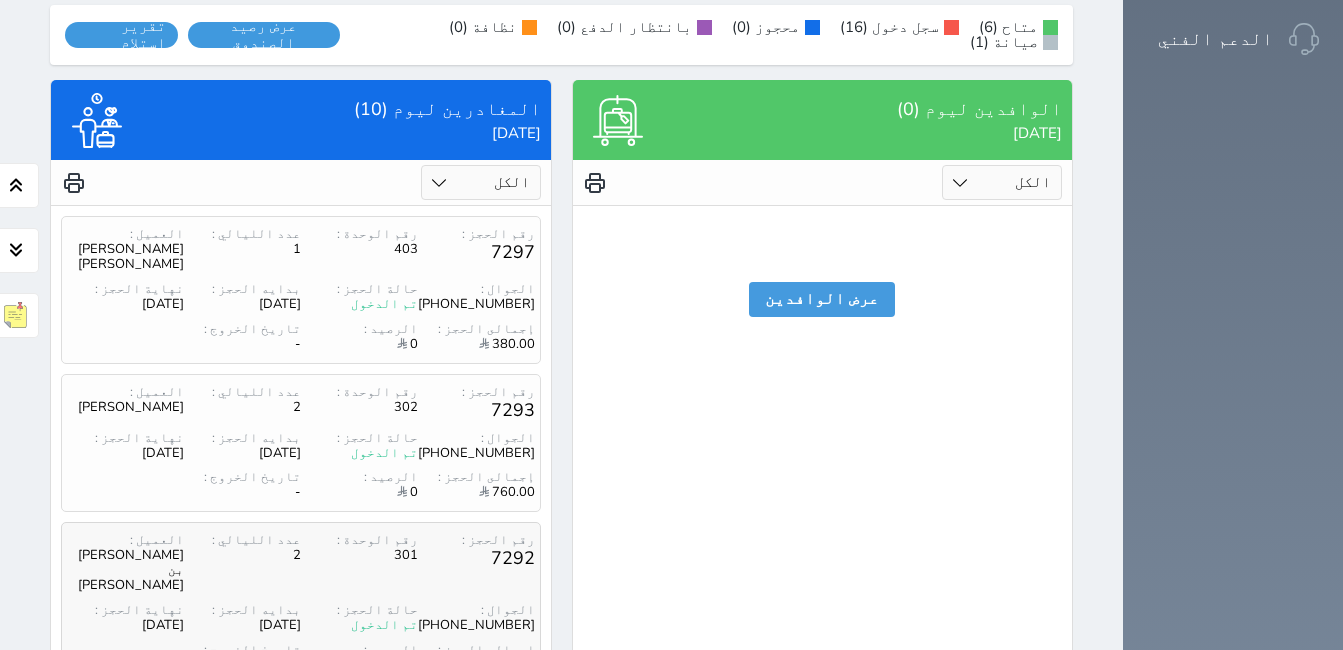 scroll, scrollTop: 1412, scrollLeft: 0, axis: vertical 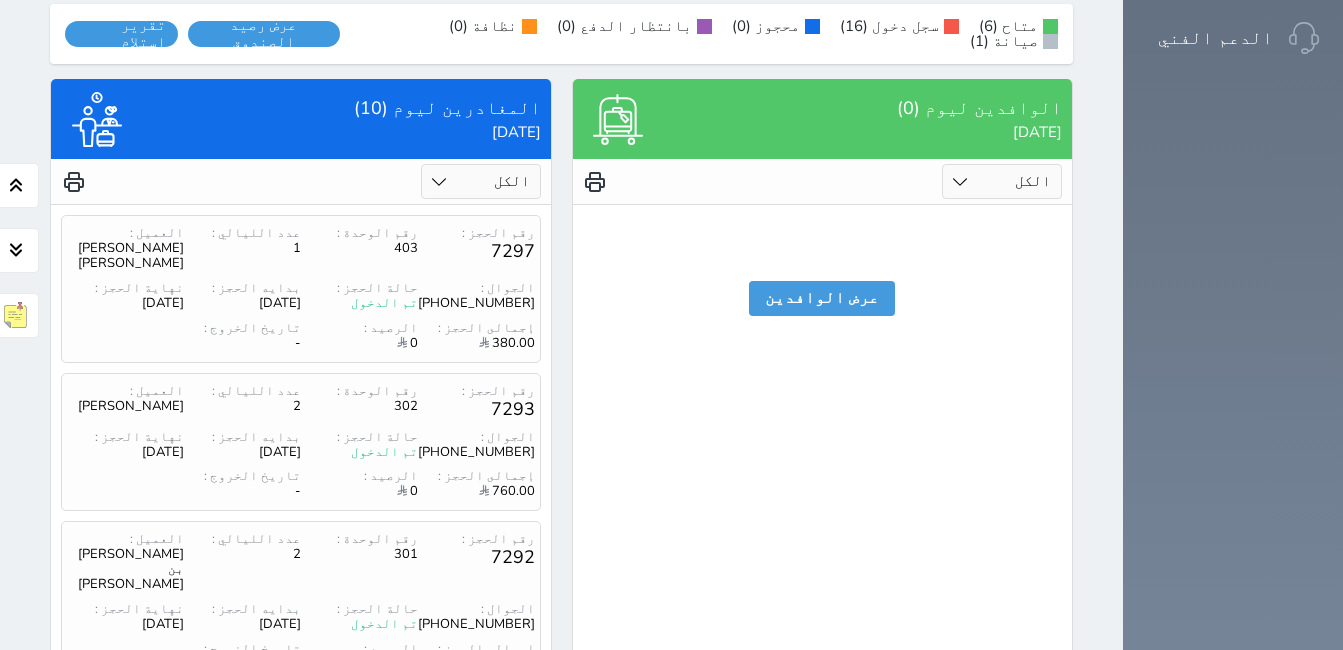 click on "3" at bounding box center [266, 863] 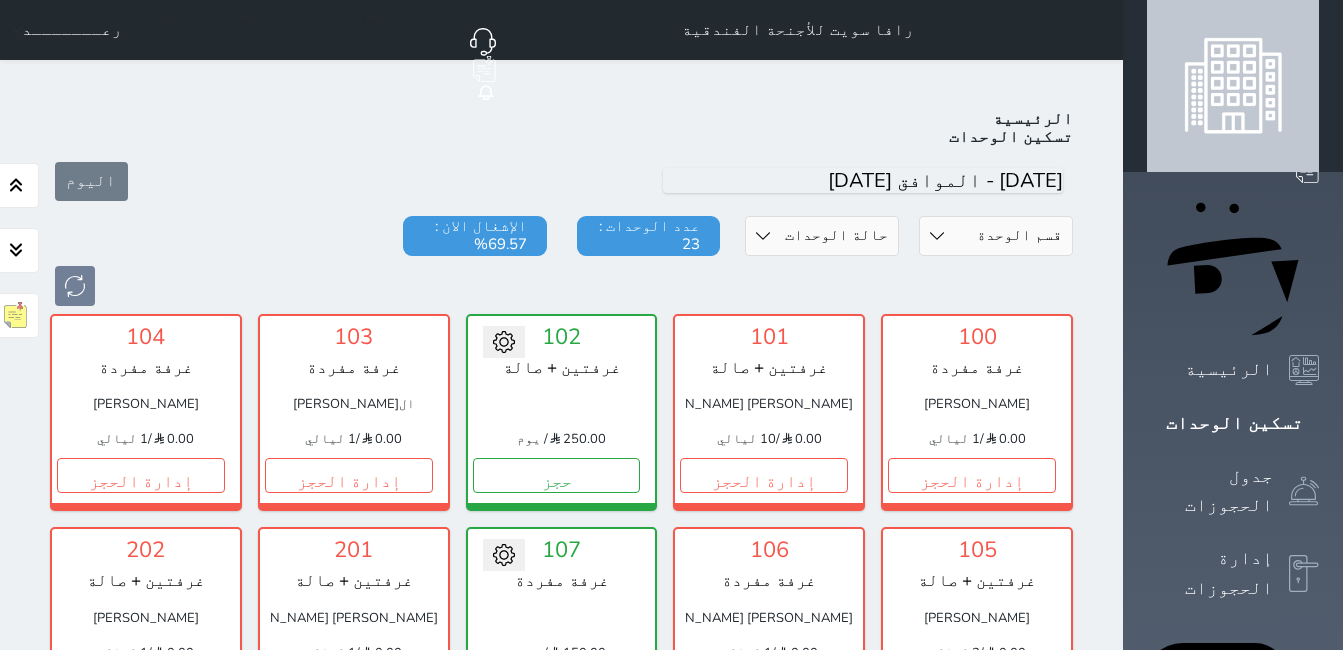 scroll, scrollTop: 300, scrollLeft: 0, axis: vertical 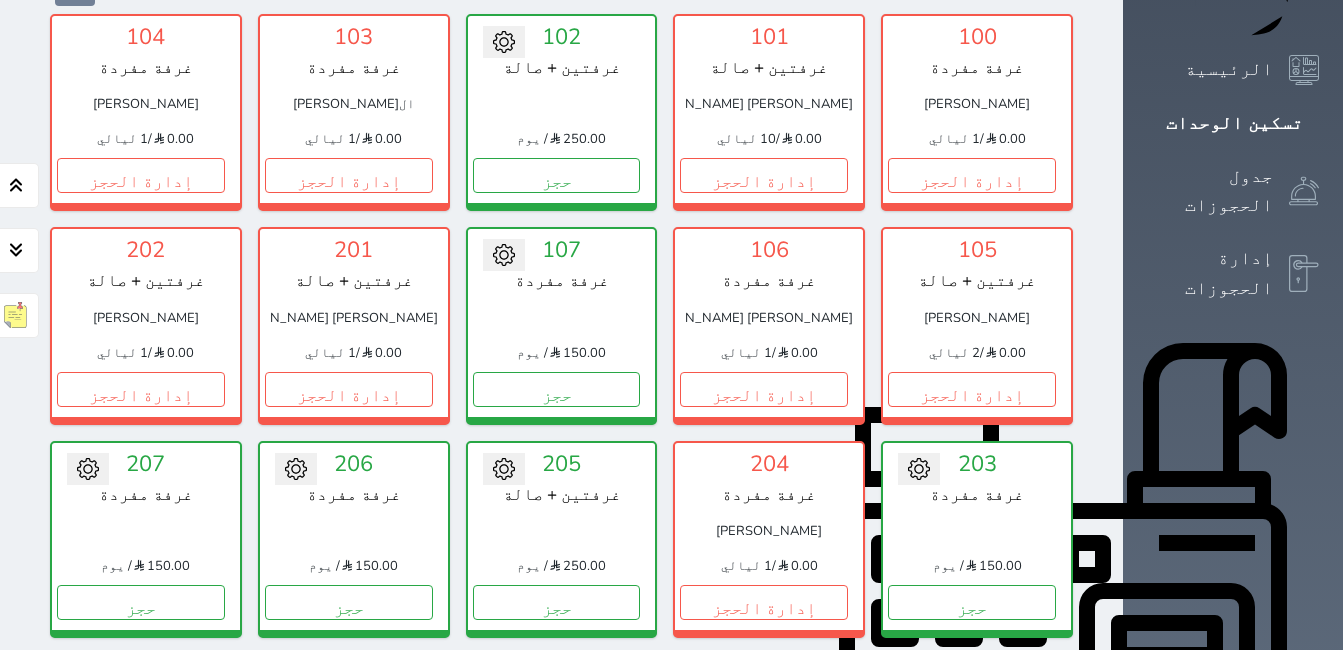 click on "إدارة الحجز" at bounding box center [557, 816] 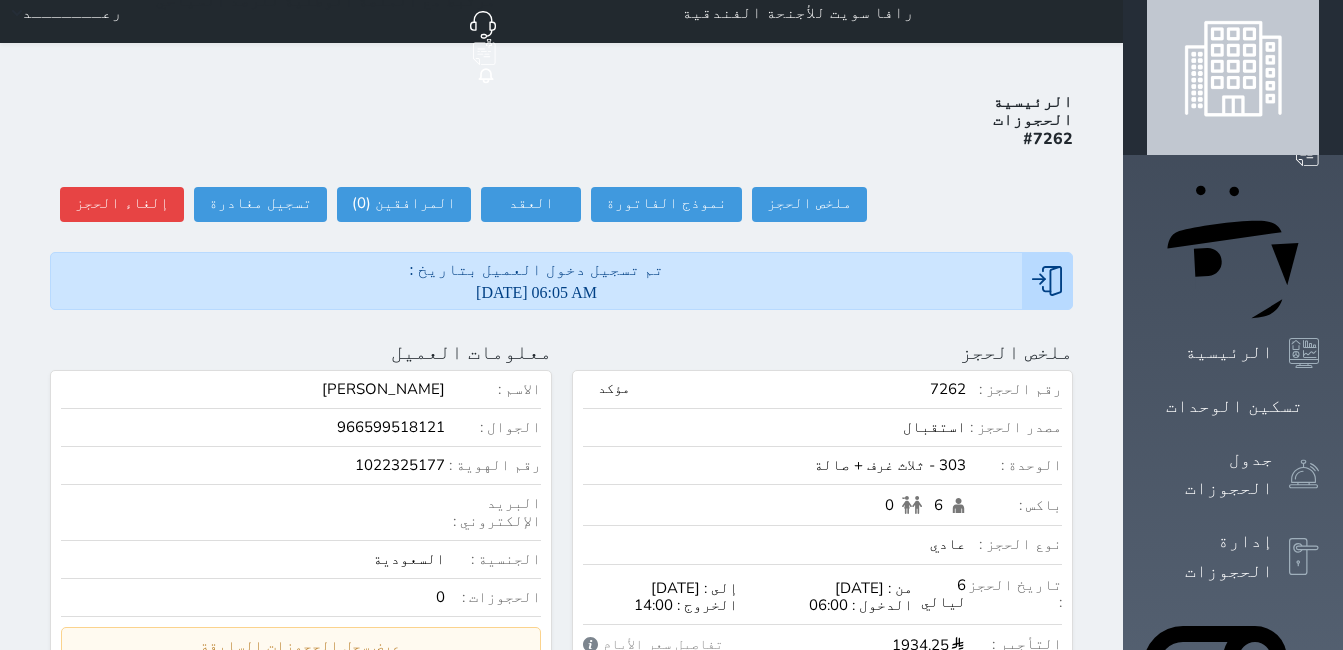 scroll, scrollTop: 0, scrollLeft: 0, axis: both 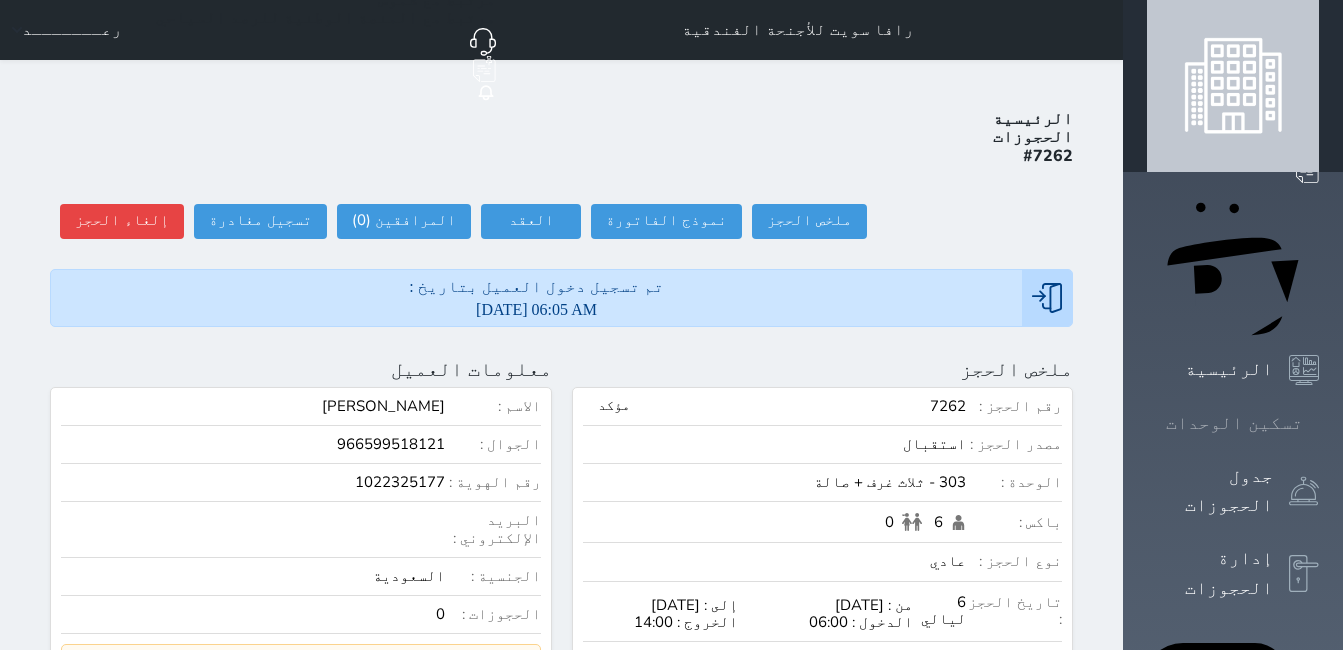 click 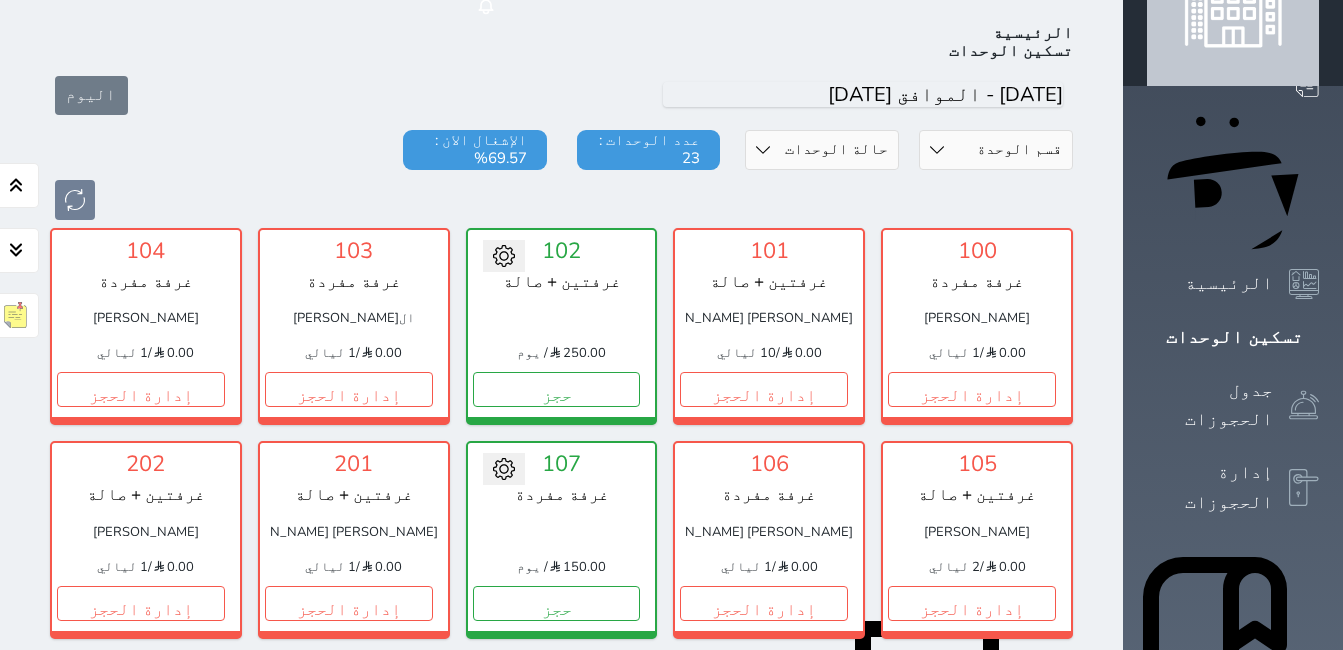 scroll, scrollTop: 78, scrollLeft: 0, axis: vertical 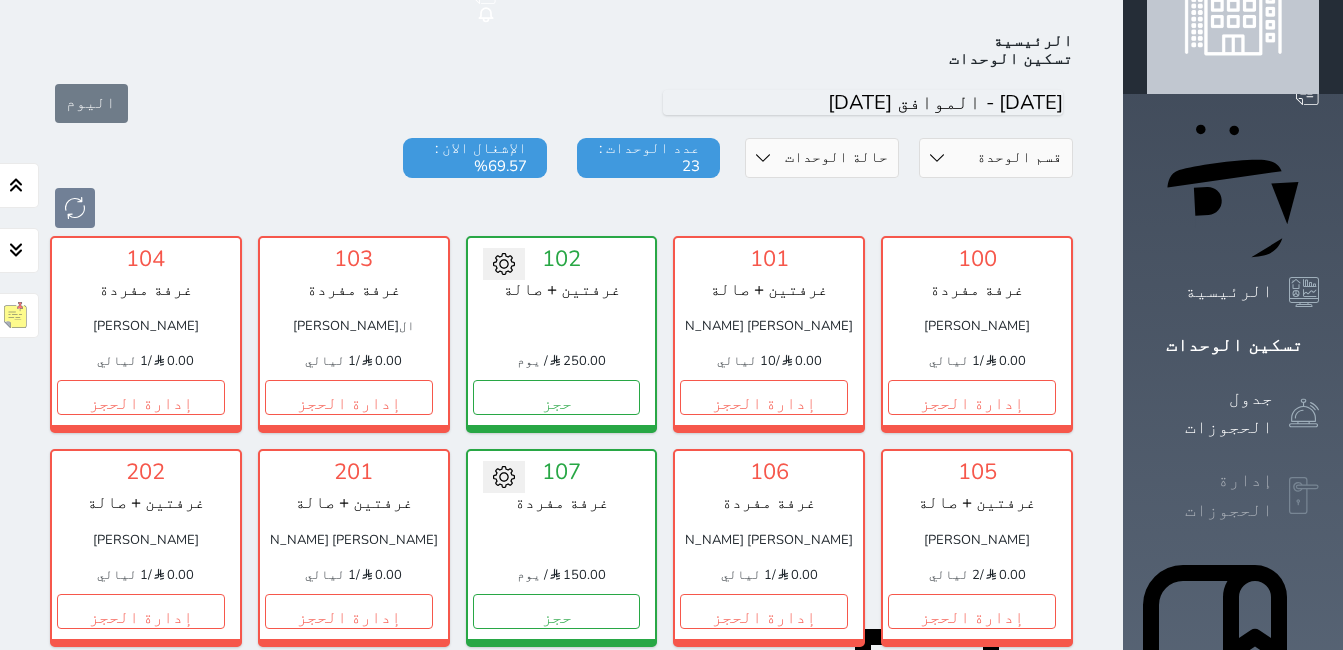 click 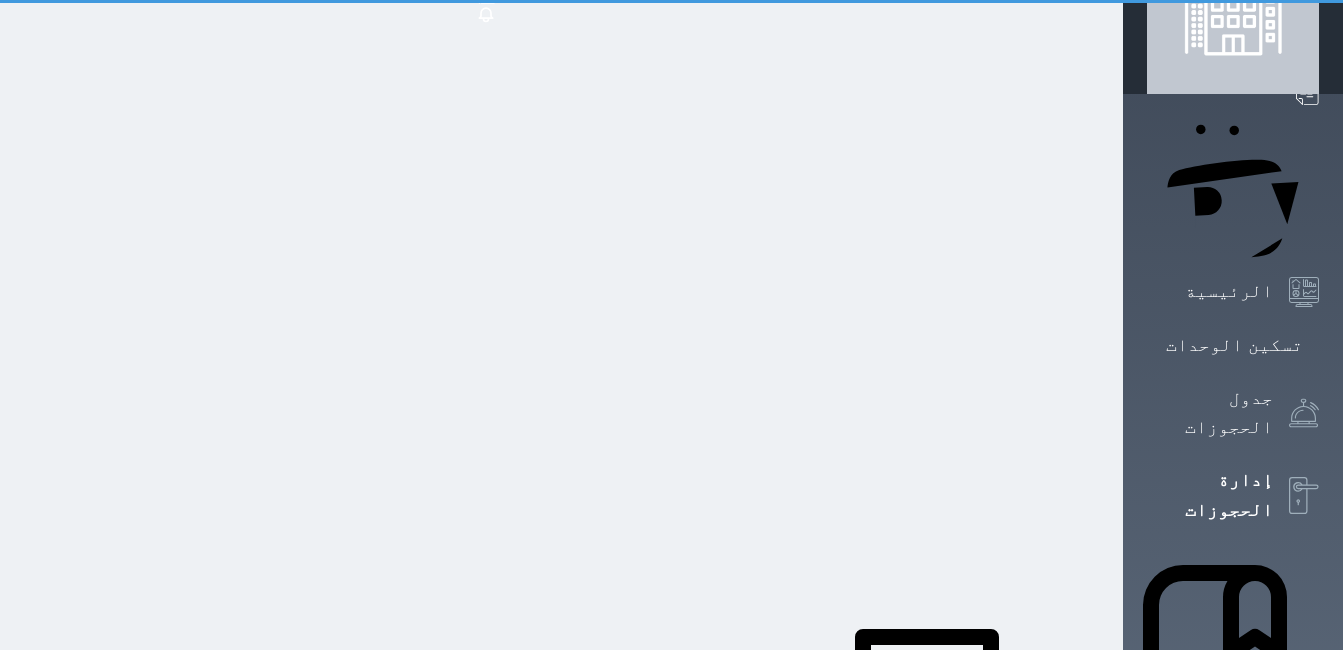 scroll, scrollTop: 0, scrollLeft: 0, axis: both 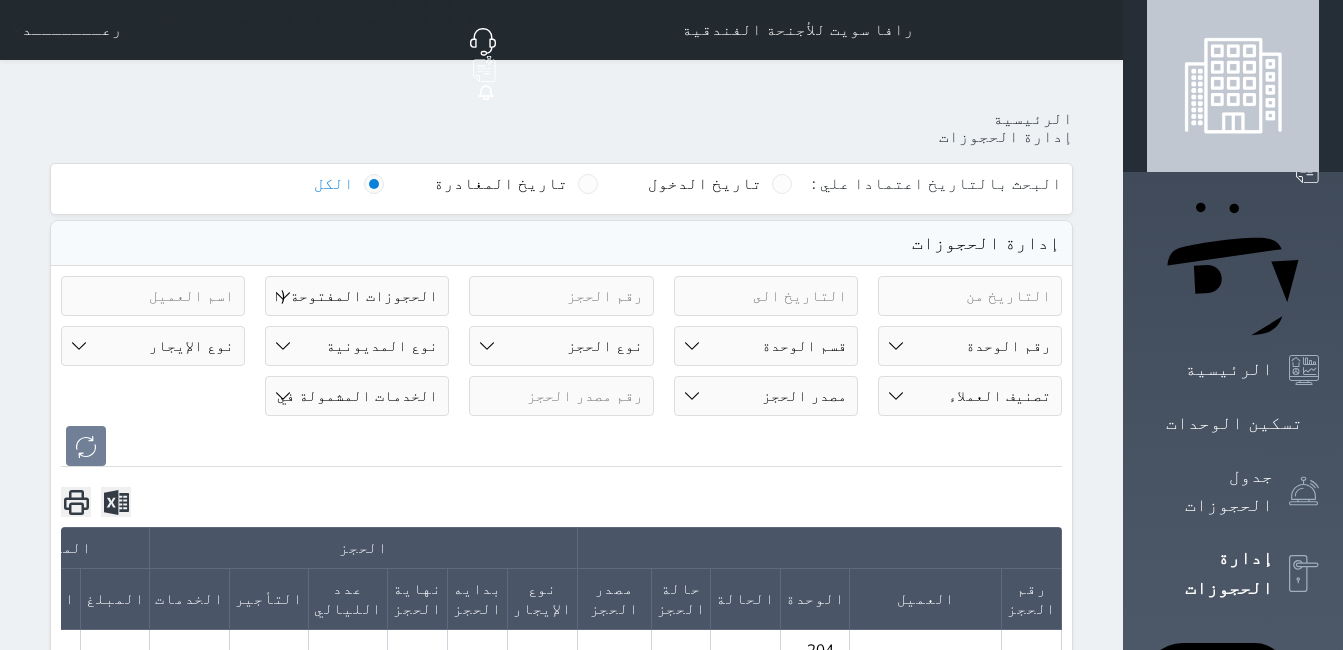 click on "حالة الحجز
الحجوزات المفتوحة (الكل)
الحجوزات المغلقة (الكل)
الحجوزات المفتوحة (مسجل دخول)
الحجوزات المغلقة (تسجيل مغادرة)
الحجوزات لم تسجل دخول
الحجوزات المؤكدة (الكل)
الحجوزات الملغية
الحجوزات المنتهية مهلة دفعها
حجوزات بانتظار الدفع" at bounding box center (357, 296) 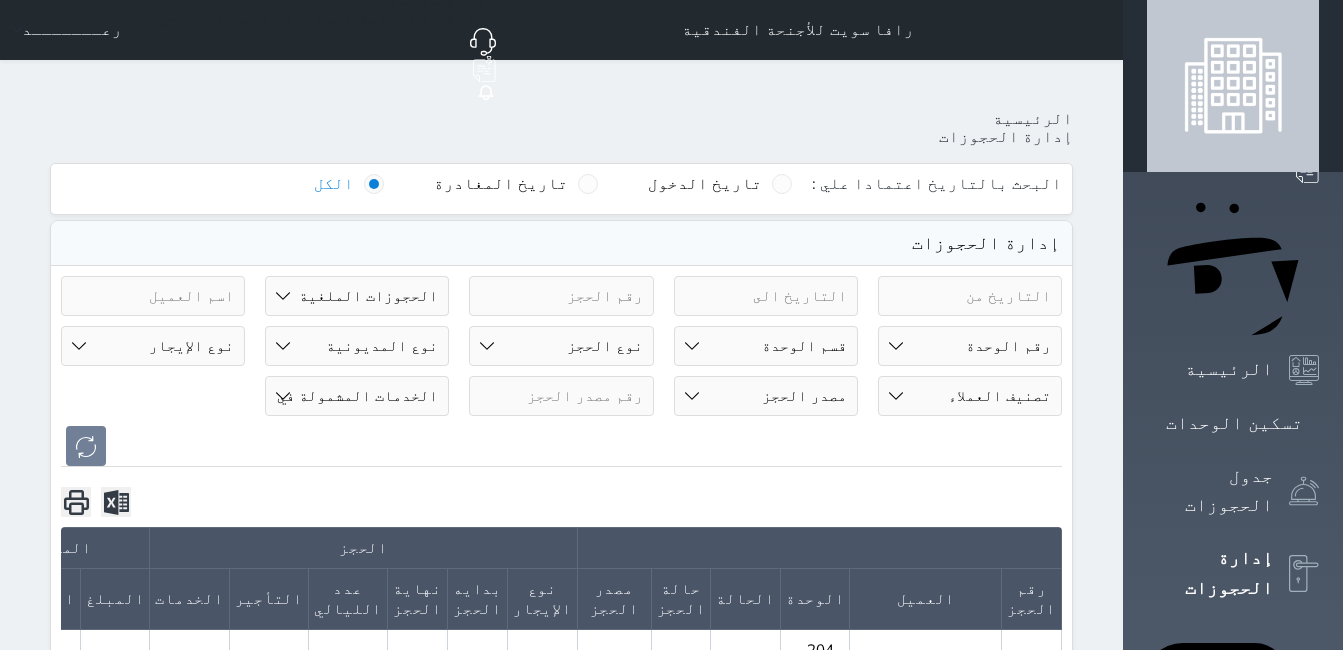 click on "حالة الحجز
الحجوزات المفتوحة (الكل)
الحجوزات المغلقة (الكل)
الحجوزات المفتوحة (مسجل دخول)
الحجوزات المغلقة (تسجيل مغادرة)
الحجوزات لم تسجل دخول
الحجوزات المؤكدة (الكل)
الحجوزات الملغية
الحجوزات المنتهية مهلة دفعها
حجوزات بانتظار الدفع" at bounding box center [357, 296] 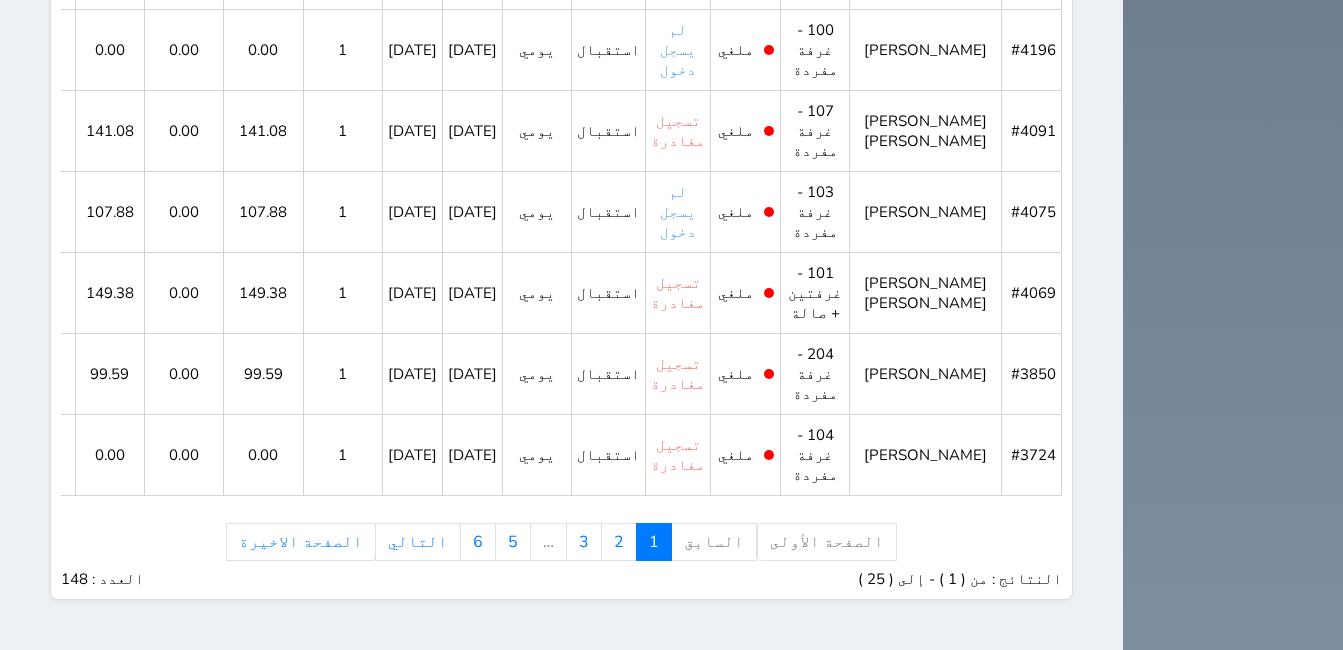 scroll, scrollTop: 2371, scrollLeft: 0, axis: vertical 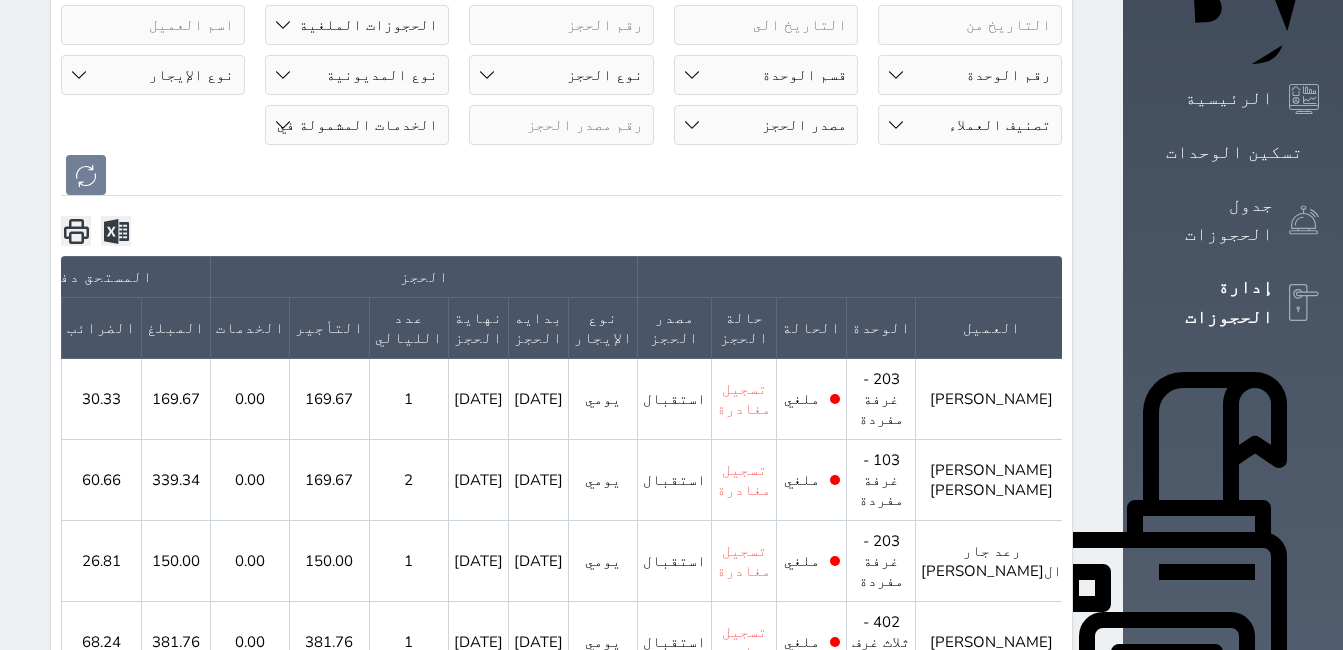 click 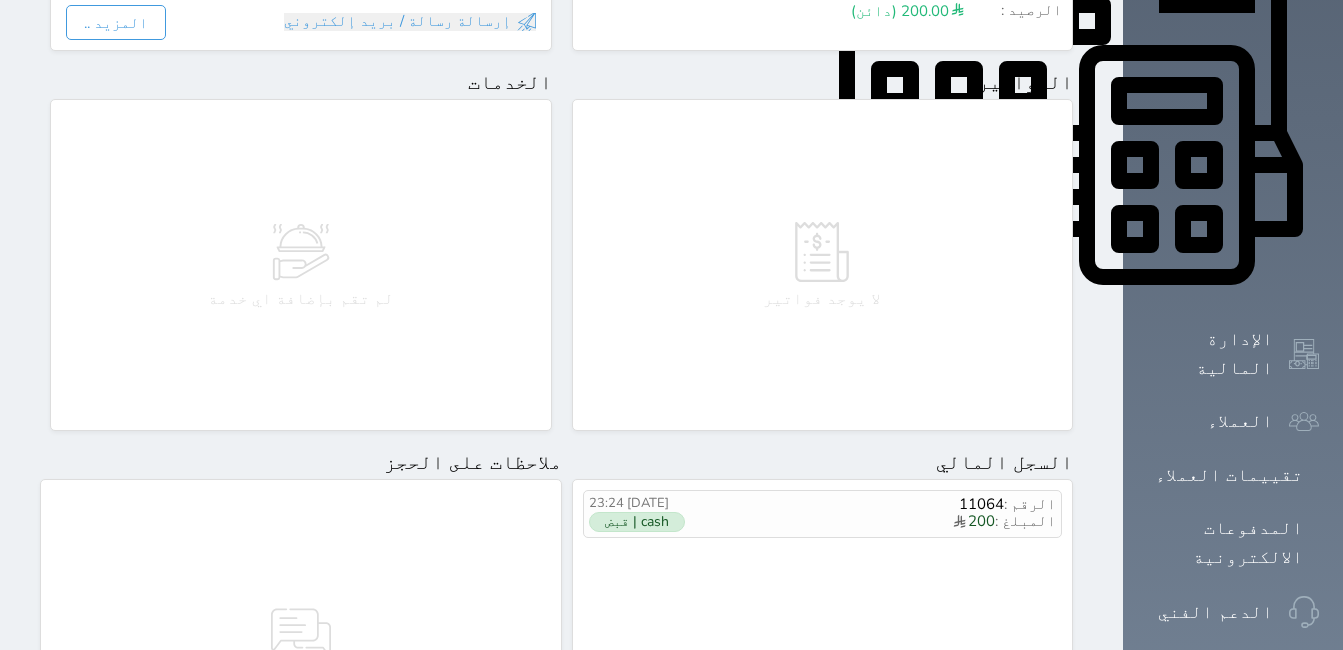 scroll, scrollTop: 1161, scrollLeft: 0, axis: vertical 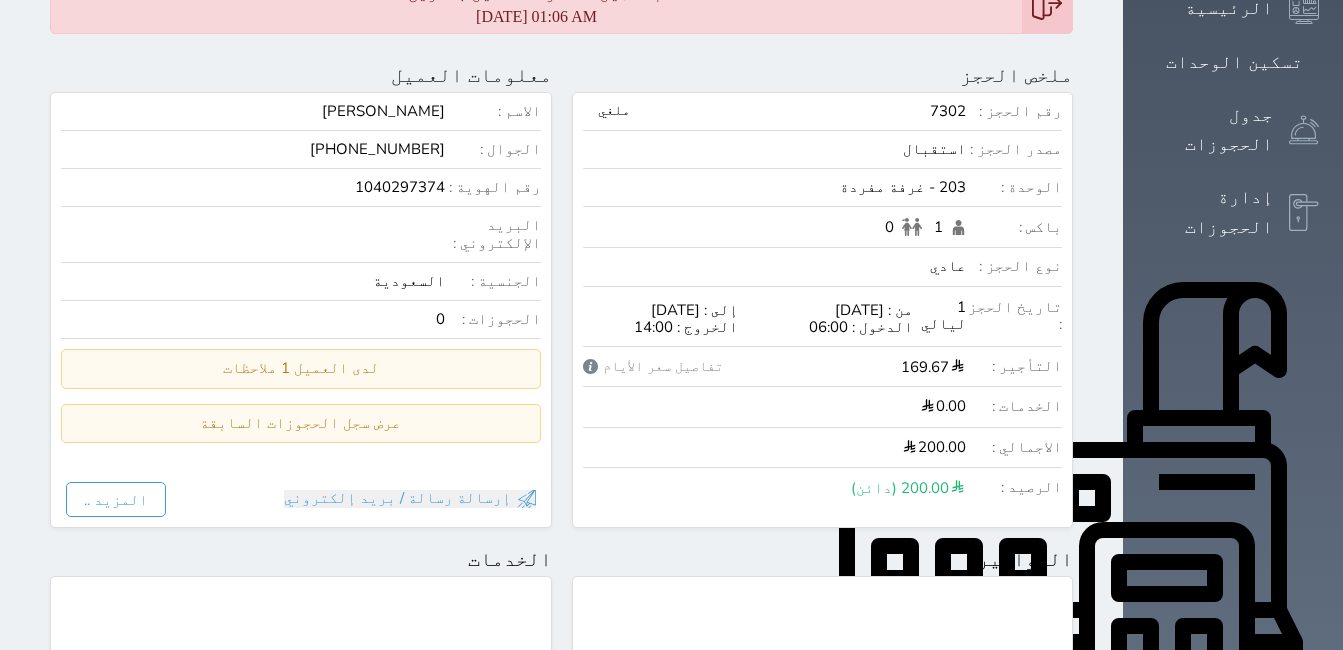 click on "الإدارة المالية" at bounding box center (1210, 831) 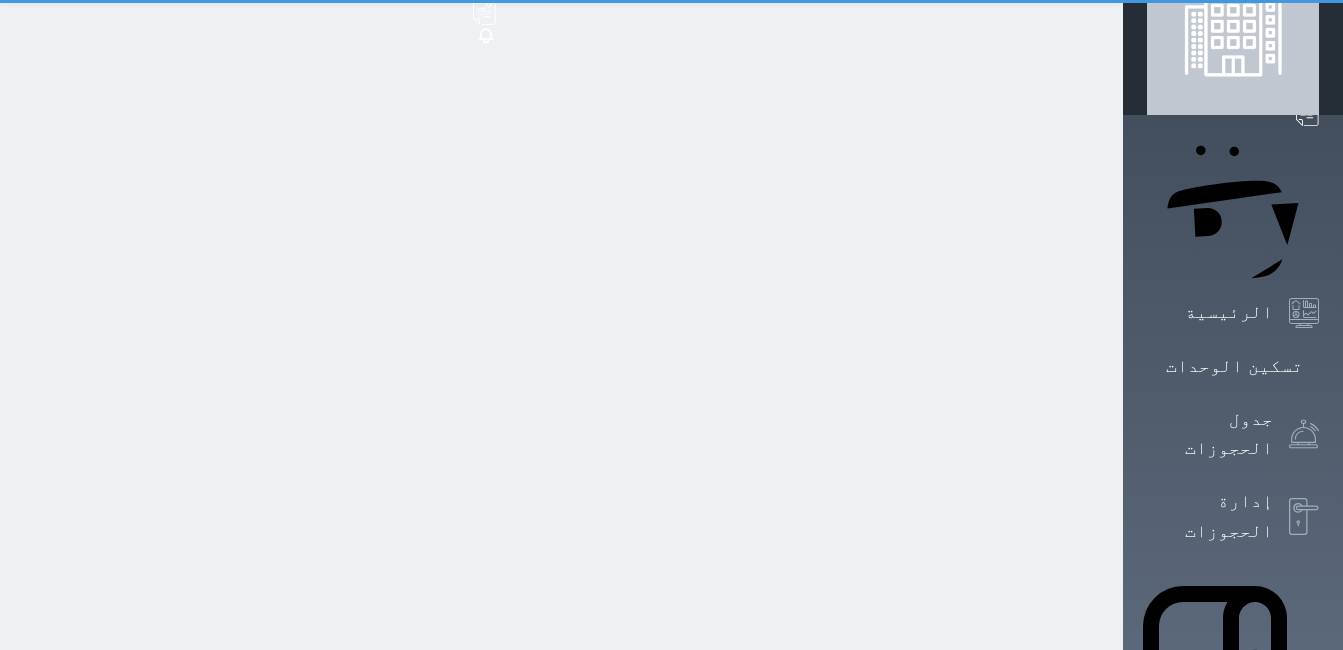 scroll, scrollTop: 0, scrollLeft: 0, axis: both 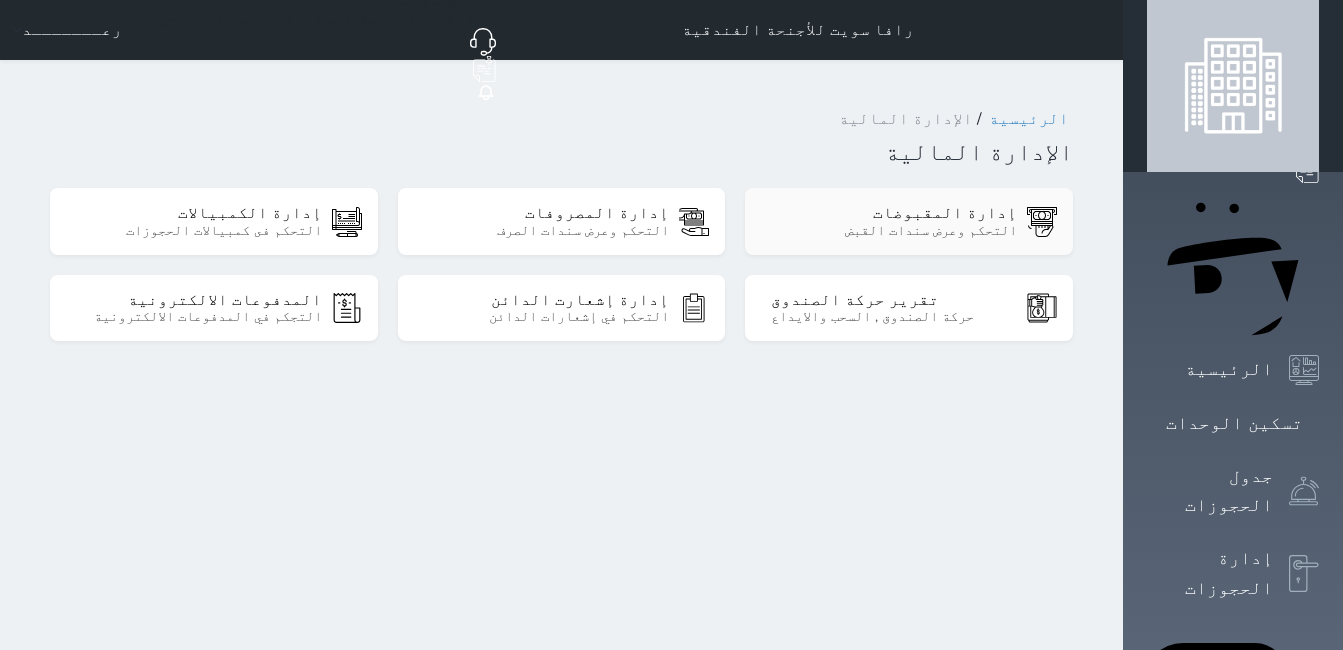 click on "إدارة المقبوضات" at bounding box center (894, 213) 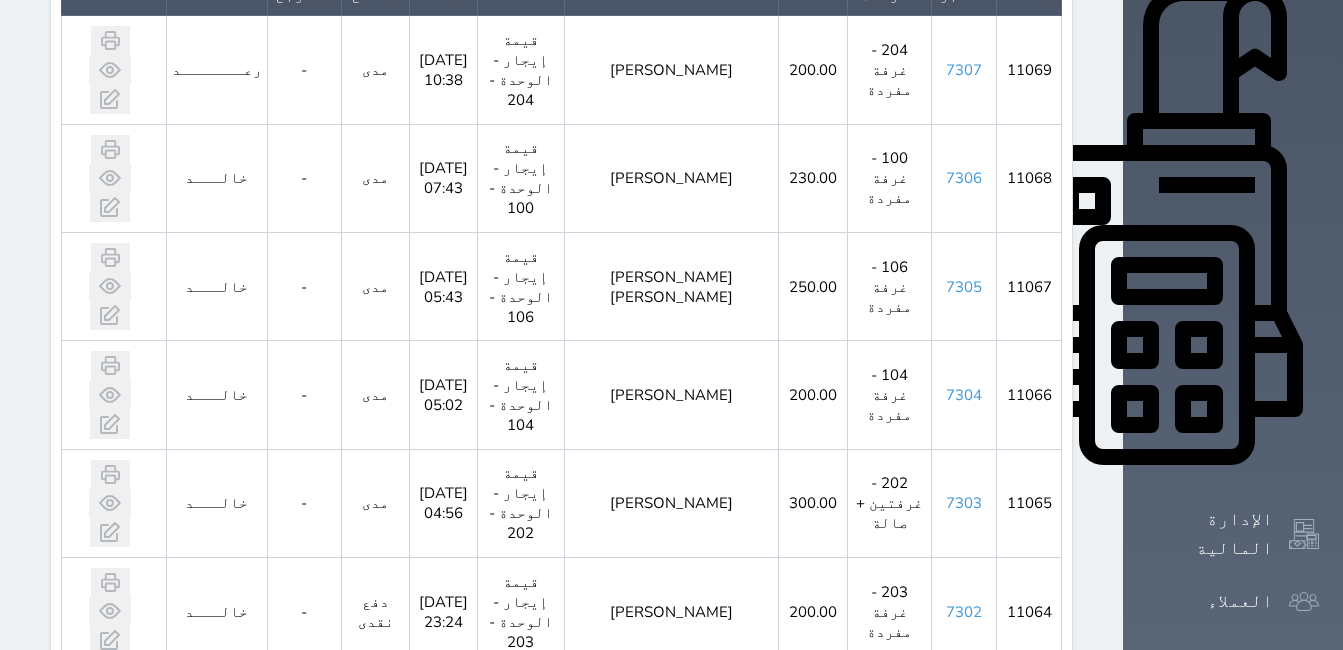 scroll, scrollTop: 700, scrollLeft: 0, axis: vertical 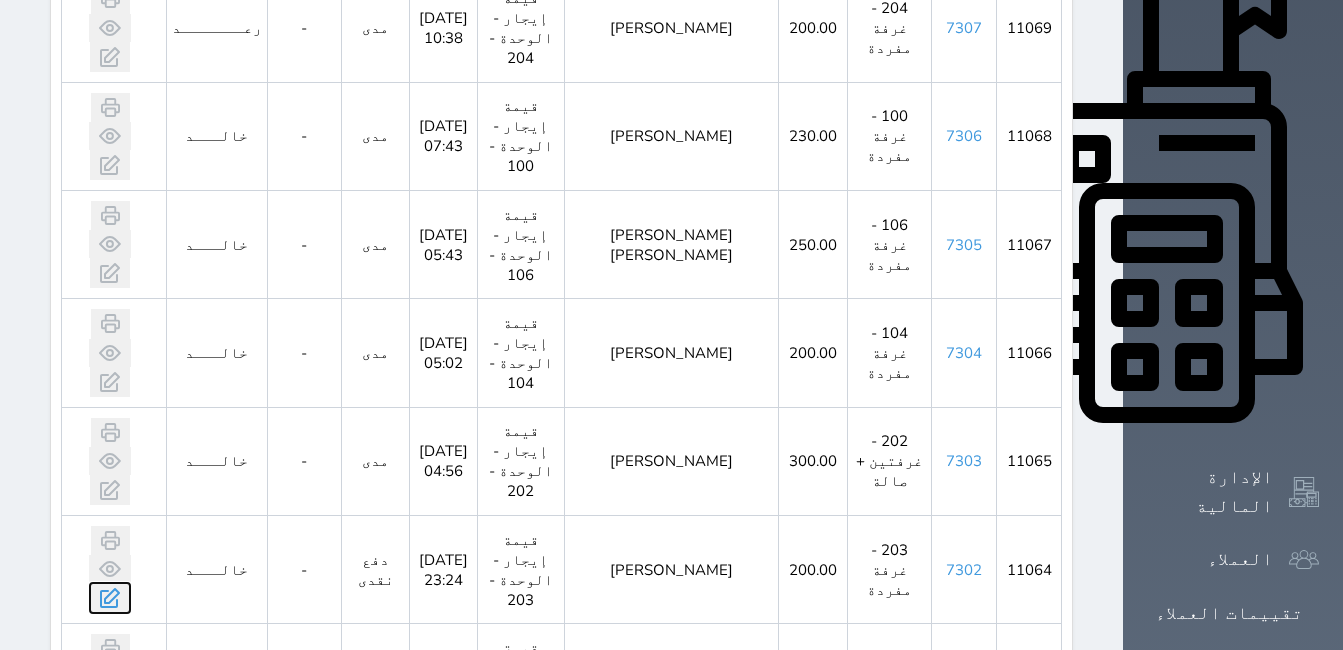 click 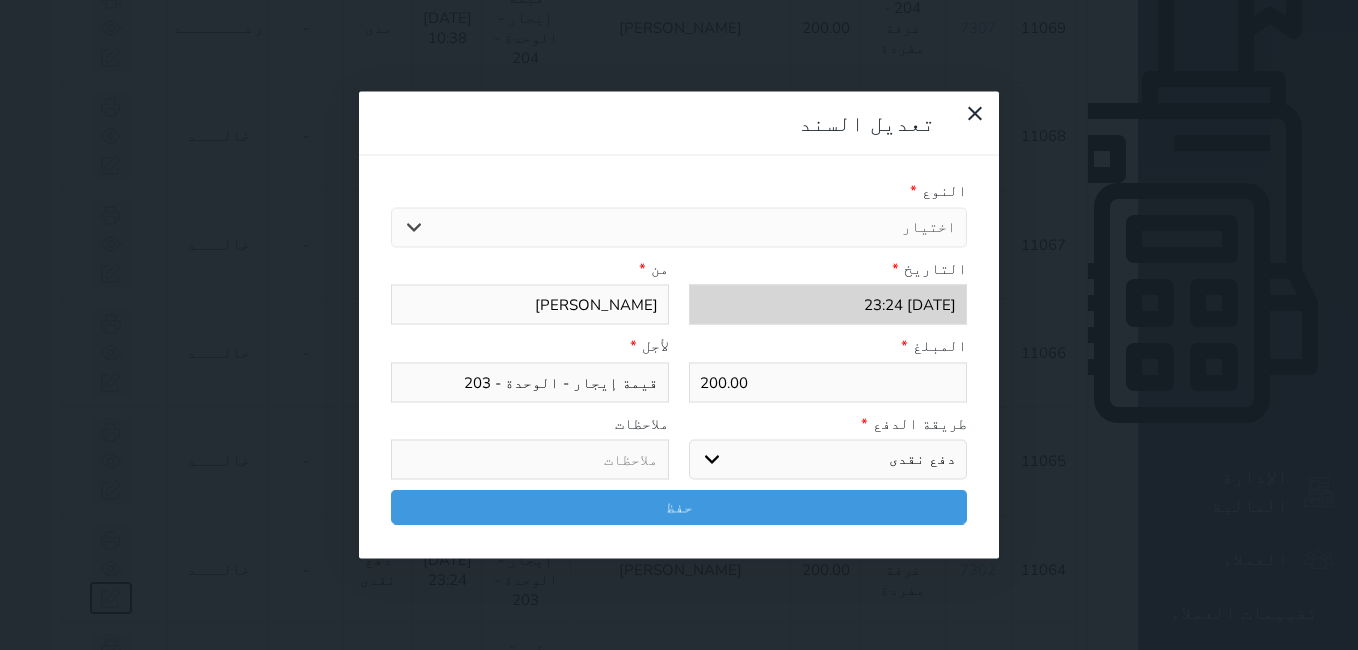 select on "34839" 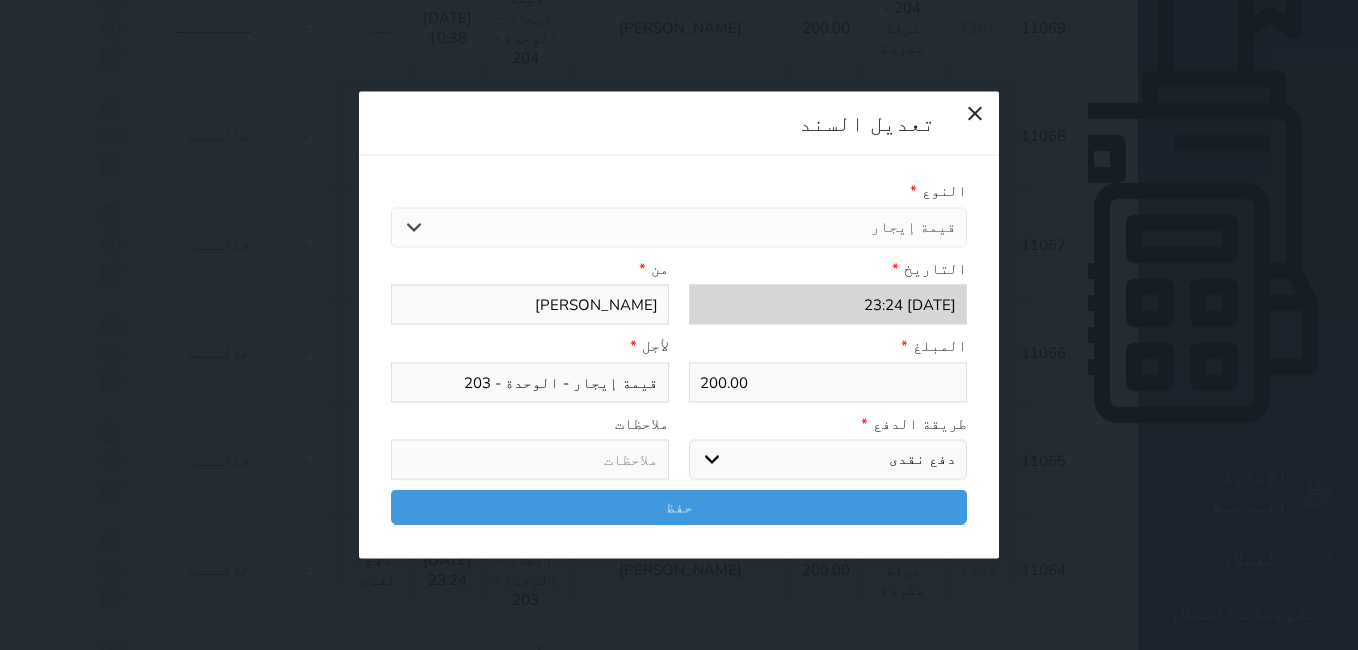 click on "200.00" at bounding box center (828, 382) 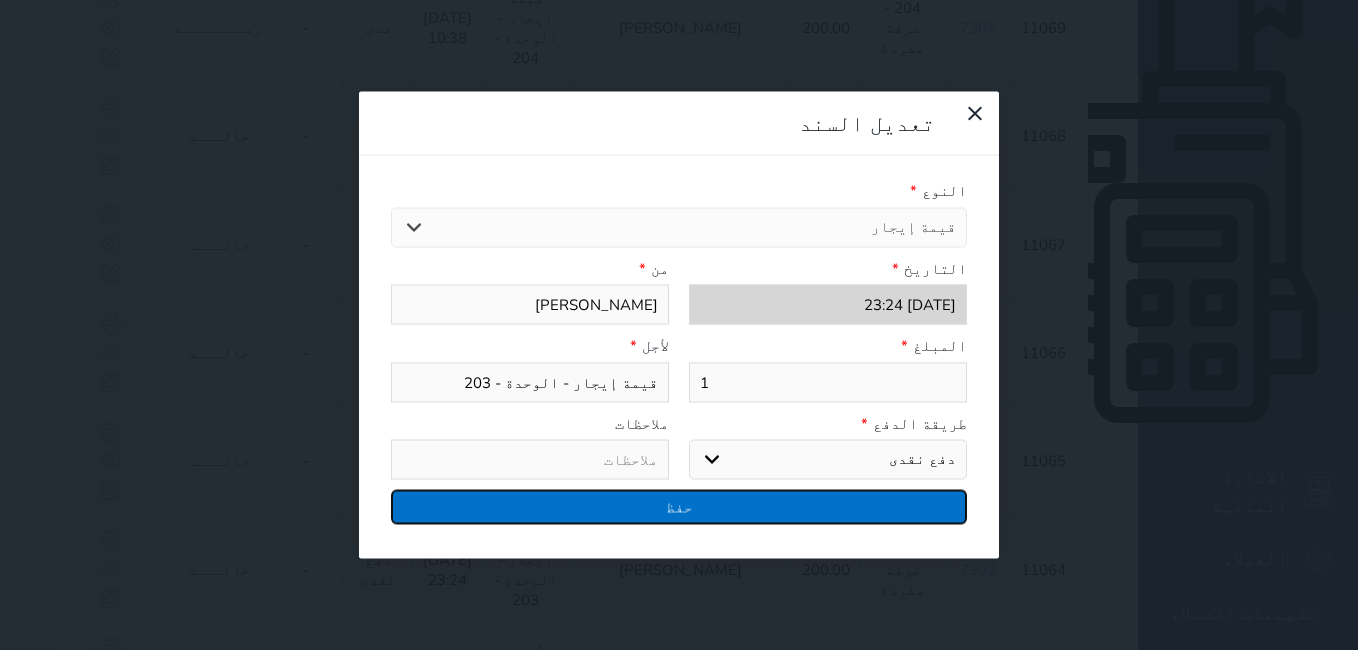 click on "حفظ" at bounding box center (679, 507) 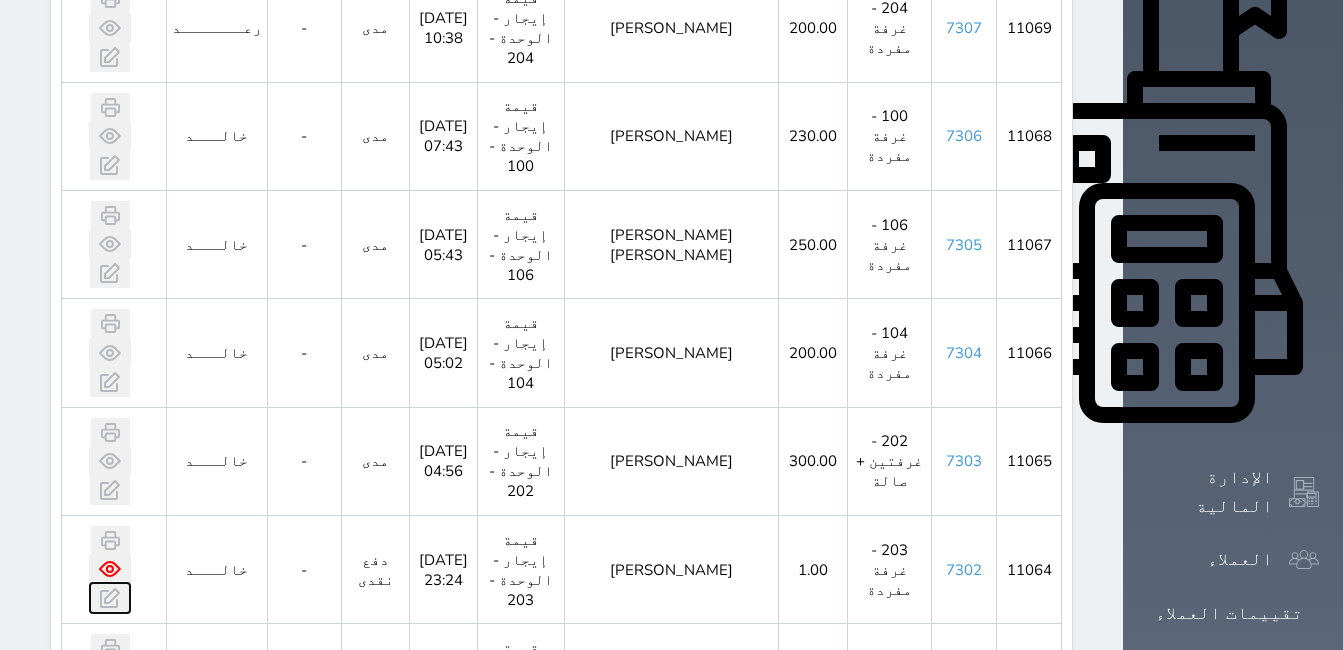 click at bounding box center [110, 598] 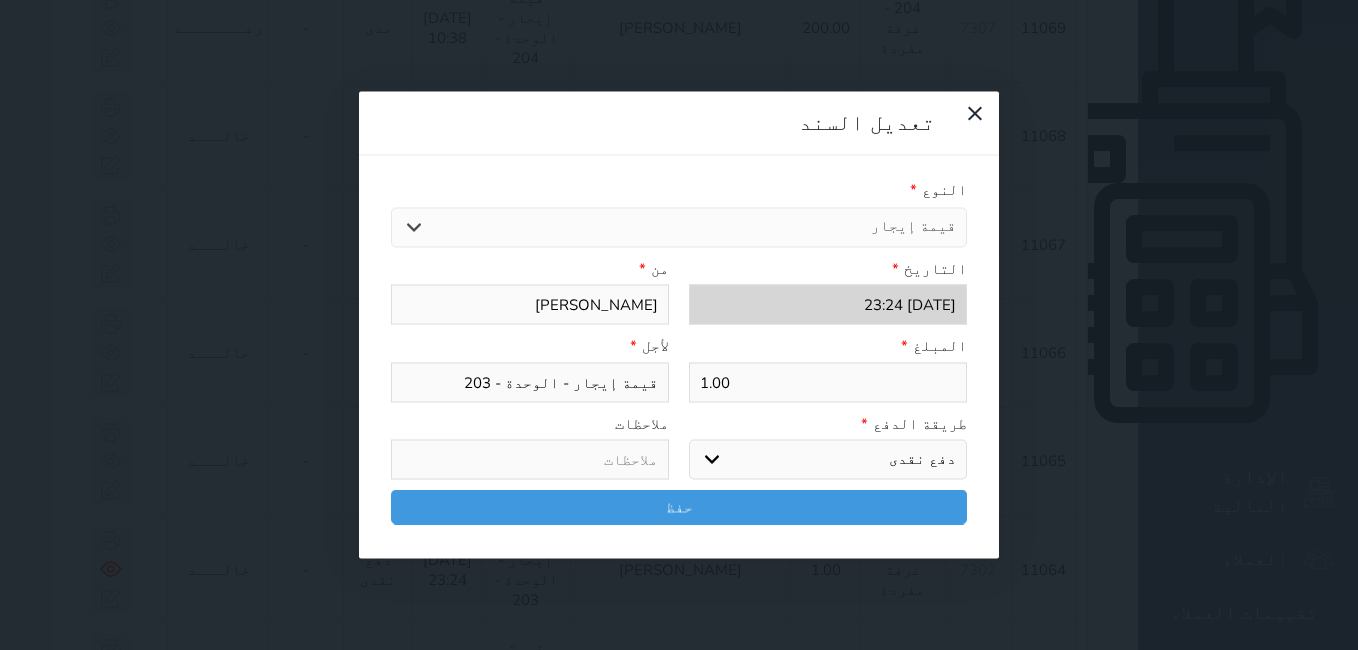 drag, startPoint x: 940, startPoint y: 301, endPoint x: 980, endPoint y: 298, distance: 40.112343 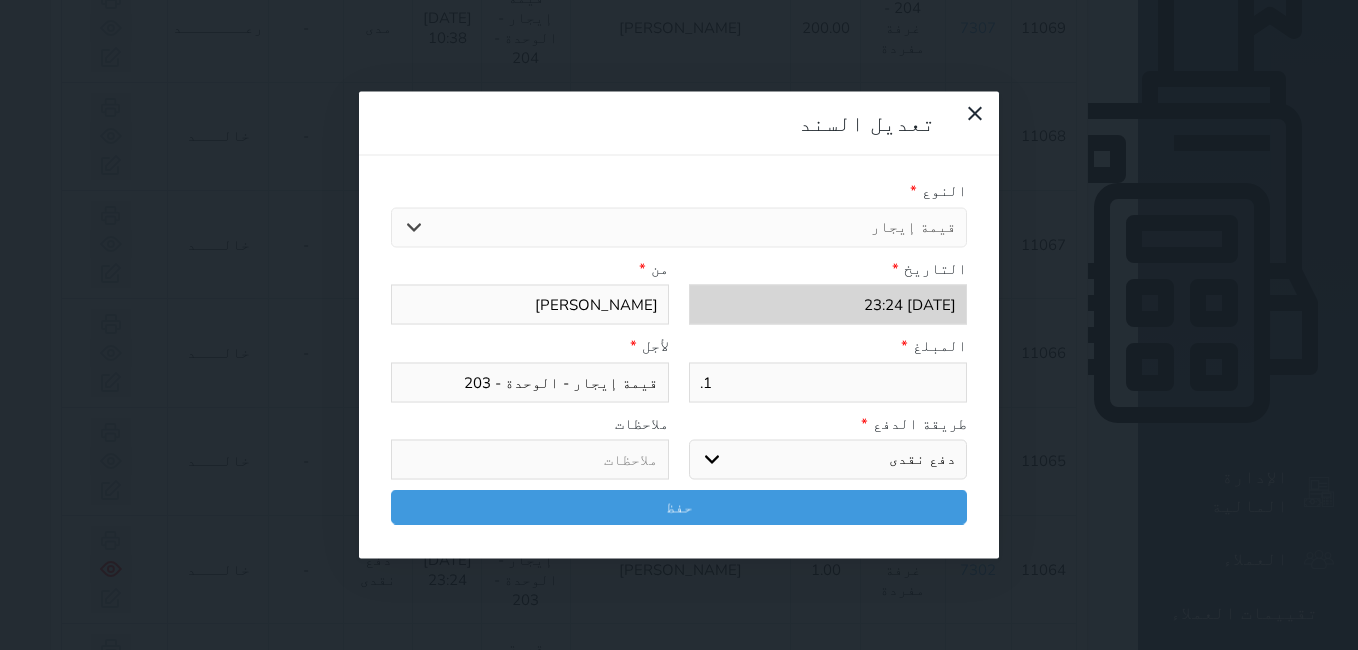 click on "تعديل السند               النوع *    اختيار
مقبوضات عامة
قيمة إيجار
فواتير
خدمات
[GEOGRAPHIC_DATA]
[DEMOGRAPHIC_DATA]
لا ينطبق
آخر
[GEOGRAPHIC_DATA]
واي فاي - الإنترنت
مواقف السيارات
طعام
الأغذية والمشروبات
مشروبات
المشروبات الباردة
المشروبات الساخنة
التاريخ *     من *" at bounding box center (679, 325) 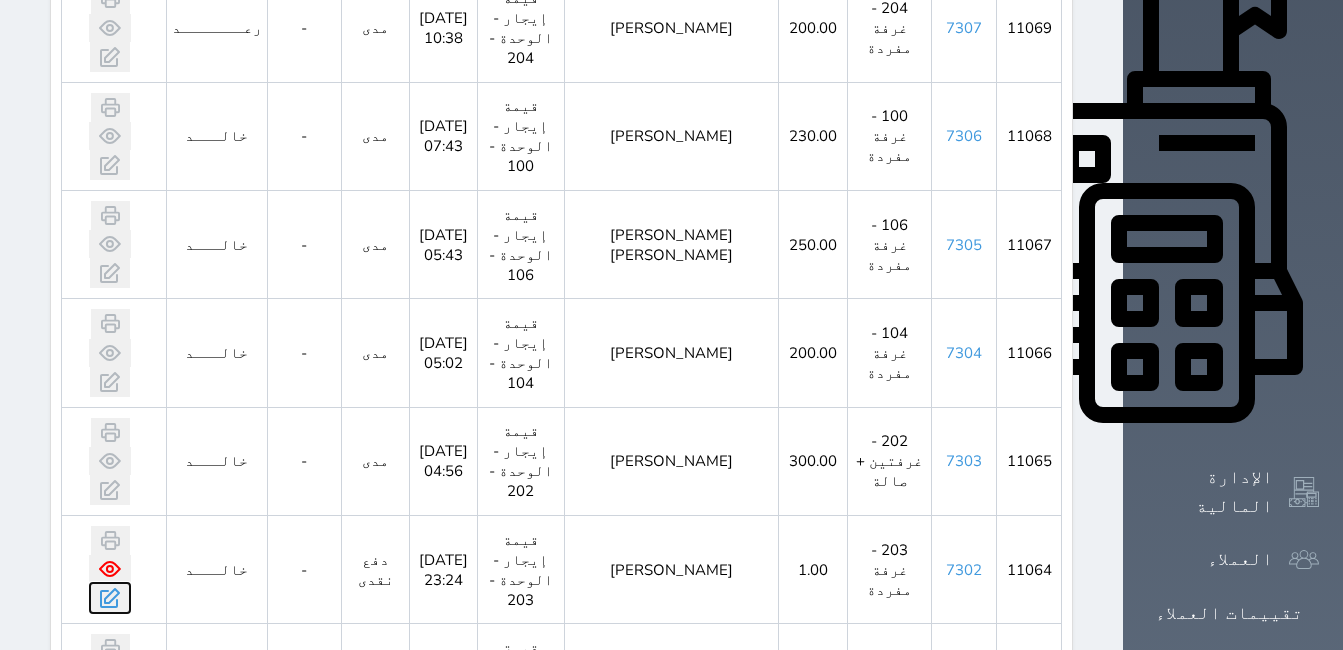click 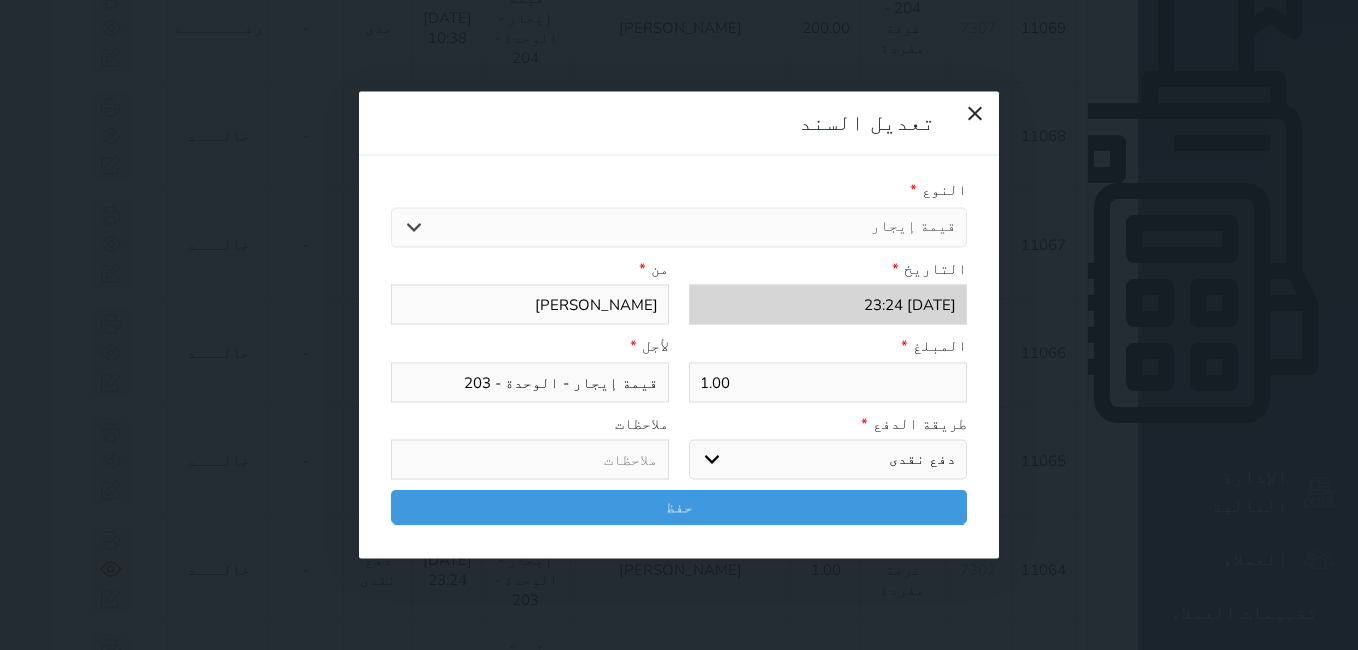 drag, startPoint x: 947, startPoint y: 289, endPoint x: 984, endPoint y: 289, distance: 37 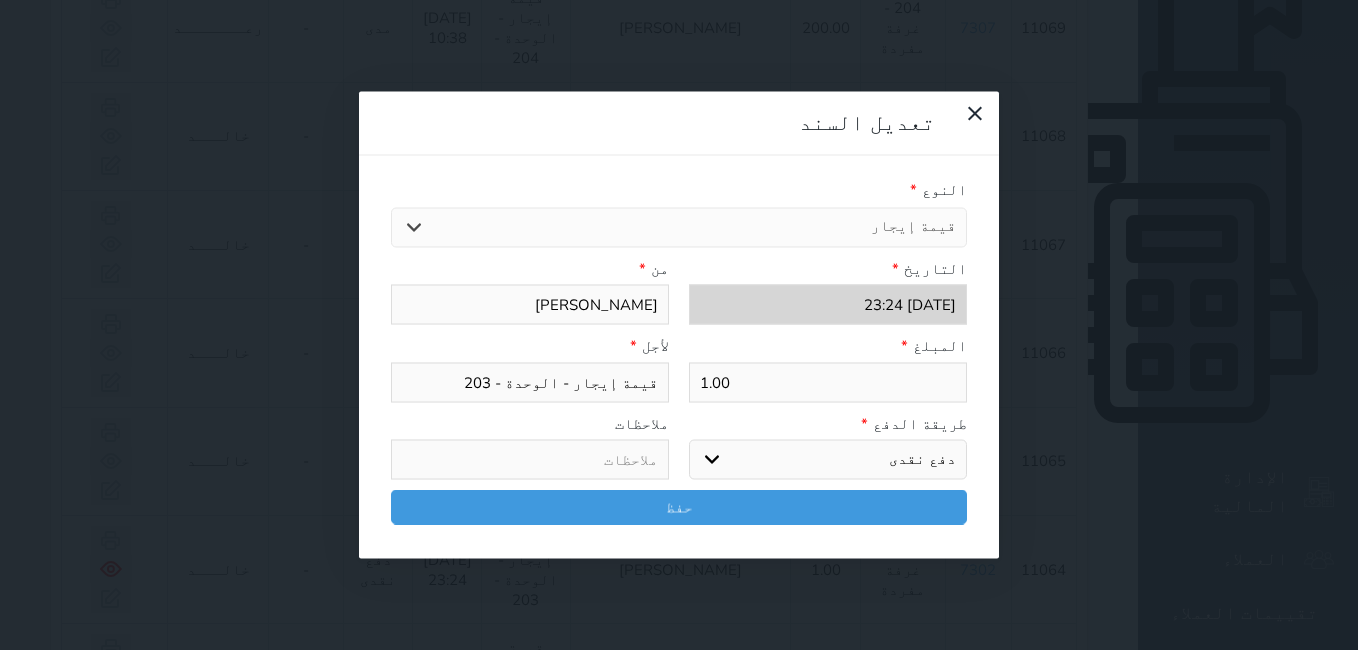 click on "1.00" at bounding box center [828, 382] 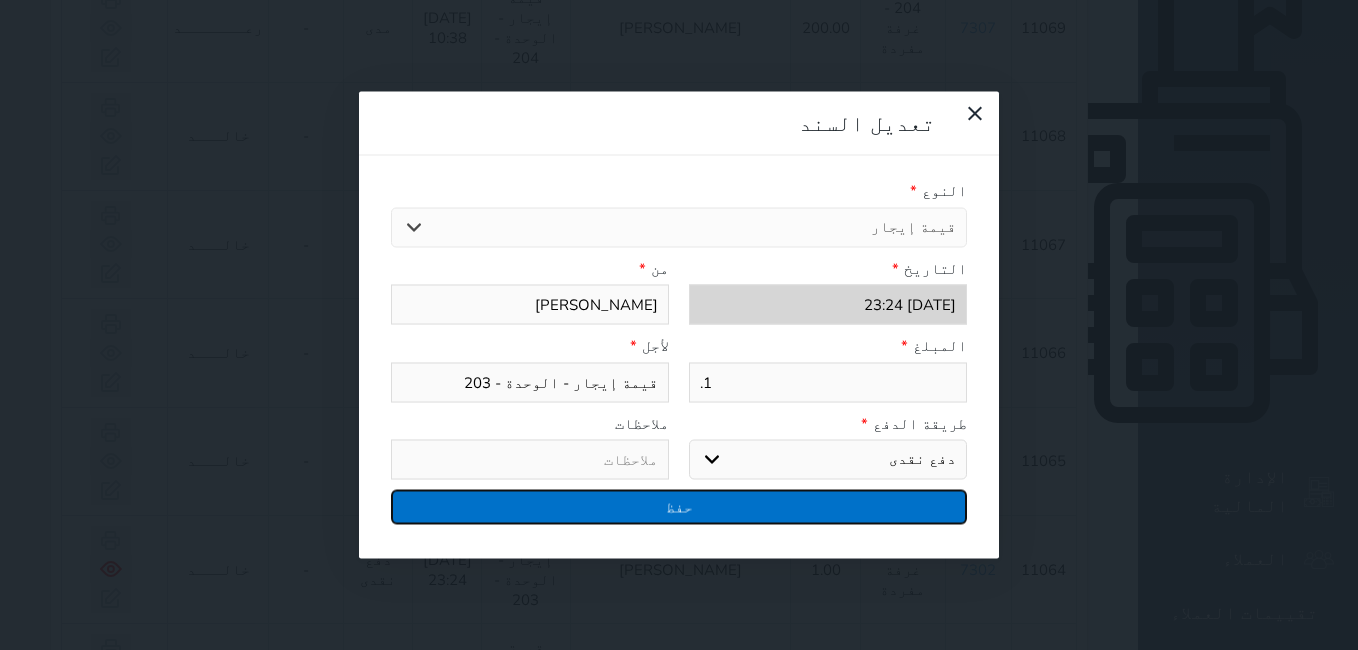 click on "حفظ" at bounding box center [679, 507] 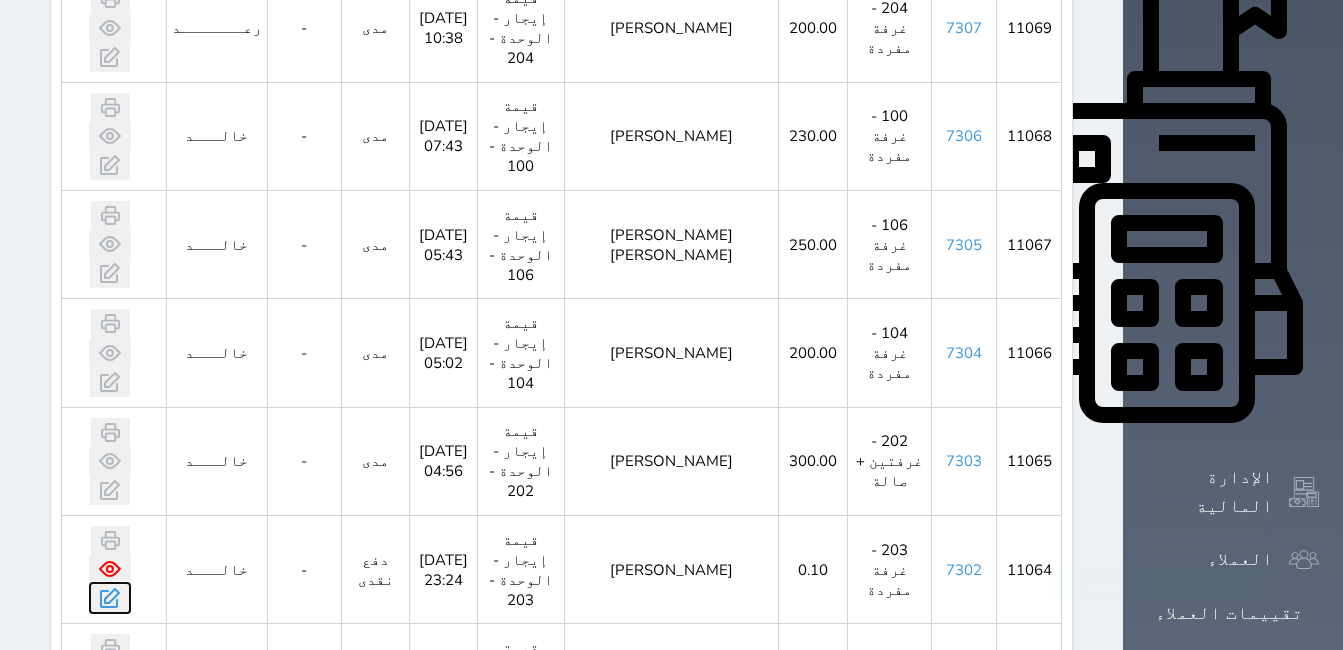 click 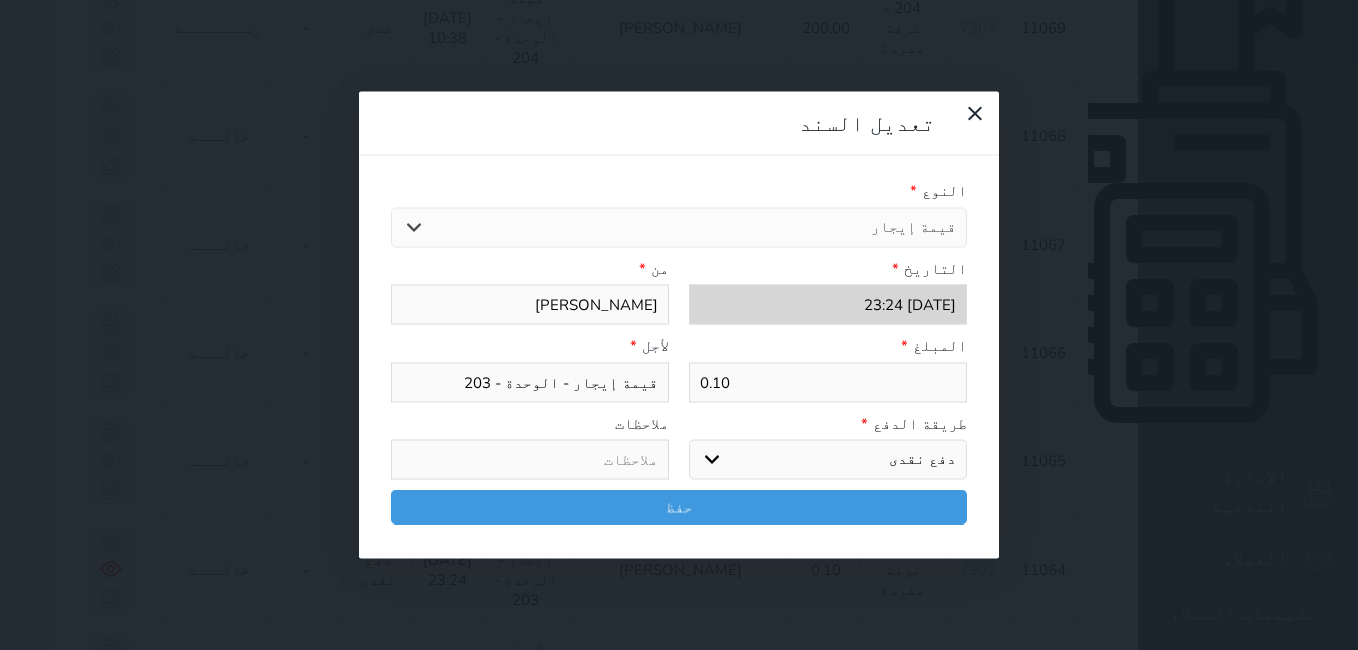 drag, startPoint x: 975, startPoint y: 300, endPoint x: 942, endPoint y: 310, distance: 34.48188 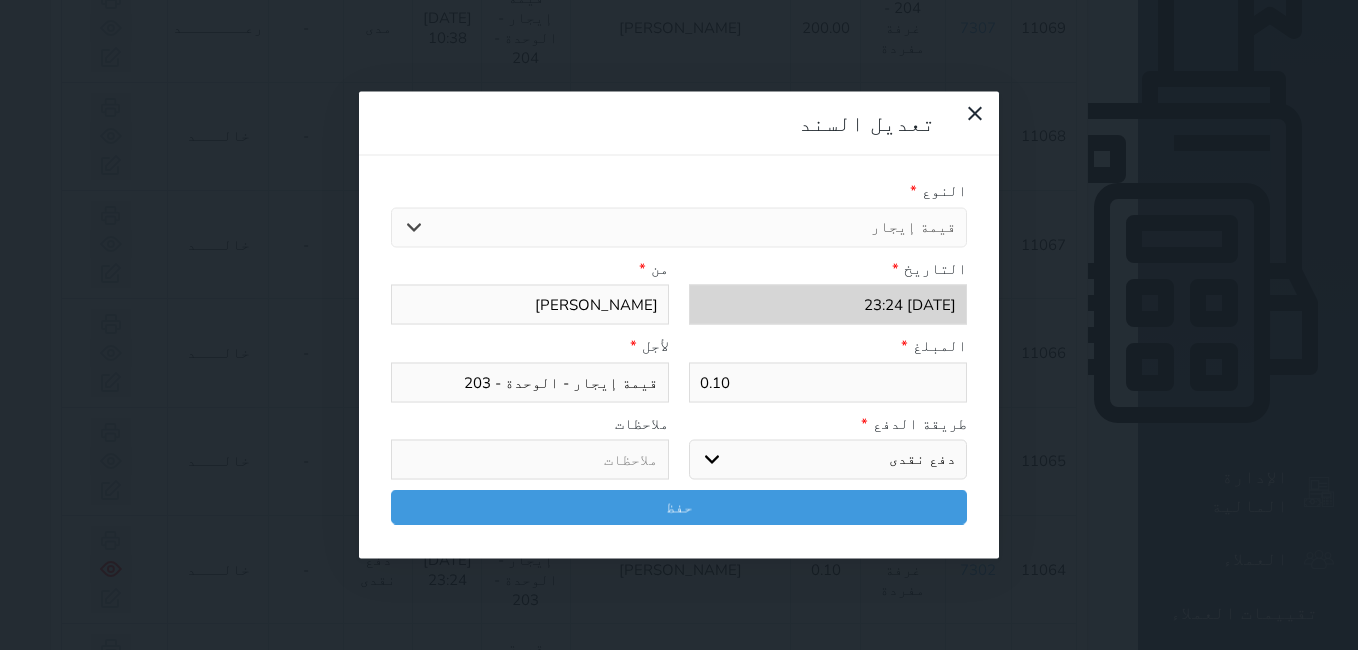 click on "0.10" at bounding box center (828, 382) 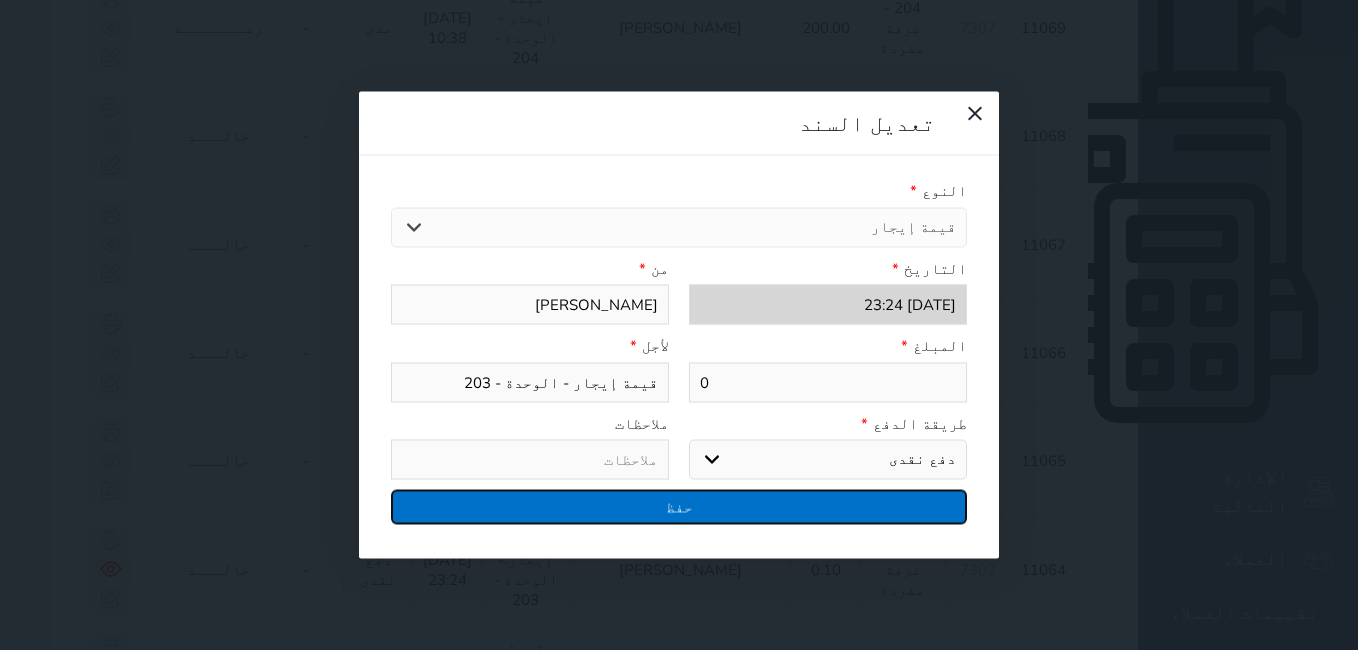 click on "حفظ" at bounding box center (679, 507) 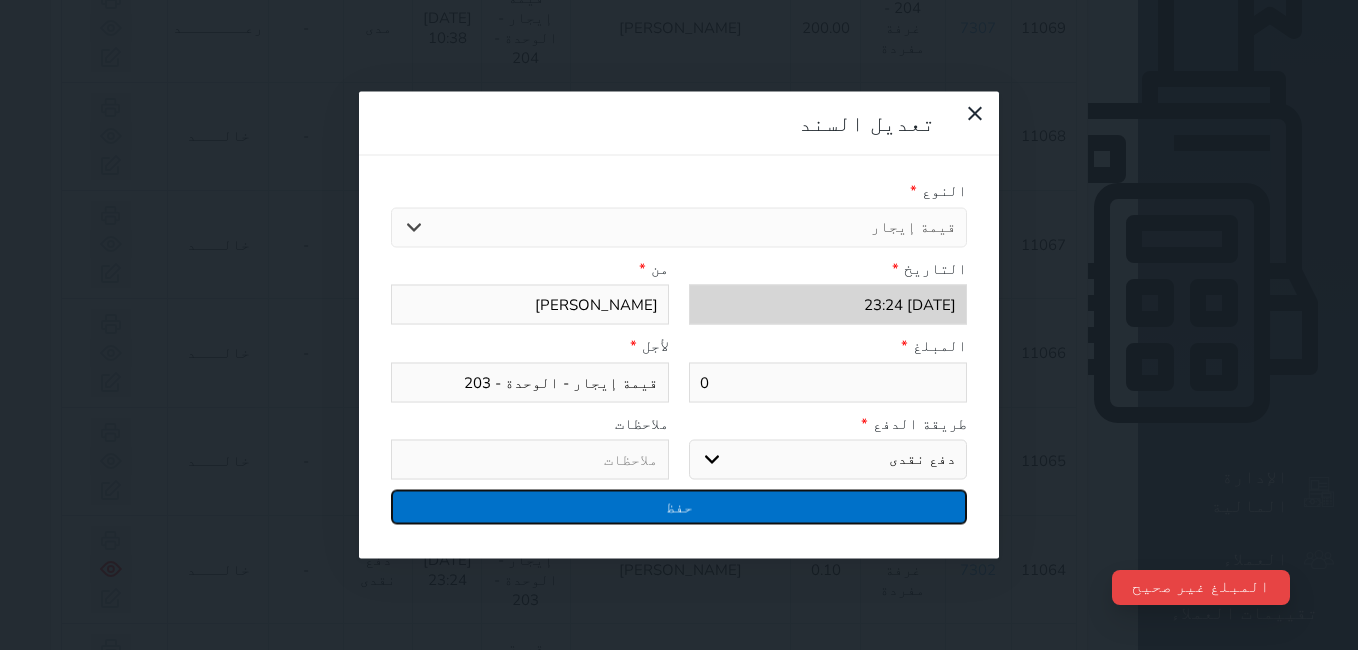 click on "حفظ" at bounding box center [679, 507] 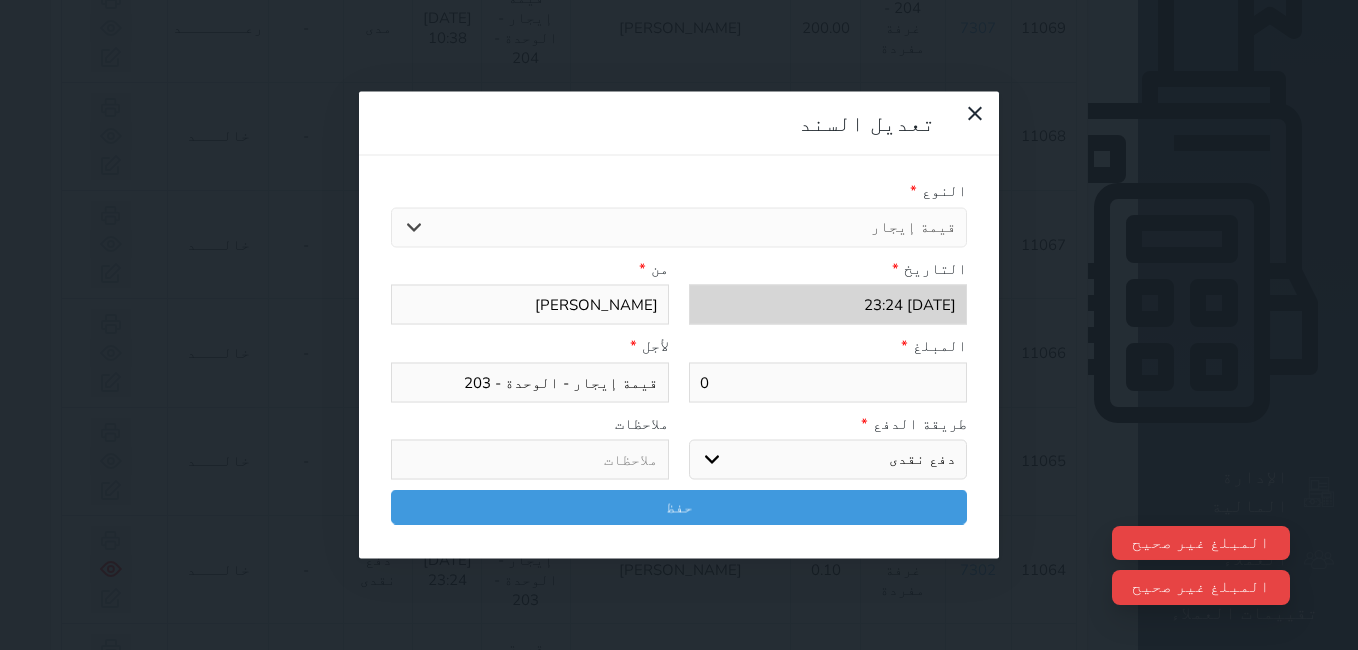 drag, startPoint x: 957, startPoint y: 285, endPoint x: 987, endPoint y: 298, distance: 32.695564 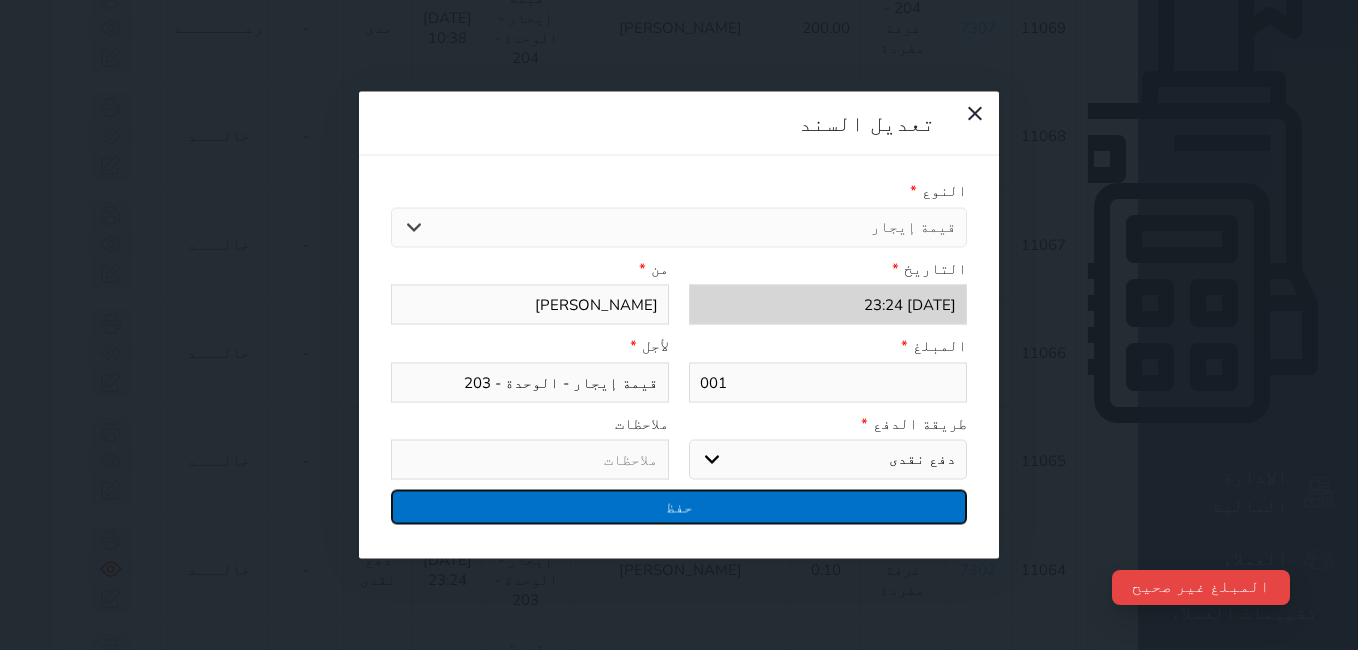 click on "حفظ" at bounding box center (679, 507) 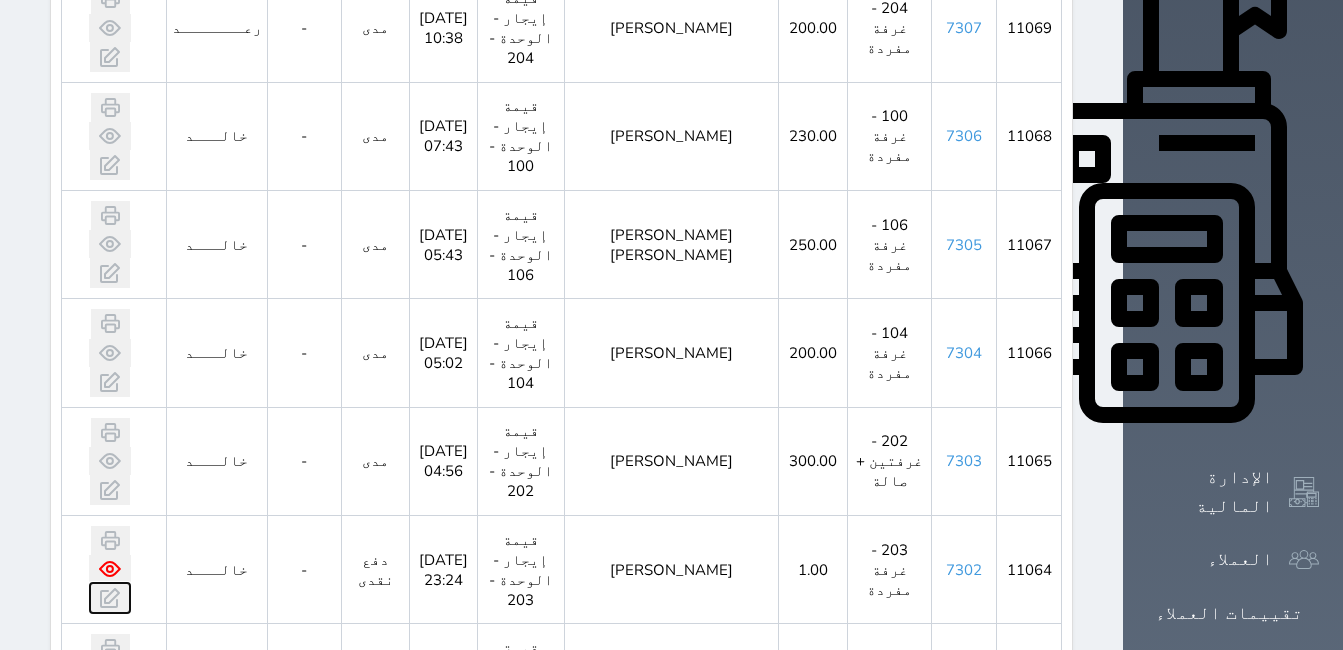 drag, startPoint x: 95, startPoint y: 465, endPoint x: 154, endPoint y: 456, distance: 59.682495 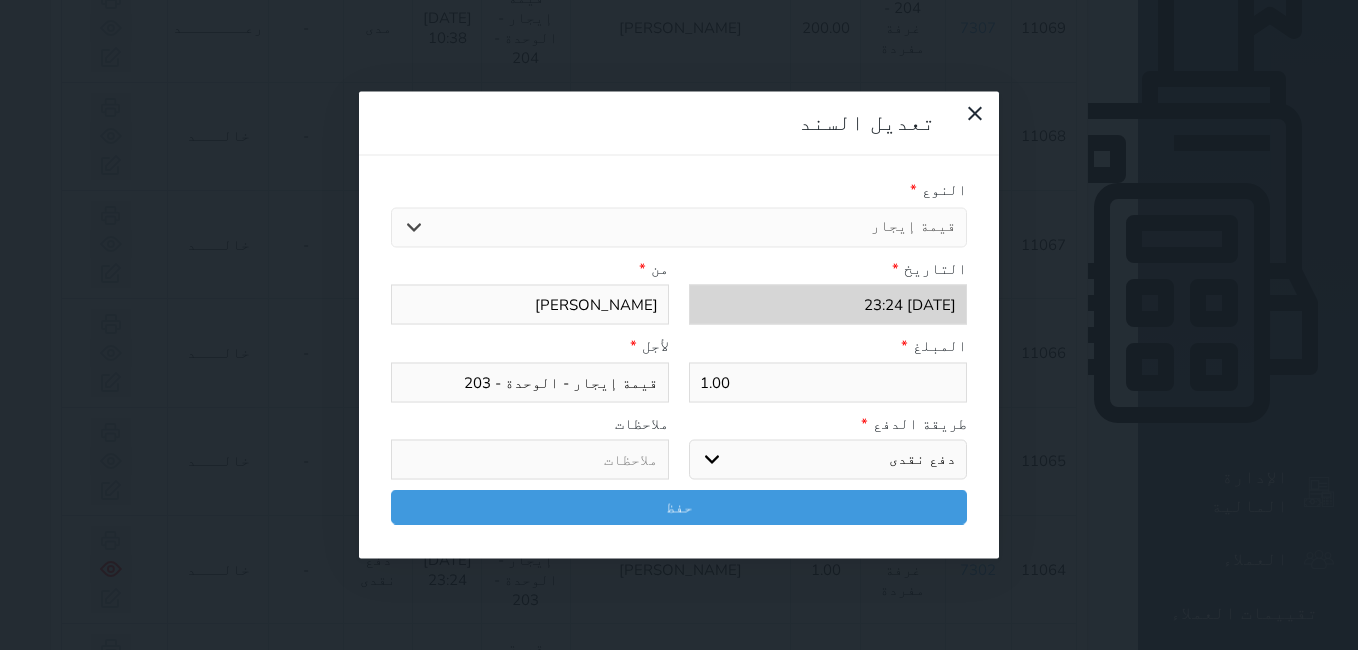 drag, startPoint x: 933, startPoint y: 294, endPoint x: 997, endPoint y: 295, distance: 64.00781 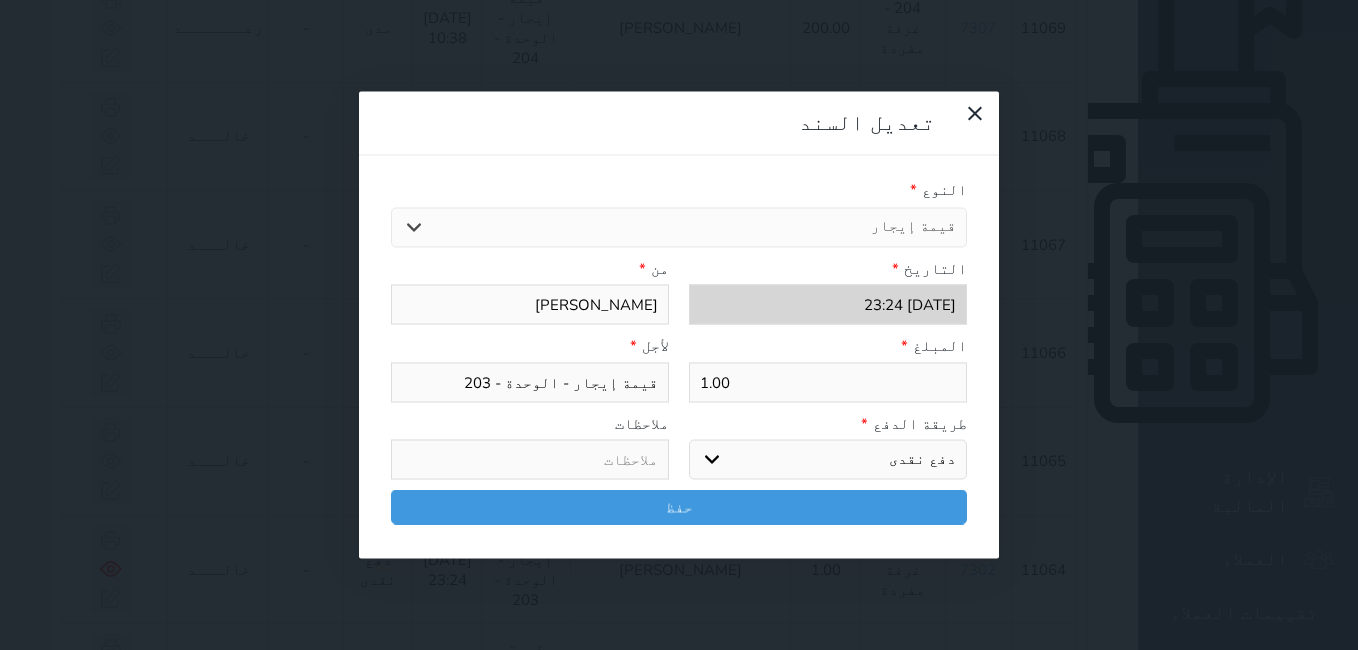 click on "المبلغ *   1.00" at bounding box center (828, 369) 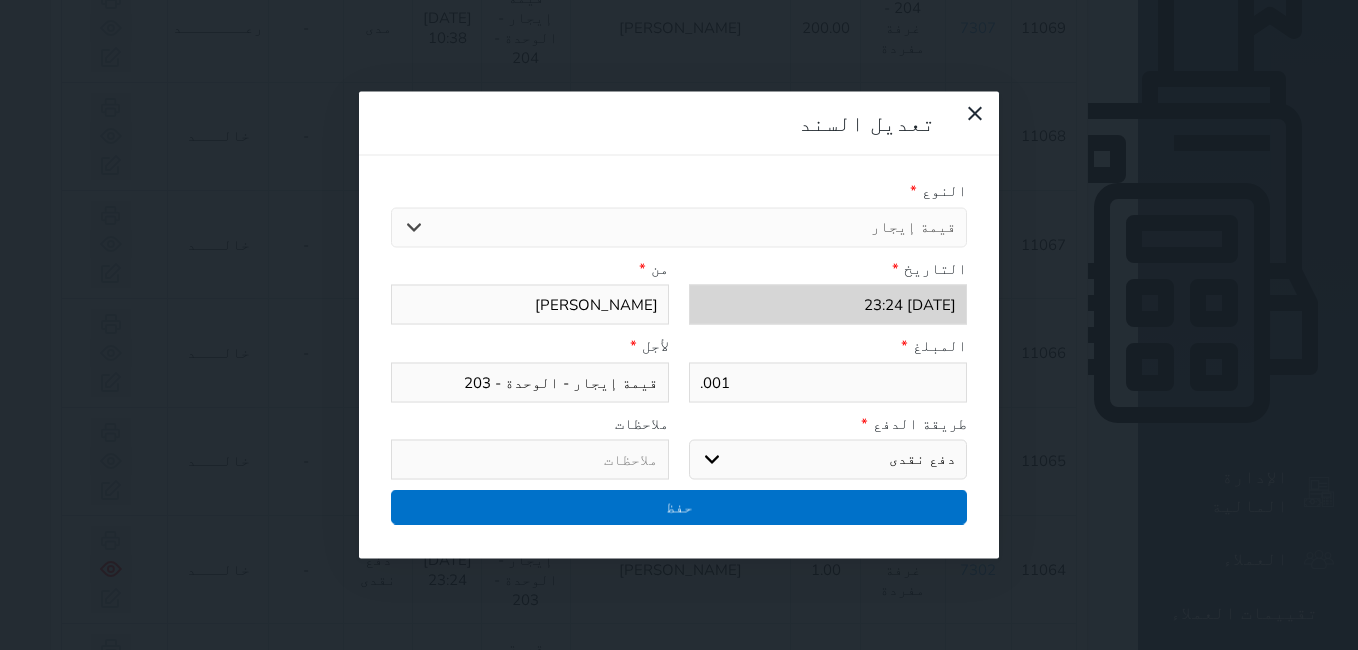 type on ".001" 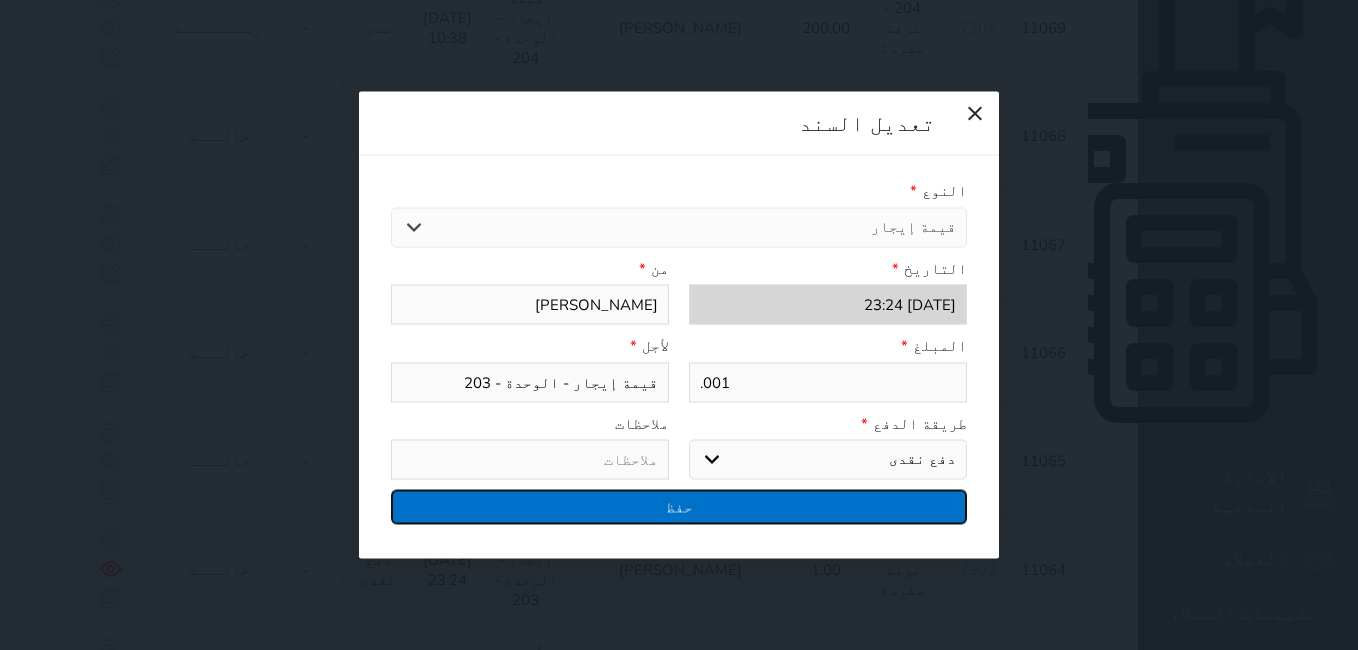 click on "حفظ" at bounding box center [679, 507] 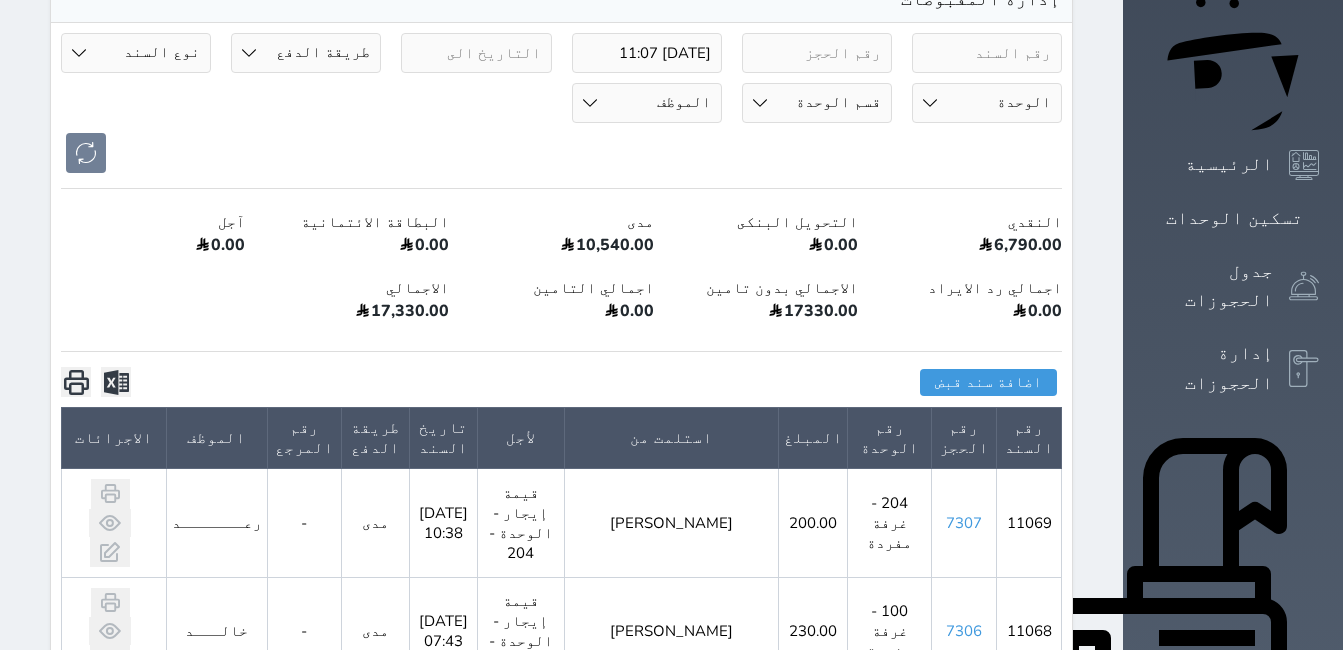 scroll, scrollTop: 0, scrollLeft: 0, axis: both 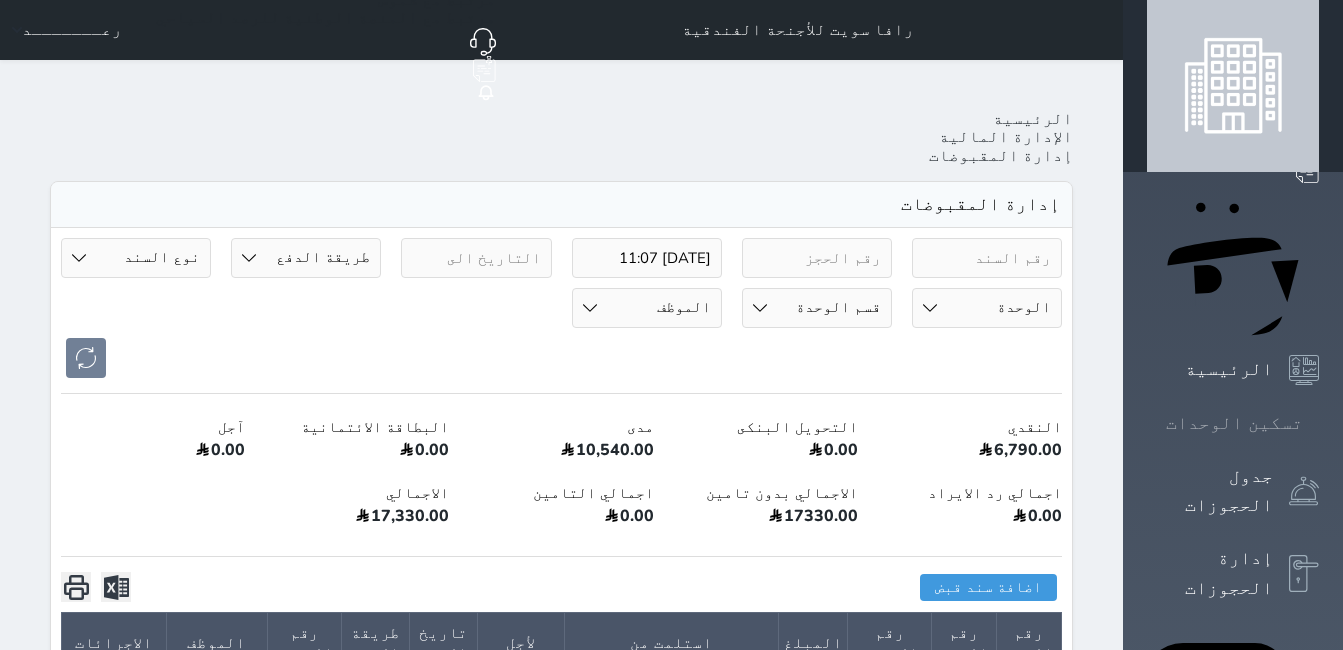 click on "تسكين الوحدات" at bounding box center [1233, 423] 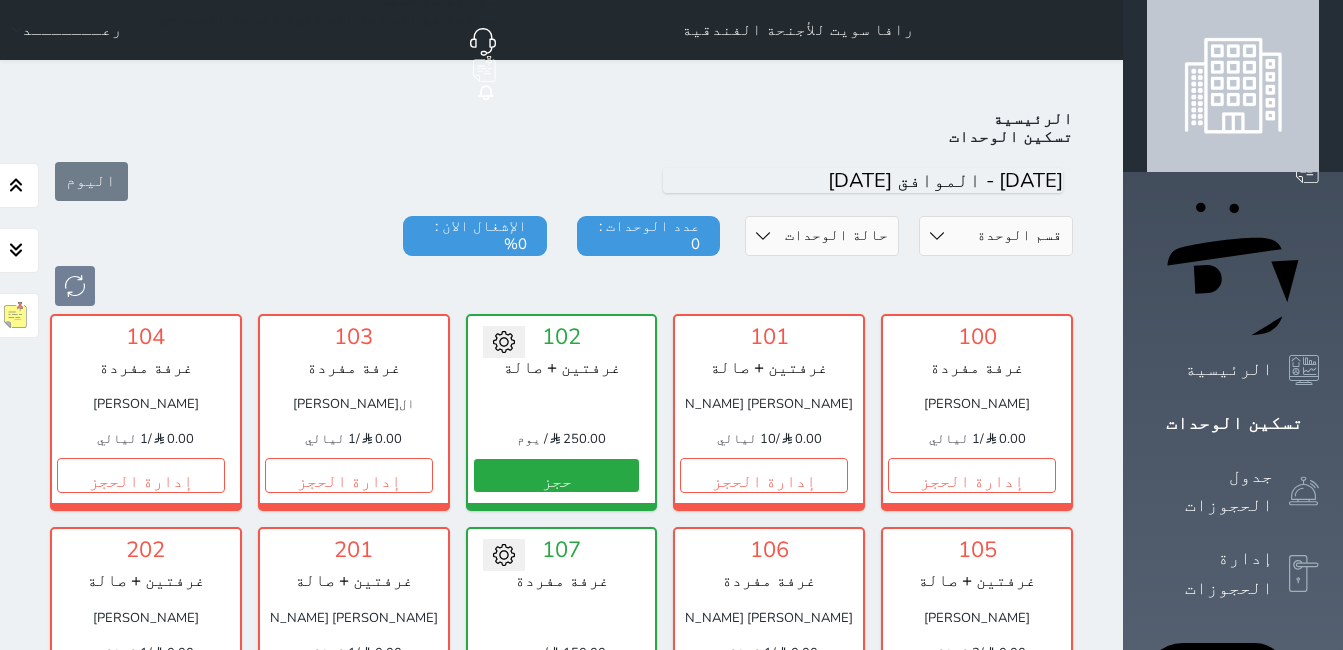 scroll, scrollTop: 78, scrollLeft: 0, axis: vertical 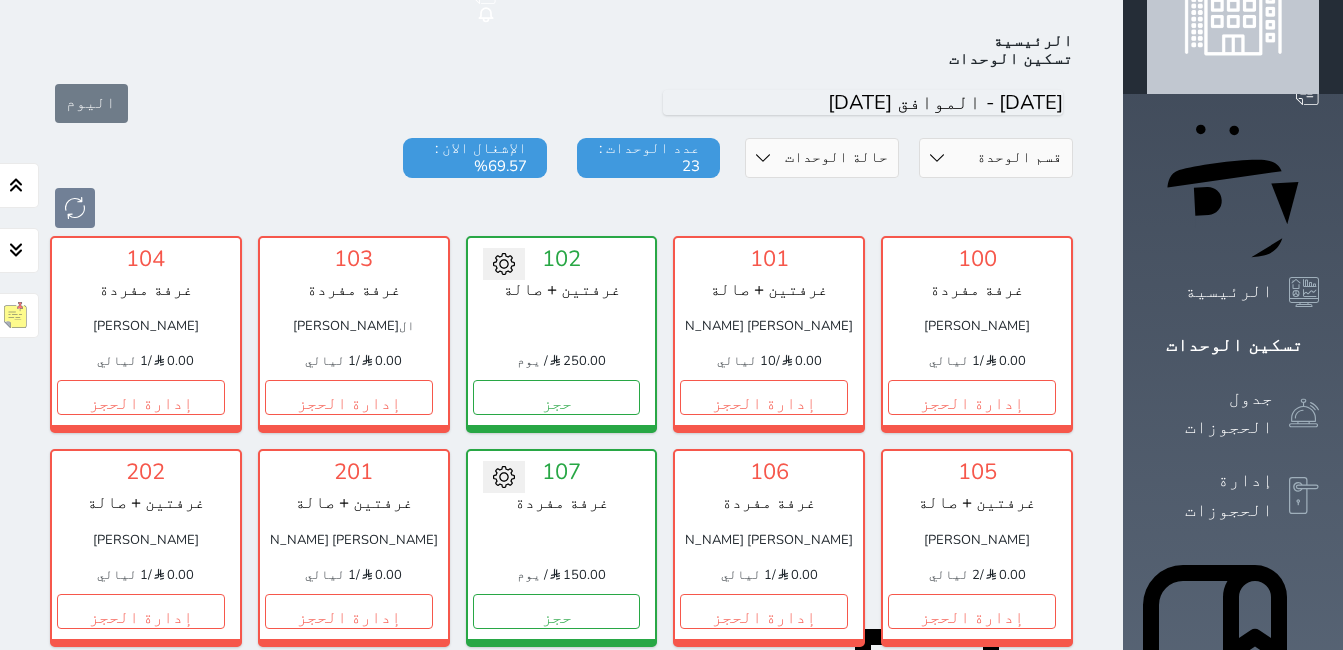 click 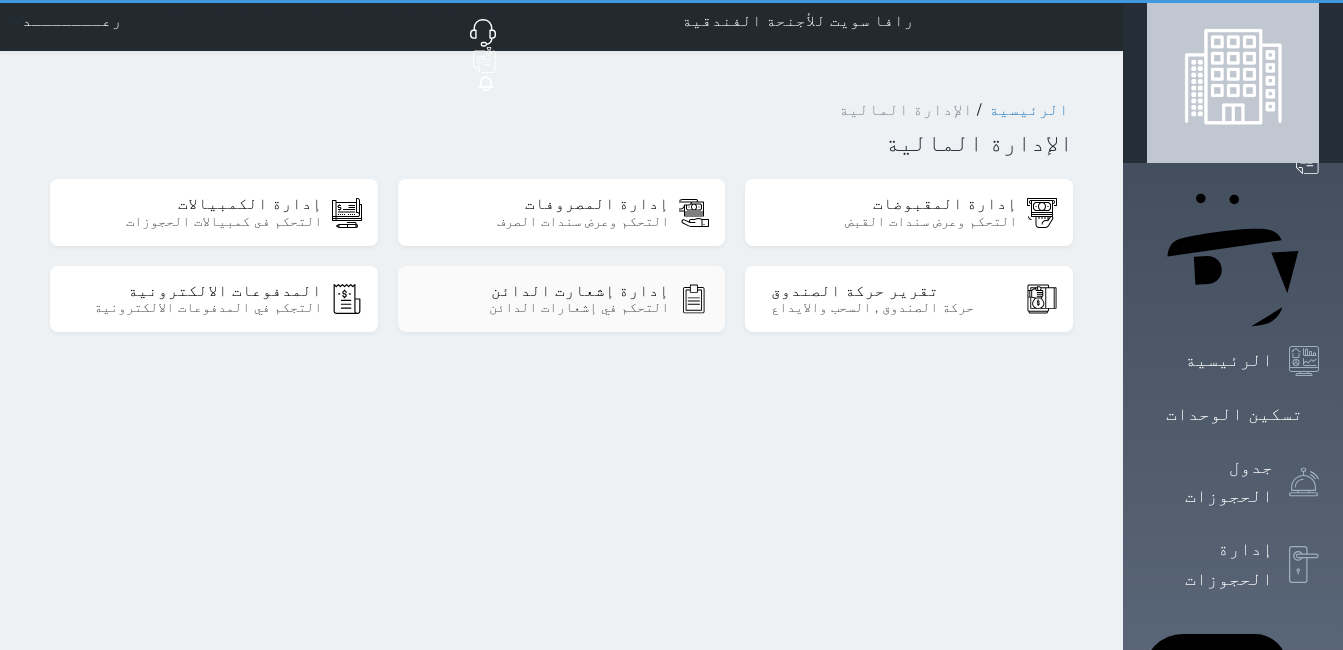 scroll, scrollTop: 0, scrollLeft: 0, axis: both 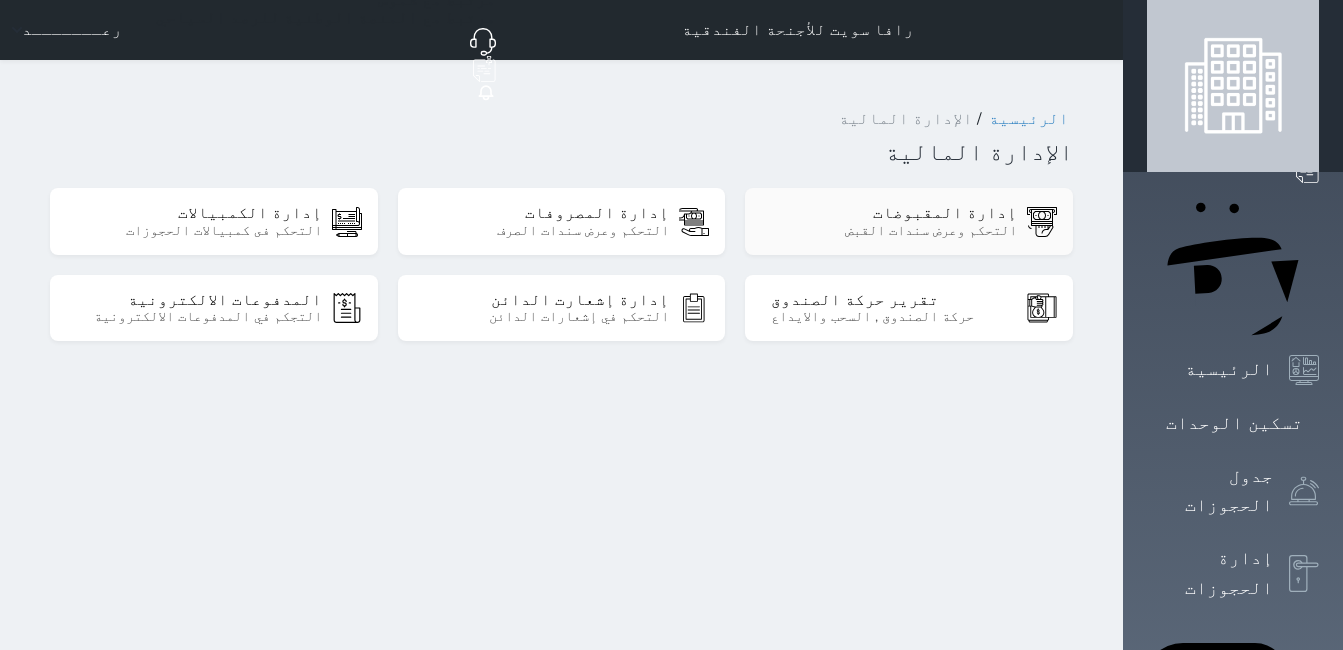 click on "إدارة المقبوضات" at bounding box center [894, 213] 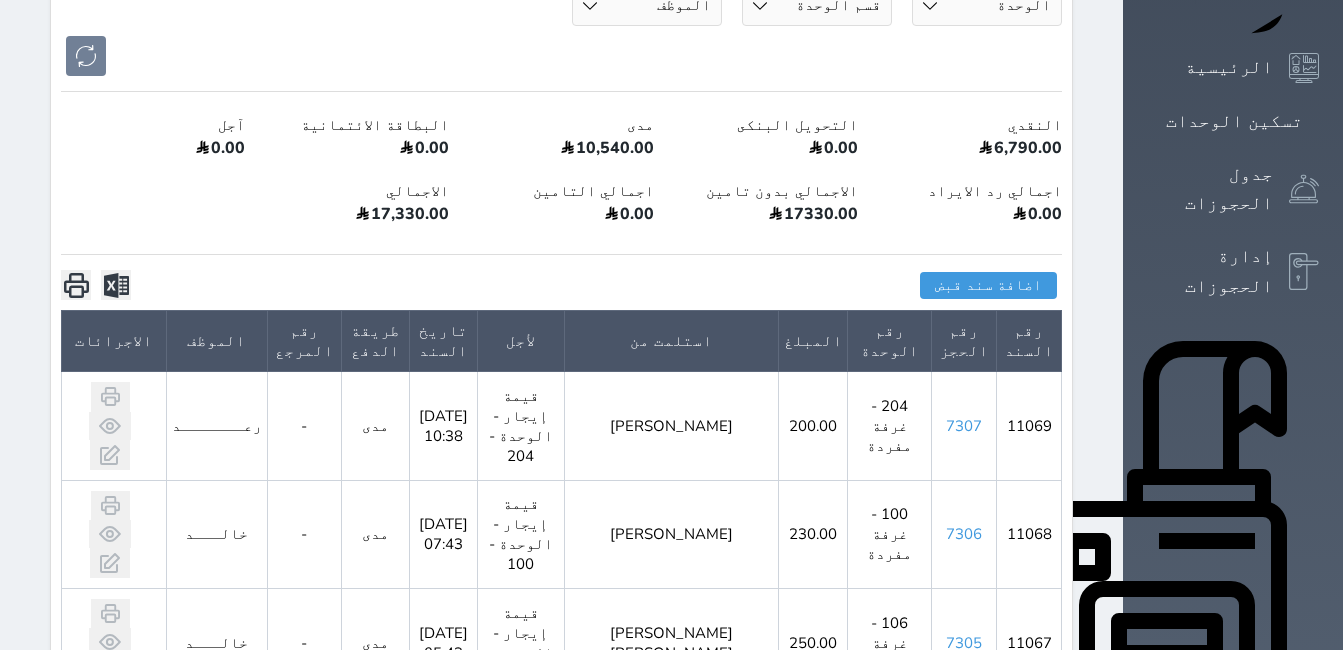 scroll, scrollTop: 100, scrollLeft: 0, axis: vertical 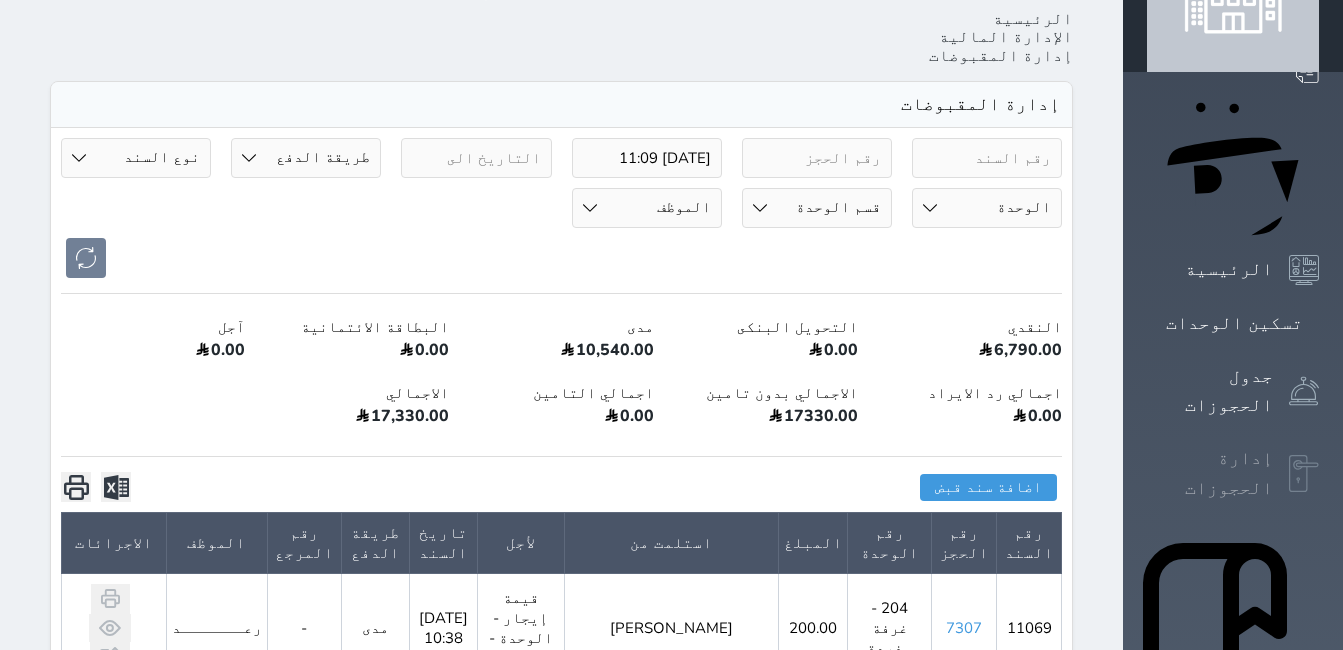 click 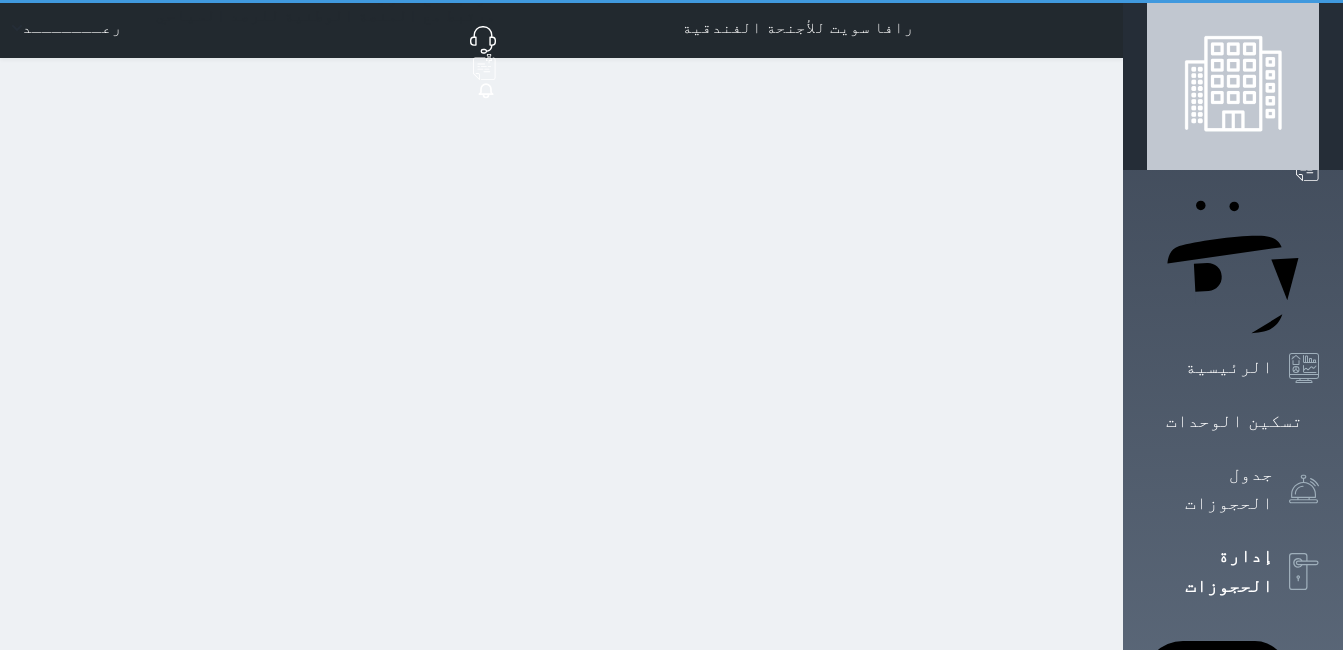 scroll, scrollTop: 0, scrollLeft: 0, axis: both 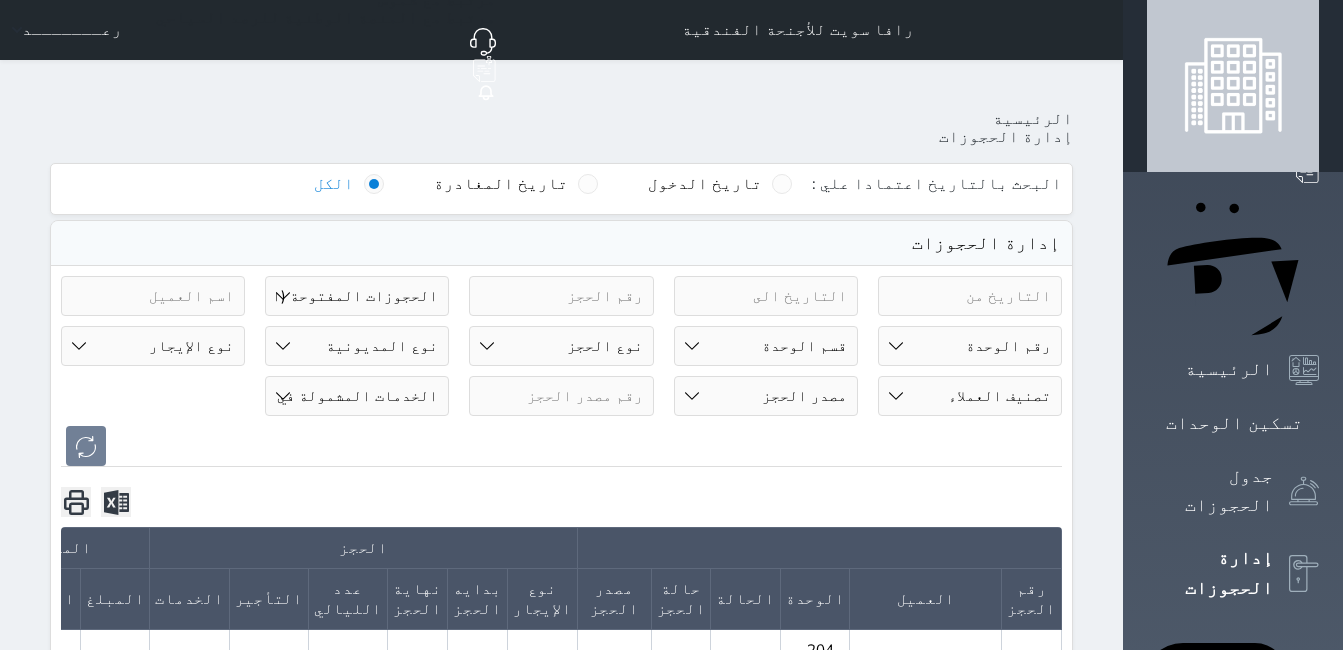 click on "حالة الحجز
الحجوزات المفتوحة (الكل)
الحجوزات المغلقة (الكل)
الحجوزات المفتوحة (مسجل دخول)
الحجوزات المغلقة (تسجيل مغادرة)
الحجوزات لم تسجل دخول
الحجوزات المؤكدة (الكل)
الحجوزات الملغية
الحجوزات المنتهية مهلة دفعها
حجوزات بانتظار الدفع" at bounding box center [357, 296] 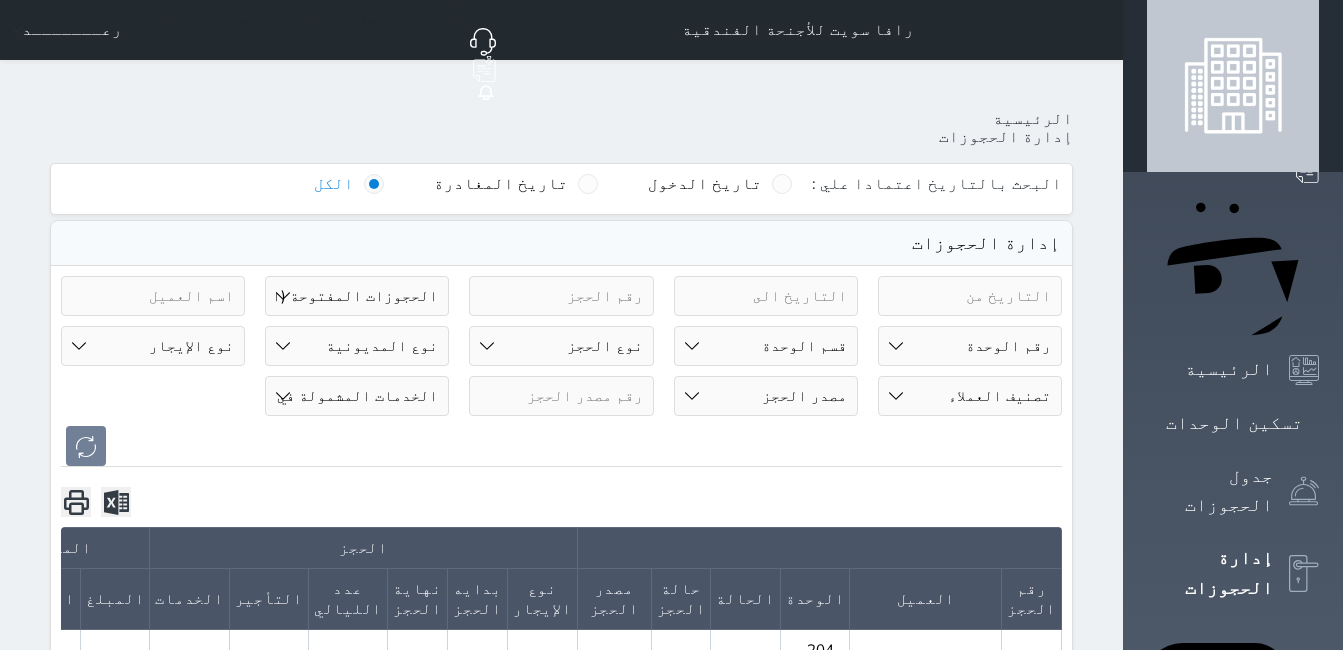 select on "canceled" 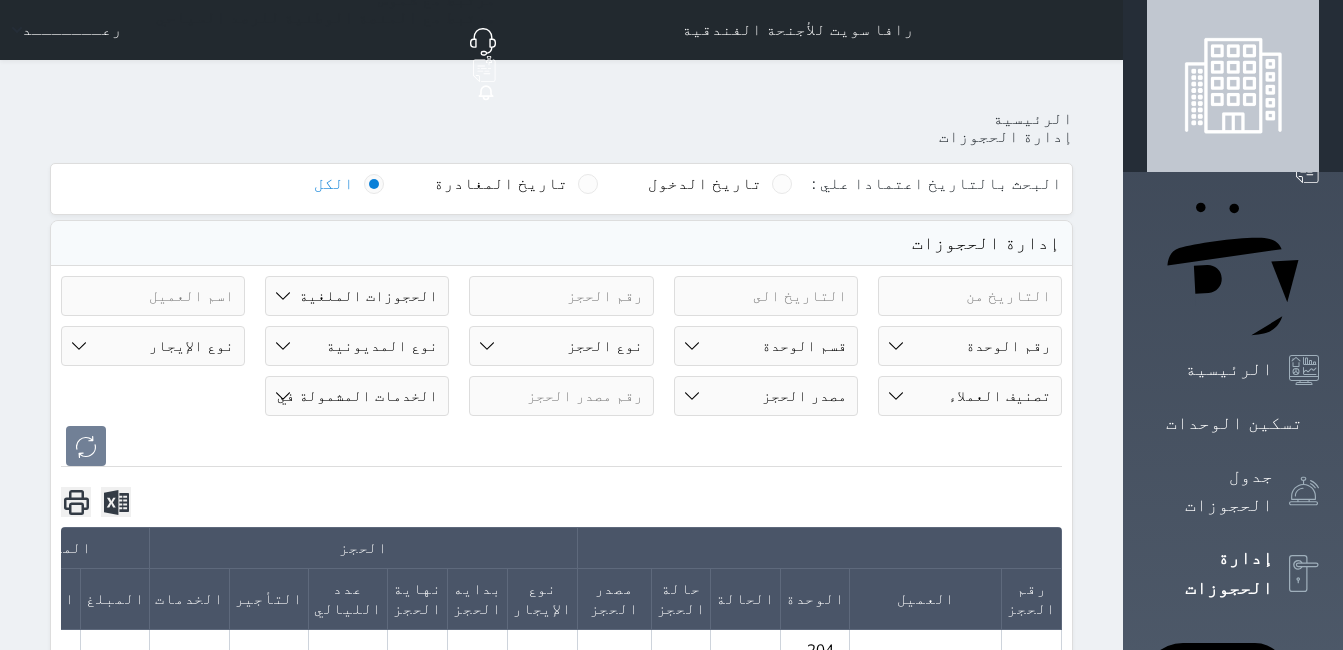 click on "حالة الحجز
الحجوزات المفتوحة (الكل)
الحجوزات المغلقة (الكل)
الحجوزات المفتوحة (مسجل دخول)
الحجوزات المغلقة (تسجيل مغادرة)
الحجوزات لم تسجل دخول
الحجوزات المؤكدة (الكل)
الحجوزات الملغية
الحجوزات المنتهية مهلة دفعها
حجوزات بانتظار الدفع" at bounding box center [357, 296] 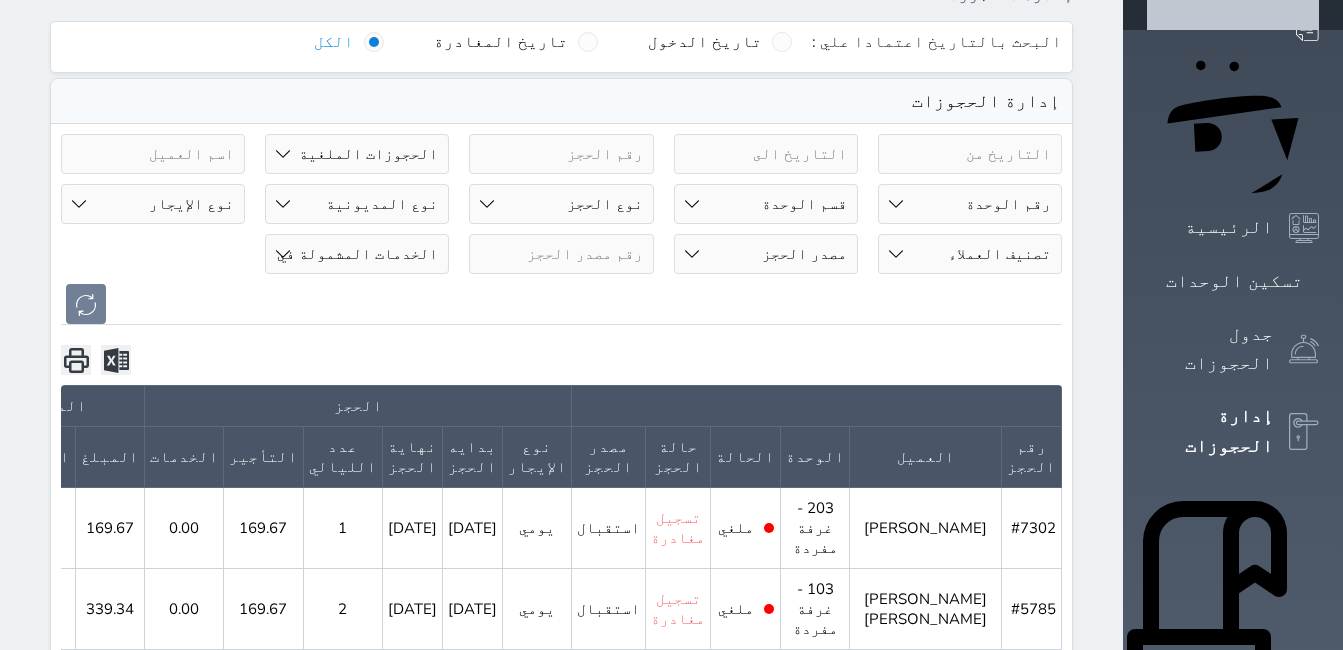 scroll, scrollTop: 300, scrollLeft: 0, axis: vertical 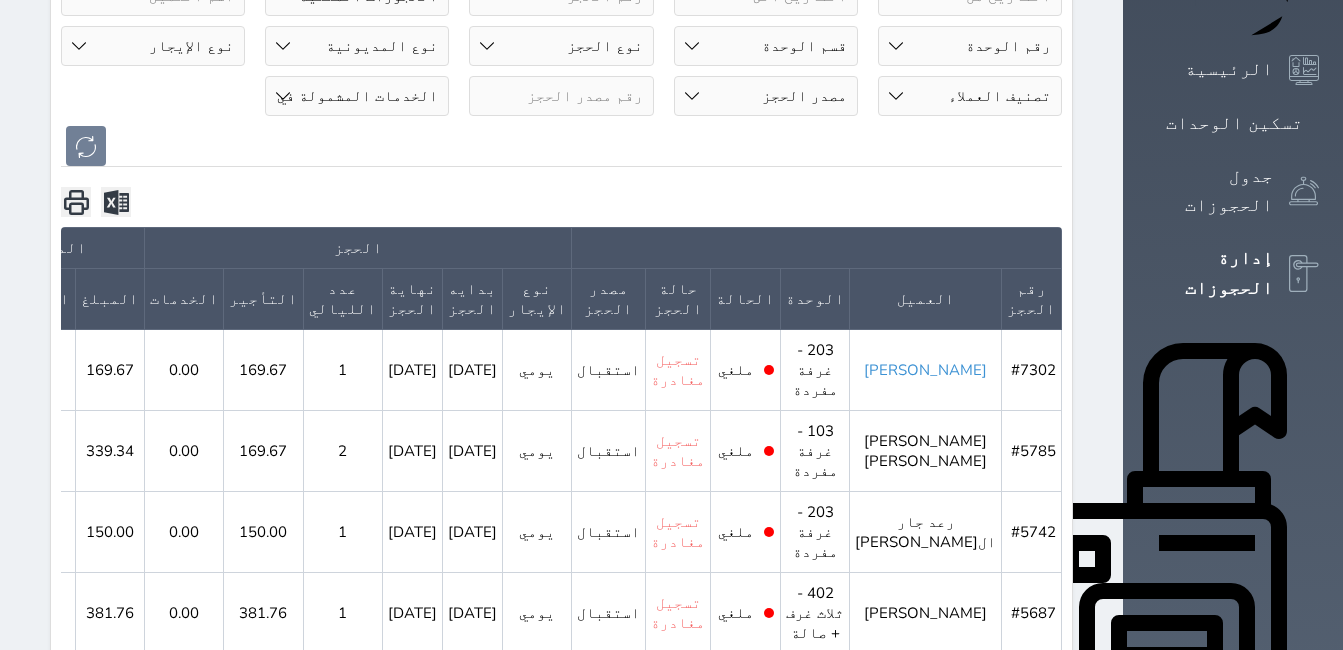 click on "[PERSON_NAME]" at bounding box center (925, 370) 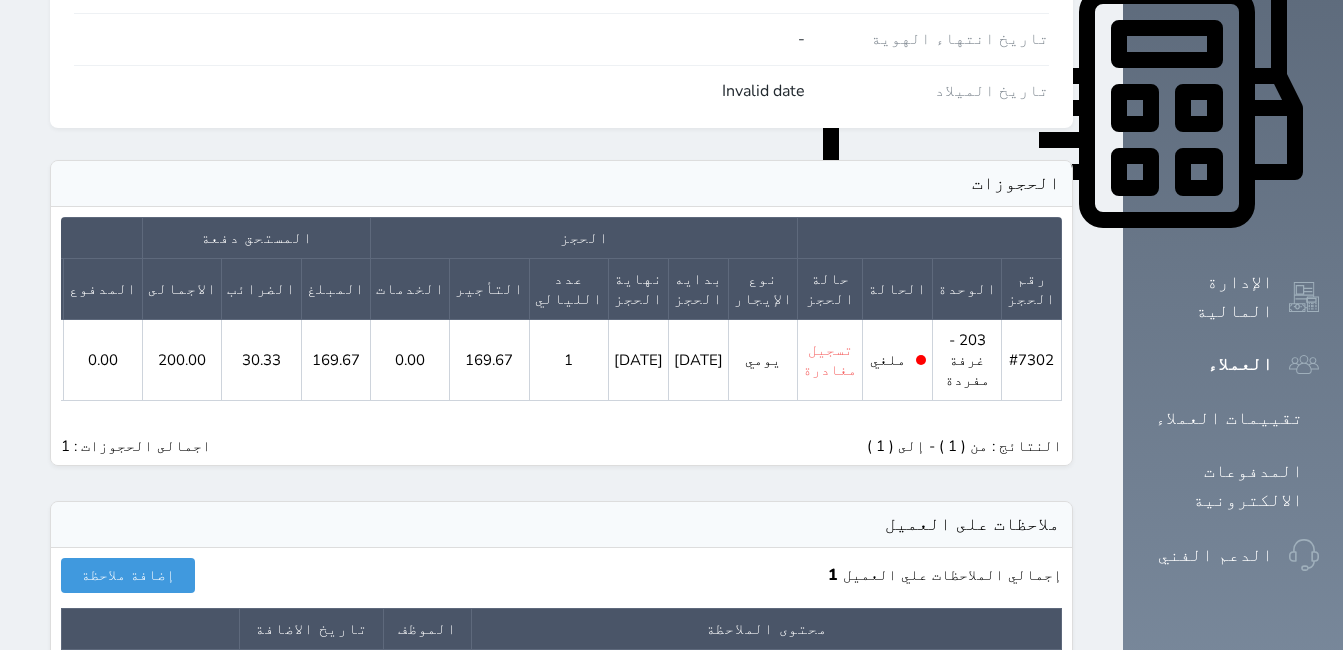 scroll, scrollTop: 847, scrollLeft: 0, axis: vertical 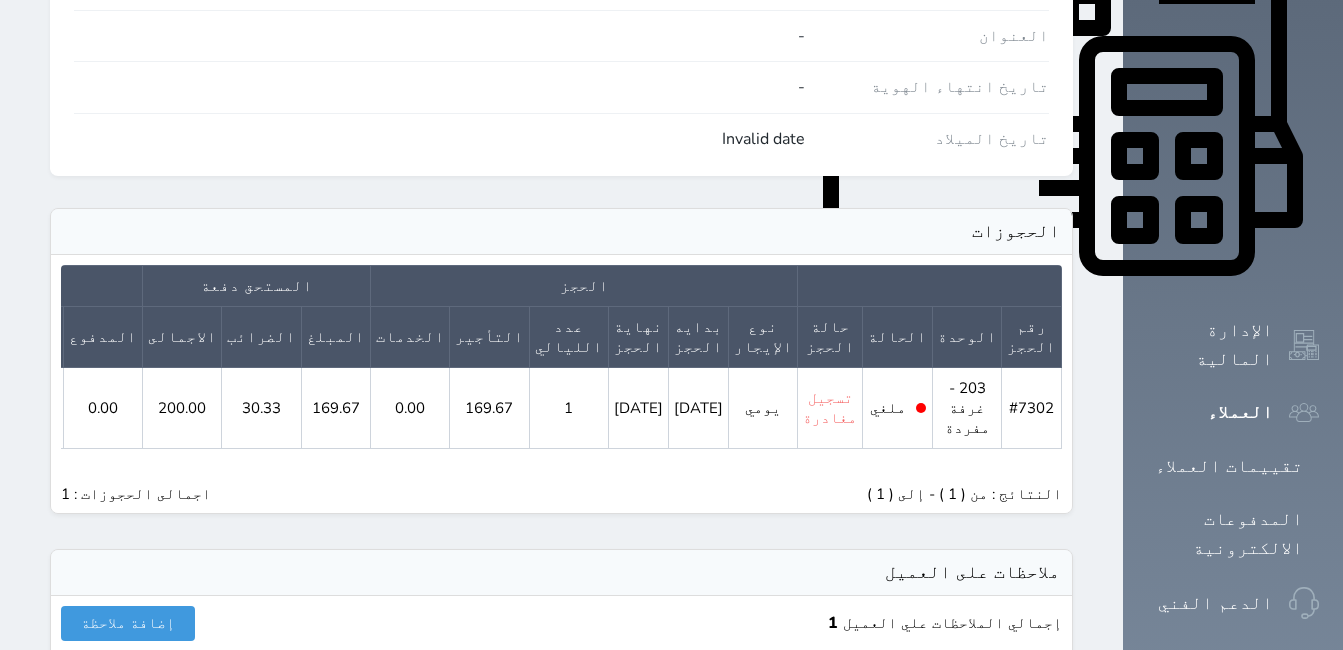 click 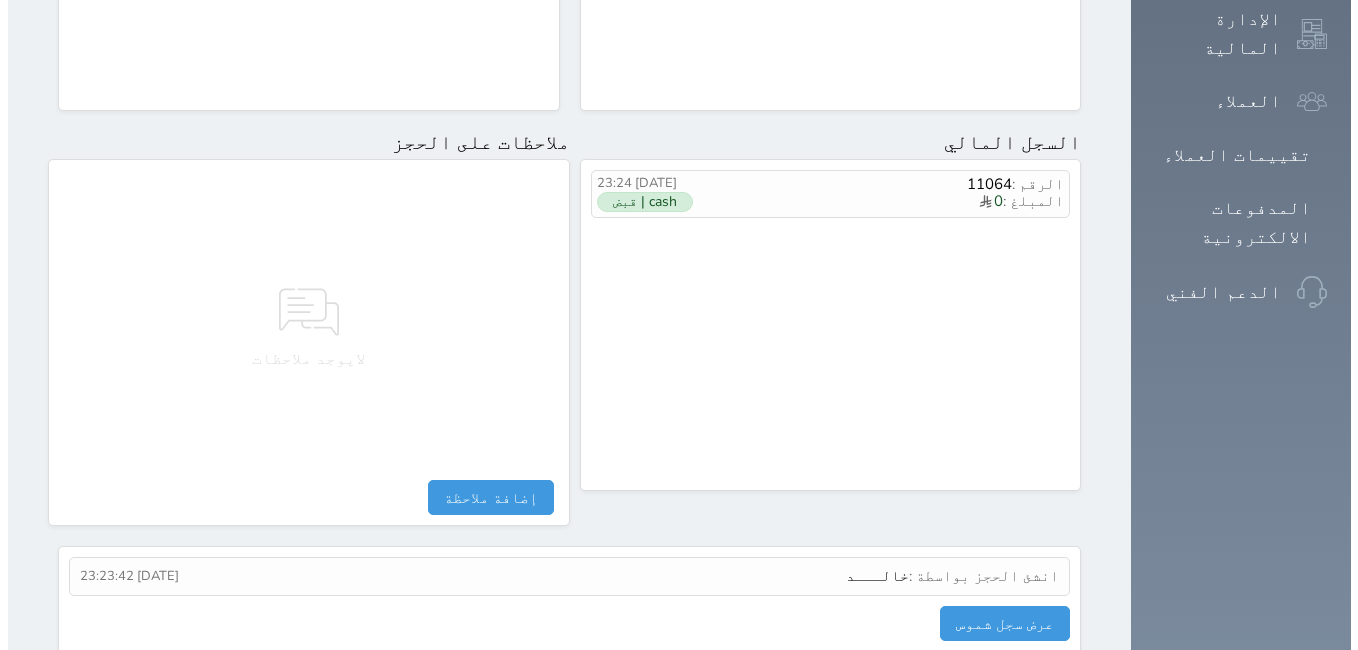 scroll, scrollTop: 1161, scrollLeft: 0, axis: vertical 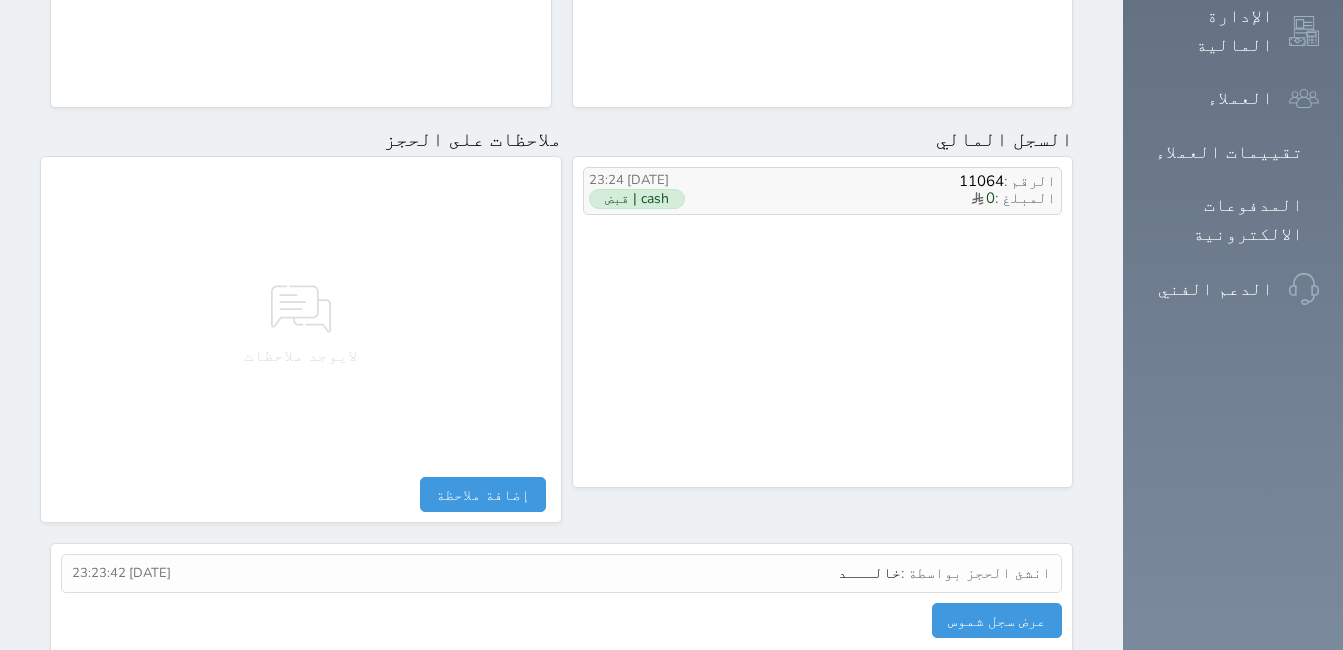 click on "cash | قبض" at bounding box center [637, 199] 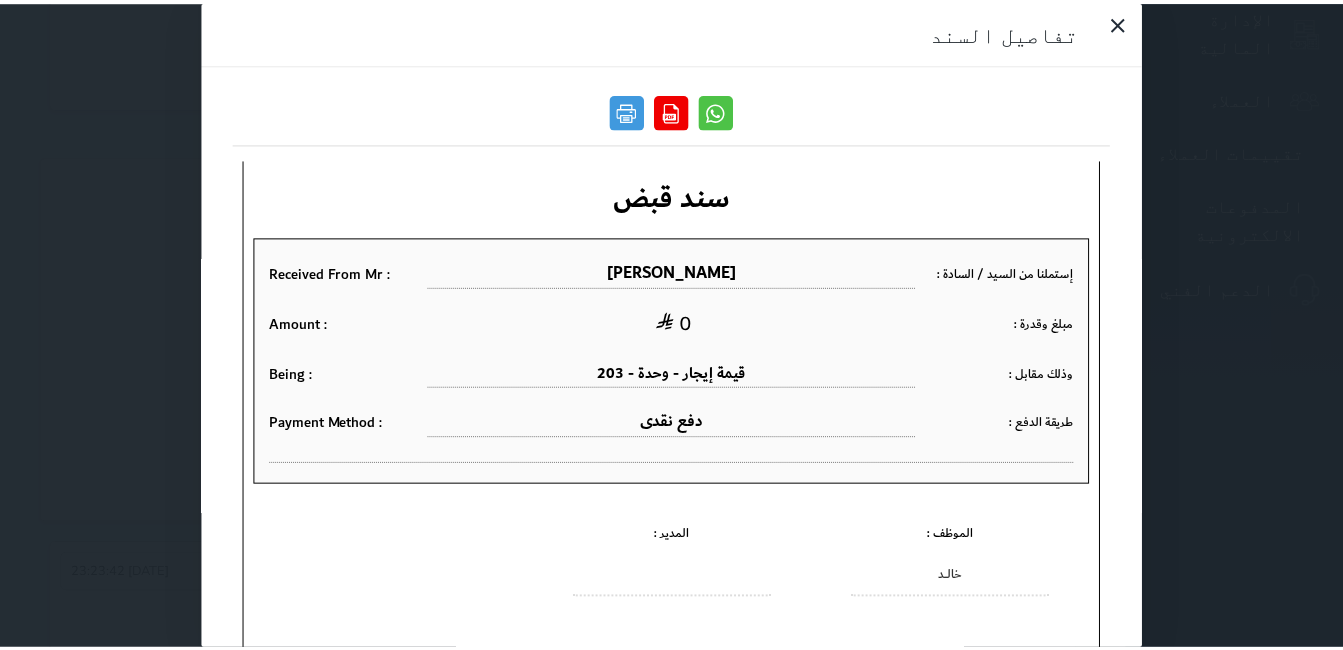 scroll, scrollTop: 104, scrollLeft: 0, axis: vertical 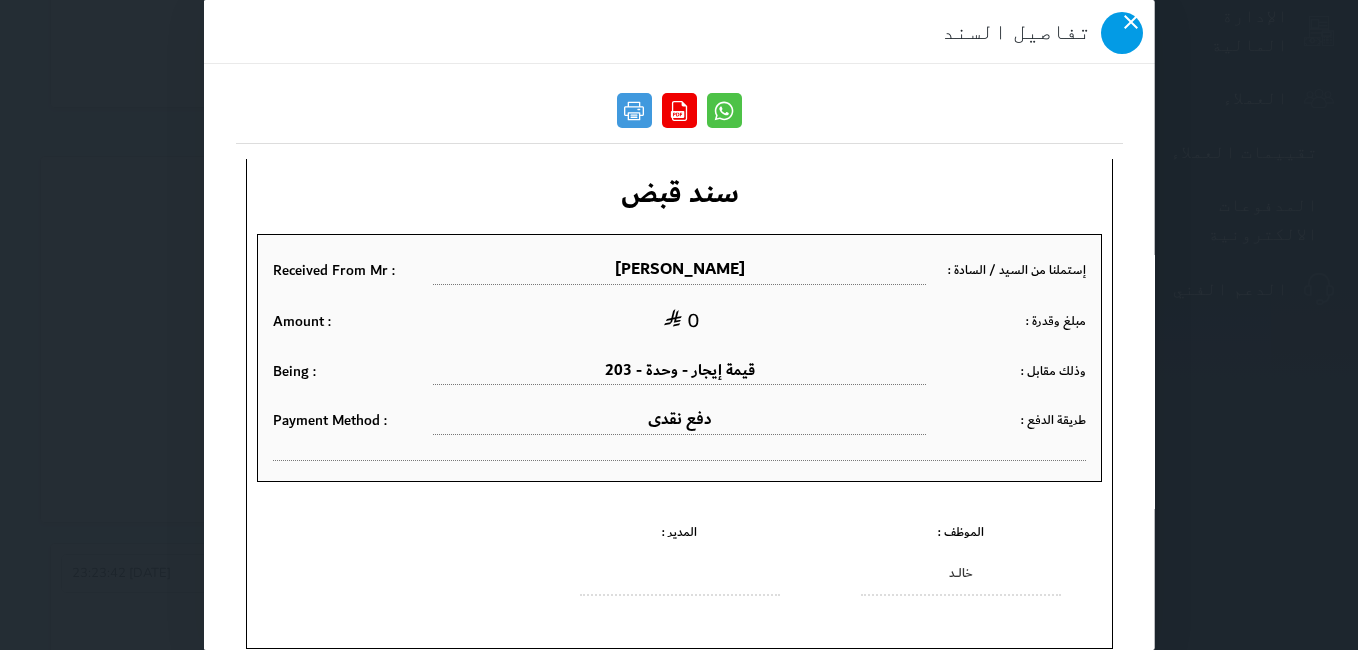 click at bounding box center [1121, 33] 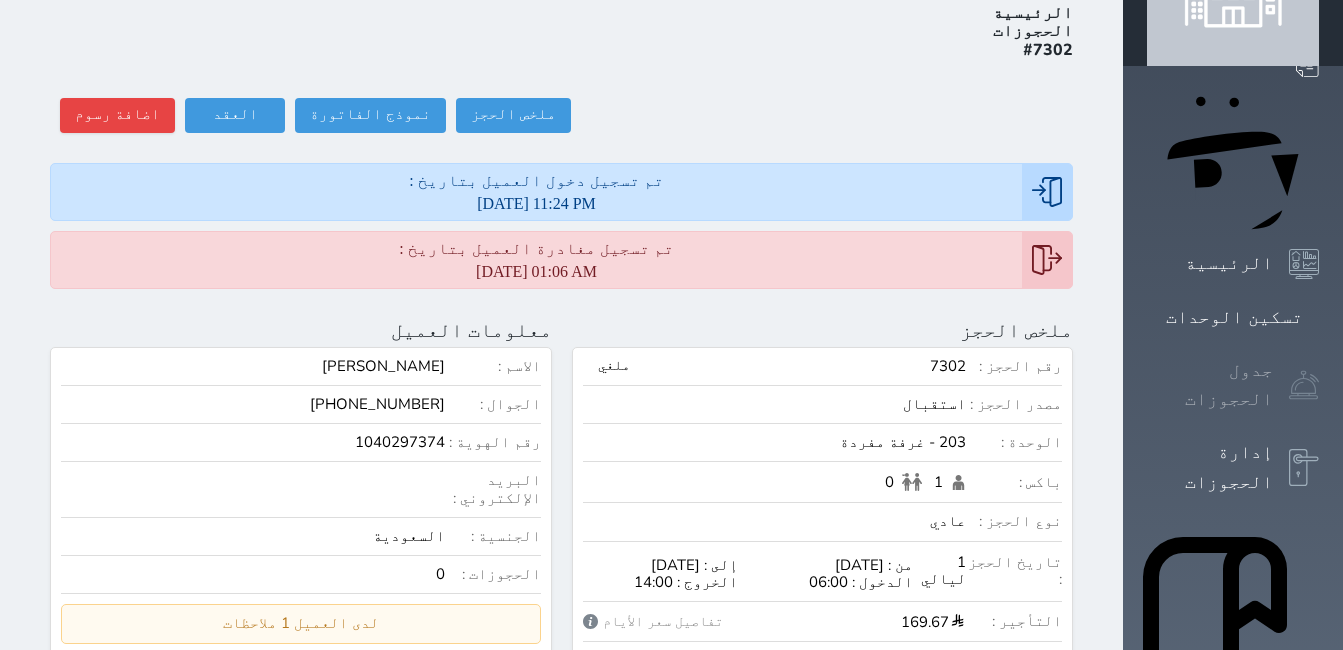 scroll, scrollTop: 0, scrollLeft: 0, axis: both 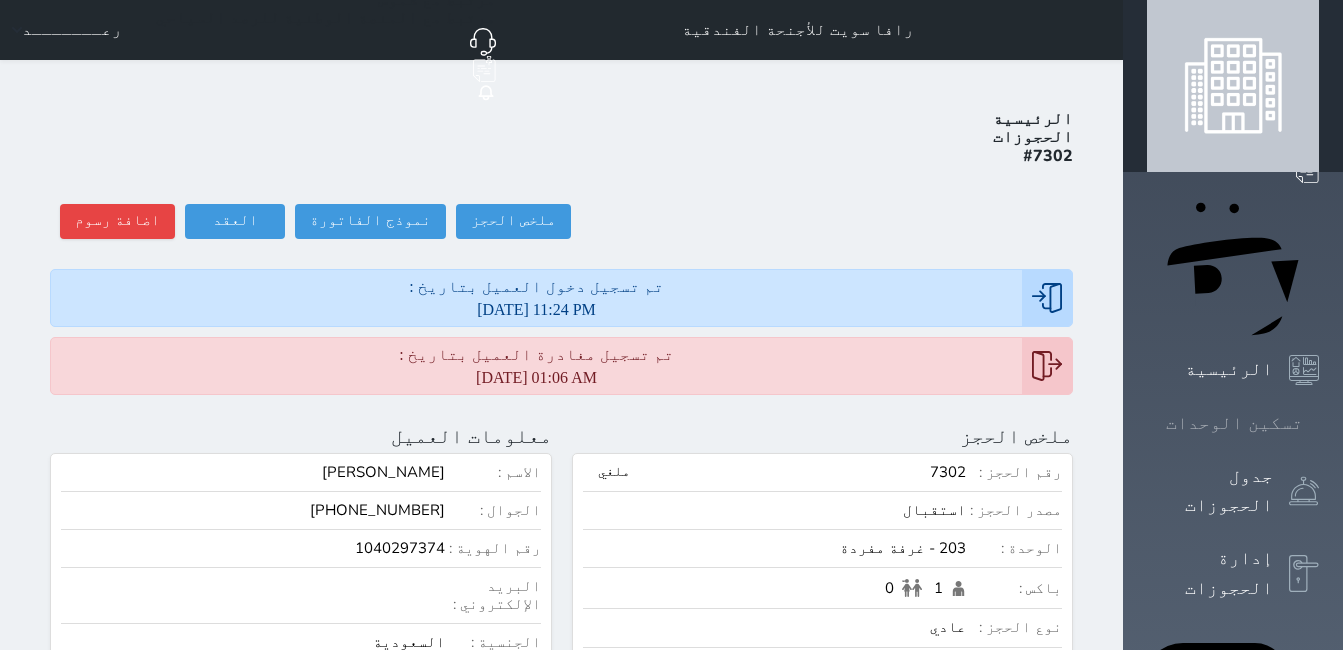 click at bounding box center (1319, 423) 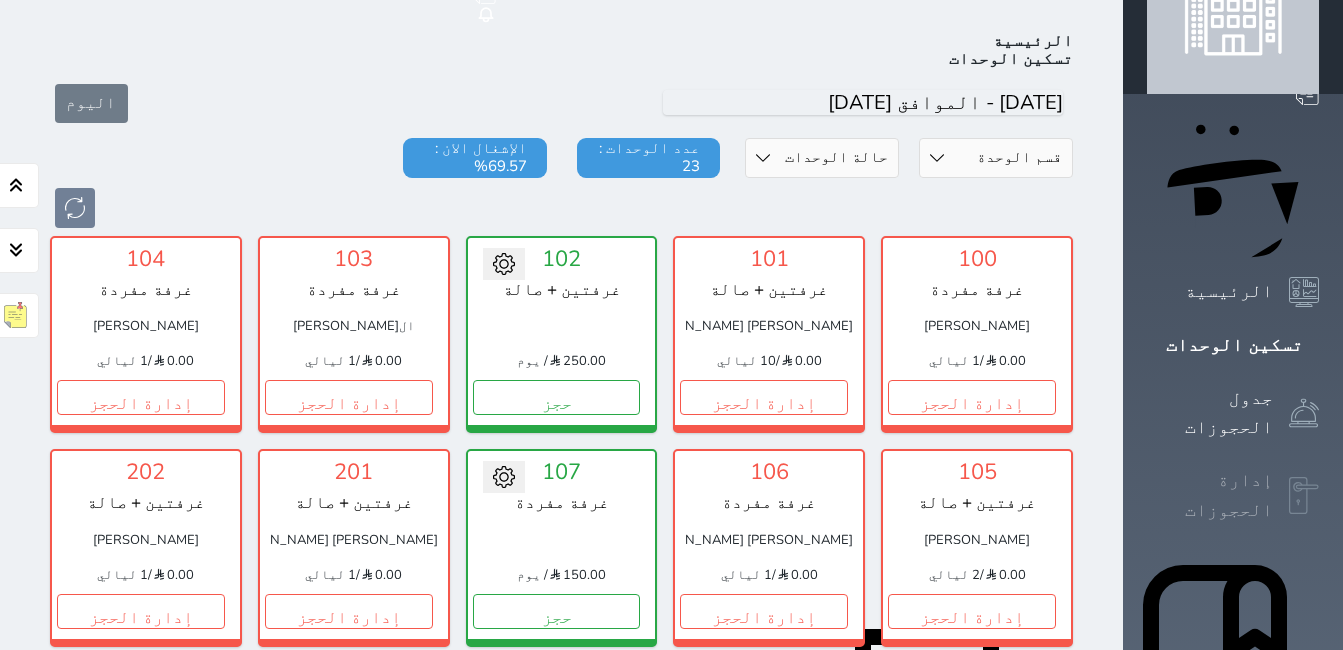 click 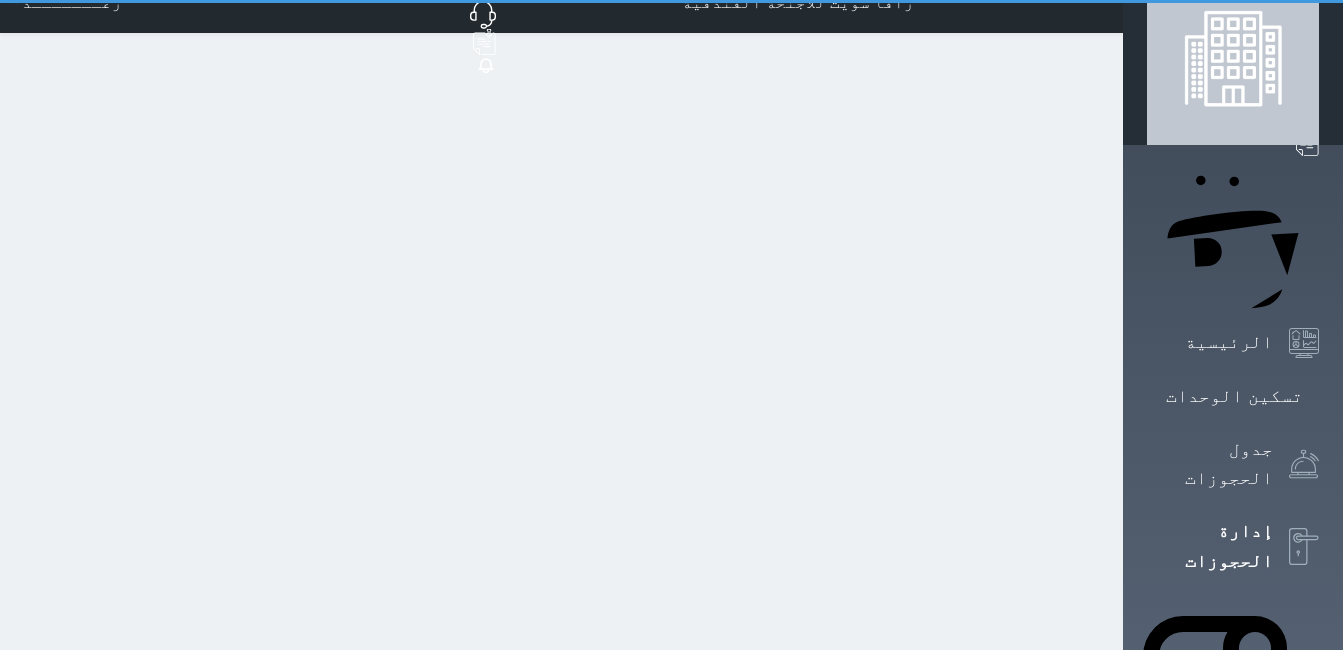 scroll, scrollTop: 0, scrollLeft: 0, axis: both 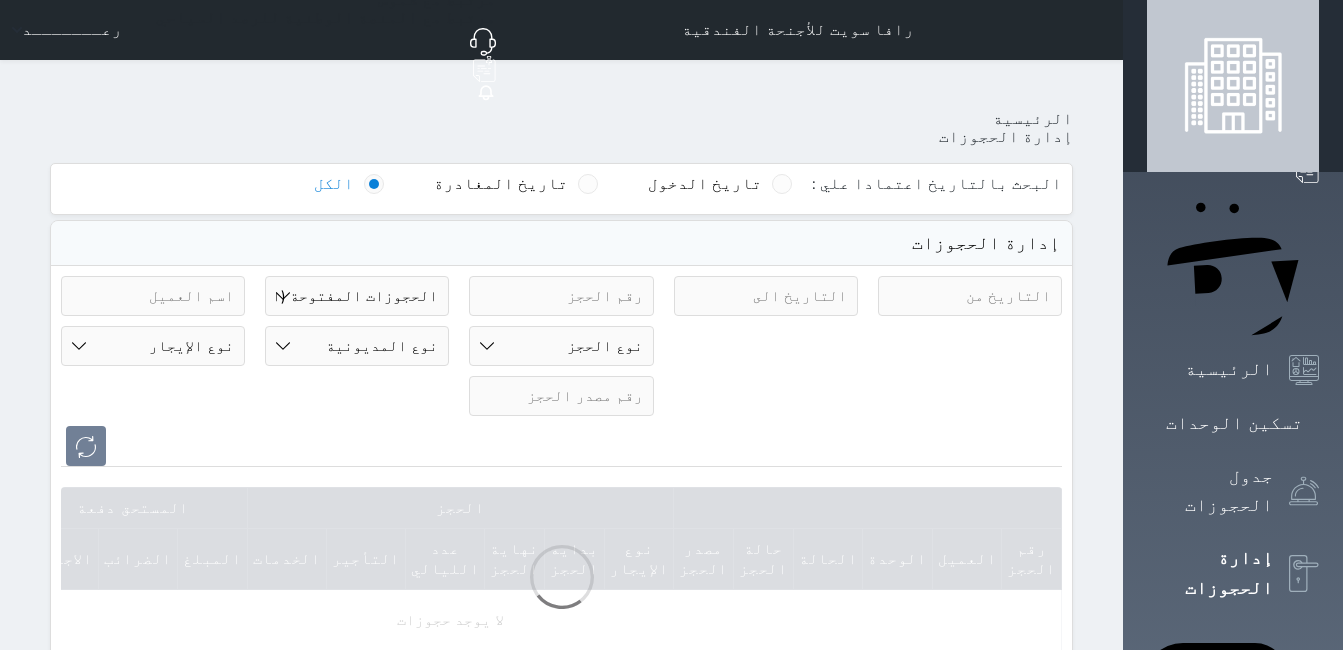 click on "حالة الحجز
الحجوزات المفتوحة (الكل)
الحجوزات المغلقة (الكل)
الحجوزات المفتوحة (مسجل دخول)
الحجوزات المغلقة (تسجيل مغادرة)
الحجوزات لم تسجل دخول
الحجوزات المؤكدة (الكل)
الحجوزات الملغية
الحجوزات المنتهية مهلة دفعها
حجوزات بانتظار الدفع" at bounding box center [357, 296] 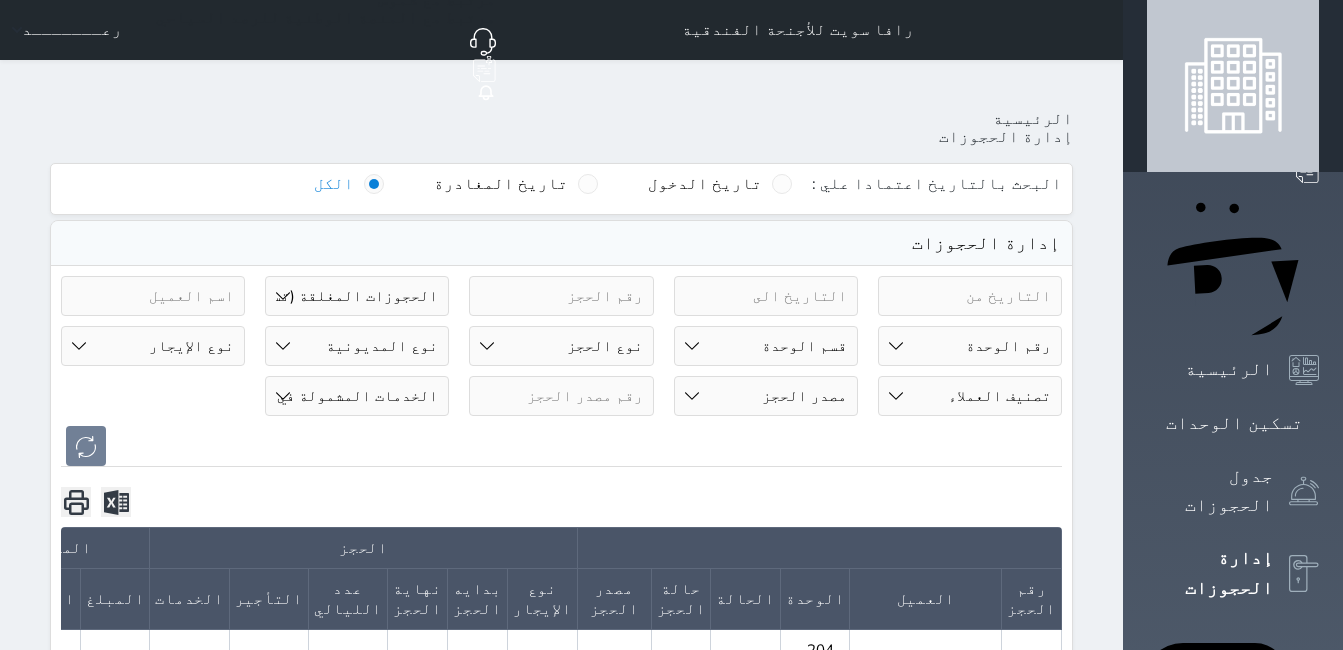 click on "حالة الحجز
الحجوزات المفتوحة (الكل)
الحجوزات المغلقة (الكل)
الحجوزات المفتوحة (مسجل دخول)
الحجوزات المغلقة (تسجيل مغادرة)
الحجوزات لم تسجل دخول
الحجوزات المؤكدة (الكل)
الحجوزات الملغية
الحجوزات المنتهية مهلة دفعها
حجوزات بانتظار الدفع" at bounding box center [357, 296] 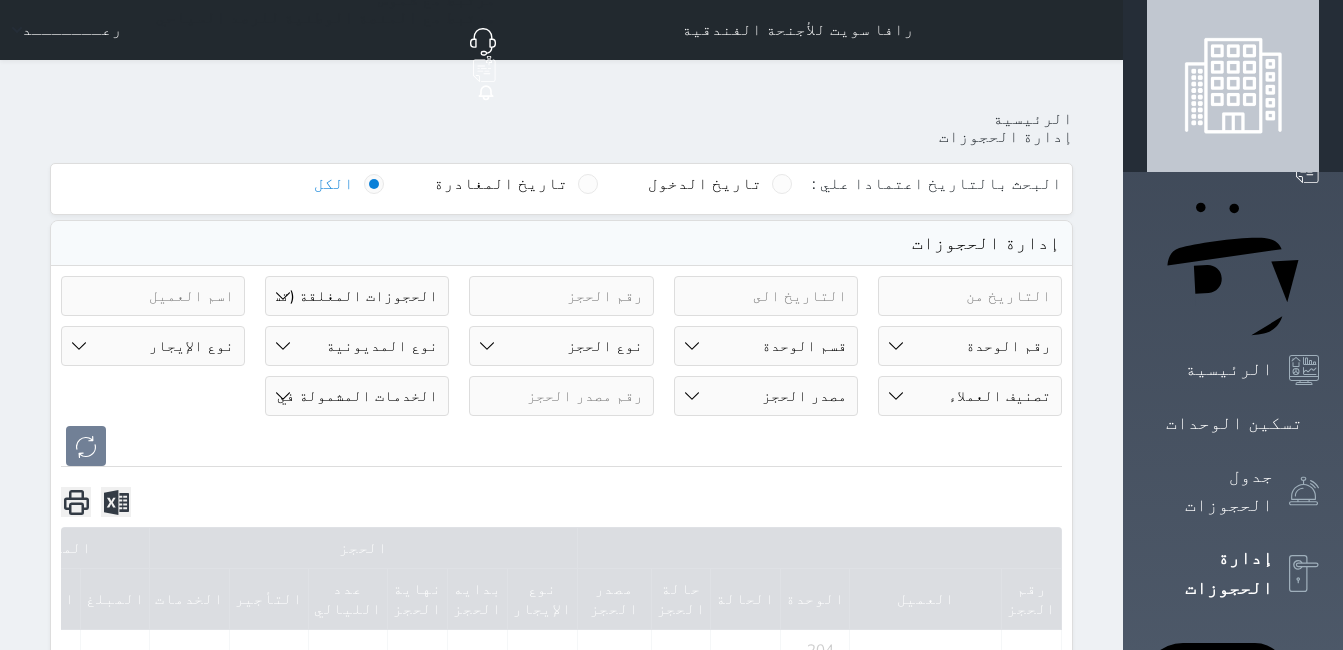 click on "حالة الحجز
الحجوزات المفتوحة (الكل)
الحجوزات المغلقة (الكل)
الحجوزات المفتوحة (مسجل دخول)
الحجوزات المغلقة (تسجيل مغادرة)
الحجوزات لم تسجل دخول
الحجوزات المؤكدة (الكل)
الحجوزات الملغية
الحجوزات المنتهية مهلة دفعها
حجوزات بانتظار الدفع" at bounding box center [357, 296] 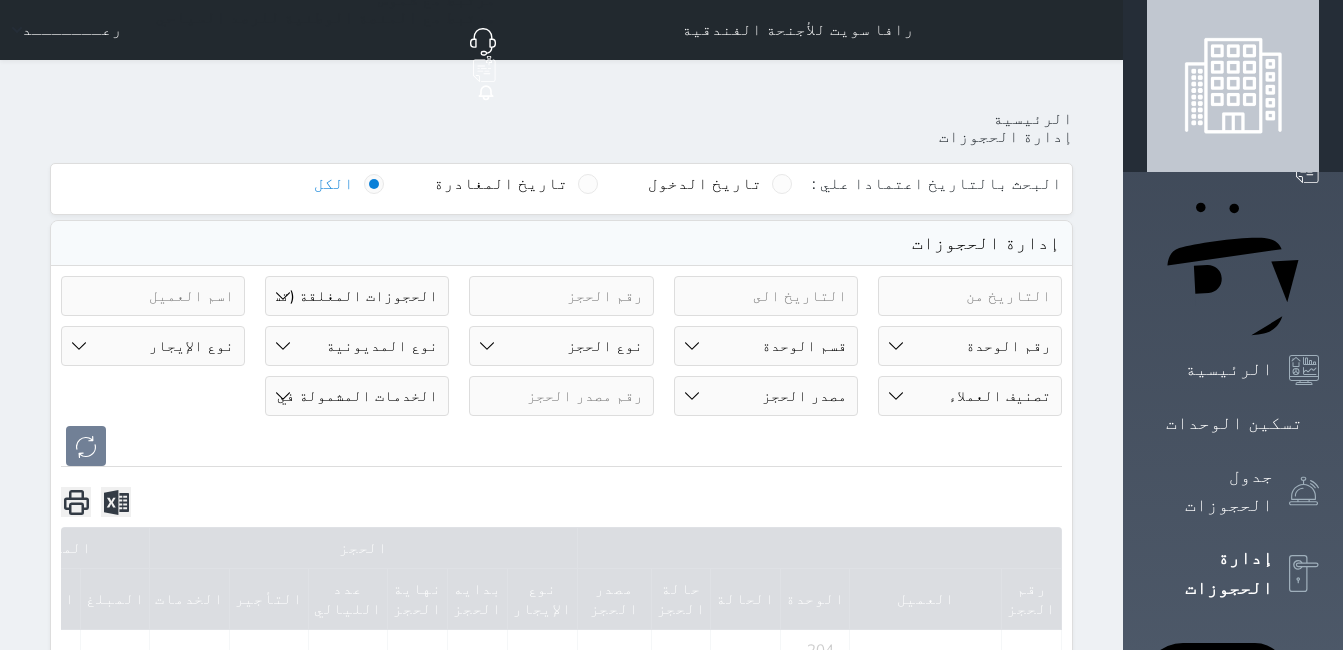 click at bounding box center (561, 446) 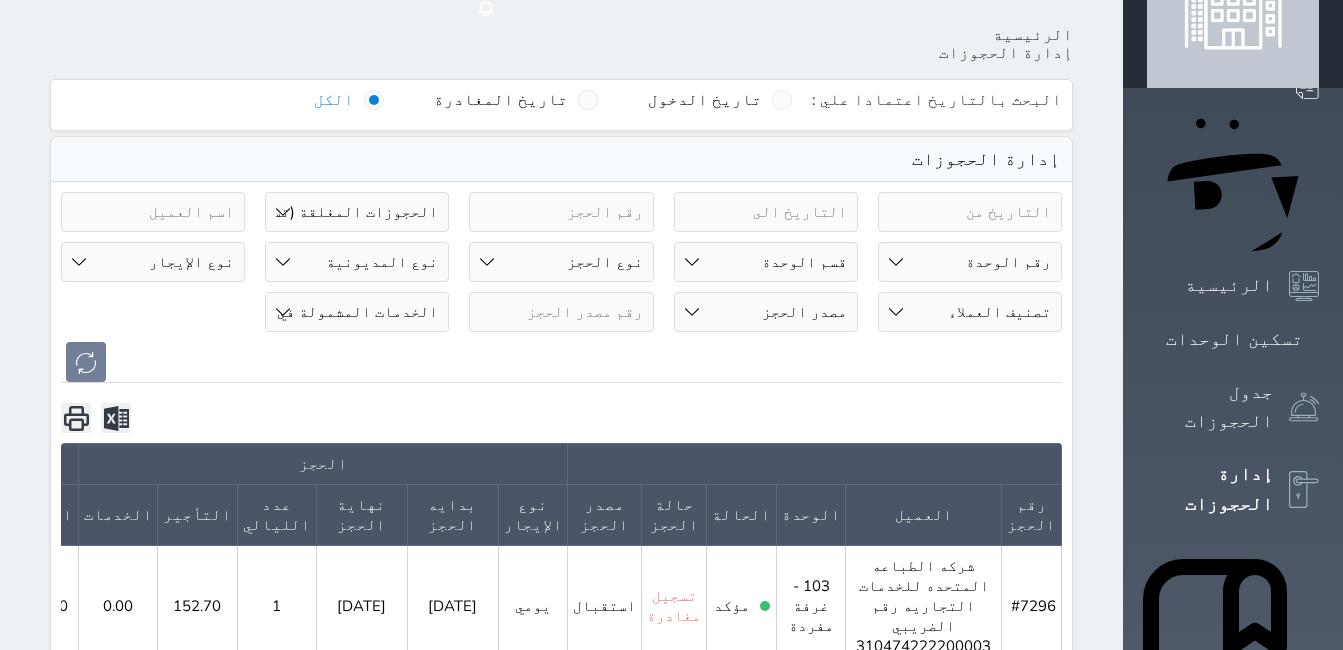 scroll, scrollTop: 0, scrollLeft: 0, axis: both 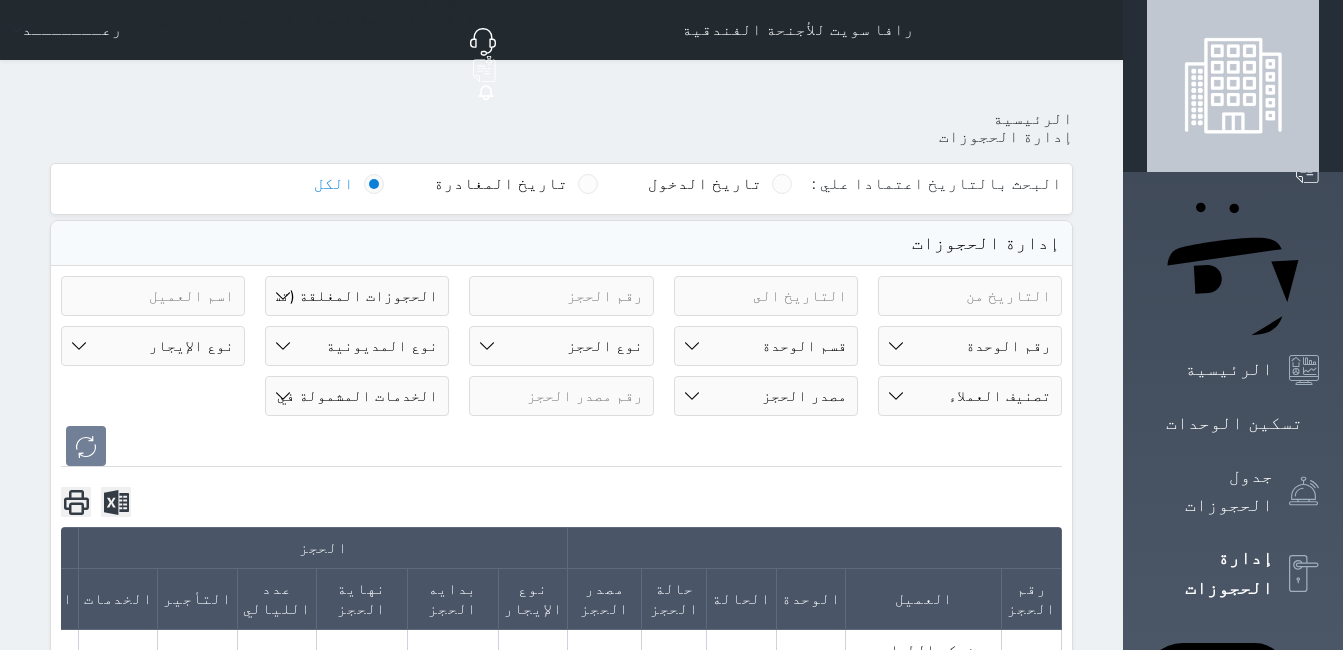 click on "حالة الحجز
الحجوزات المفتوحة (الكل)
الحجوزات المغلقة (الكل)
الحجوزات المفتوحة (مسجل دخول)
الحجوزات المغلقة (تسجيل مغادرة)
الحجوزات لم تسجل دخول
الحجوزات المؤكدة (الكل)
الحجوزات الملغية
الحجوزات المنتهية مهلة دفعها
حجوزات بانتظار الدفع" at bounding box center (357, 296) 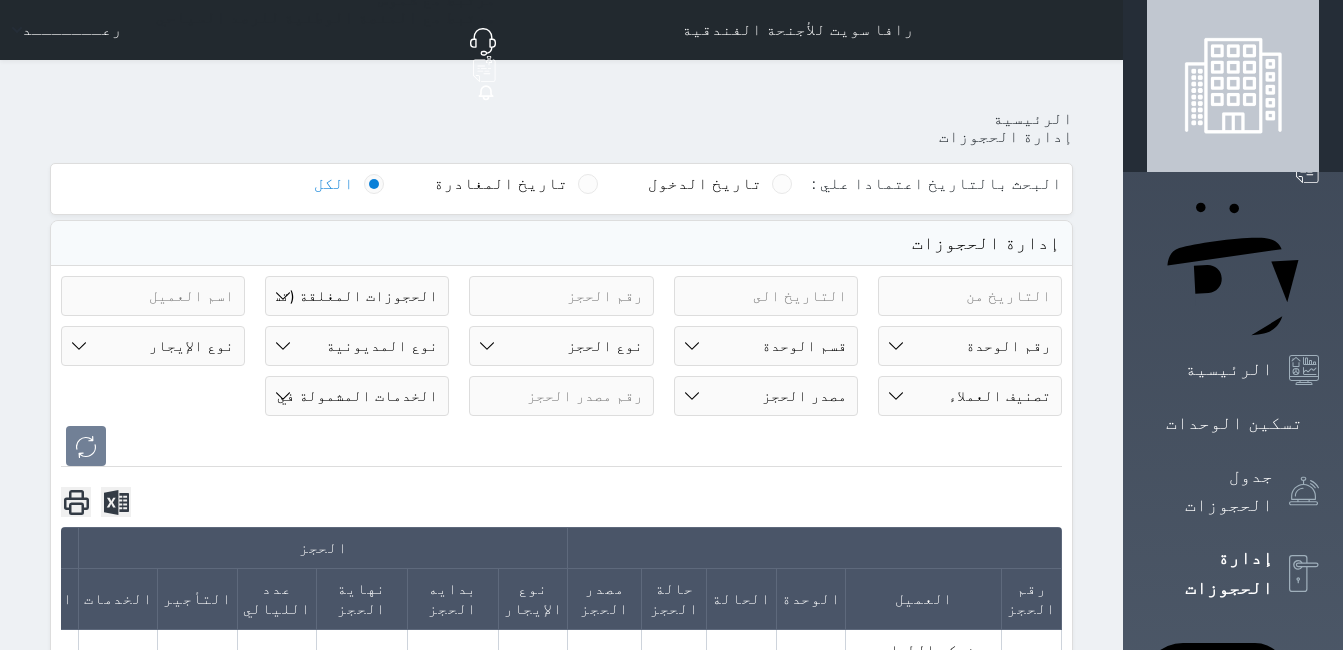 select on "canceled" 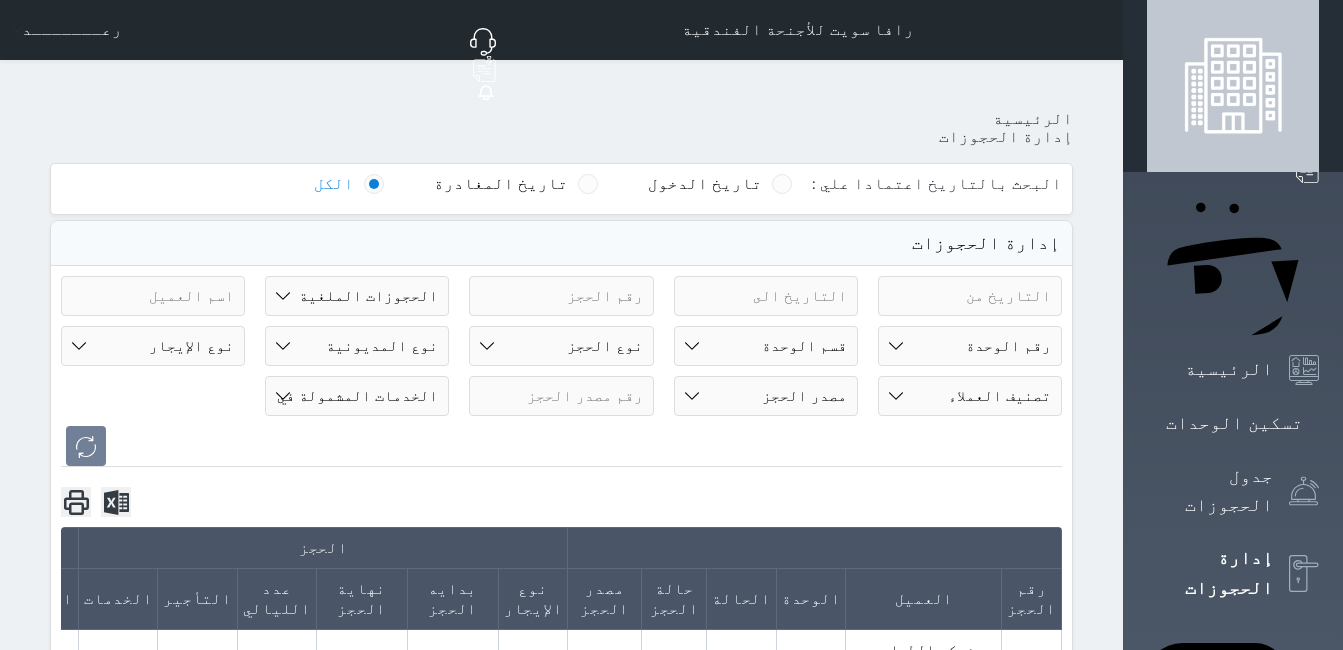 click on "حالة الحجز
الحجوزات المفتوحة (الكل)
الحجوزات المغلقة (الكل)
الحجوزات المفتوحة (مسجل دخول)
الحجوزات المغلقة (تسجيل مغادرة)
الحجوزات لم تسجل دخول
الحجوزات المؤكدة (الكل)
الحجوزات الملغية
الحجوزات المنتهية مهلة دفعها
حجوزات بانتظار الدفع" at bounding box center [357, 296] 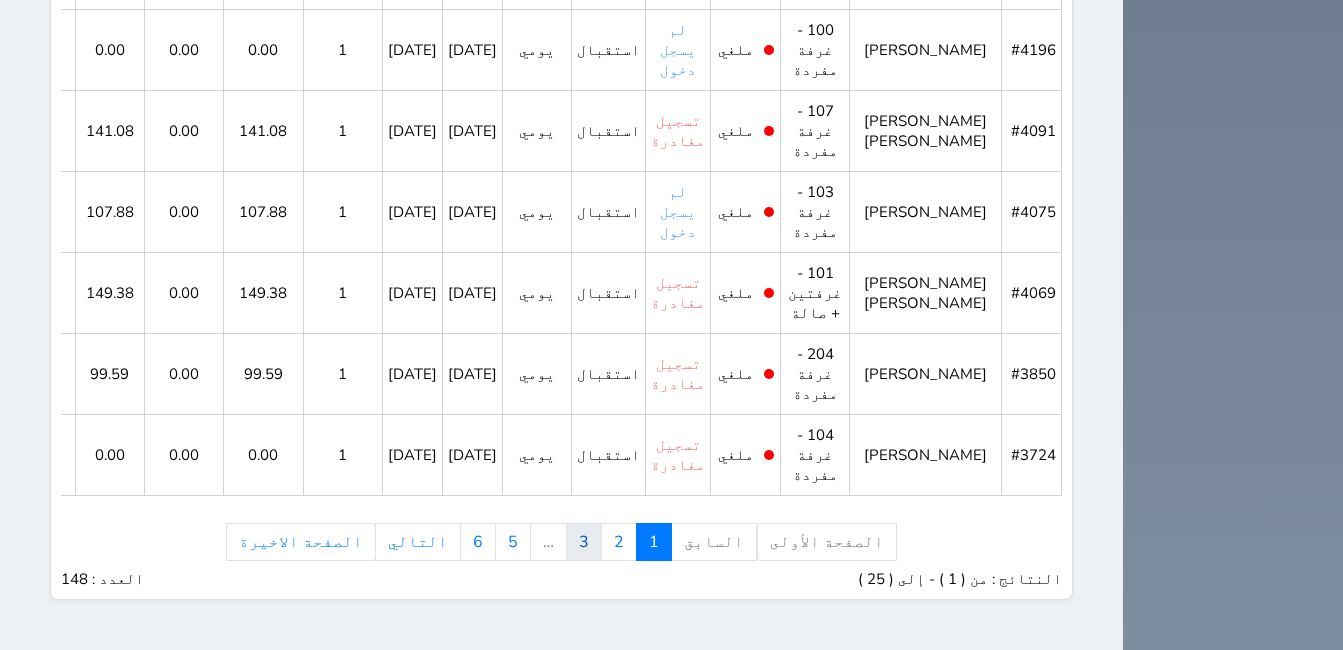scroll, scrollTop: 2371, scrollLeft: 0, axis: vertical 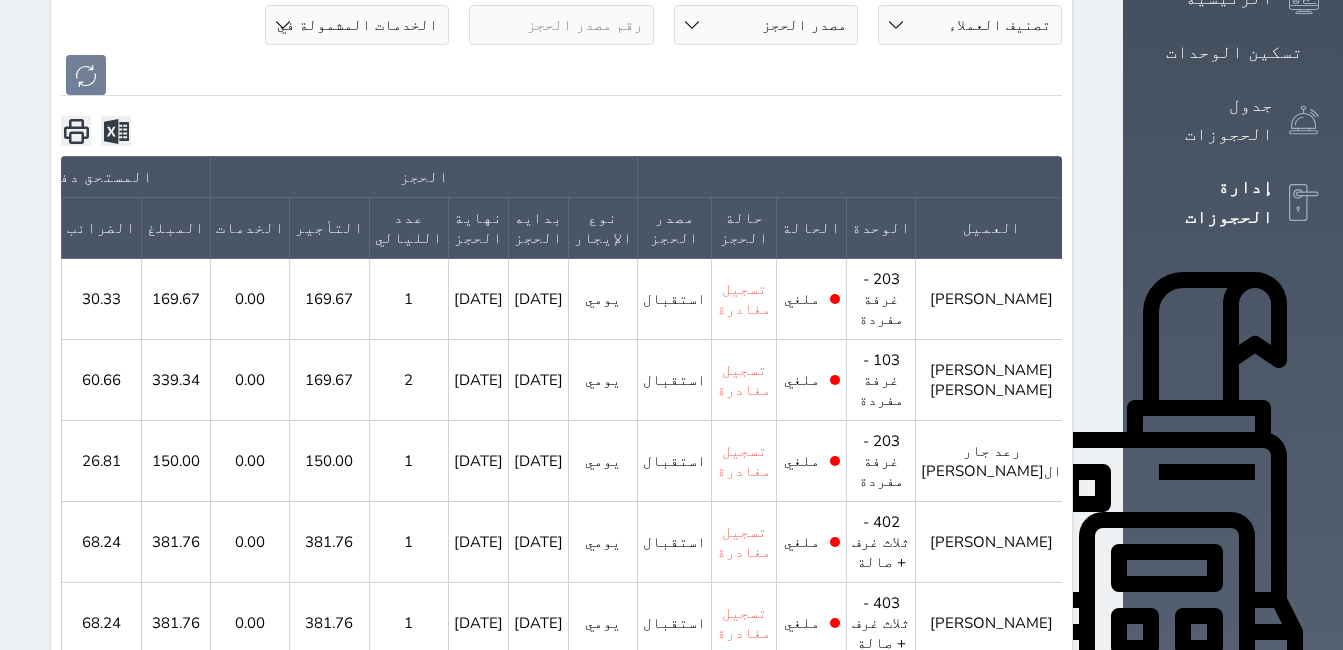 click 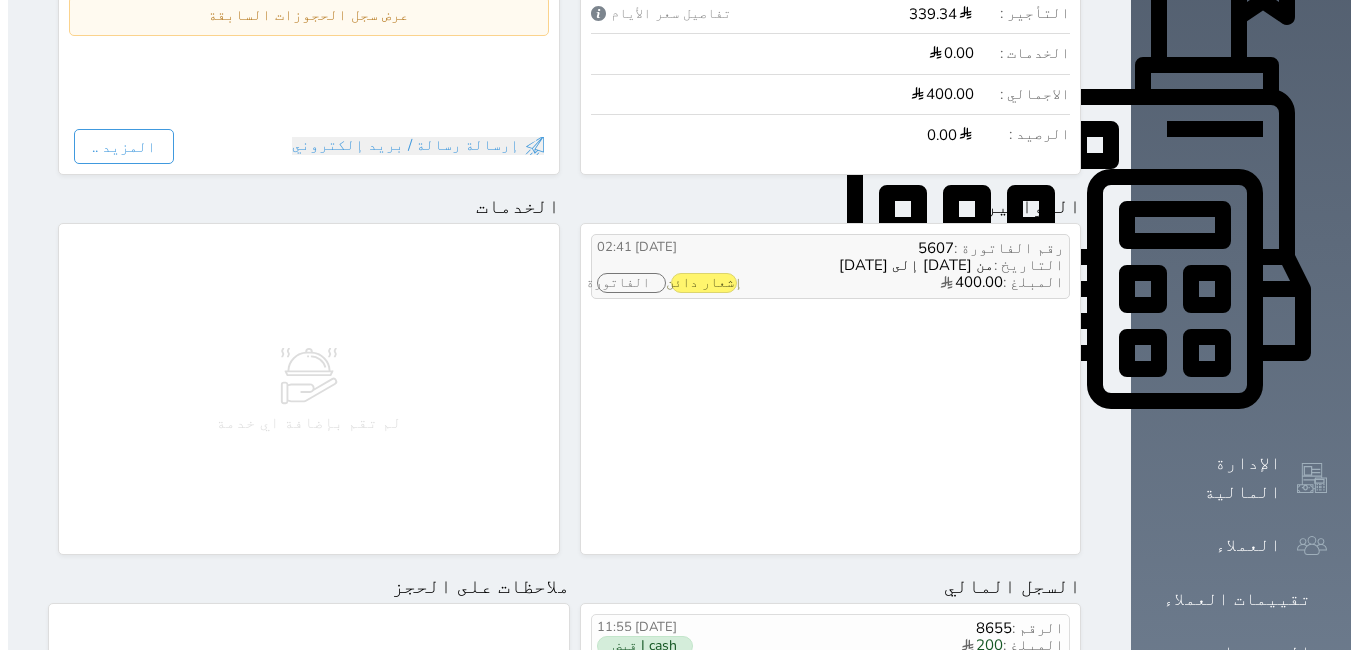 scroll, scrollTop: 700, scrollLeft: 0, axis: vertical 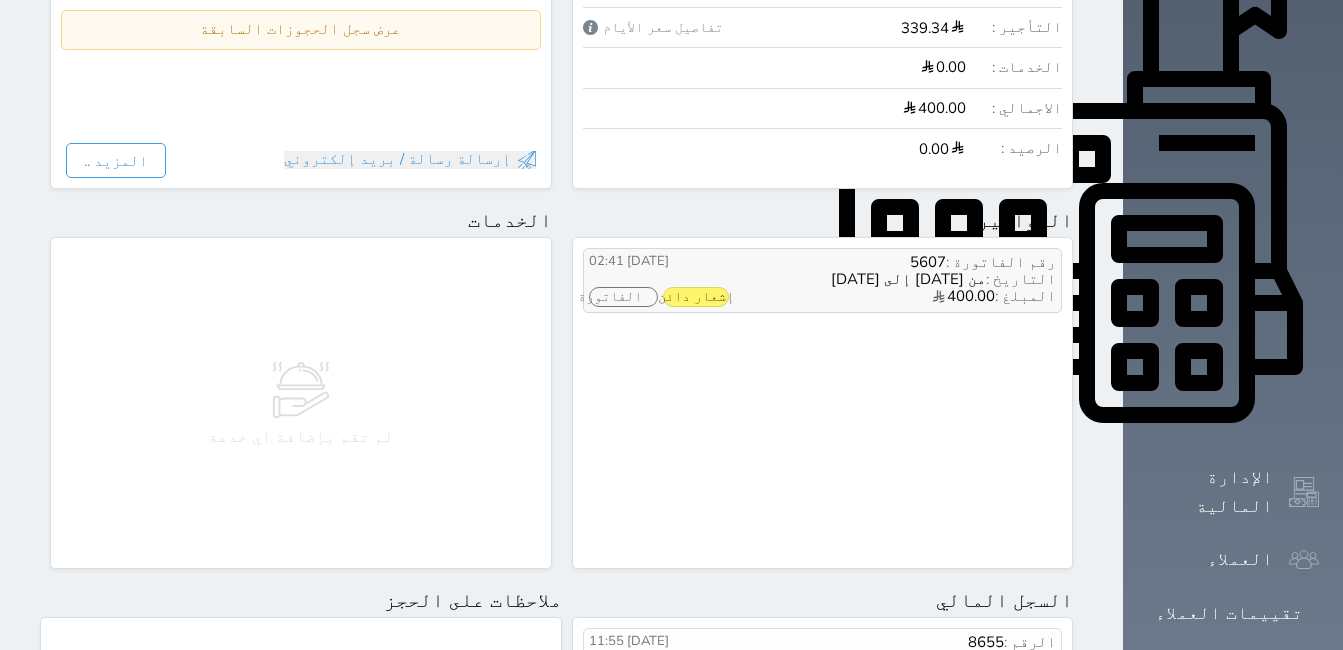 click on "من [DATE] إلى [DATE]" at bounding box center (908, 279) 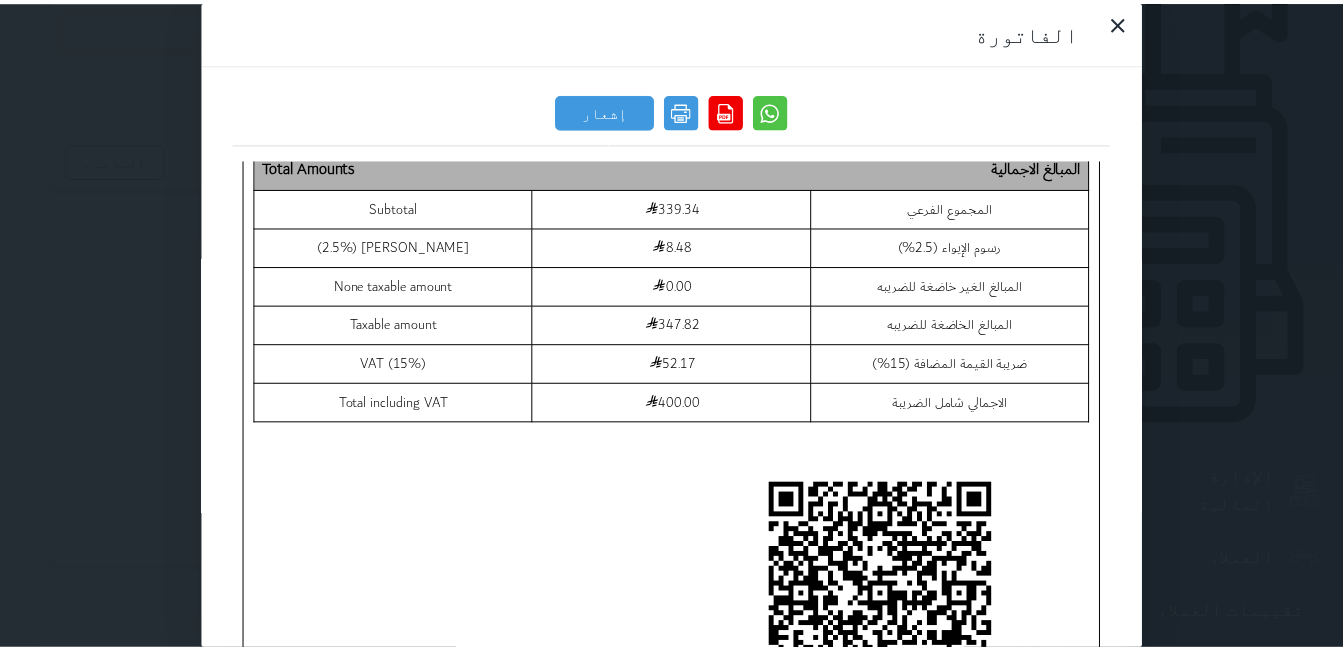 scroll, scrollTop: 1218, scrollLeft: 0, axis: vertical 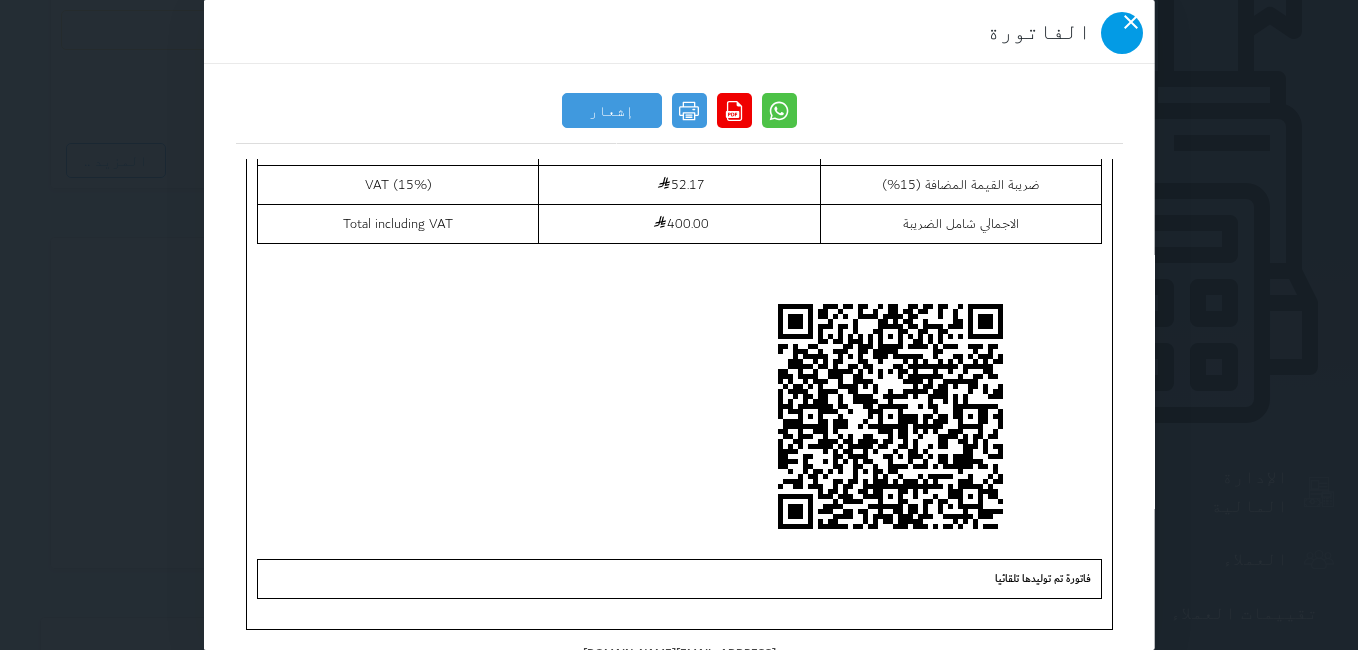 drag, startPoint x: 257, startPoint y: 54, endPoint x: 370, endPoint y: 68, distance: 113.86395 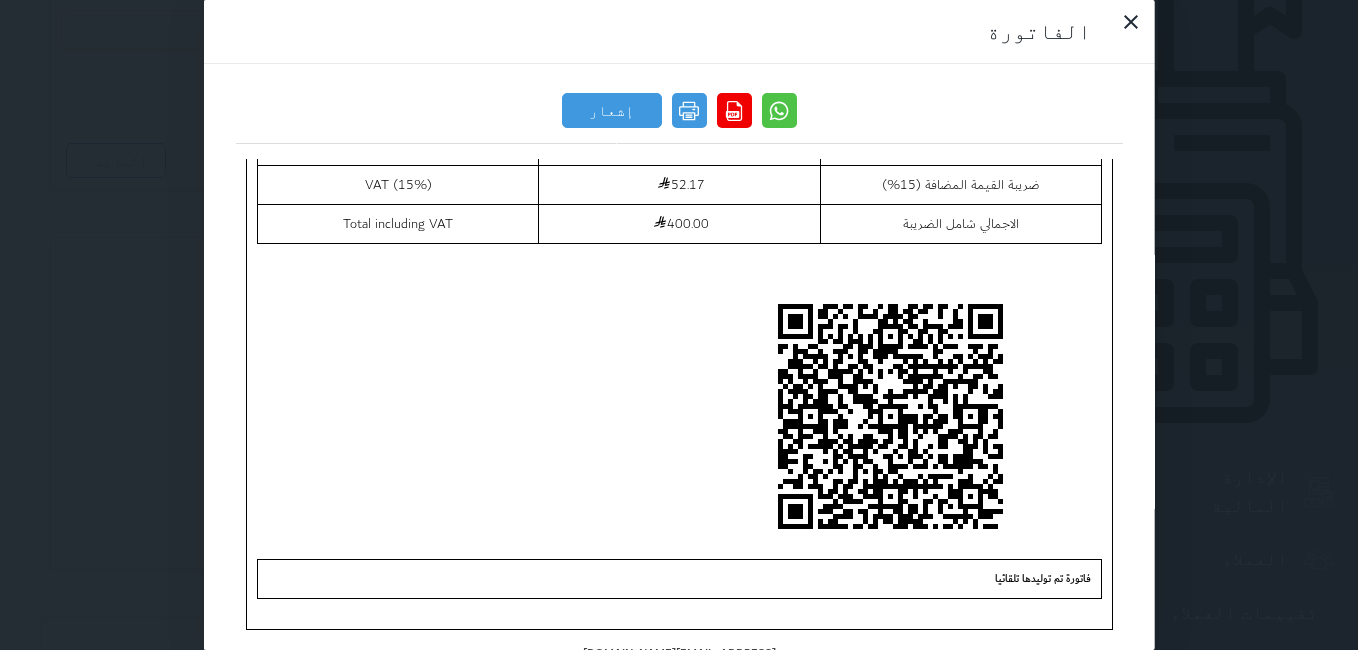 click 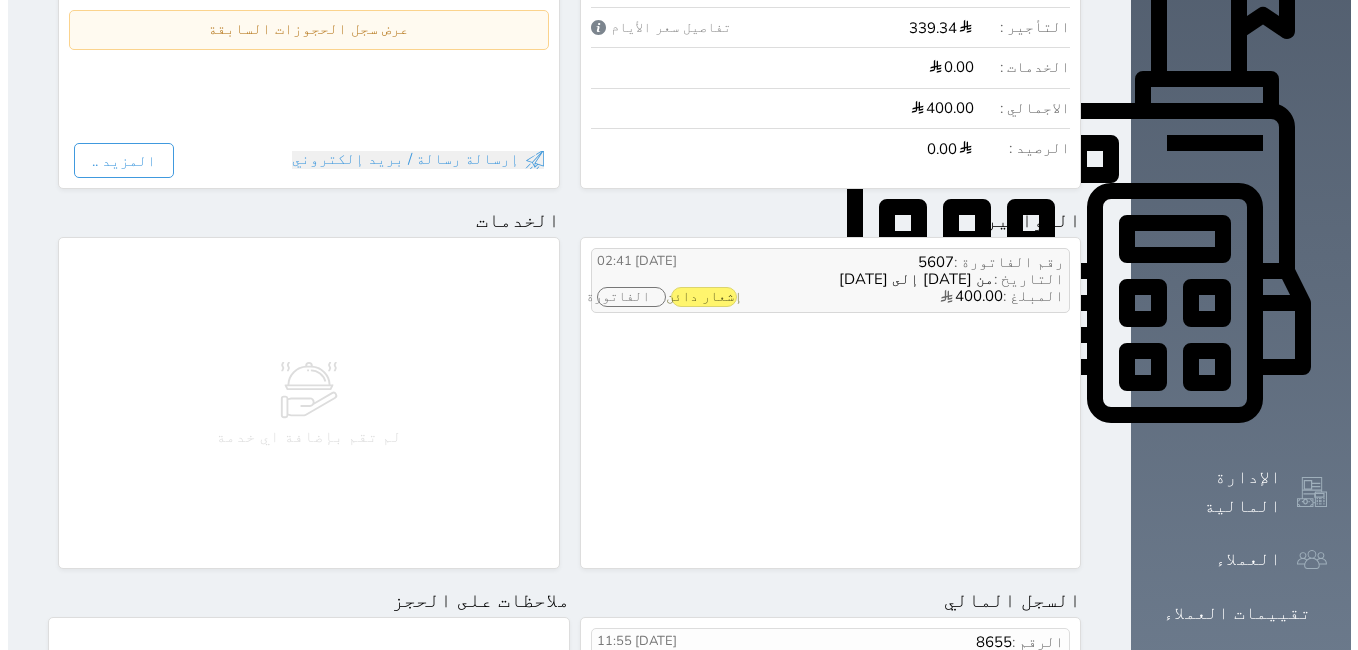 scroll, scrollTop: 0, scrollLeft: 0, axis: both 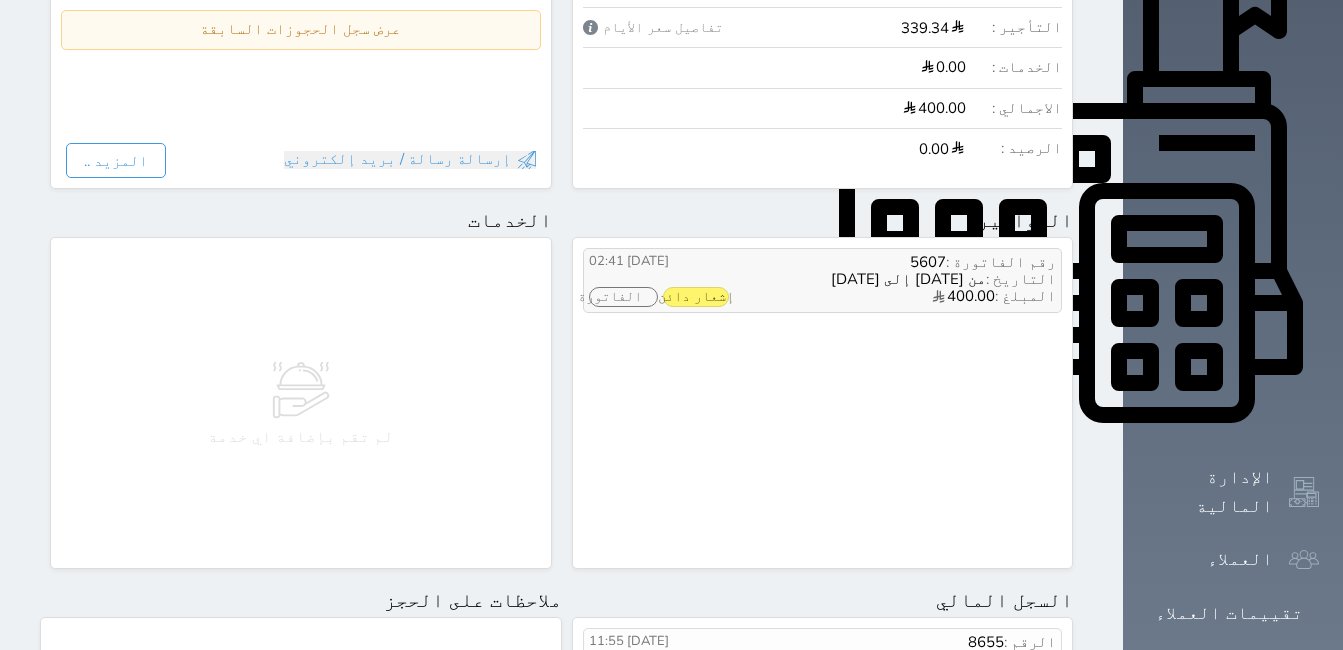 click on "الفاتورة" at bounding box center [623, 297] 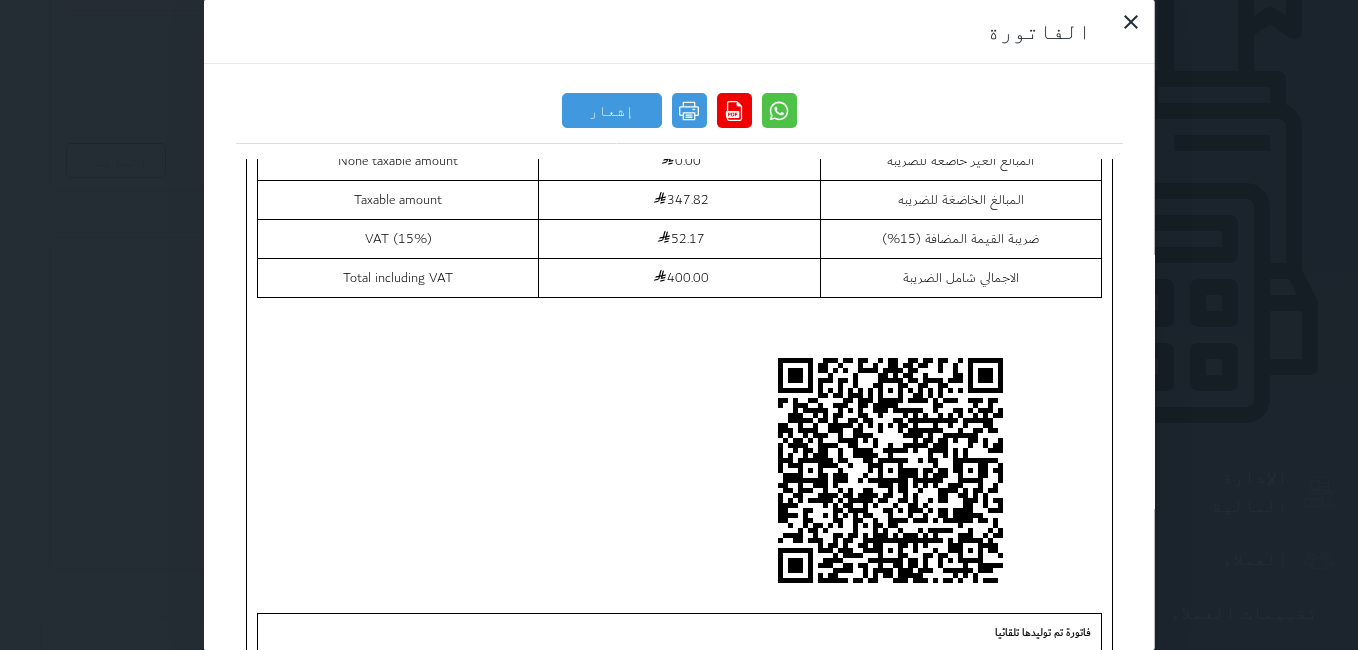 scroll, scrollTop: 1218, scrollLeft: 0, axis: vertical 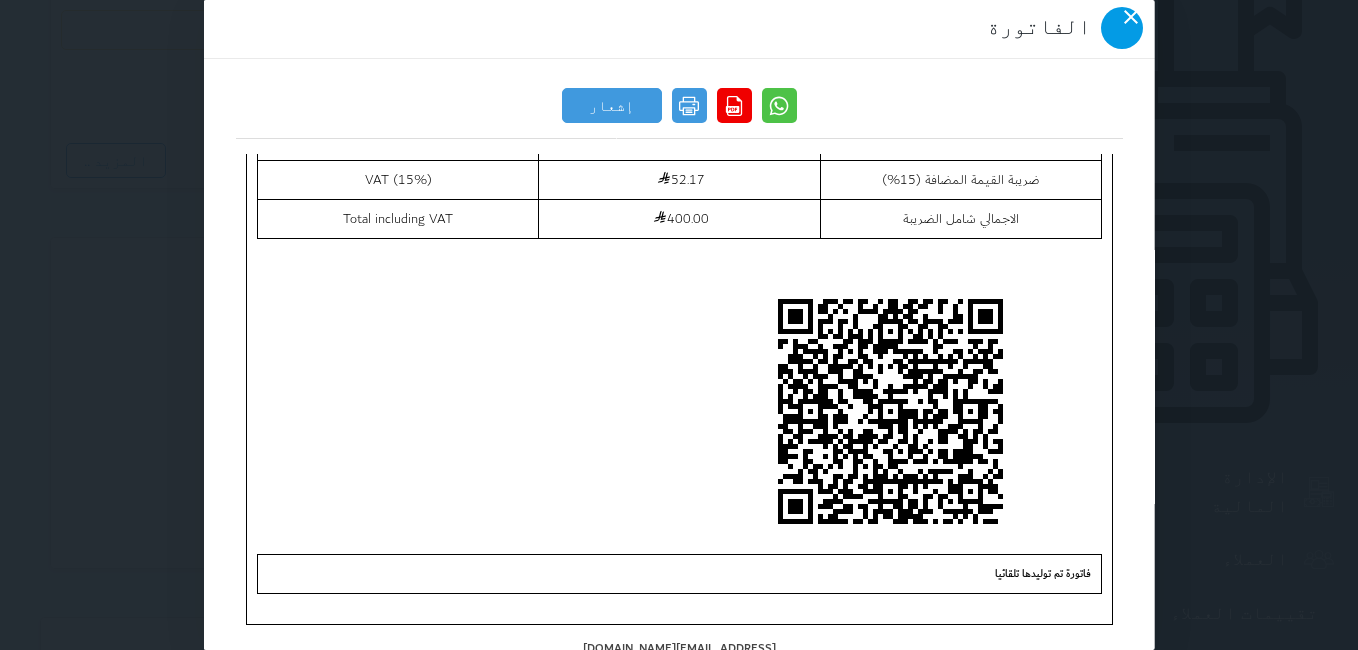 click 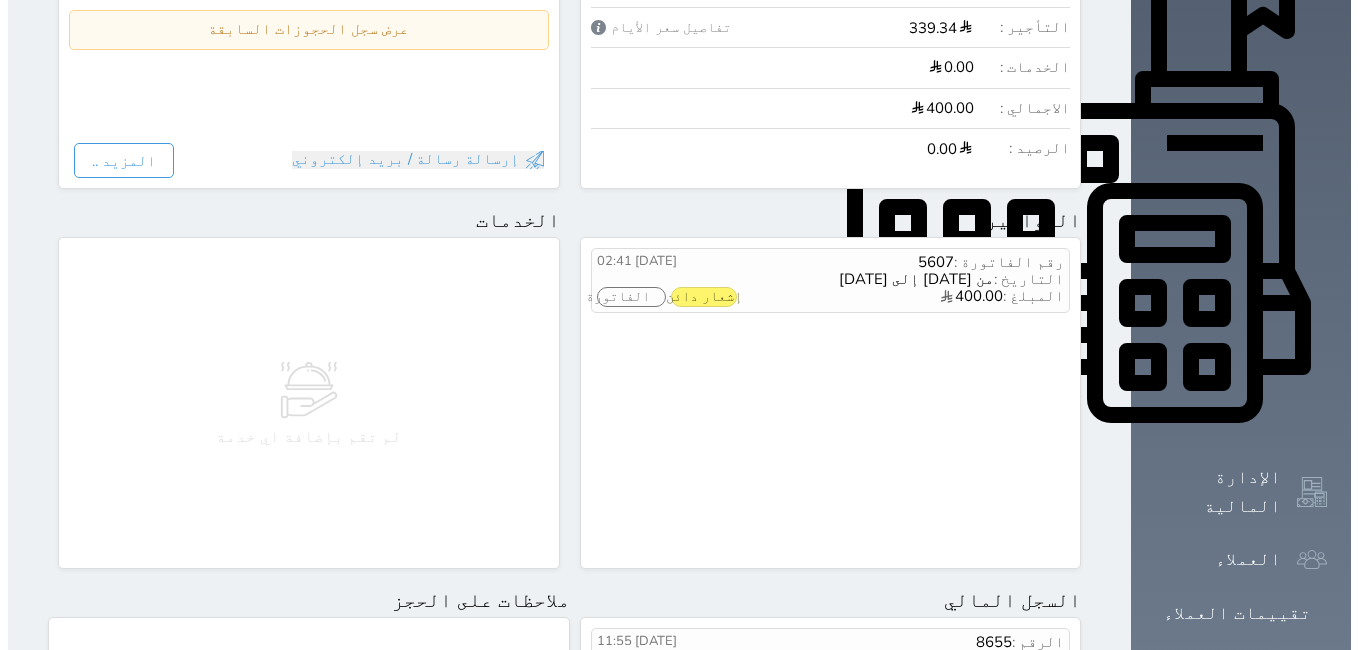 scroll, scrollTop: 0, scrollLeft: 0, axis: both 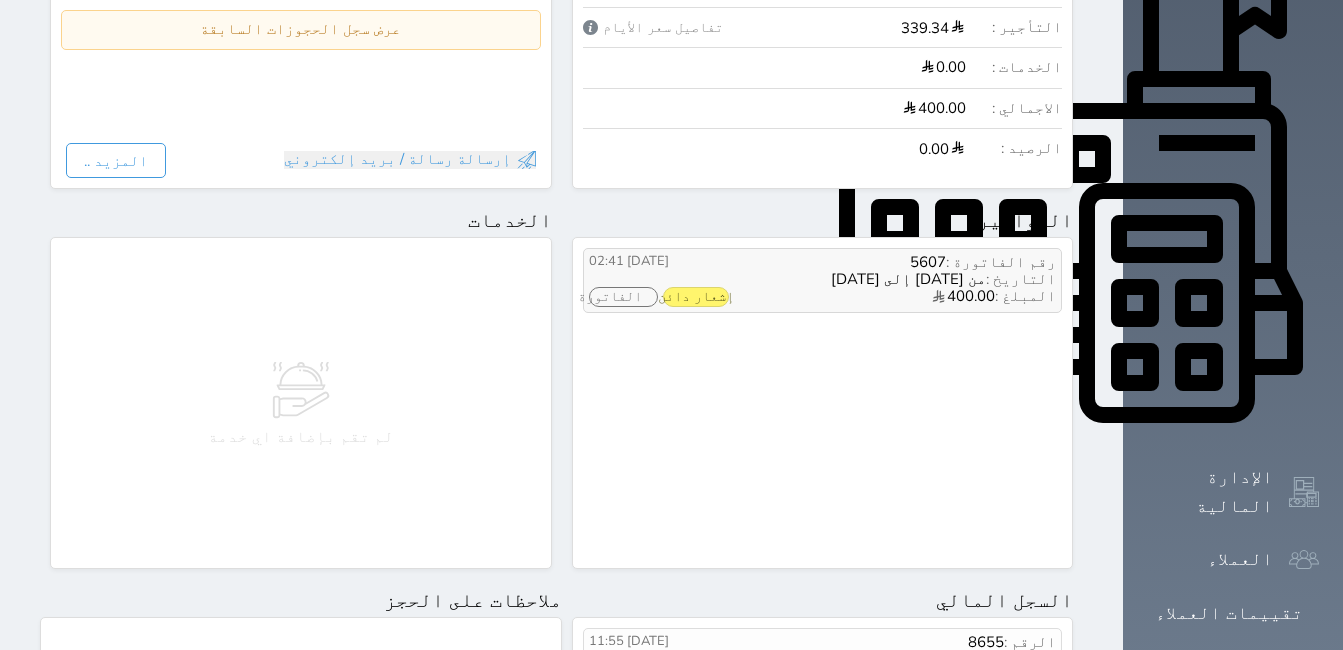click on "إشعار دائن" at bounding box center (696, 297) 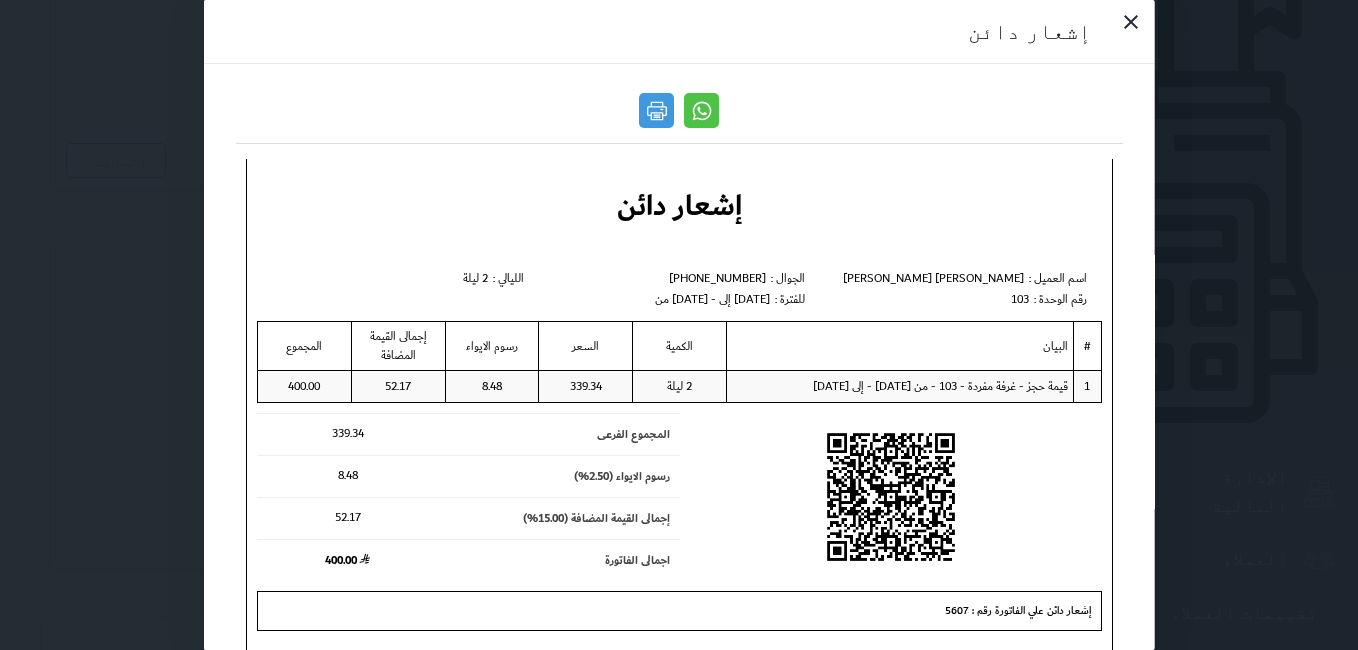 scroll, scrollTop: 155, scrollLeft: 0, axis: vertical 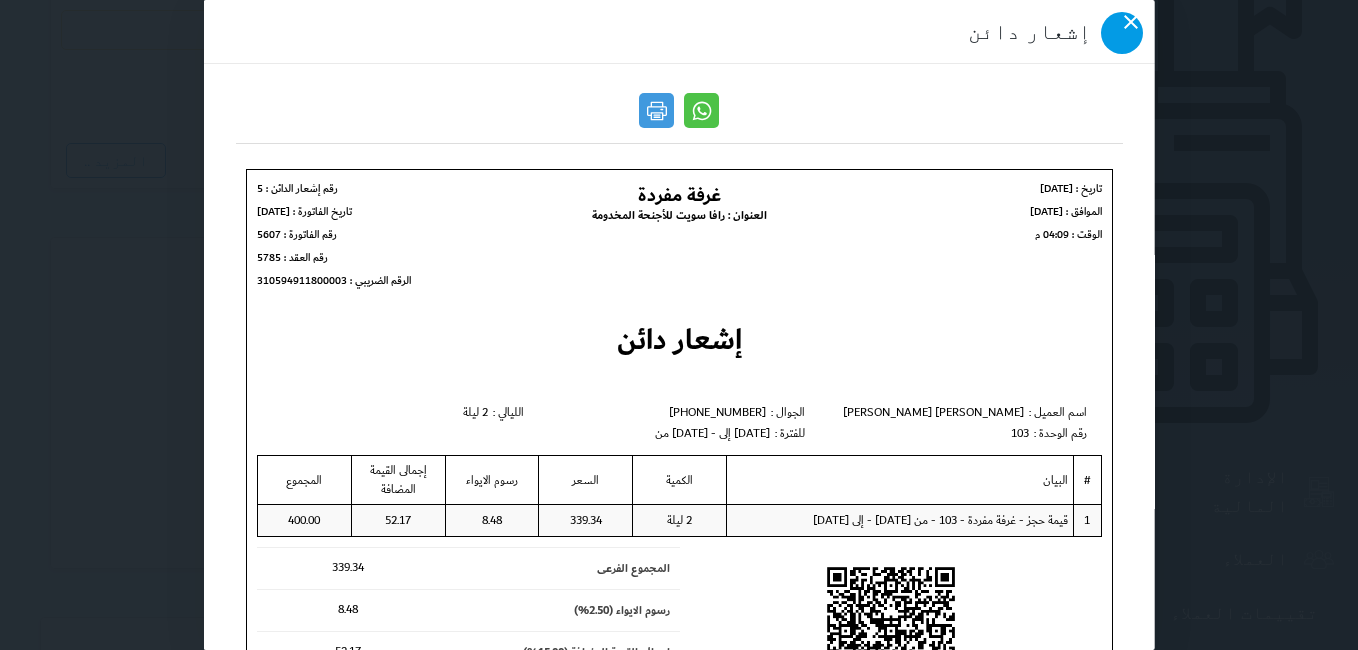 click at bounding box center [1121, 33] 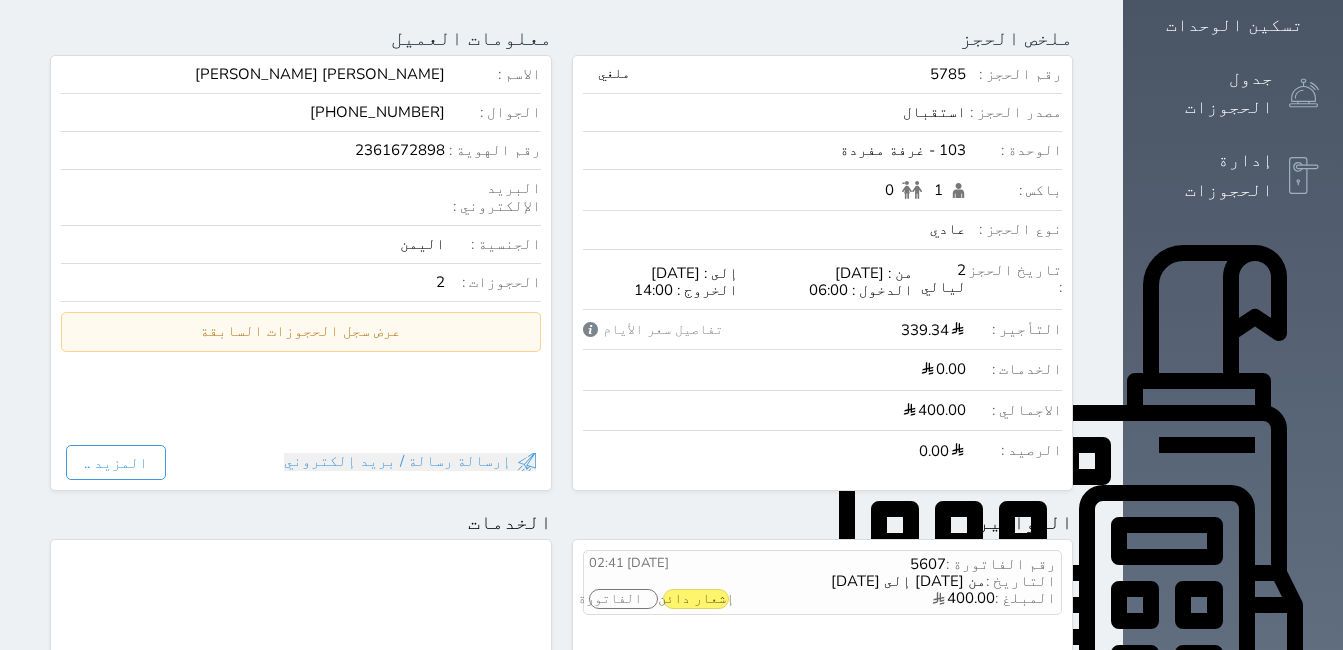 scroll, scrollTop: 400, scrollLeft: 0, axis: vertical 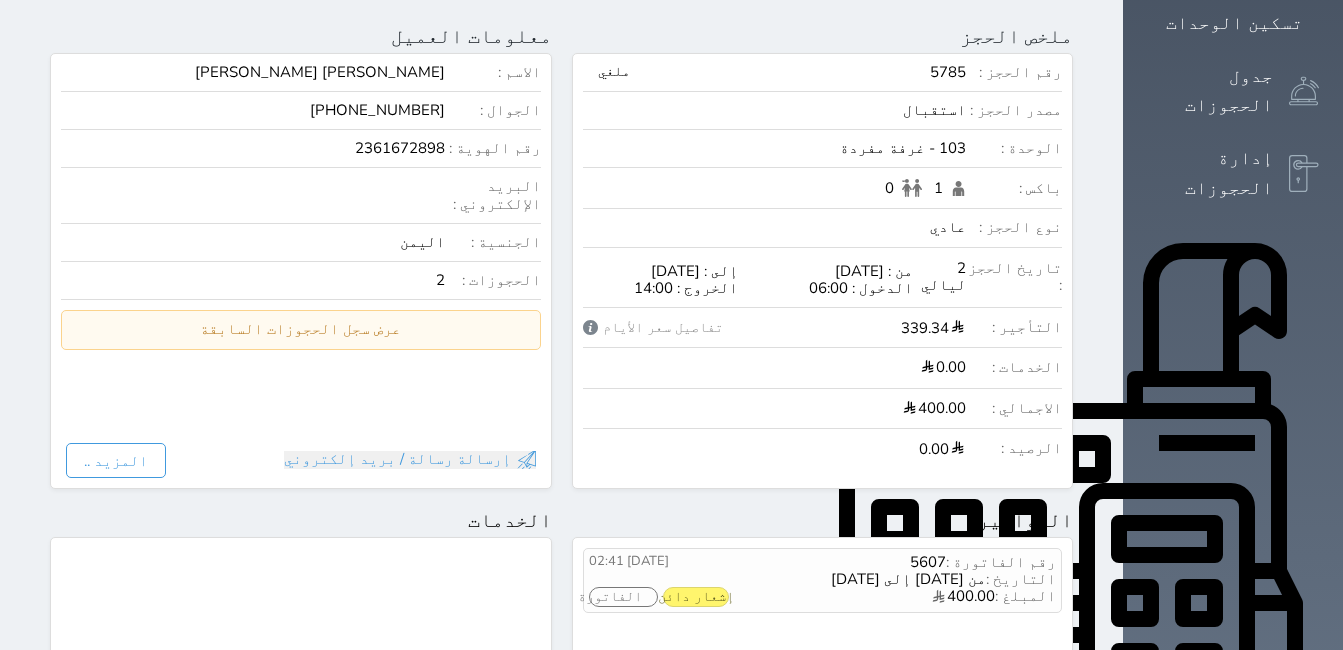 click 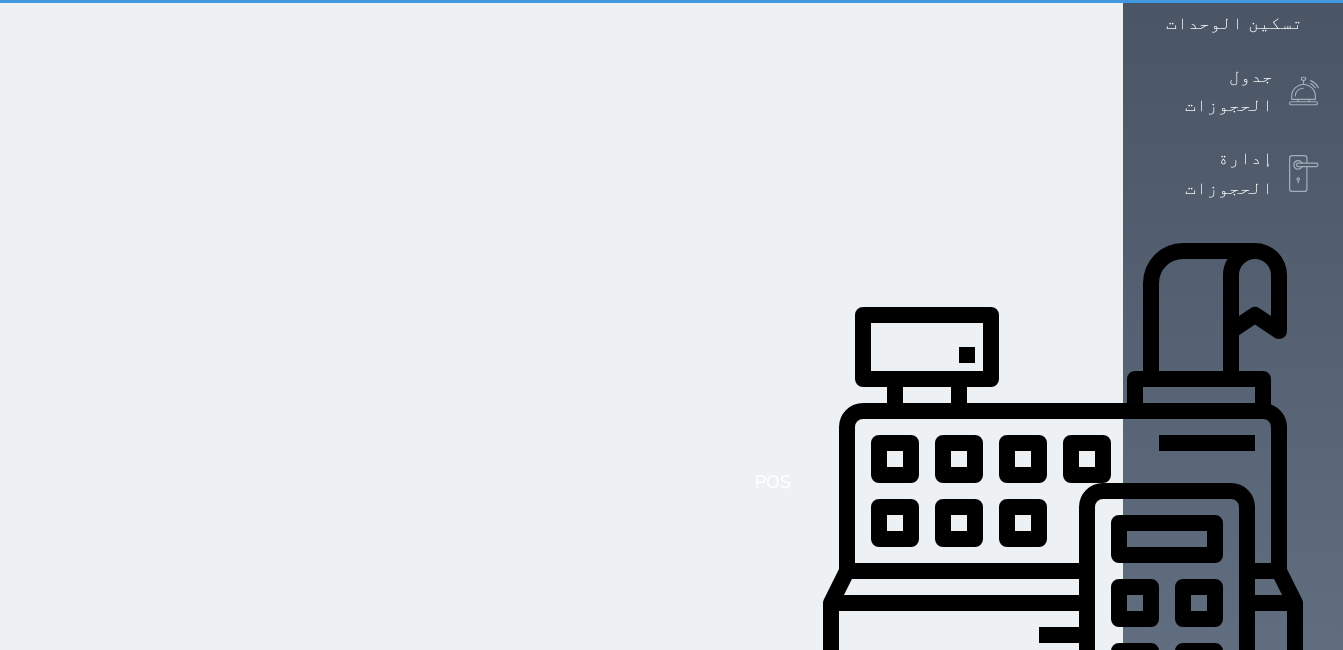 scroll, scrollTop: 0, scrollLeft: 0, axis: both 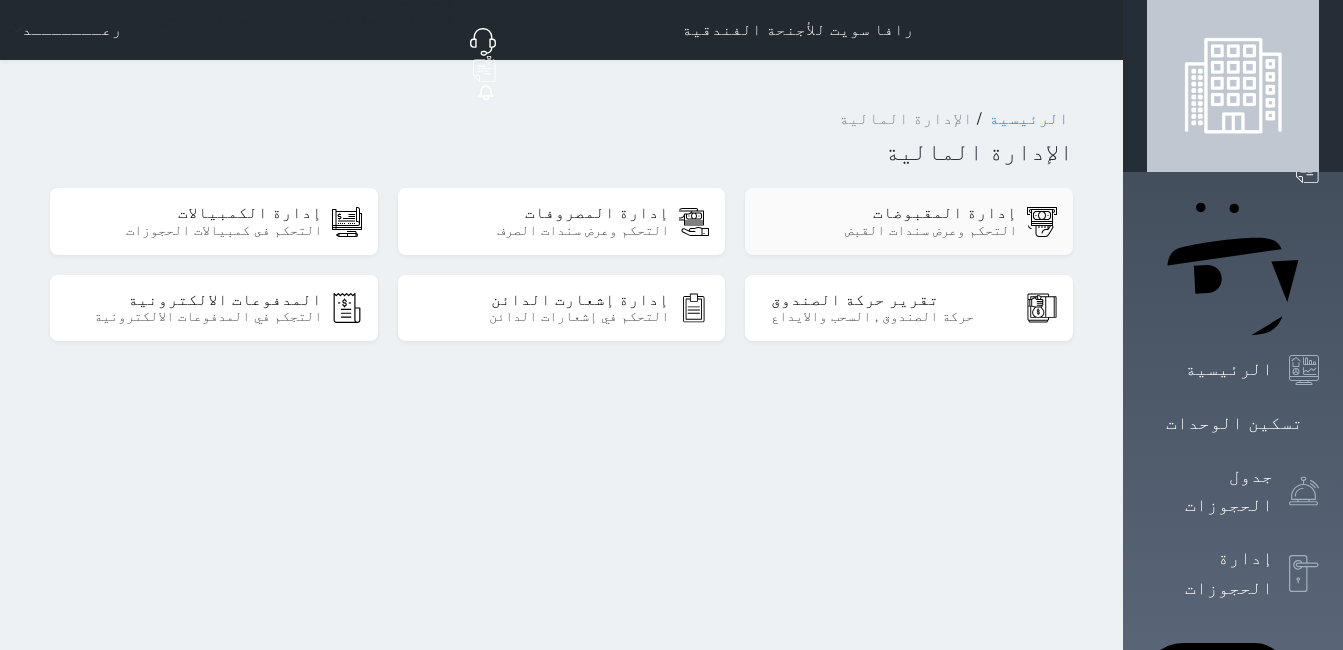click on "إدارة المقبوضات" at bounding box center [894, 213] 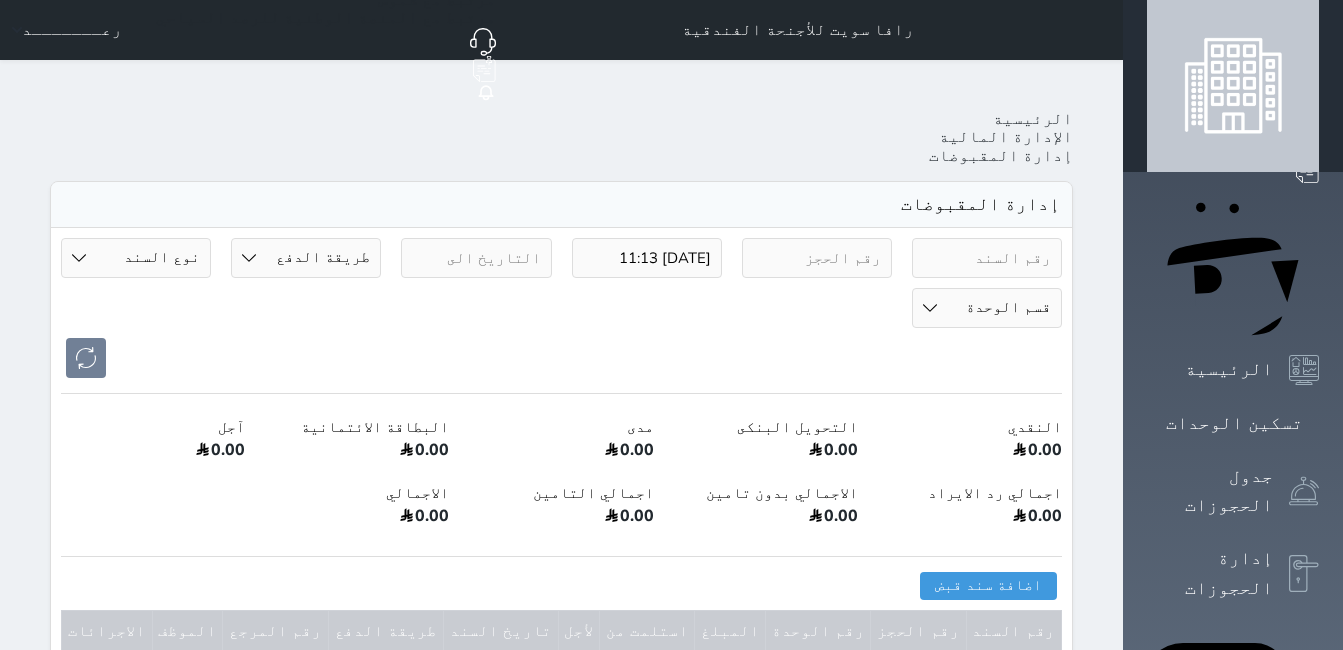 select on "6" 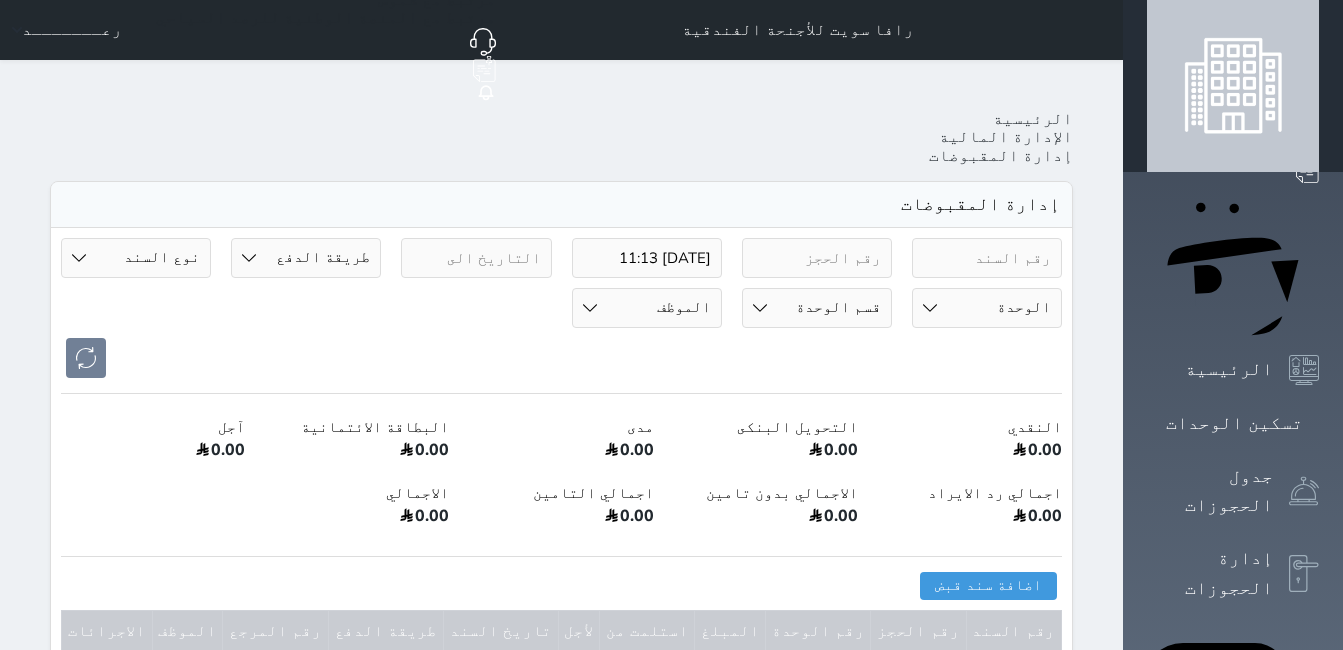 click on "Your browser does not support the audio element.
حجز جماعي جديد   حجز جديد             الرئيسية     تسكين الوحدات     جدول الحجوزات     إدارة الحجوزات     POS     الإدارة المالية     العملاء     تقييمات العملاء                                         المدفوعات الالكترونية     الدعم الفني
رافا سويت للأجنحة الفندقية
حجز جماعي جديد   حجز جديد   غير مرتبط مع منصة زاتكا المرحلة الثانية   مرتبط مع شموس   مرتبط مع المنصة الوطنية للرصد السياحي             إشعار   الغرفة   النزيل   المصدر
رعـــــــد
الرئيسية الإدارة المالية إدارة المقبوضات   إدارة المقبوضات       [DATE] 11:13     طريقة الدفع       مدى" at bounding box center (671, 745) 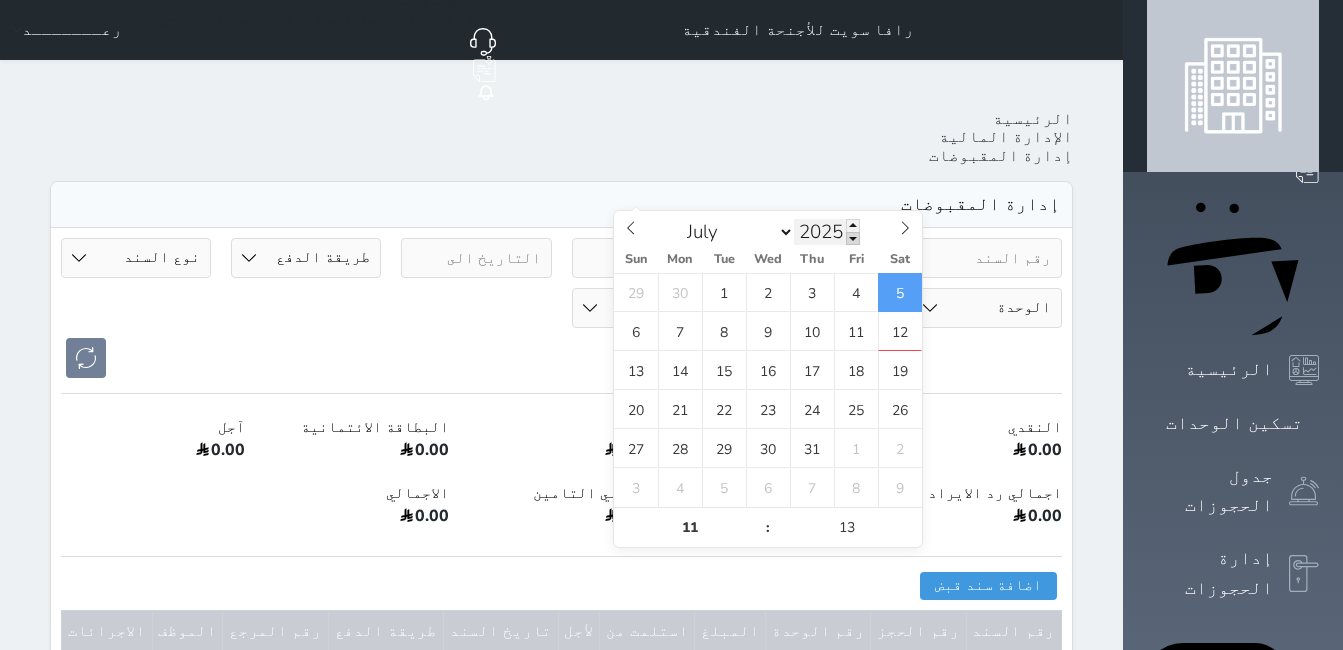 click at bounding box center (853, 238) 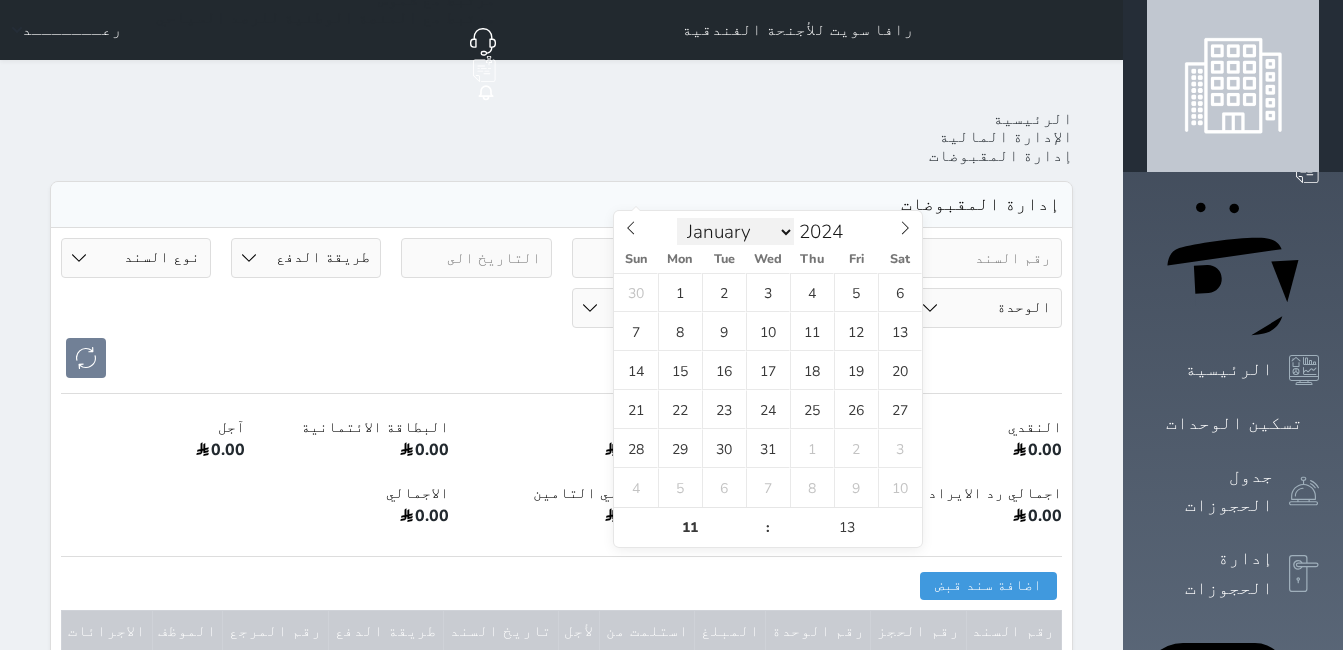 click on "January February March April May June July August September October November December" at bounding box center [735, 232] 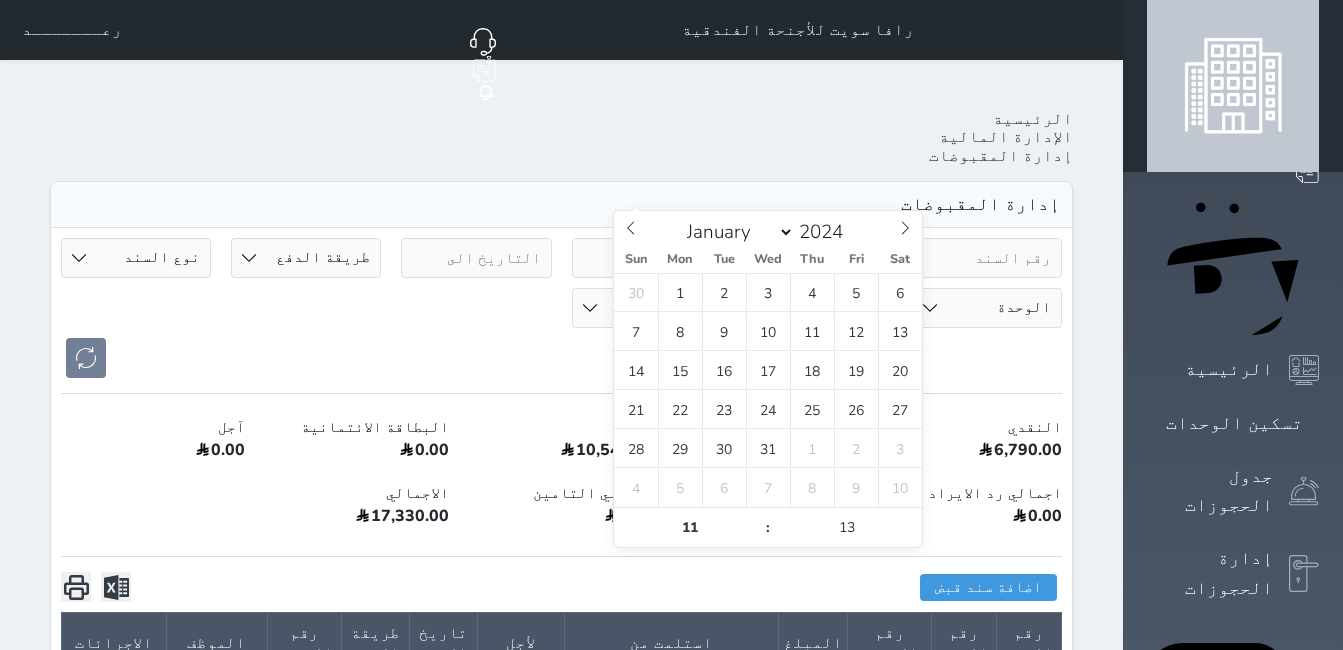 select on "7" 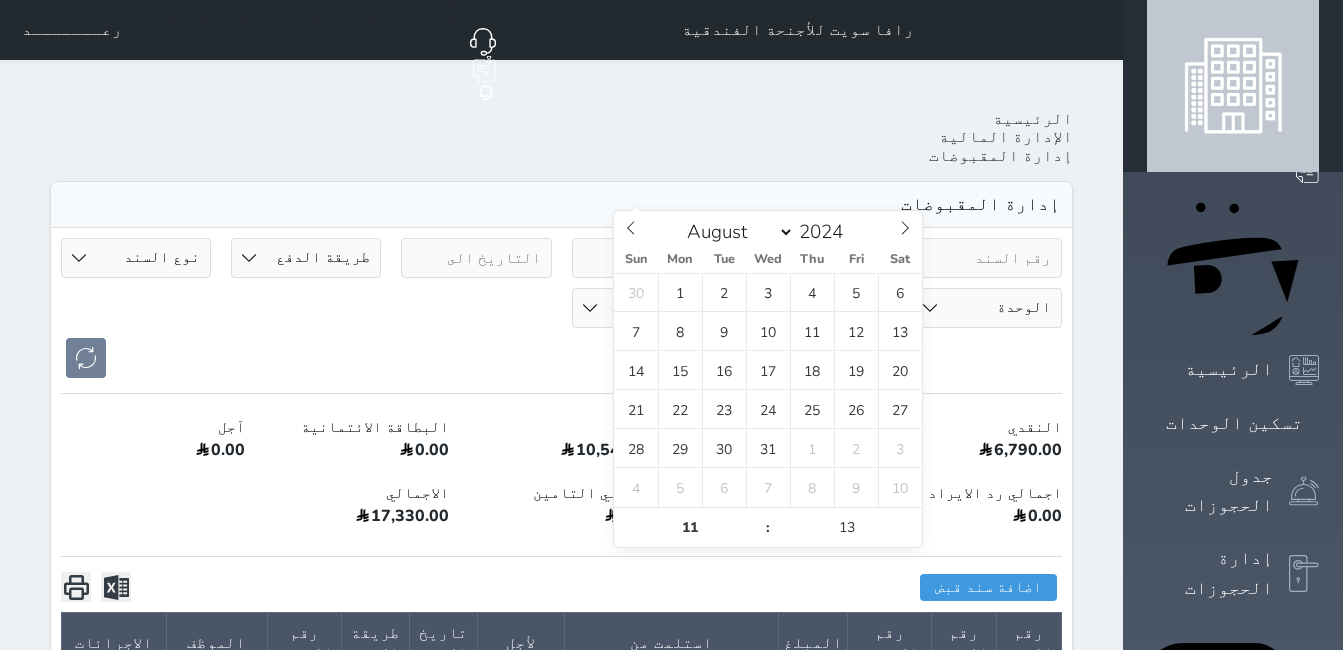 click on "January February March April May June July August September October November December" at bounding box center [735, 232] 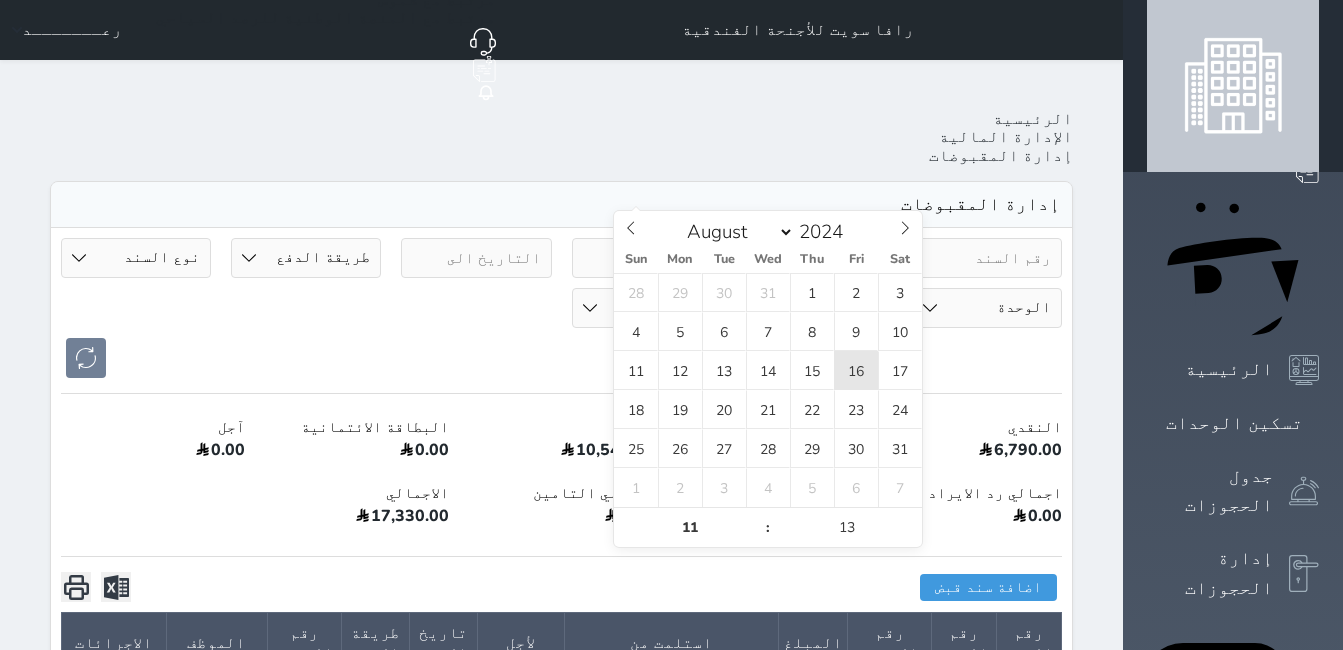 click on "16" at bounding box center (856, 370) 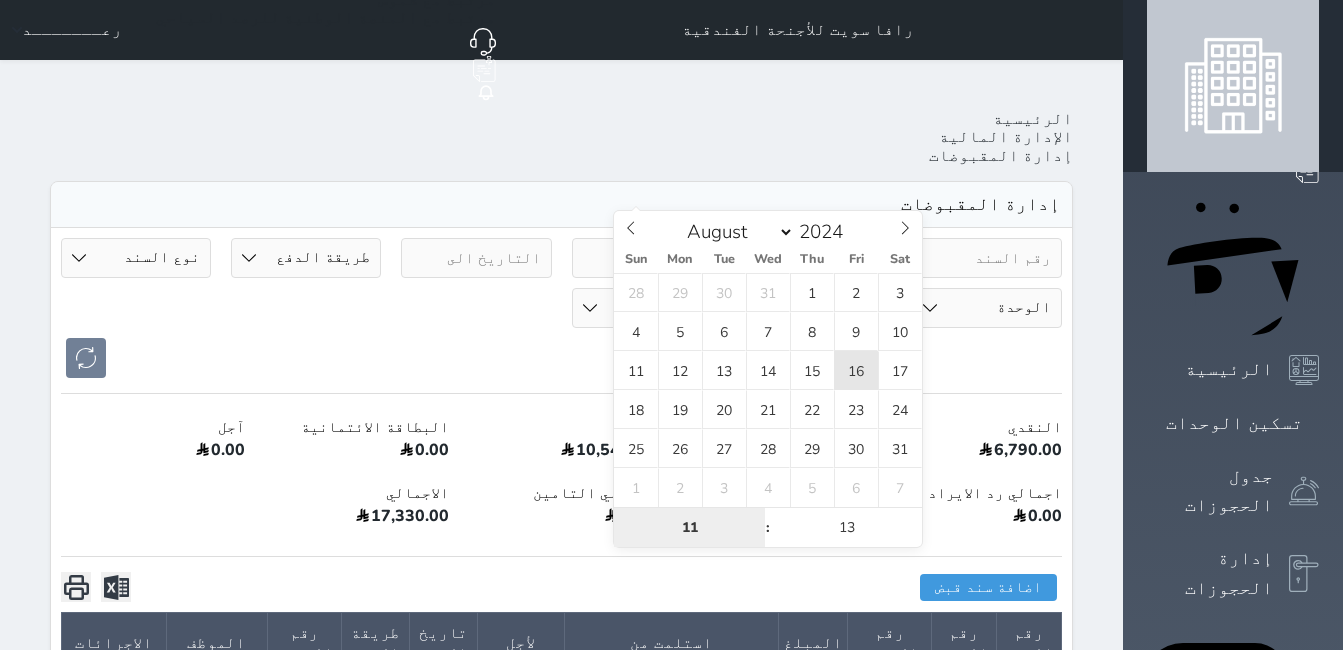 type on "[DATE] 11:13" 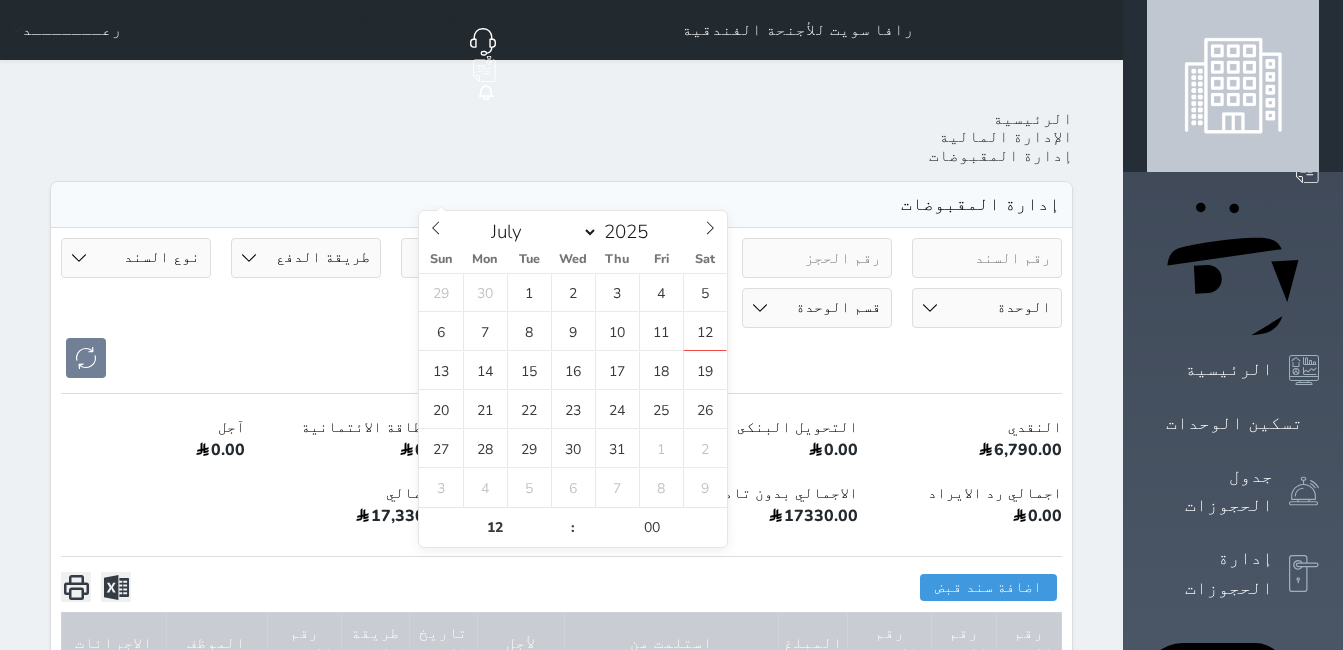 click at bounding box center (476, 258) 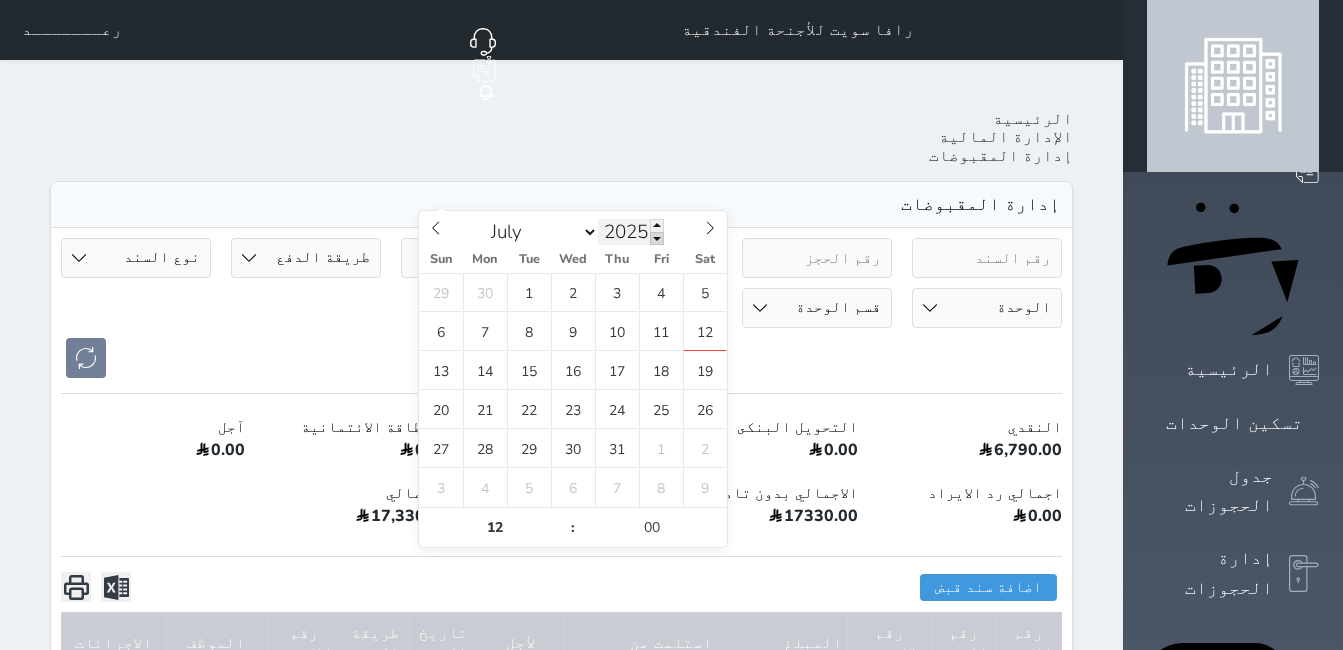 click at bounding box center (657, 238) 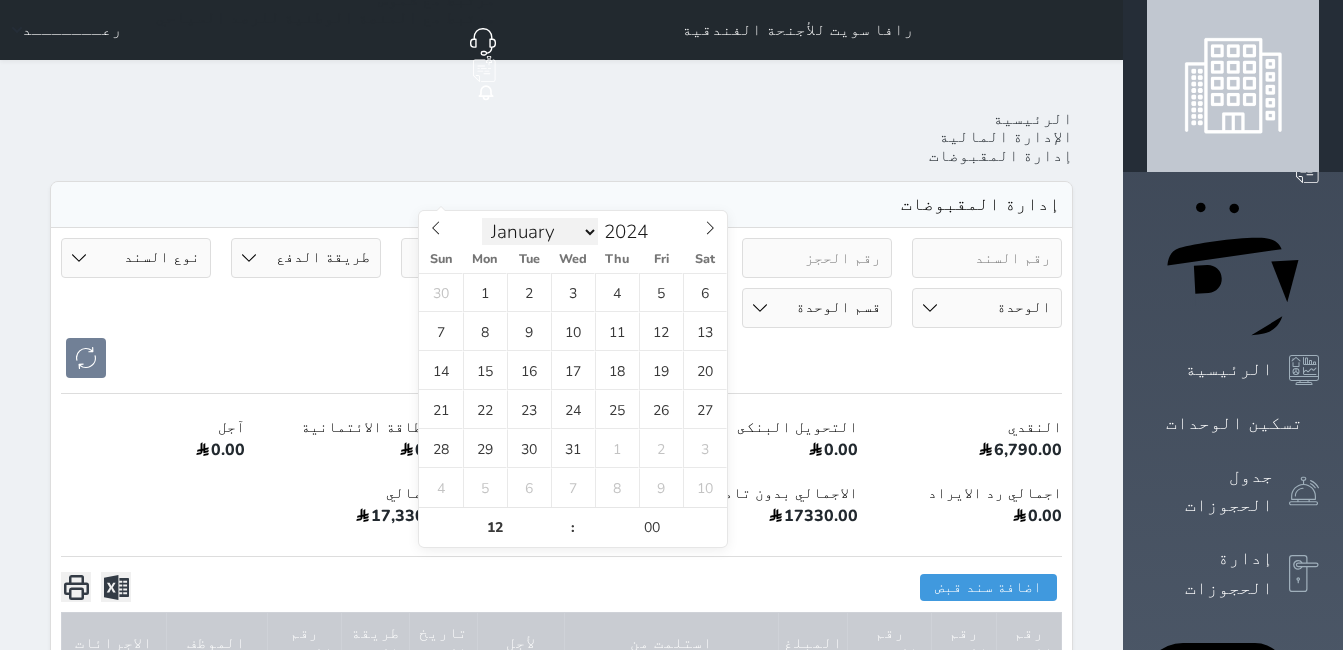 drag, startPoint x: 515, startPoint y: 229, endPoint x: 520, endPoint y: 245, distance: 16.763054 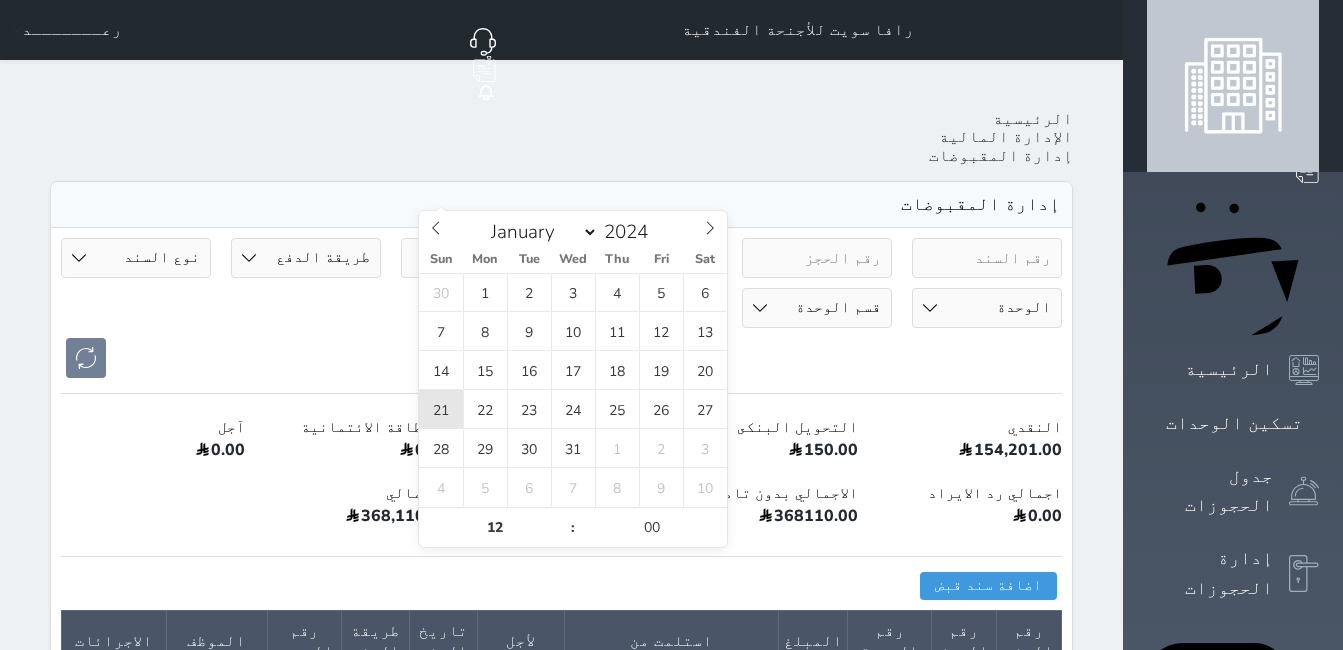 click on "21" at bounding box center (441, 409) 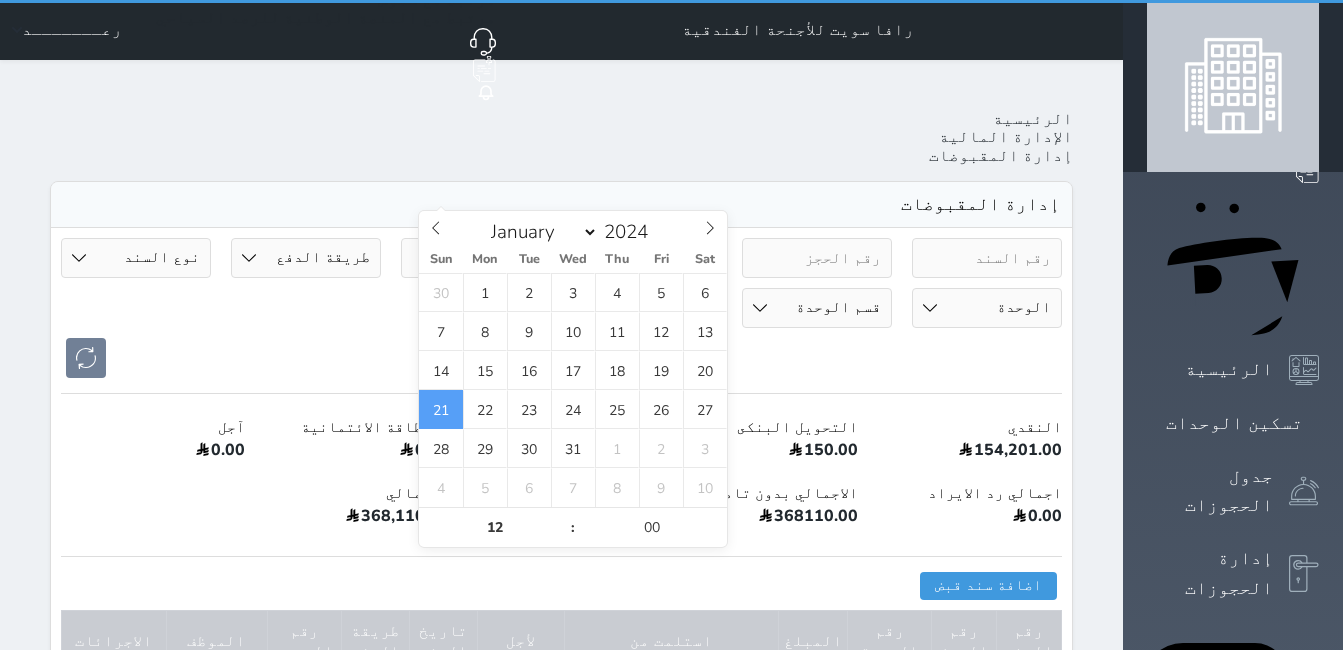 click on "النقدي   154,201.00     التحويل البنكى   150.00     مدى   213,759.00     البطاقة الائتمانية   0.00    آجل   0.00    اجمالي رد الايراد   0.00    الاجمالي بدون تامين
368110.00    اجمالي التامين
0.00    الاجمالي   368,110.00" at bounding box center (561, 475) 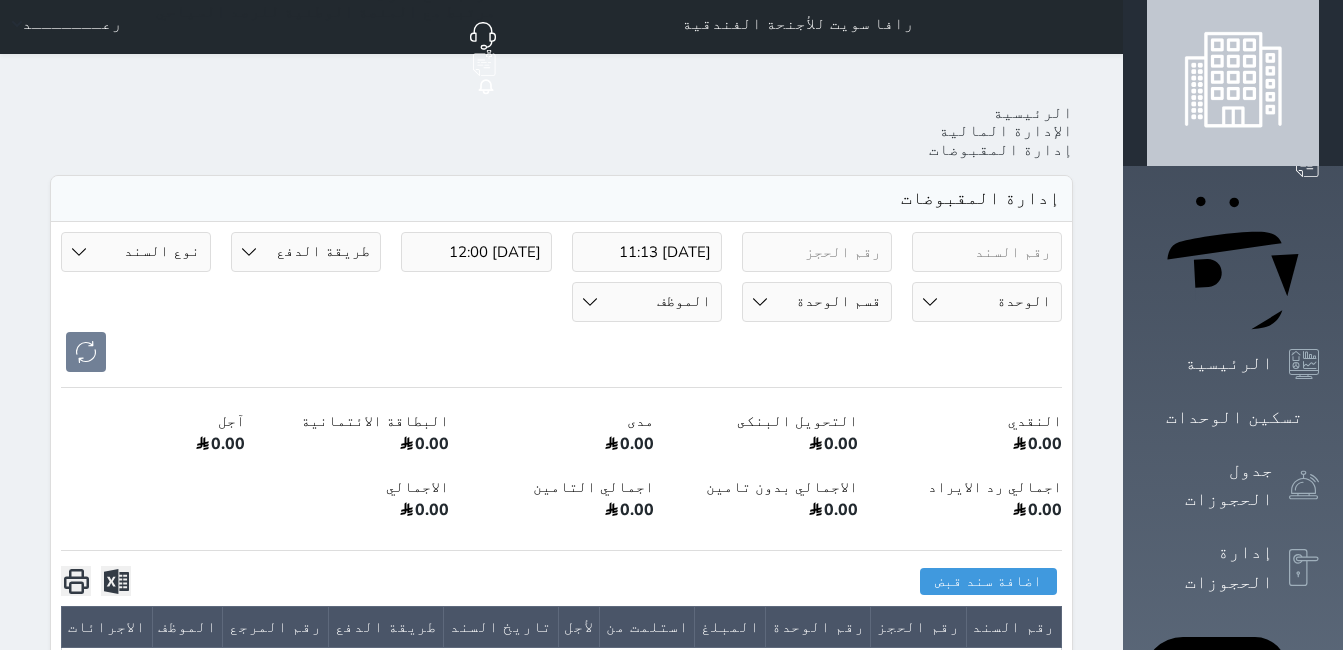 scroll, scrollTop: 0, scrollLeft: 0, axis: both 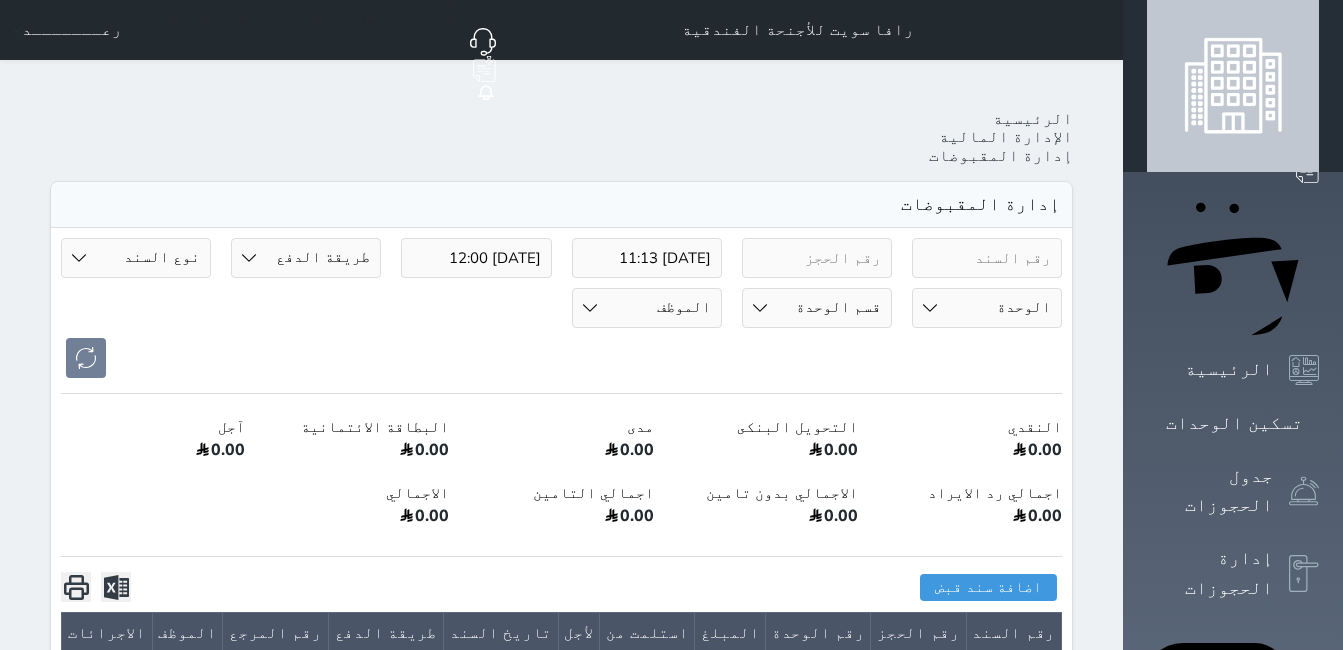 click on "[DATE] 12:00" at bounding box center (476, 258) 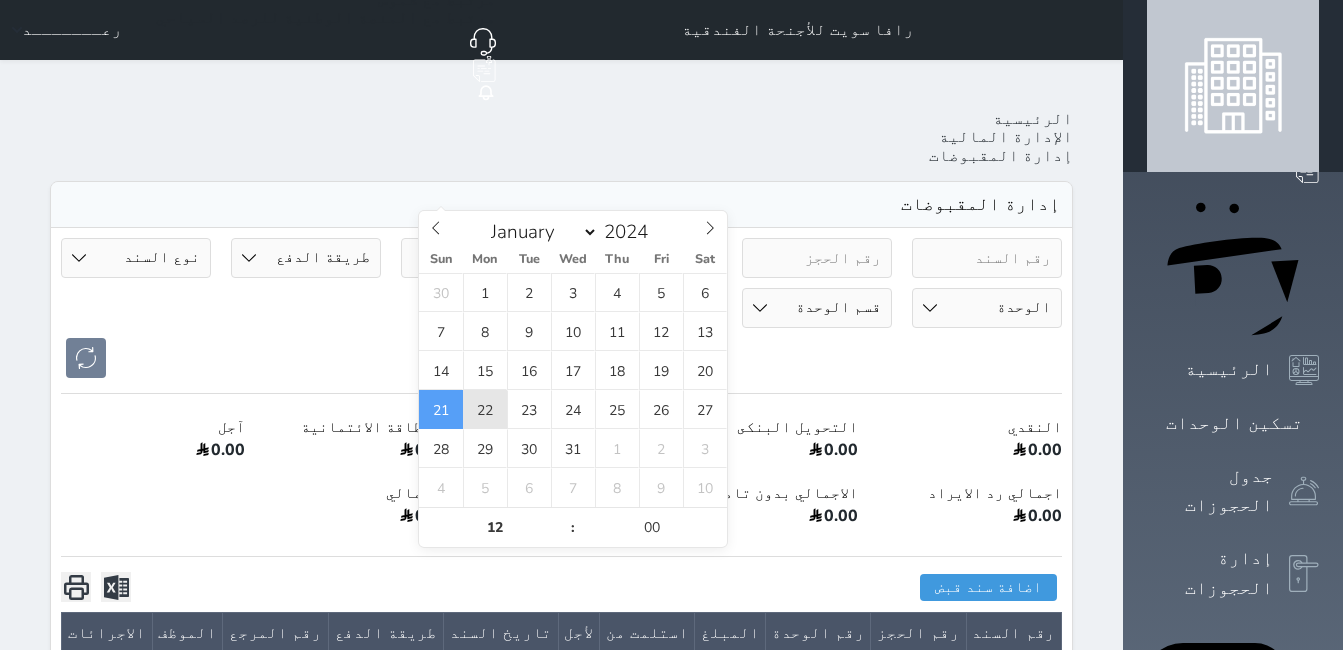 click on "22" at bounding box center [485, 409] 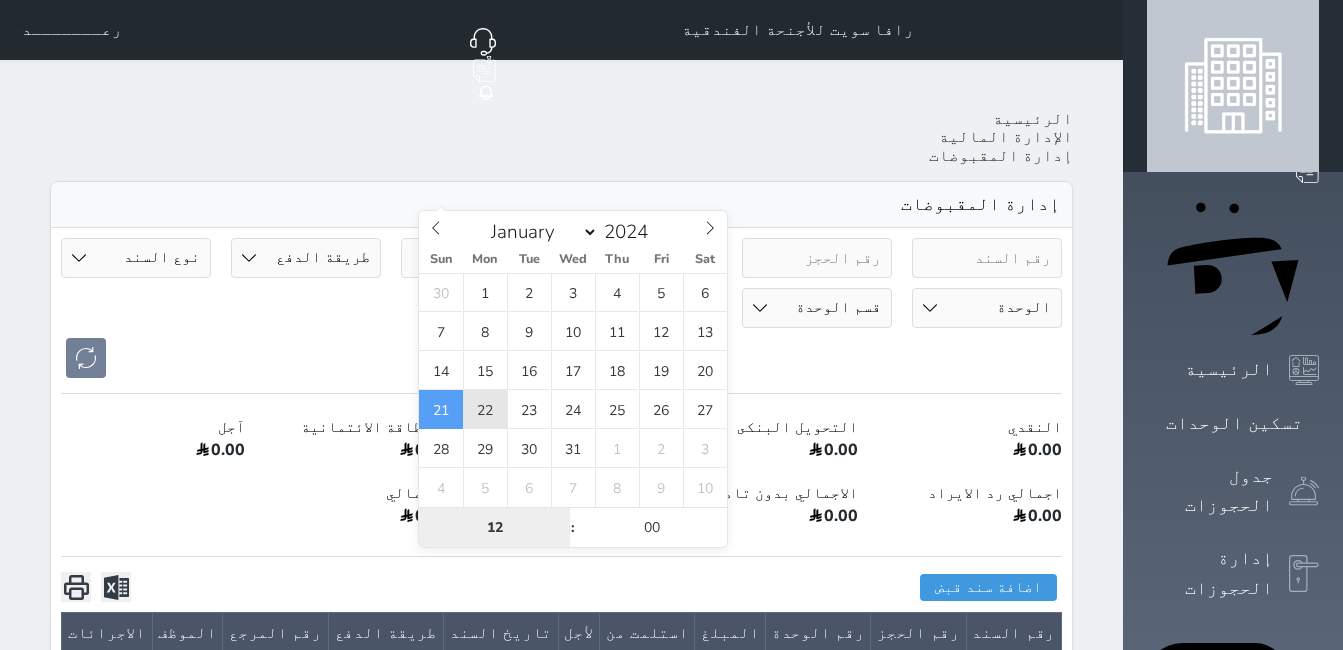 type on "[DATE] 12:00" 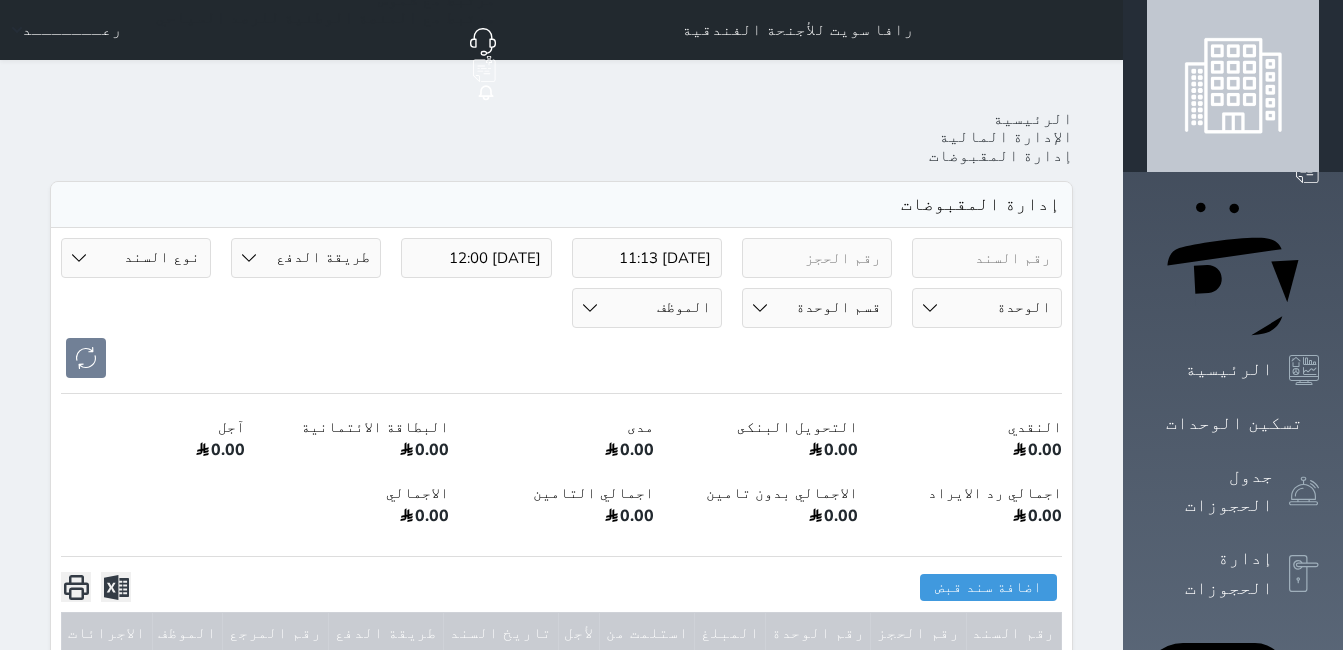 click on "النقدي   0.00     التحويل البنكى   0.00     مدى   0.00     البطاقة الائتمانية   0.00    آجل   0.00    اجمالي رد الايراد   0.00    الاجمالي بدون تامين
0.00    اجمالي التامين
0.00    الاجمالي   0.00" at bounding box center (561, 475) 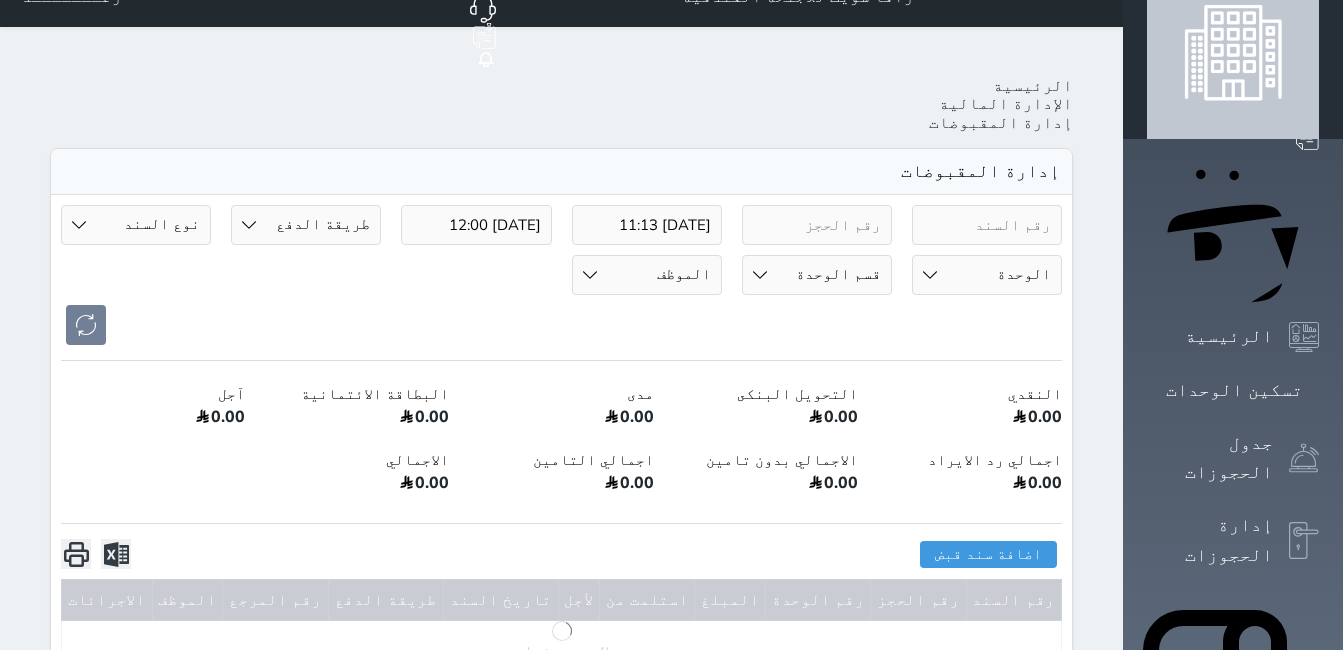 scroll, scrollTop: 32, scrollLeft: 0, axis: vertical 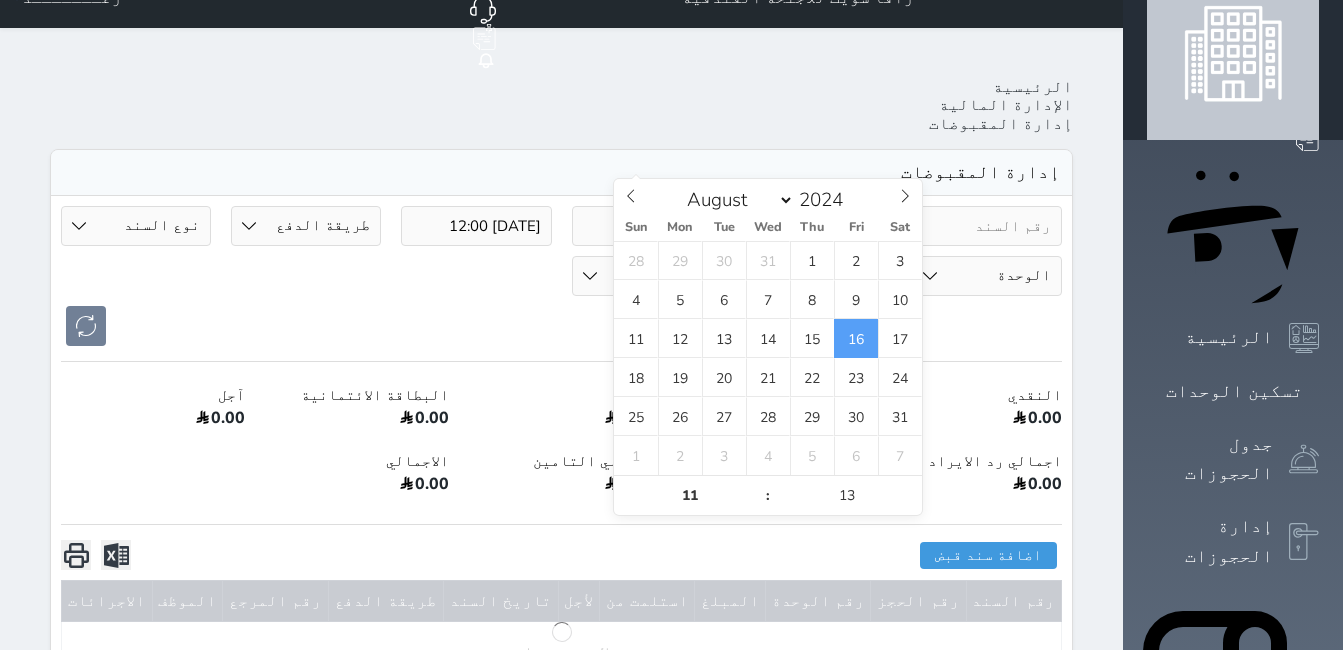 click on "[DATE] 11:13" at bounding box center (647, 226) 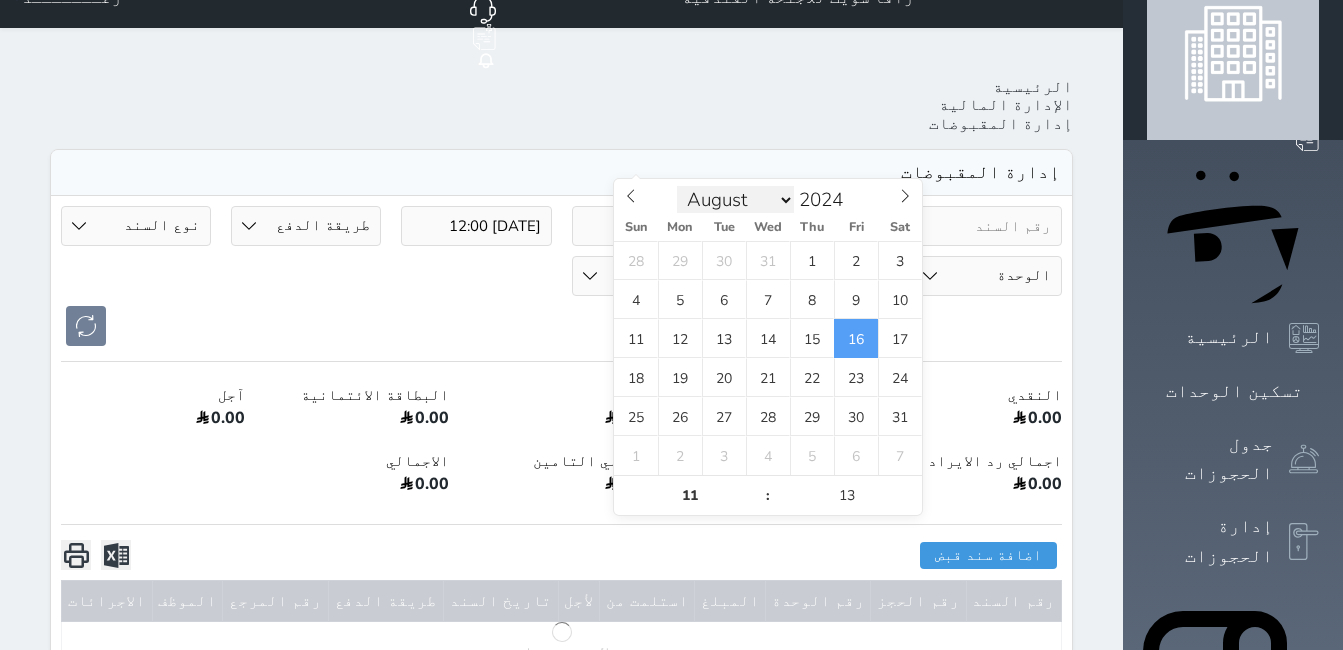 click on "January February March April May June July August September October November December" at bounding box center (735, 200) 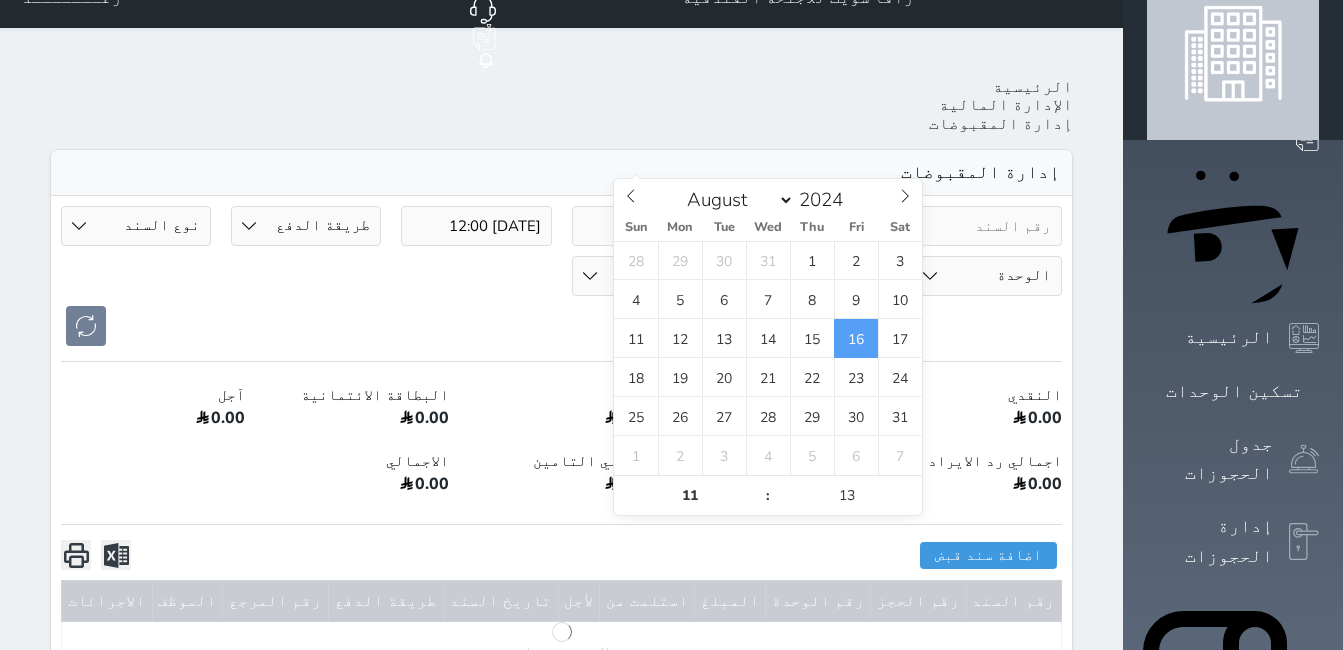 select on "6" 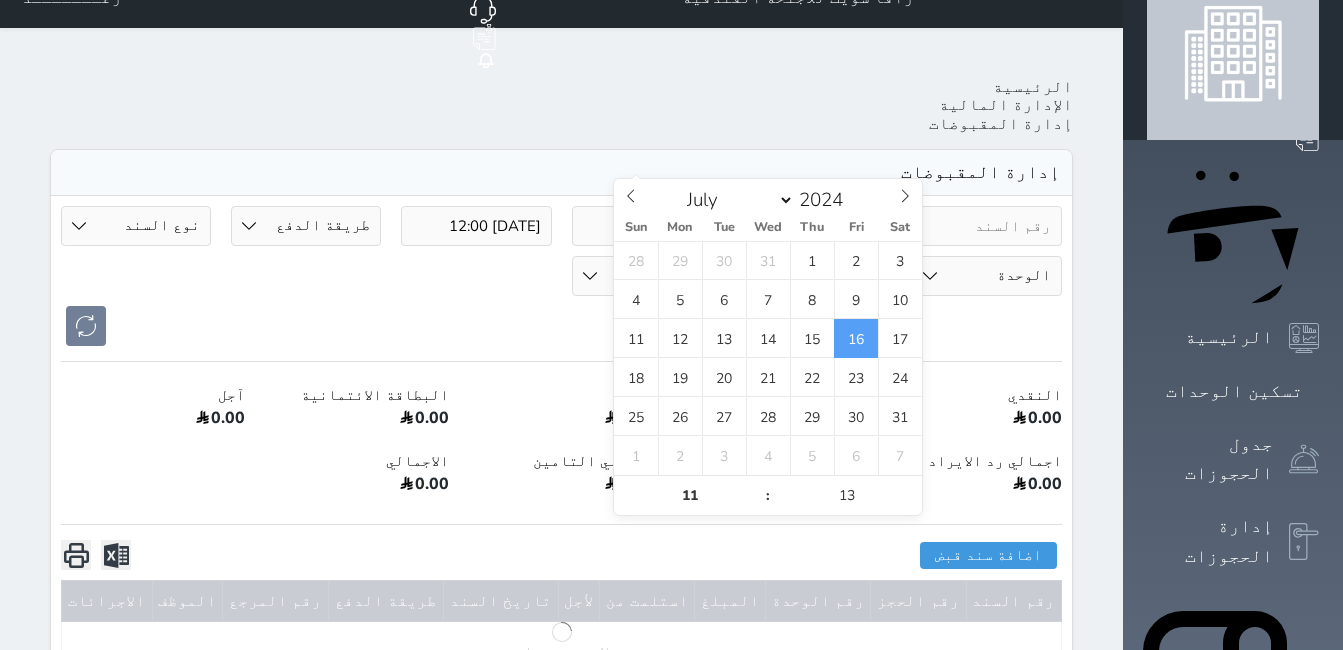 click on "January February March April May June July August September October November December" at bounding box center (735, 200) 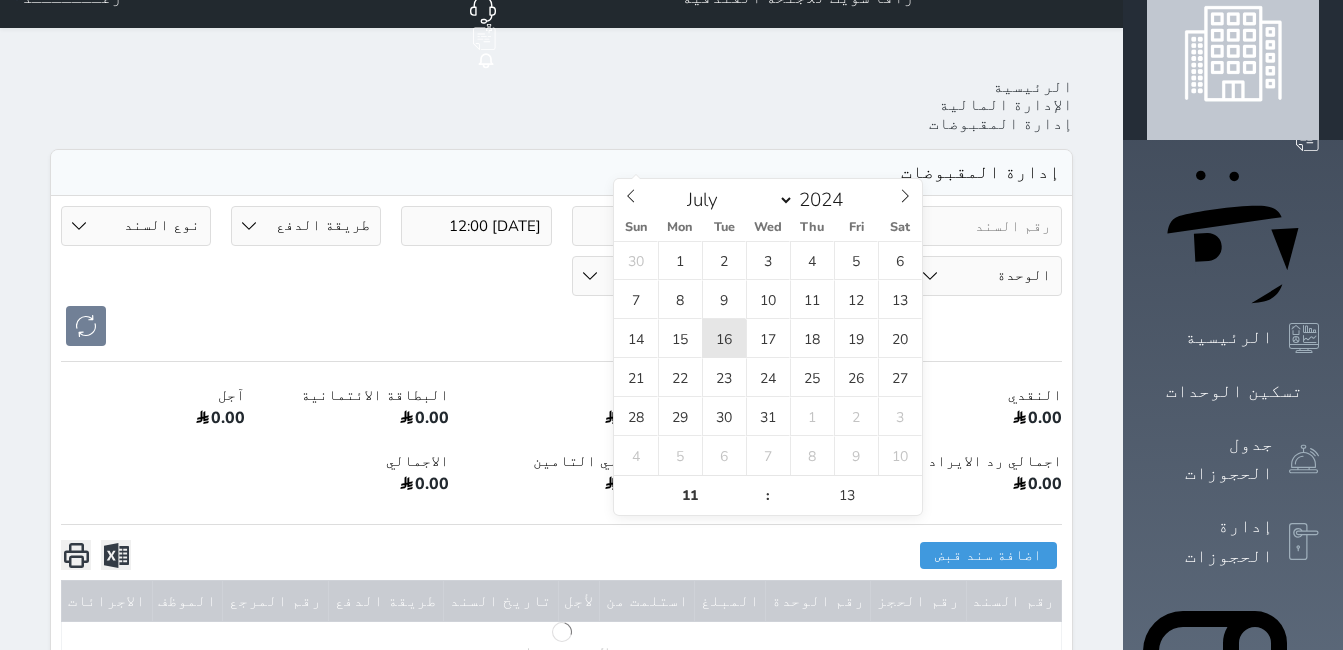 click on "16" at bounding box center (724, 338) 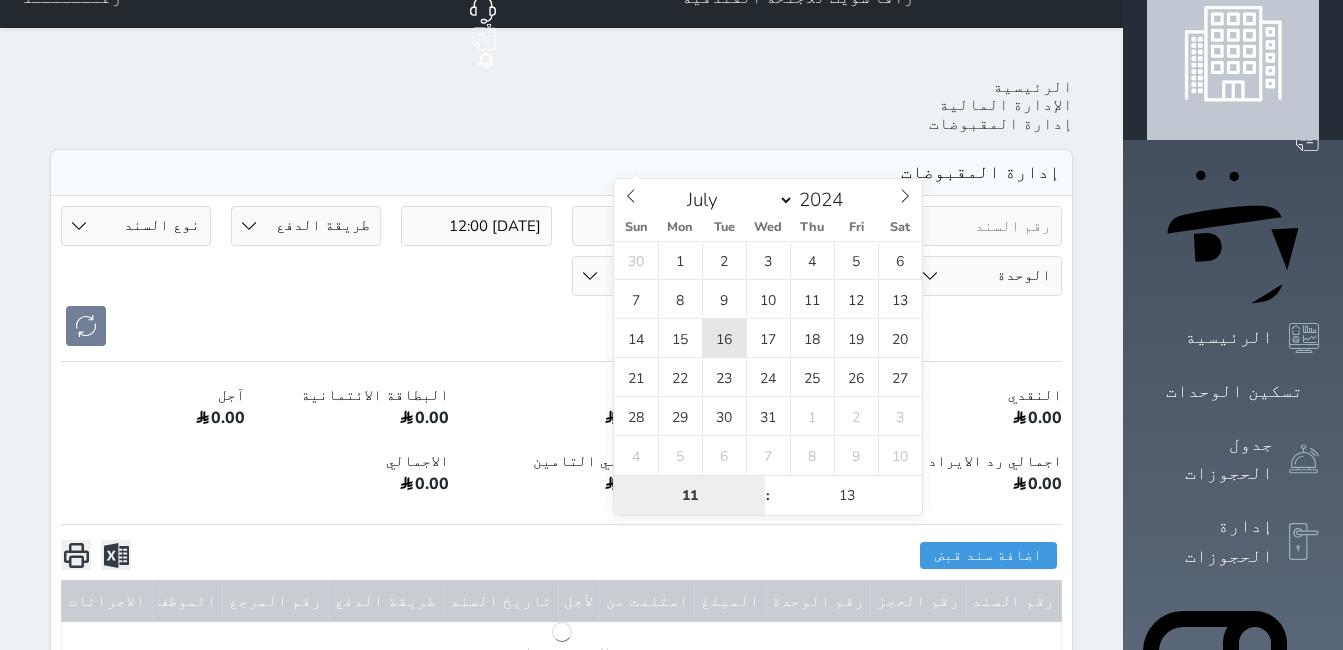 type on "[DATE] 11:13" 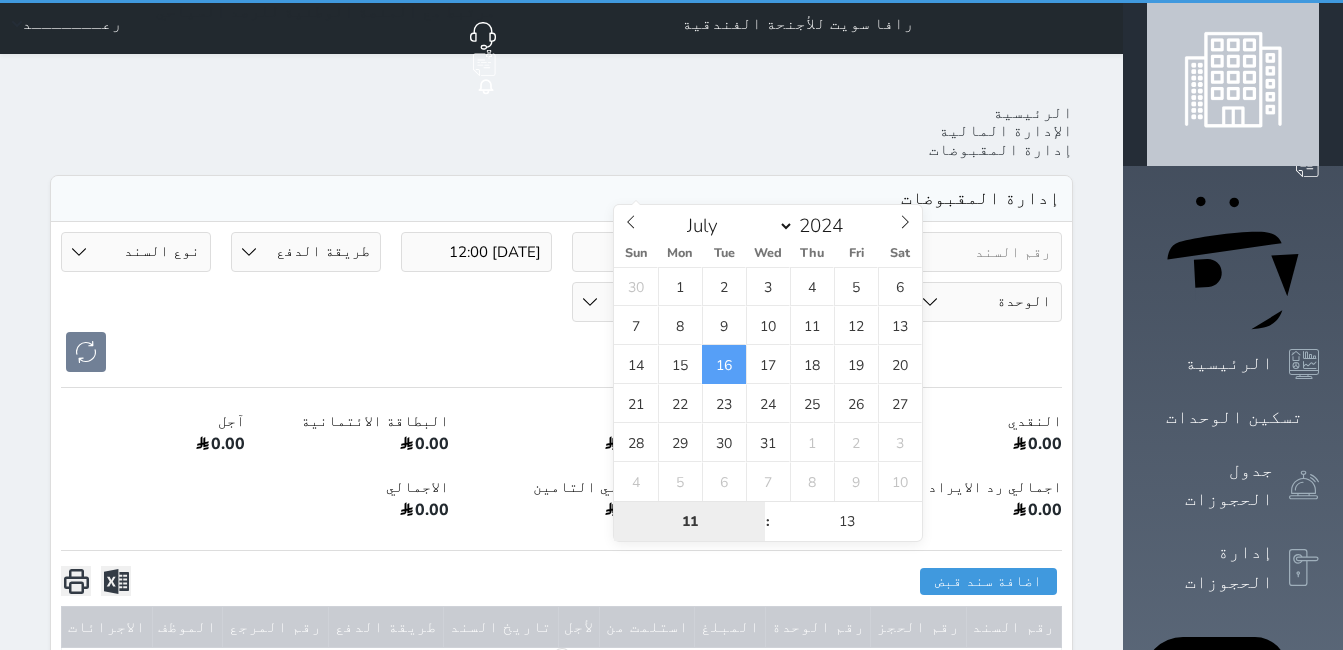 scroll, scrollTop: 0, scrollLeft: 0, axis: both 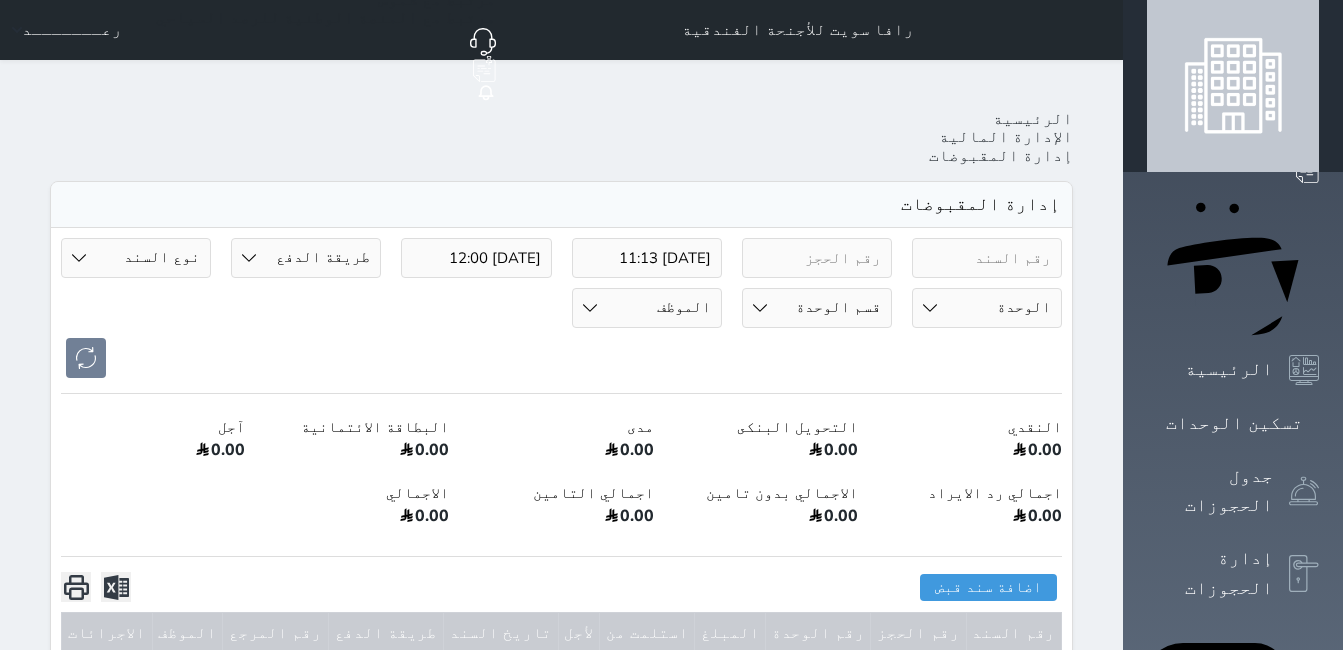 click at bounding box center (561, 358) 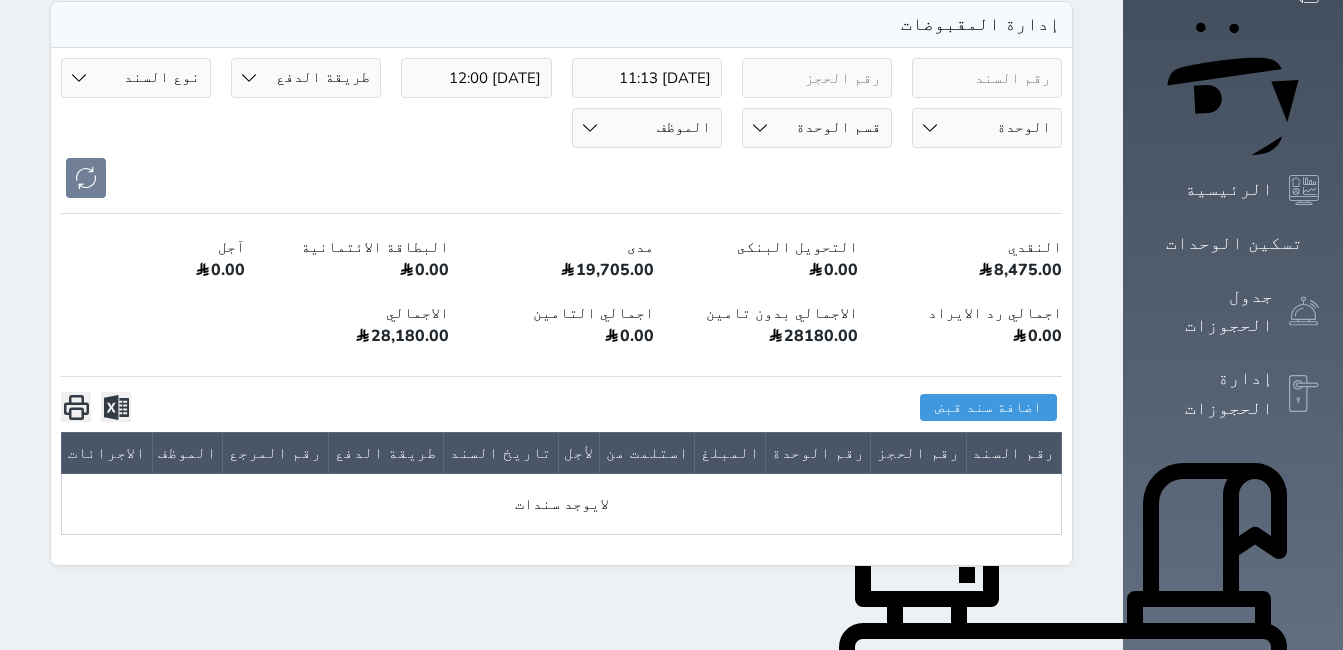 scroll, scrollTop: 0, scrollLeft: 0, axis: both 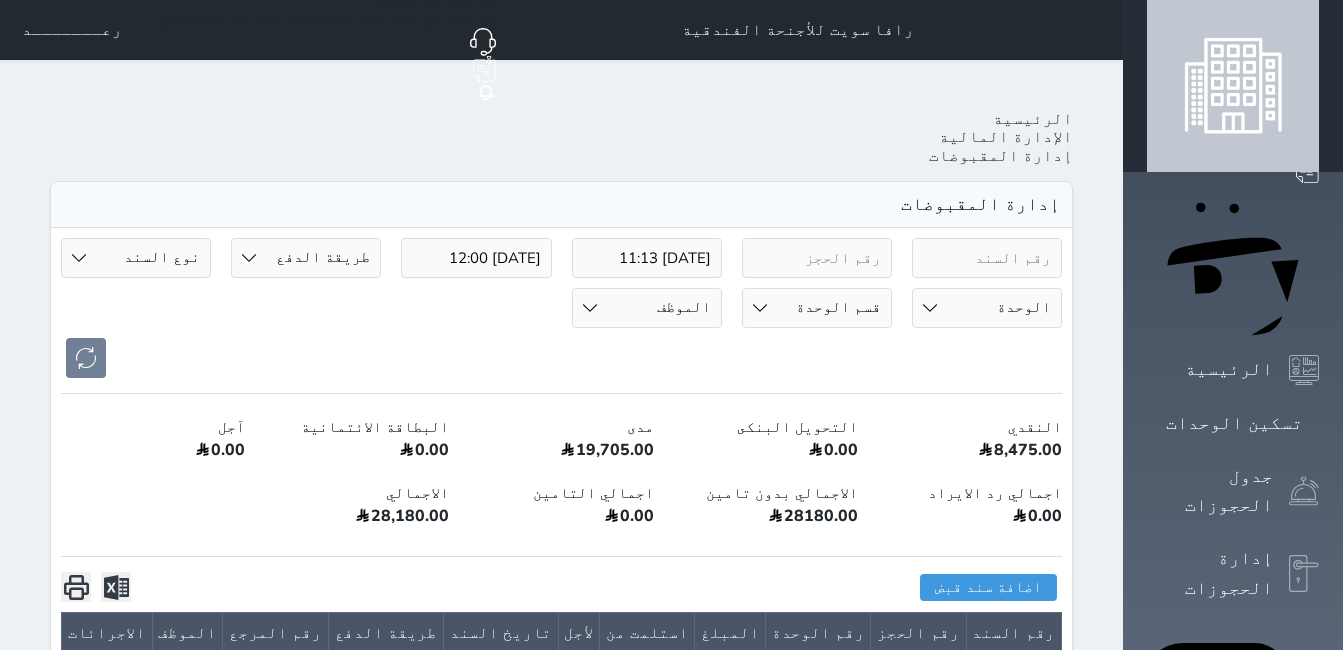 click on "[DATE] 12:00" at bounding box center (476, 258) 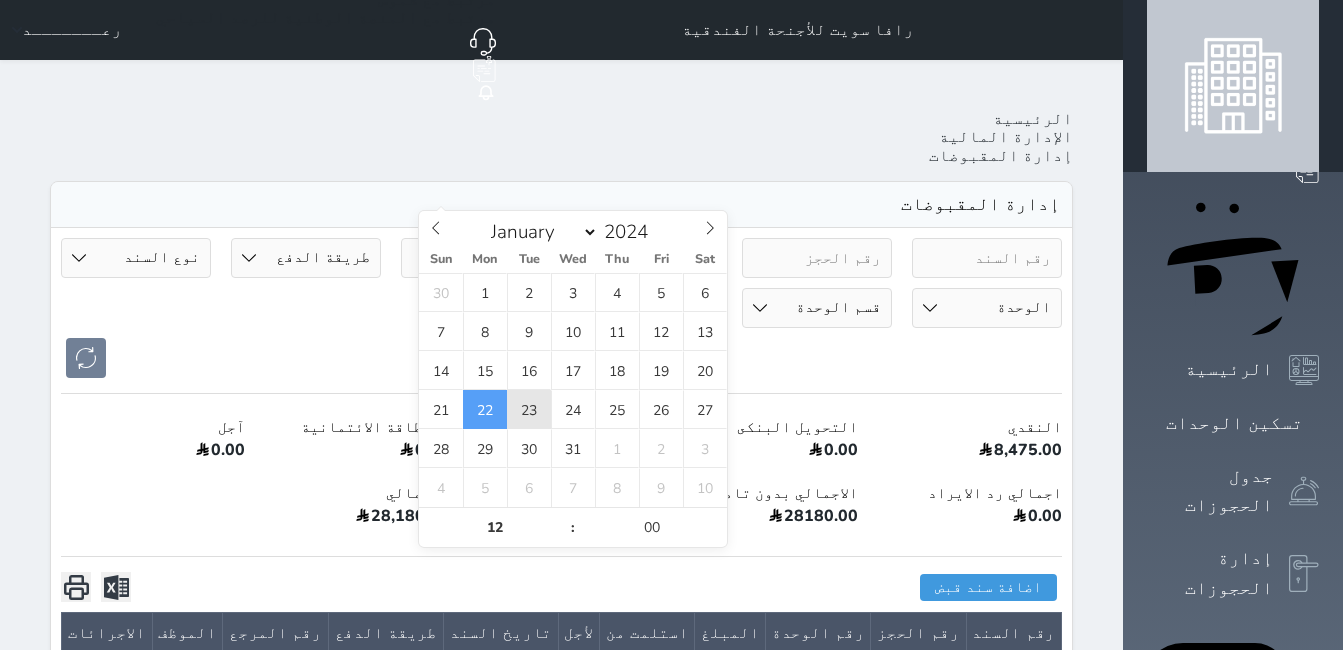 click on "23" at bounding box center (529, 409) 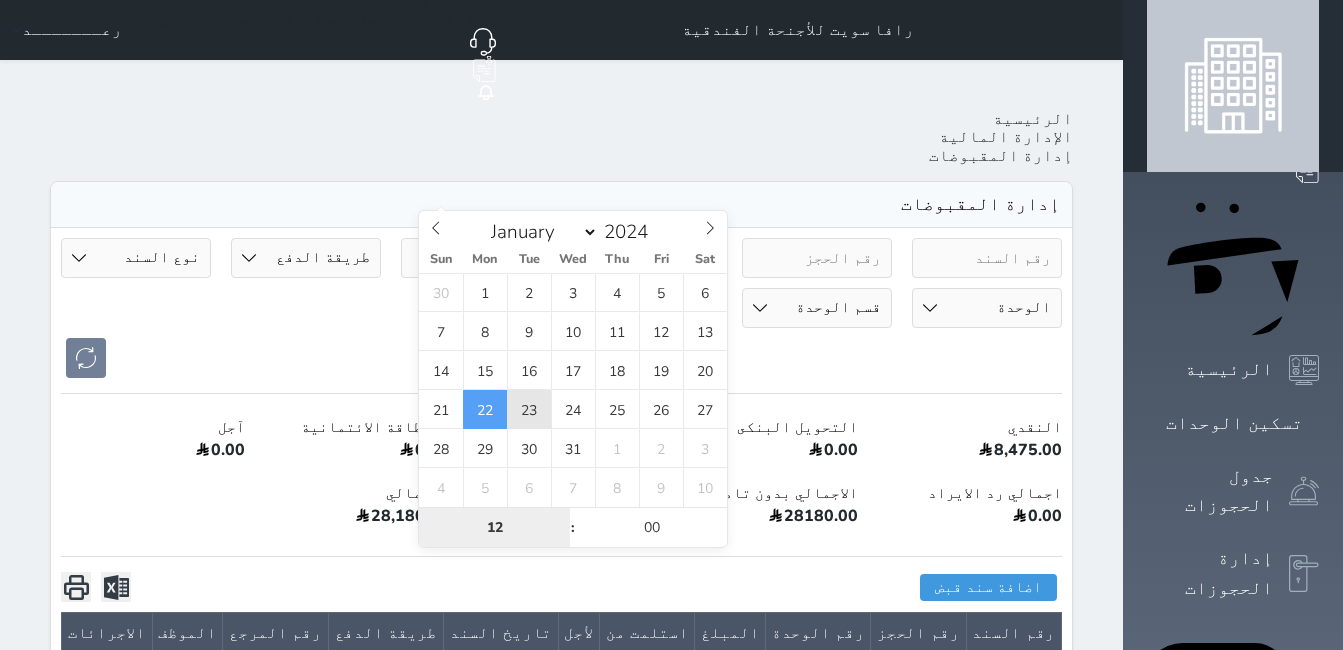 type on "[DATE] 12:00" 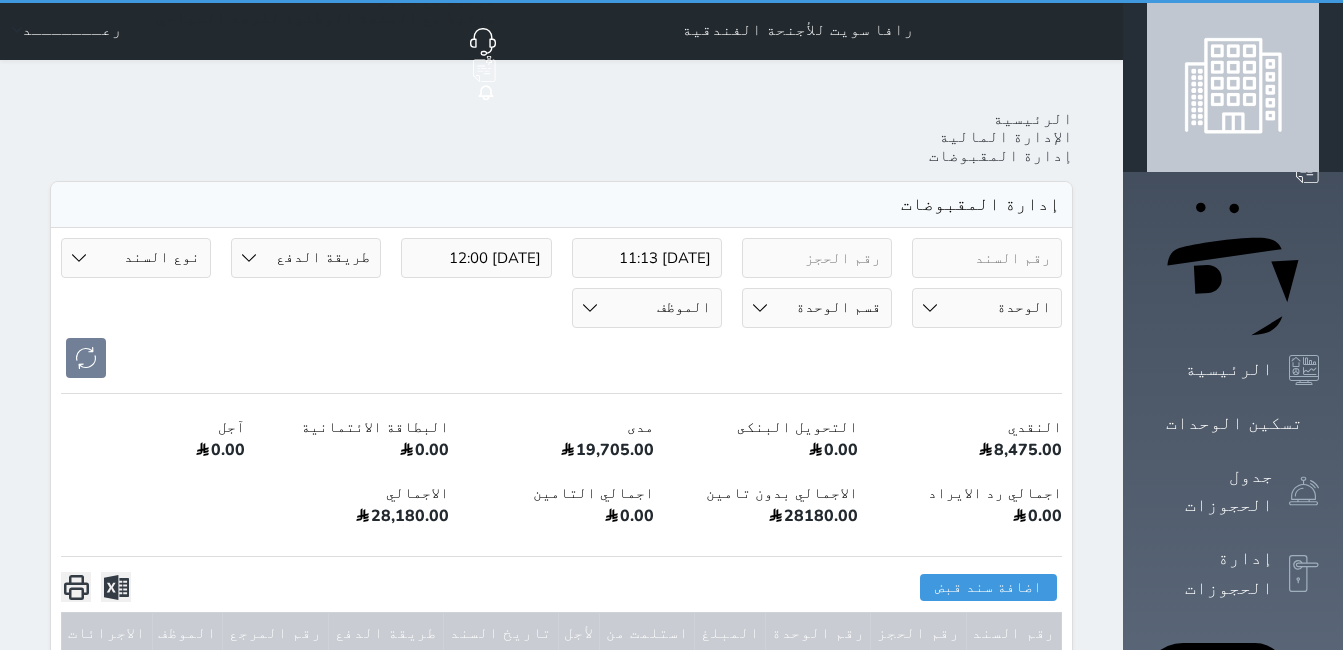 click at bounding box center (561, 358) 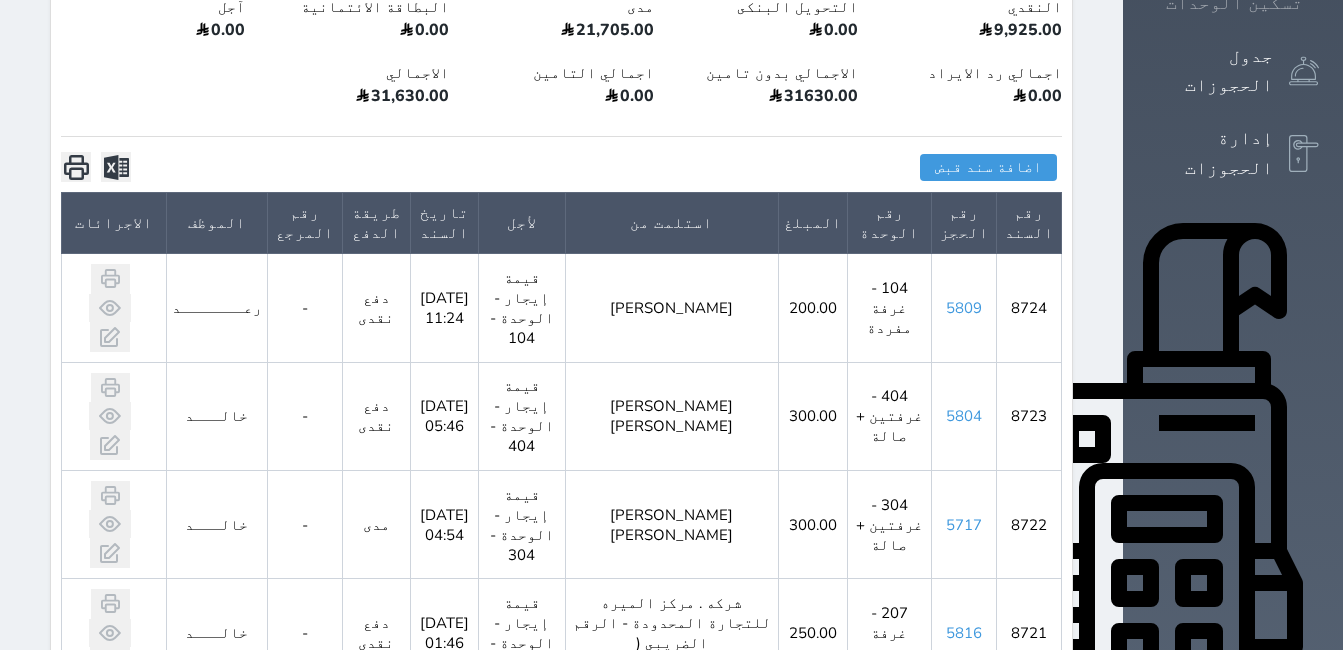 scroll, scrollTop: 0, scrollLeft: 0, axis: both 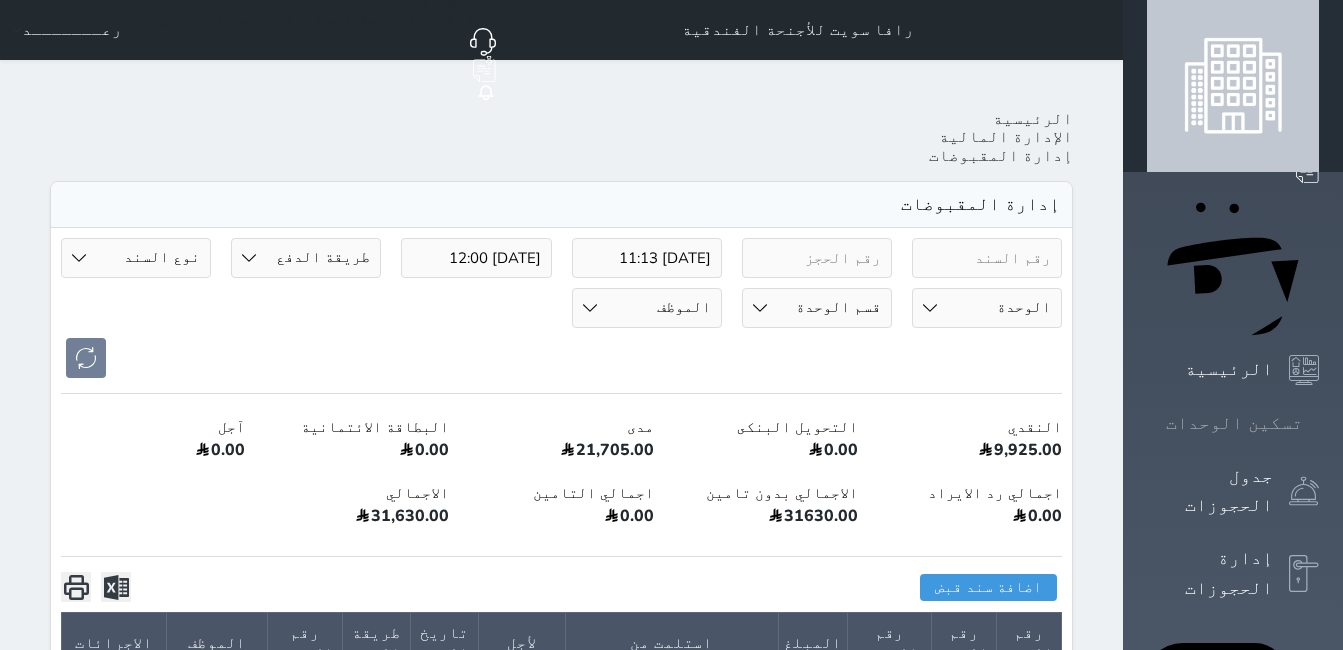 click at bounding box center (1319, 423) 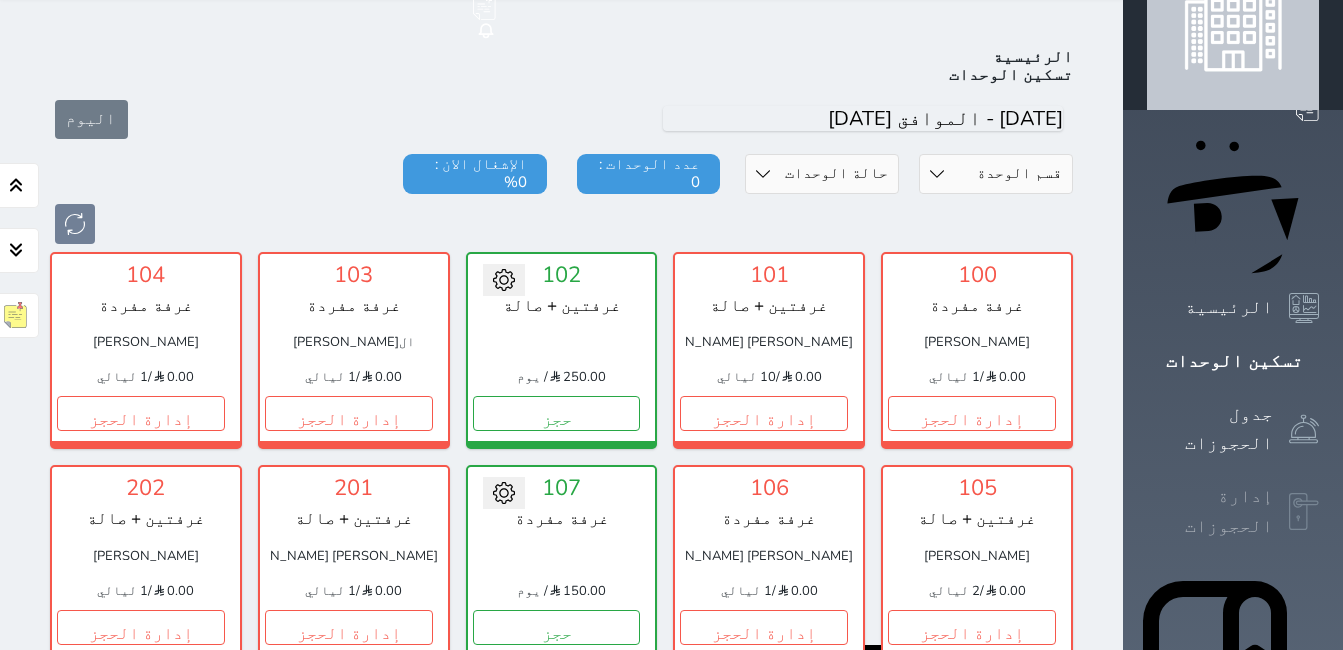 scroll, scrollTop: 78, scrollLeft: 0, axis: vertical 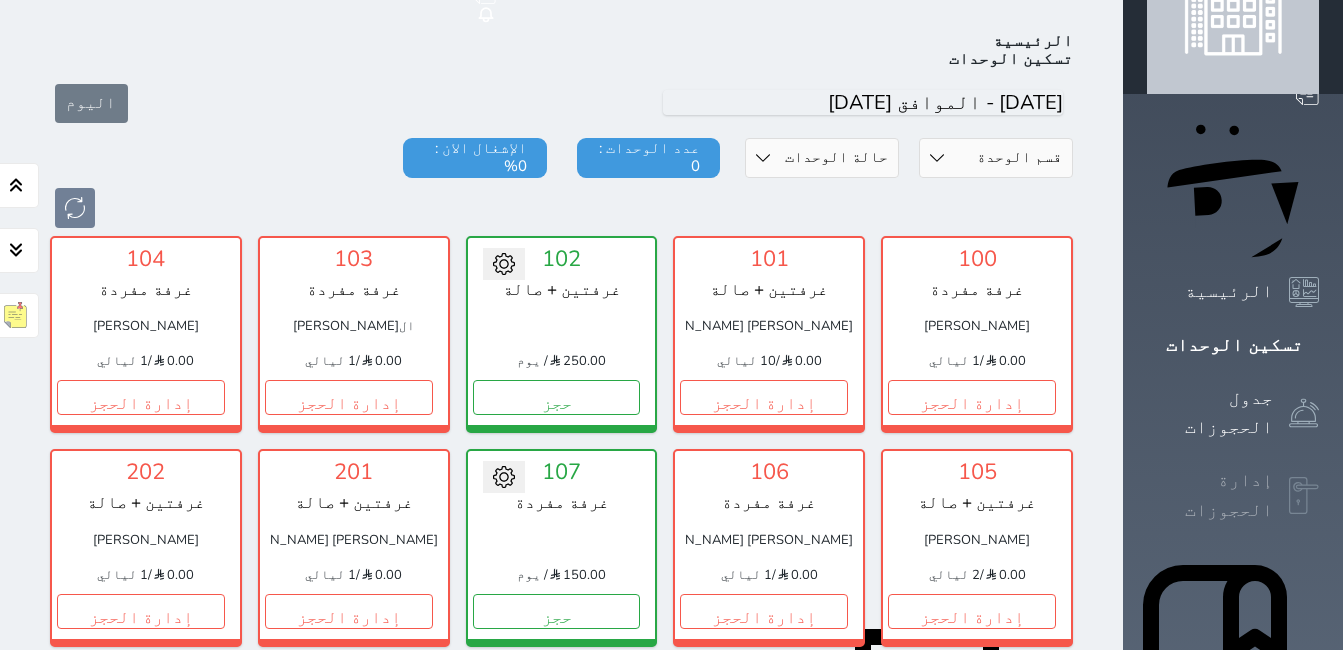 click on "POS" at bounding box center (1233, 805) 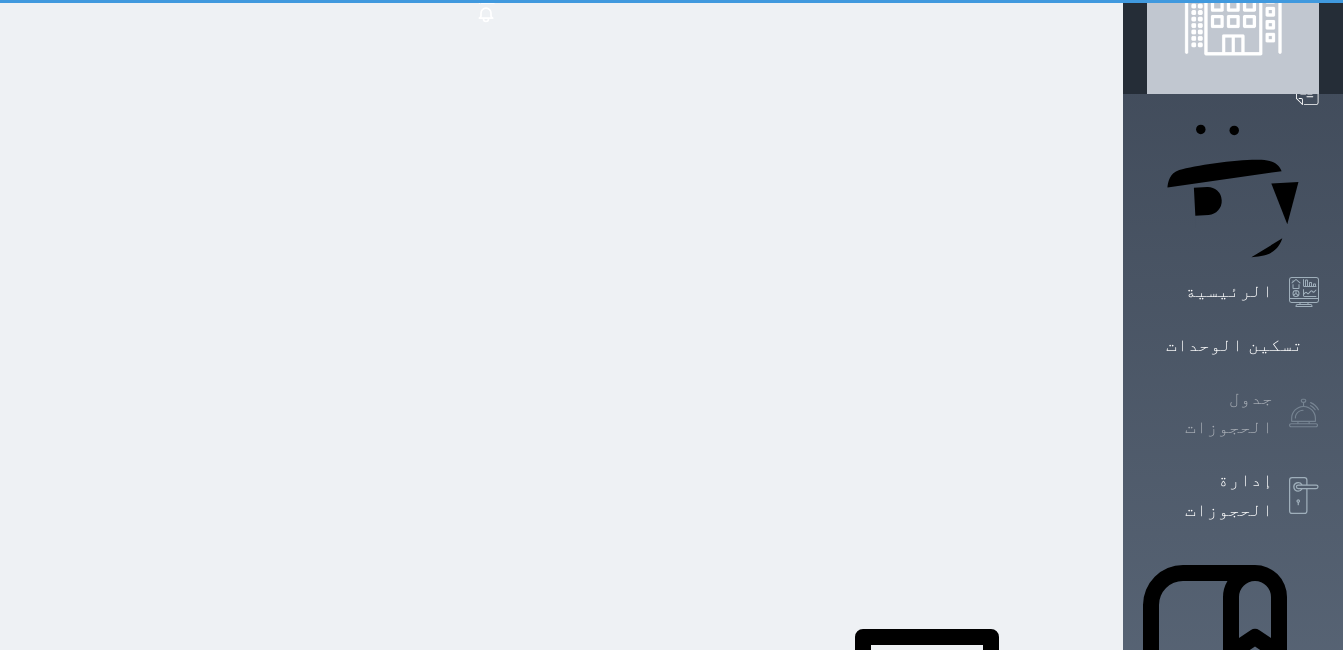 scroll, scrollTop: 0, scrollLeft: 0, axis: both 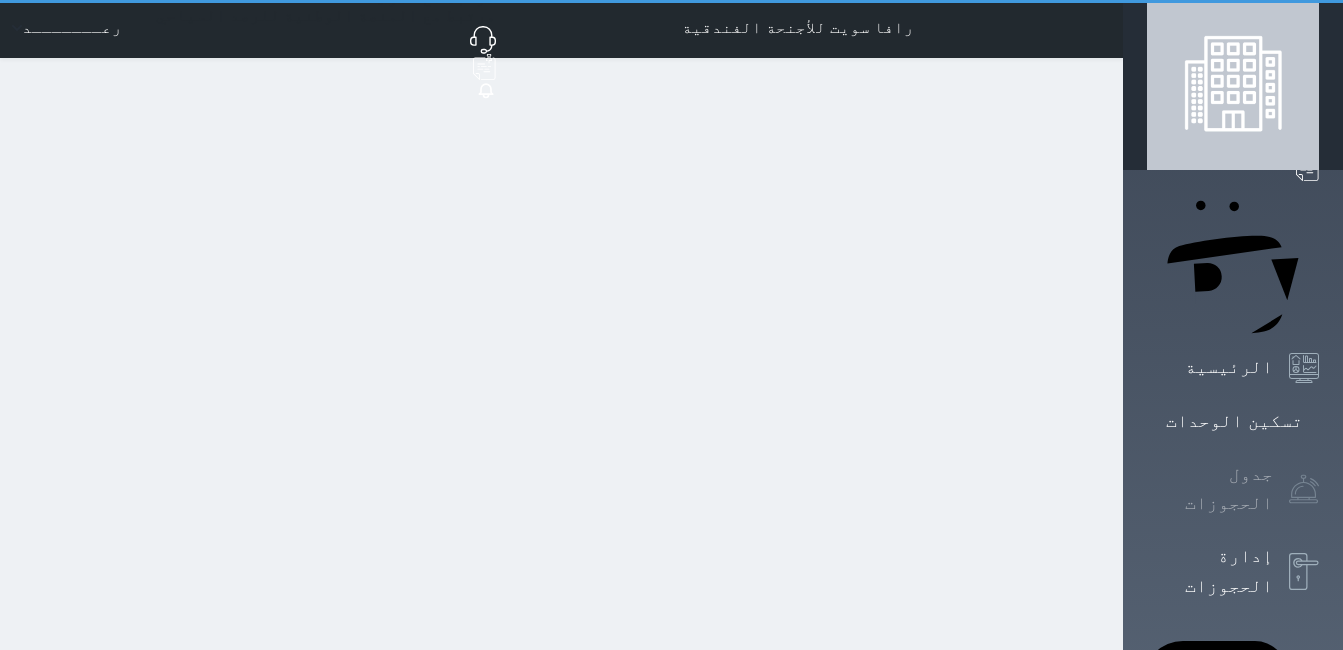 click on "جدول الحجوزات" at bounding box center (1210, 489) 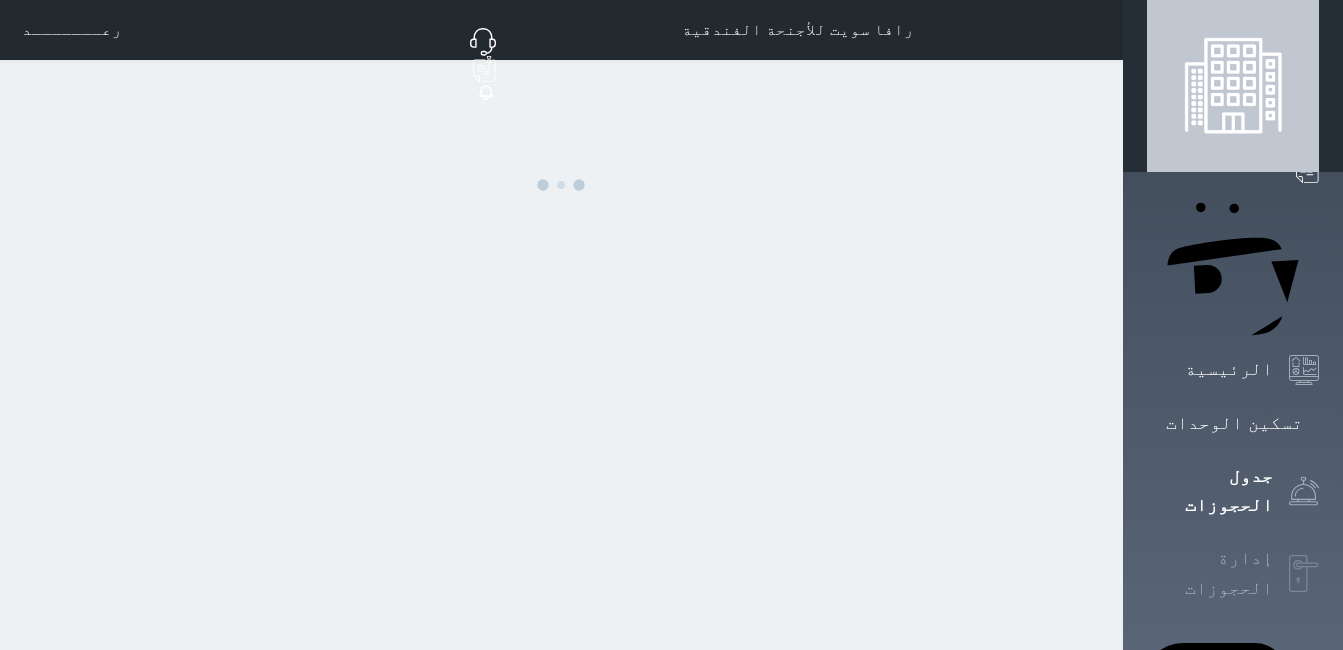 click 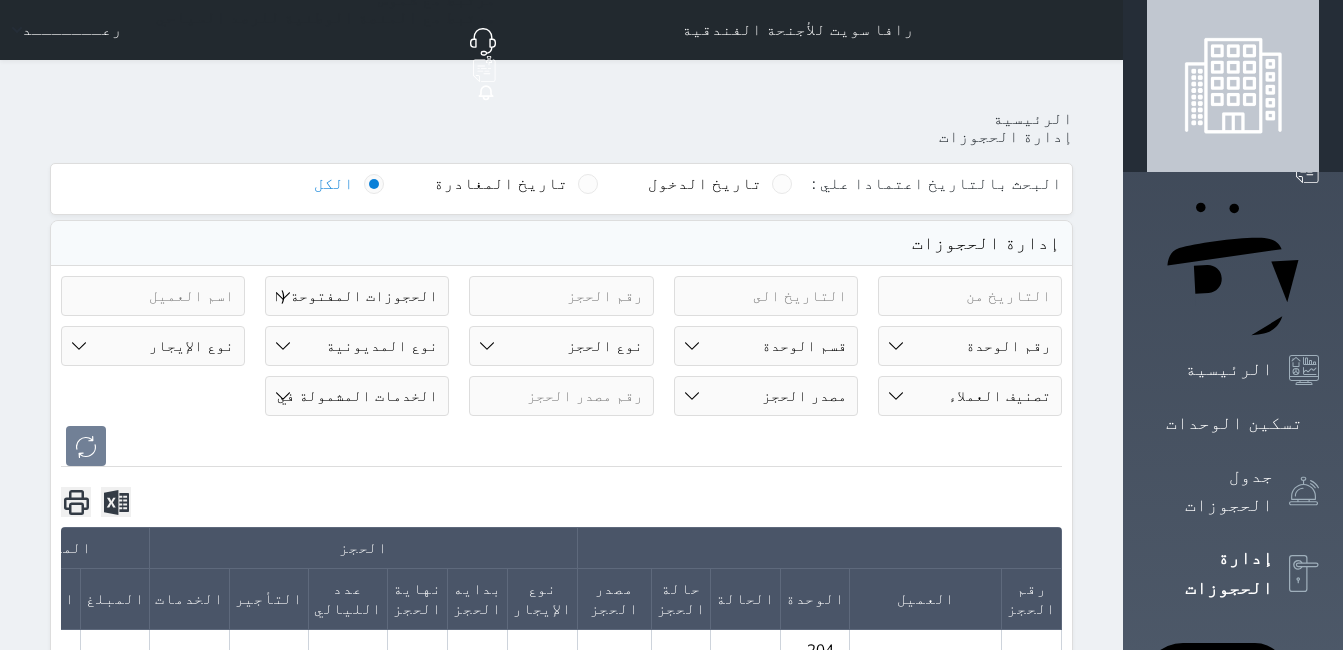 click on "حالة الحجز
الحجوزات المفتوحة (الكل)
الحجوزات المغلقة (الكل)
الحجوزات المفتوحة (مسجل دخول)
الحجوزات المغلقة (تسجيل مغادرة)
الحجوزات لم تسجل دخول
الحجوزات المؤكدة (الكل)
الحجوزات الملغية
الحجوزات المنتهية مهلة دفعها
حجوزات بانتظار الدفع" at bounding box center (357, 296) 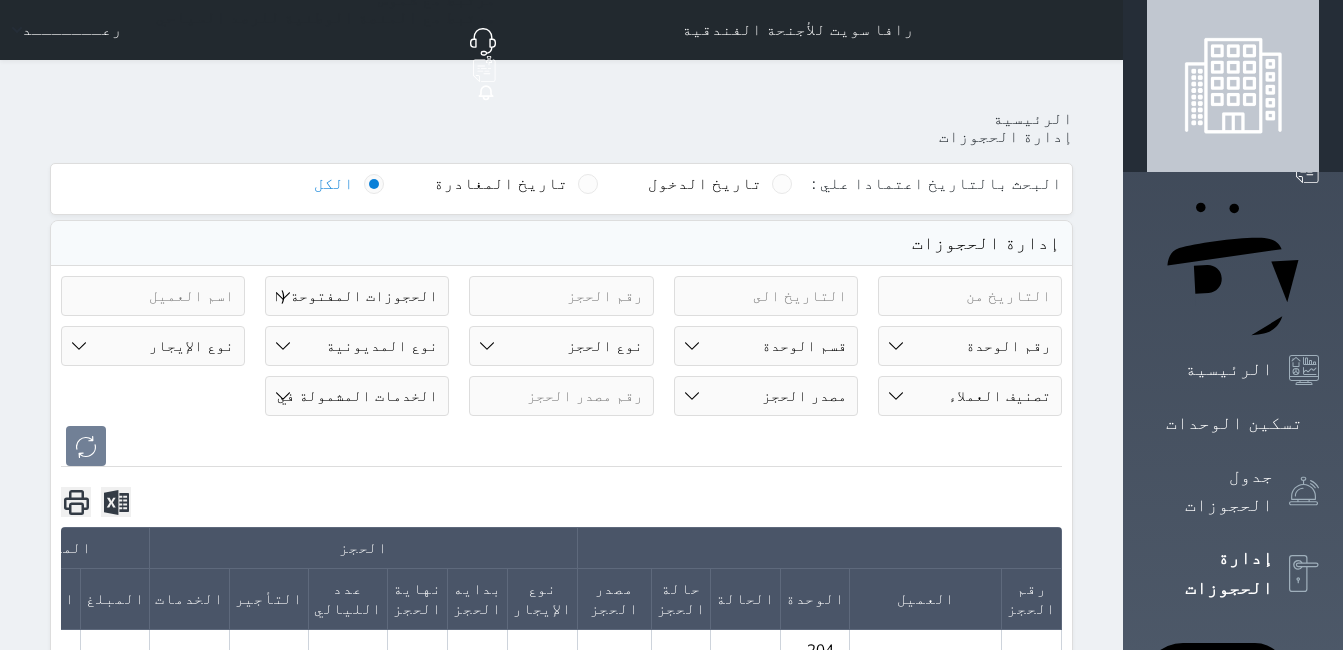 select on "canceled" 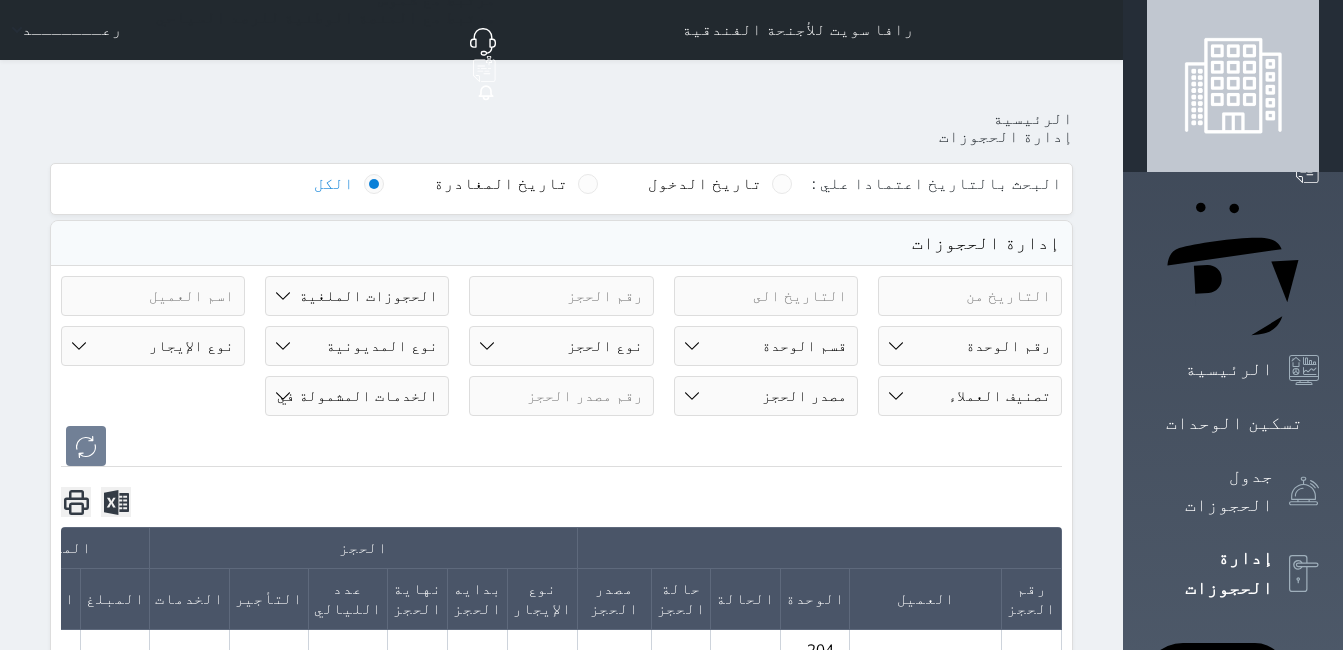click on "حالة الحجز
الحجوزات المفتوحة (الكل)
الحجوزات المغلقة (الكل)
الحجوزات المفتوحة (مسجل دخول)
الحجوزات المغلقة (تسجيل مغادرة)
الحجوزات لم تسجل دخول
الحجوزات المؤكدة (الكل)
الحجوزات الملغية
الحجوزات المنتهية مهلة دفعها
حجوزات بانتظار الدفع" at bounding box center (357, 296) 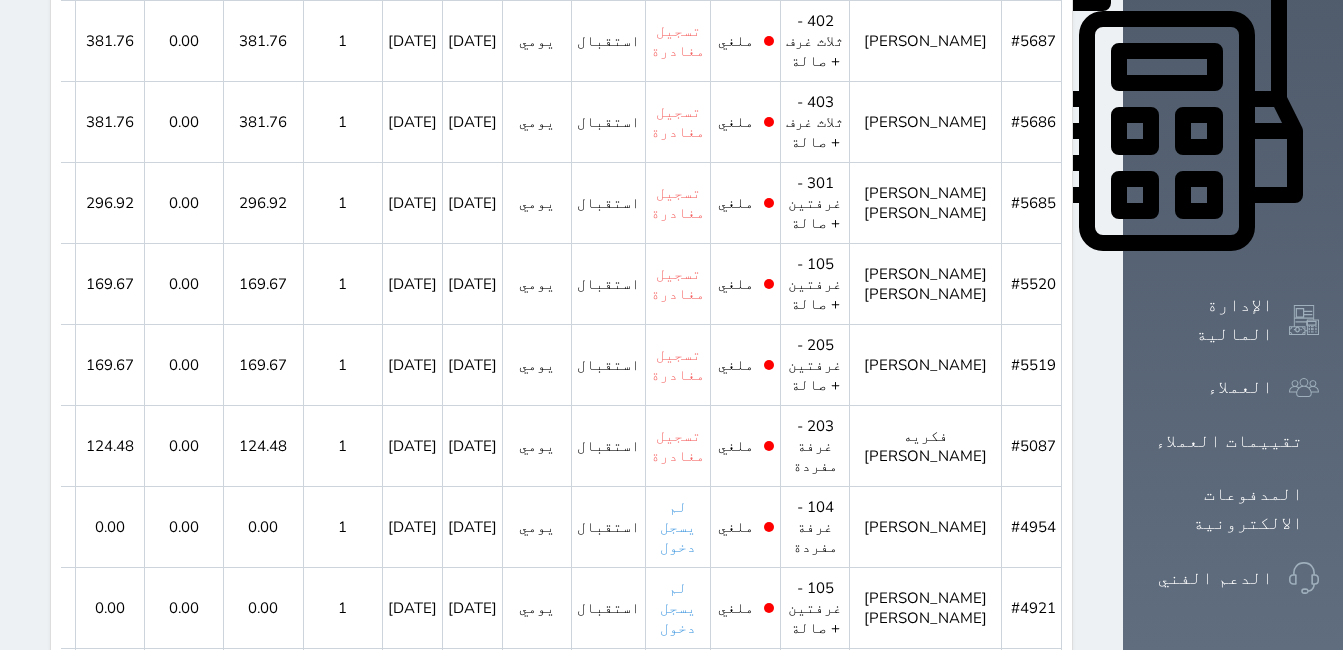 scroll, scrollTop: 900, scrollLeft: 0, axis: vertical 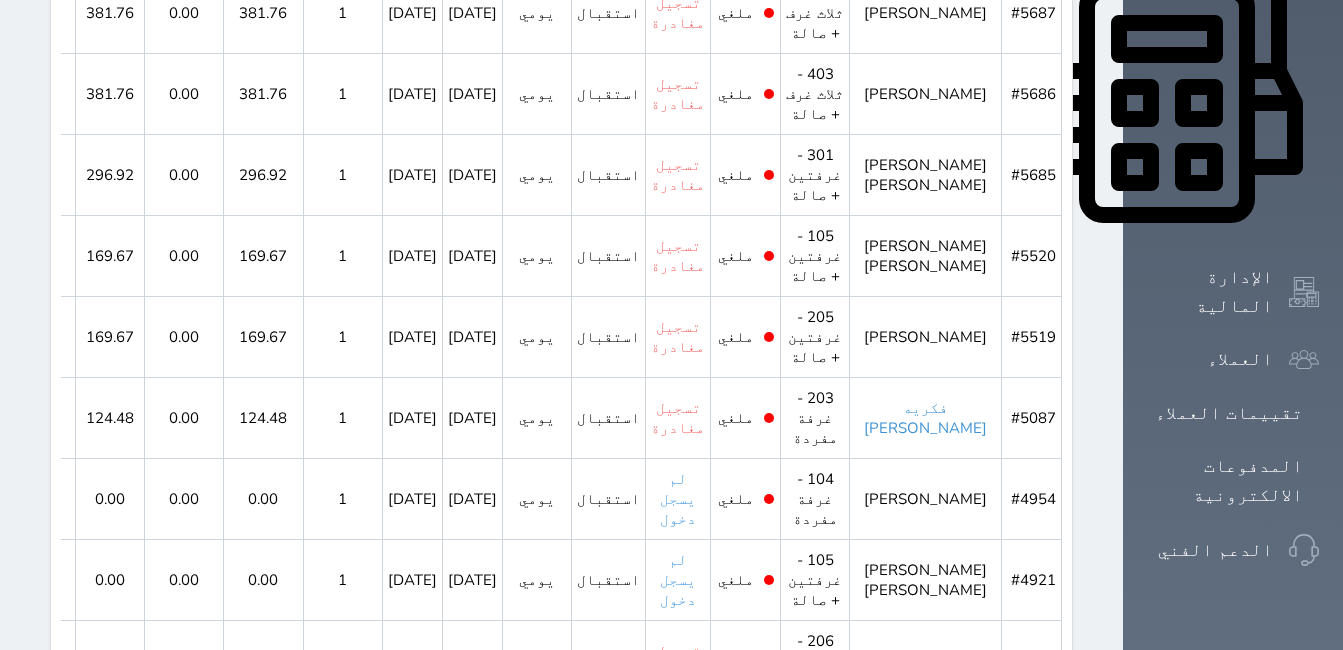 click on "فكريه [PERSON_NAME]" at bounding box center (925, 418) 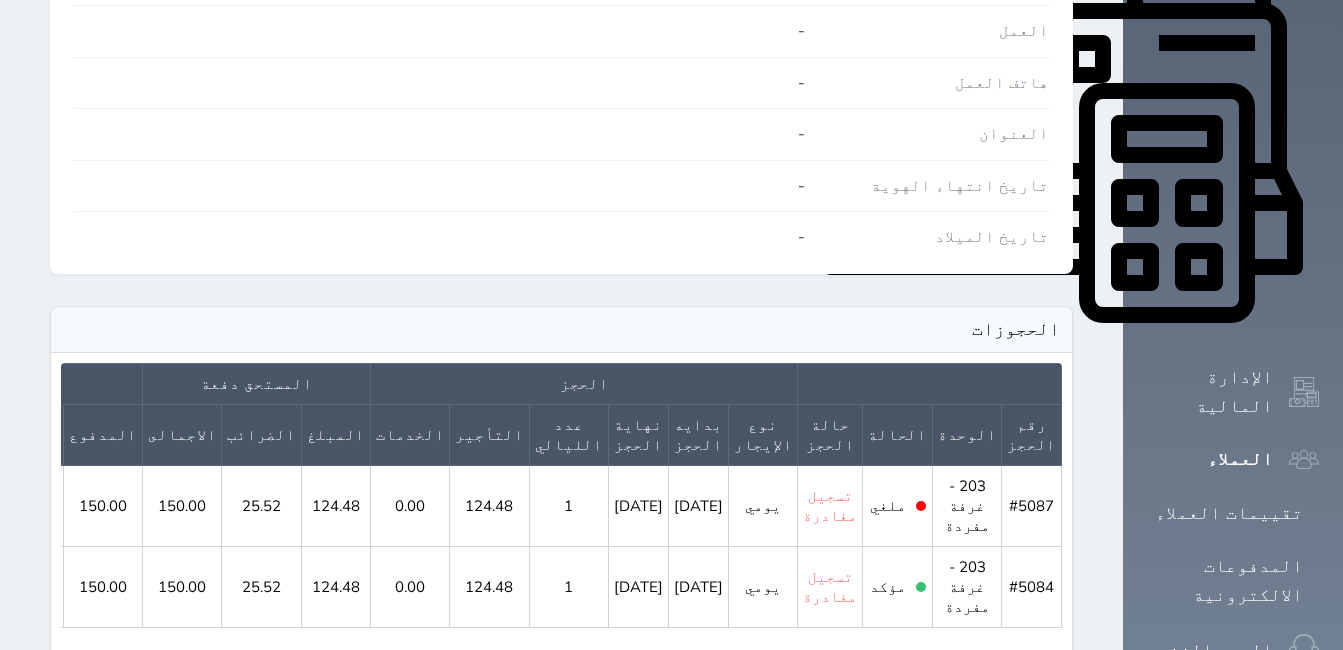 scroll, scrollTop: 900, scrollLeft: 0, axis: vertical 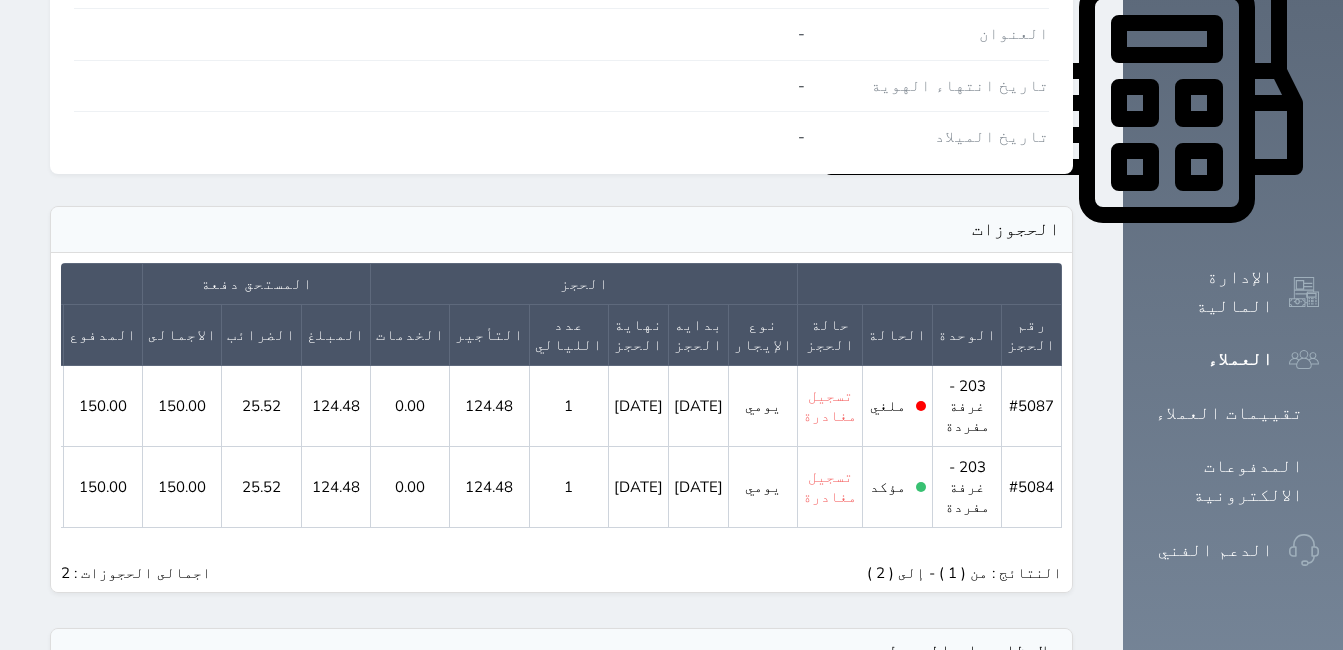 click 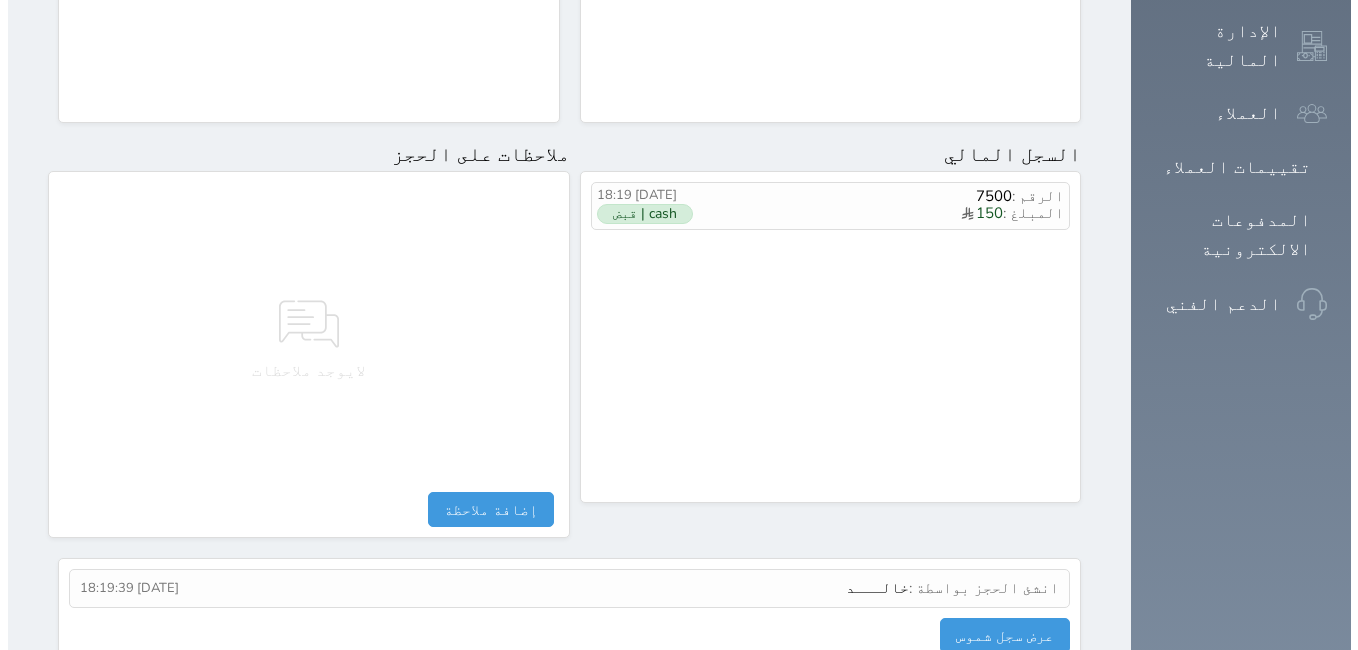 scroll, scrollTop: 1161, scrollLeft: 0, axis: vertical 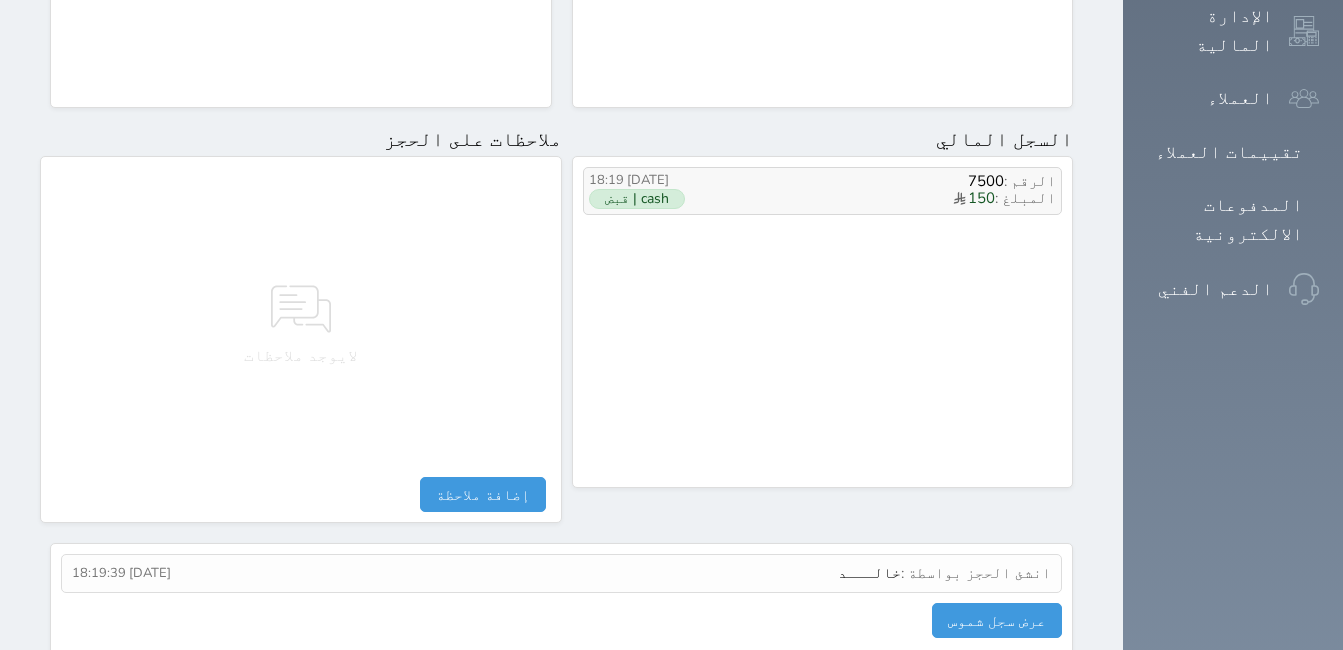 click on "cash | قبض" at bounding box center [637, 199] 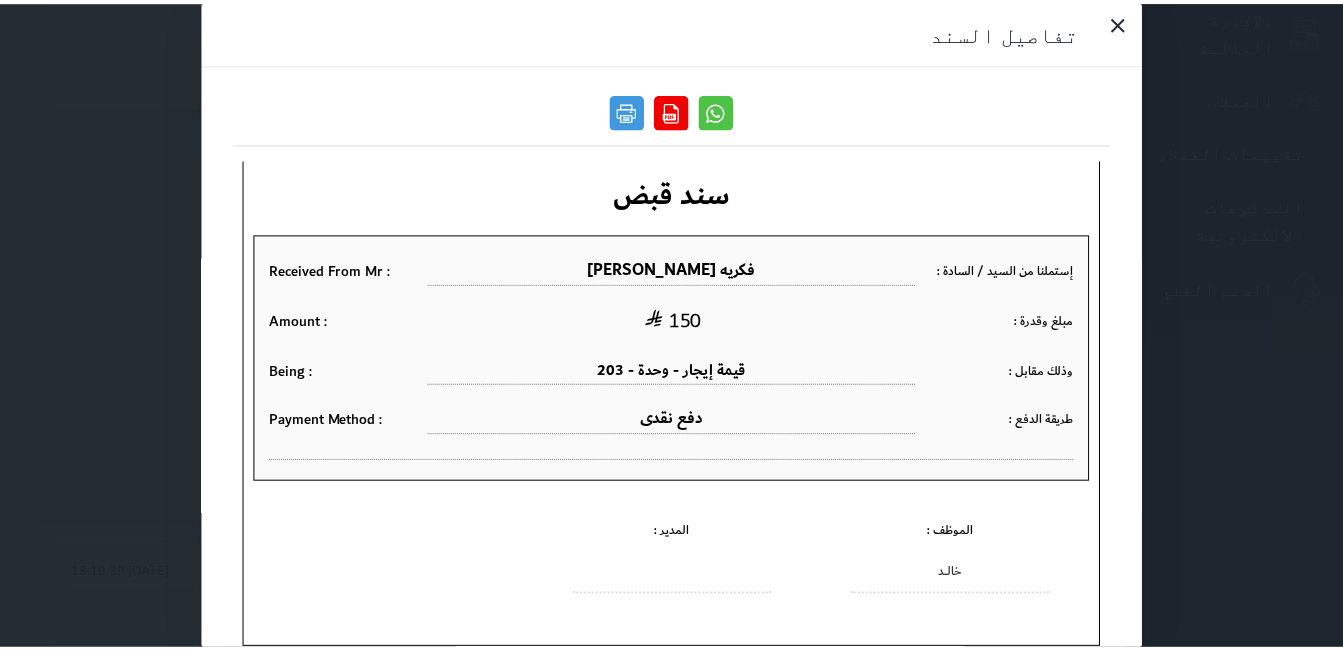 scroll, scrollTop: 104, scrollLeft: 0, axis: vertical 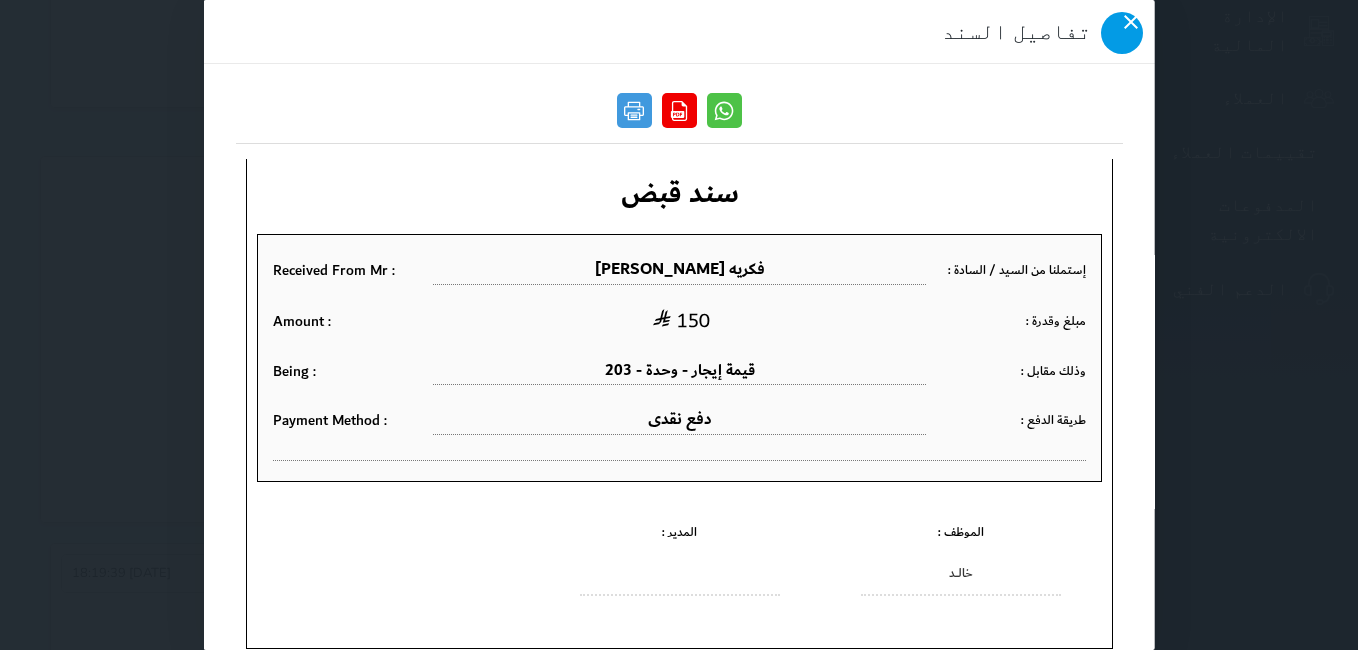 click at bounding box center (1121, 33) 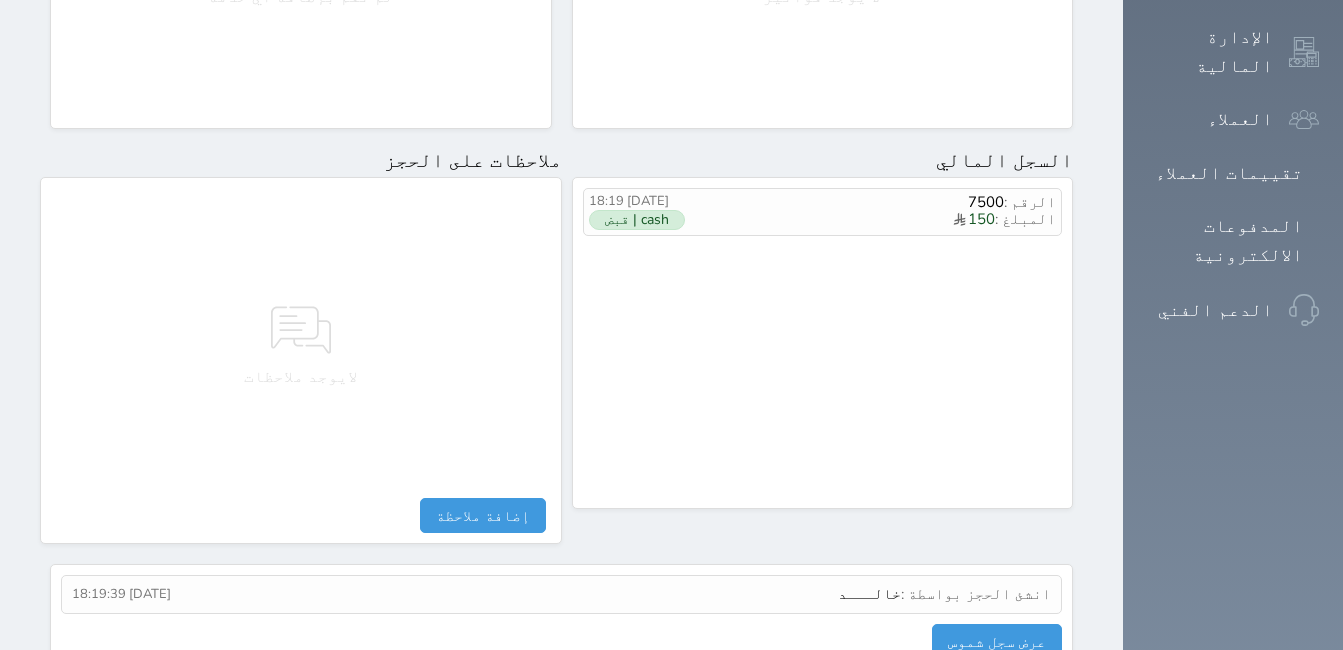 scroll, scrollTop: 1161, scrollLeft: 0, axis: vertical 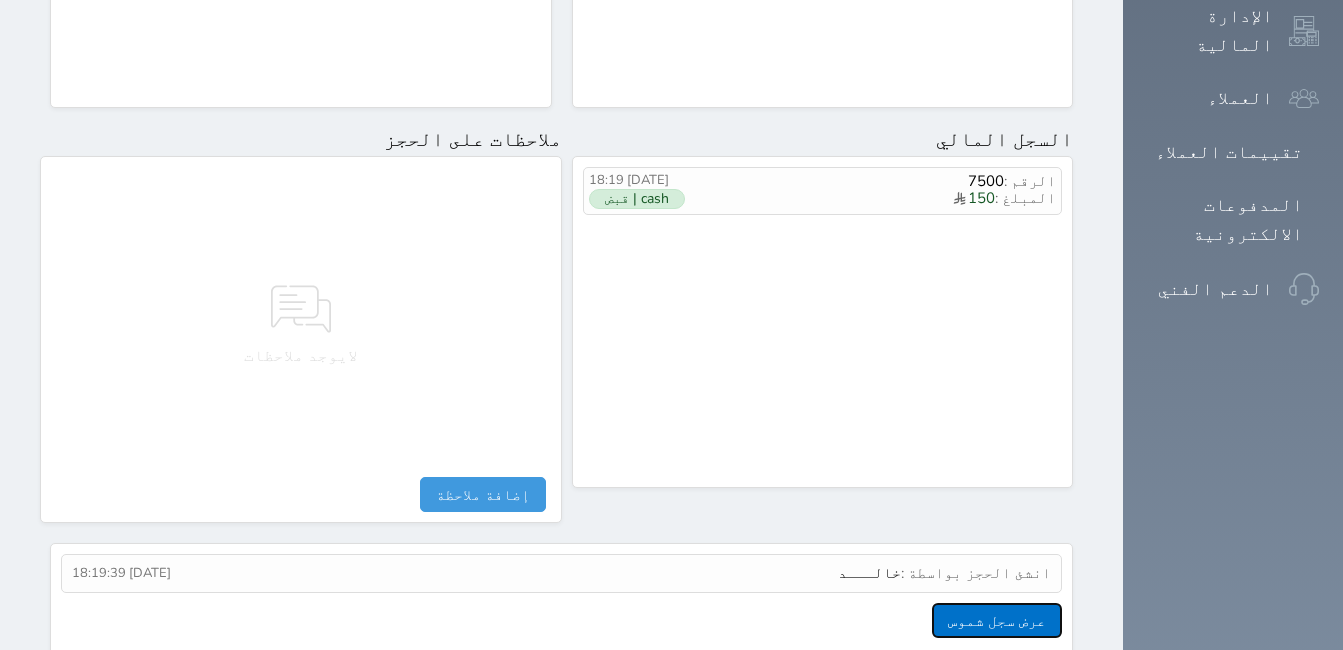 click on "عرض سجل شموس" at bounding box center [997, 620] 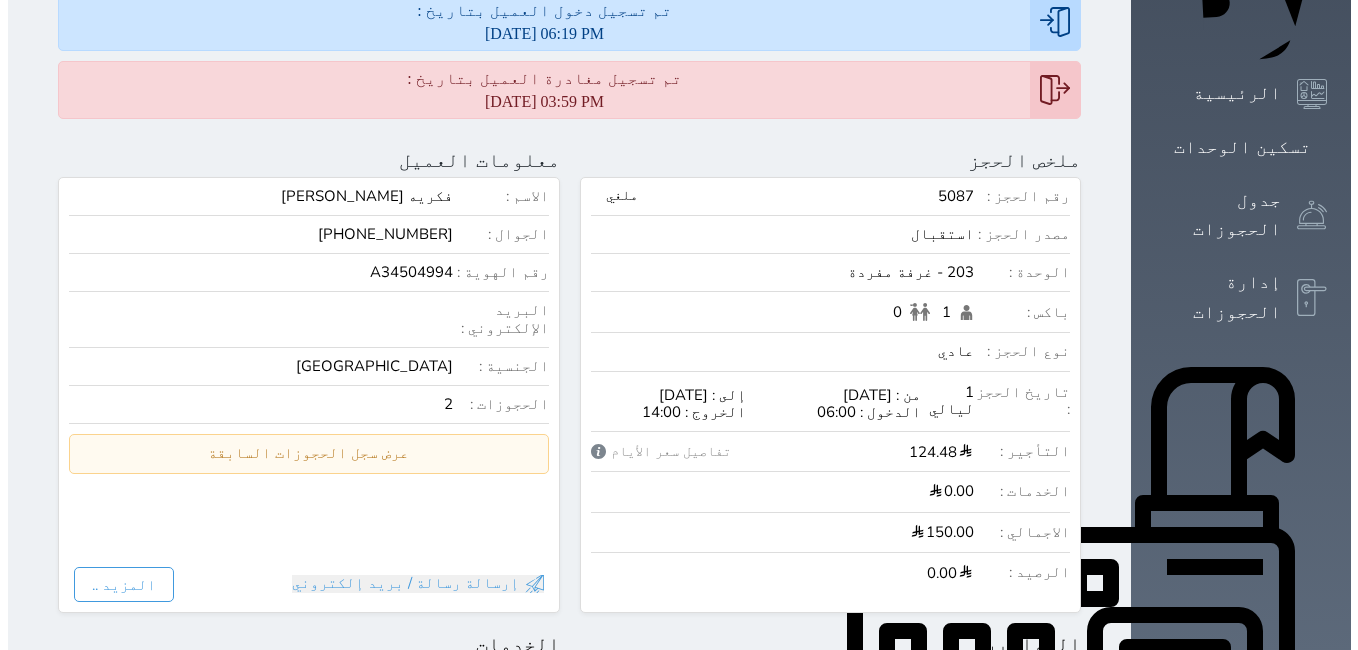scroll, scrollTop: 200, scrollLeft: 0, axis: vertical 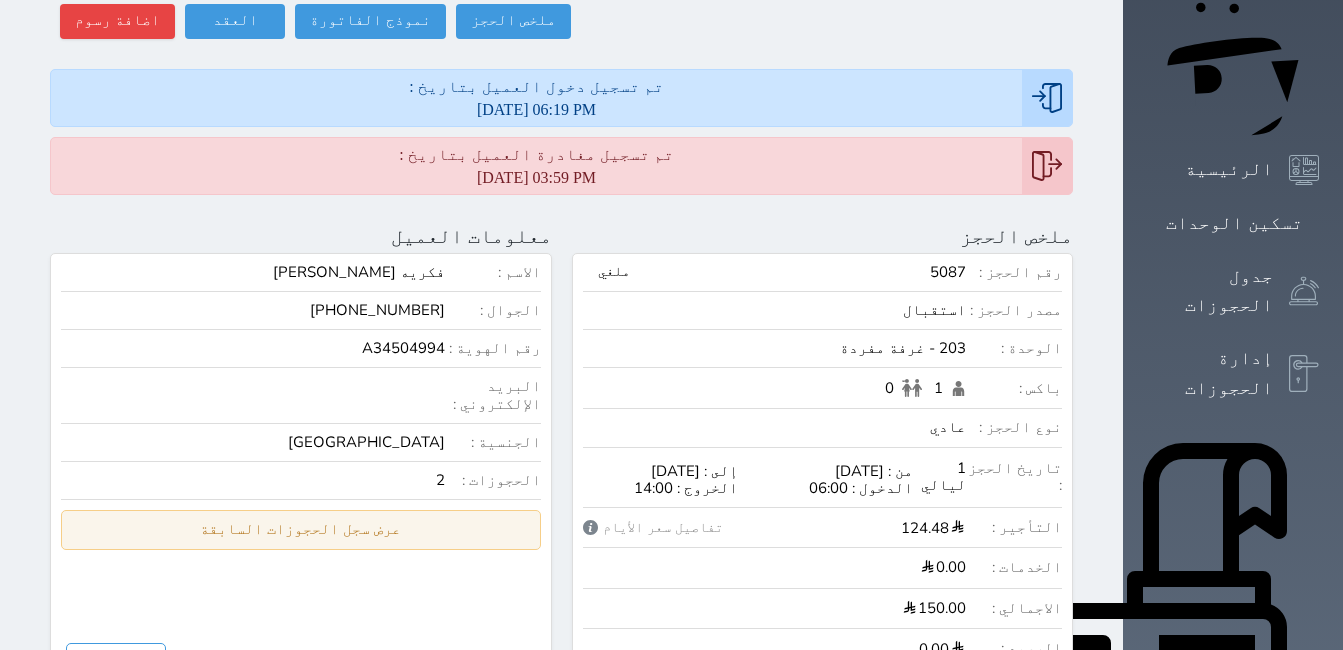 click on "عرض سجل الحجوزات السابقة" at bounding box center [301, 529] 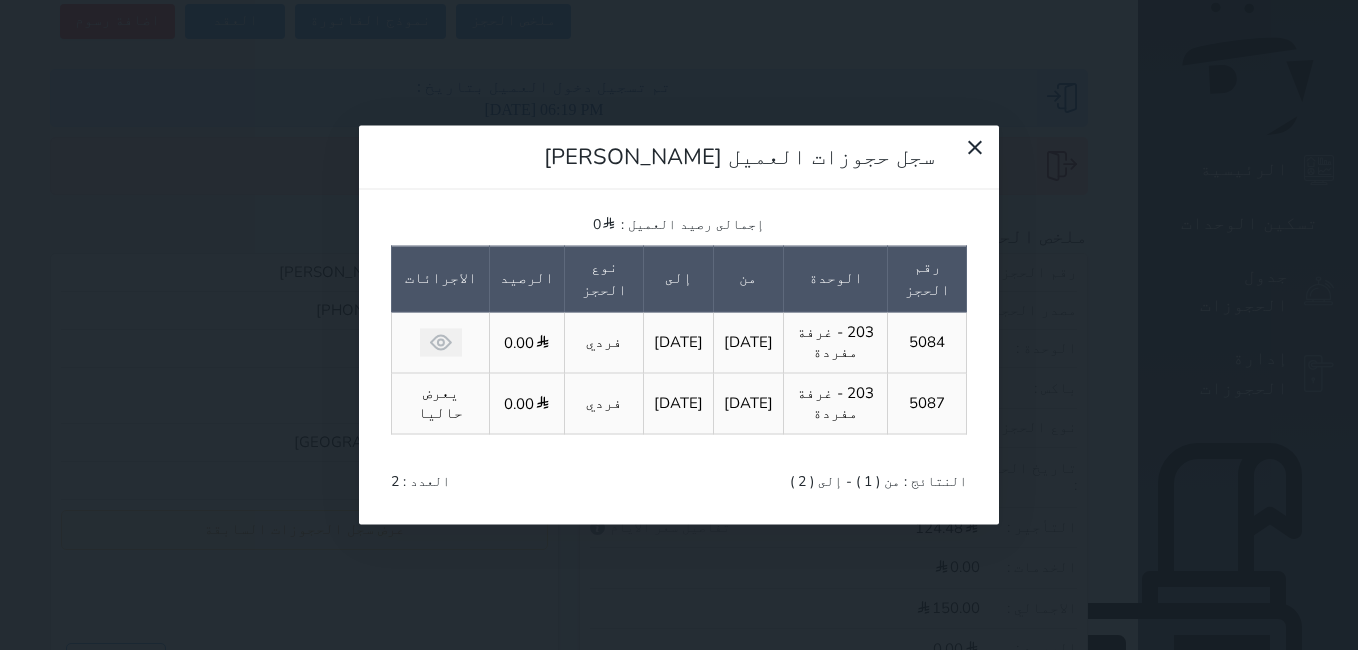 click on "يعرض حاليا" at bounding box center (440, 404) 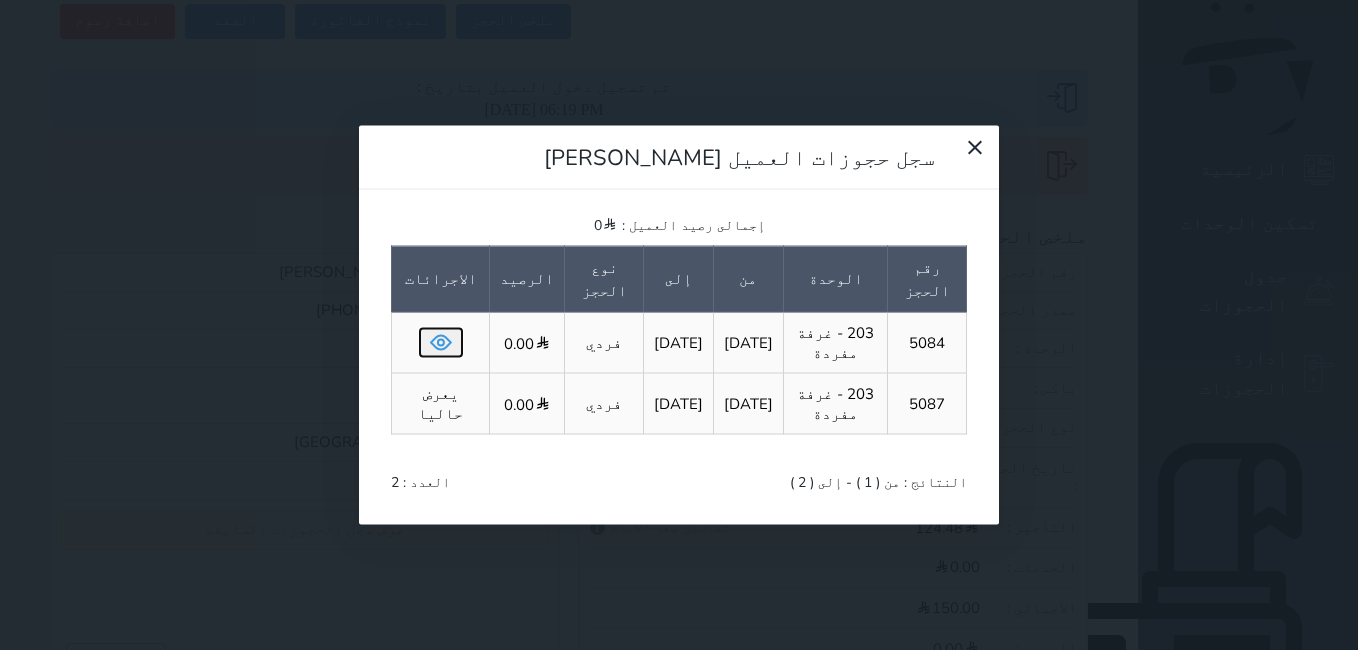 click 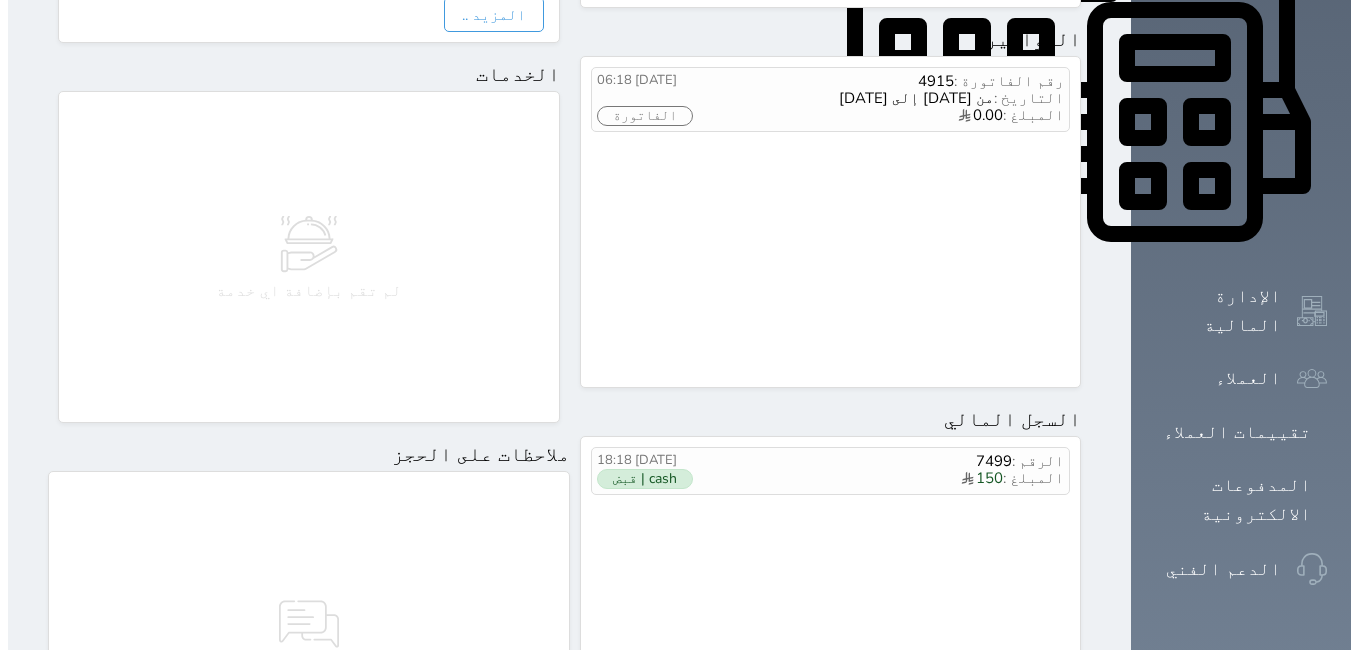 scroll, scrollTop: 600, scrollLeft: 0, axis: vertical 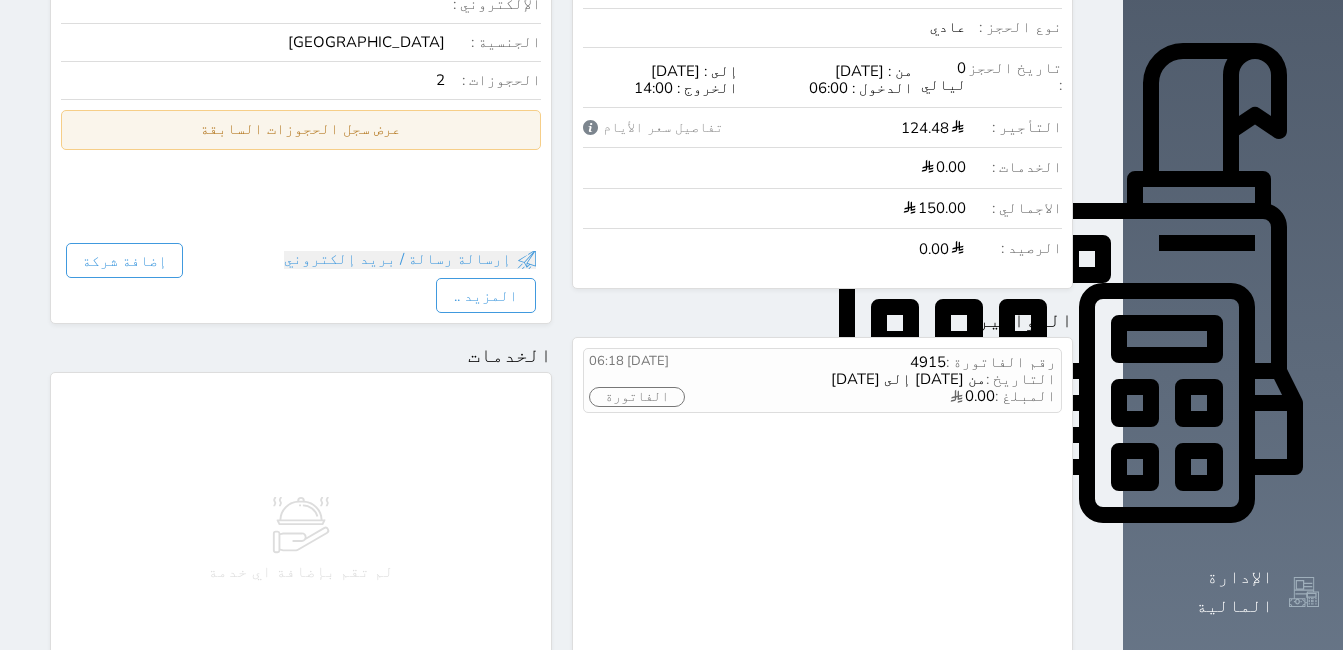 click on "عرض سجل الحجوزات السابقة" at bounding box center [301, 129] 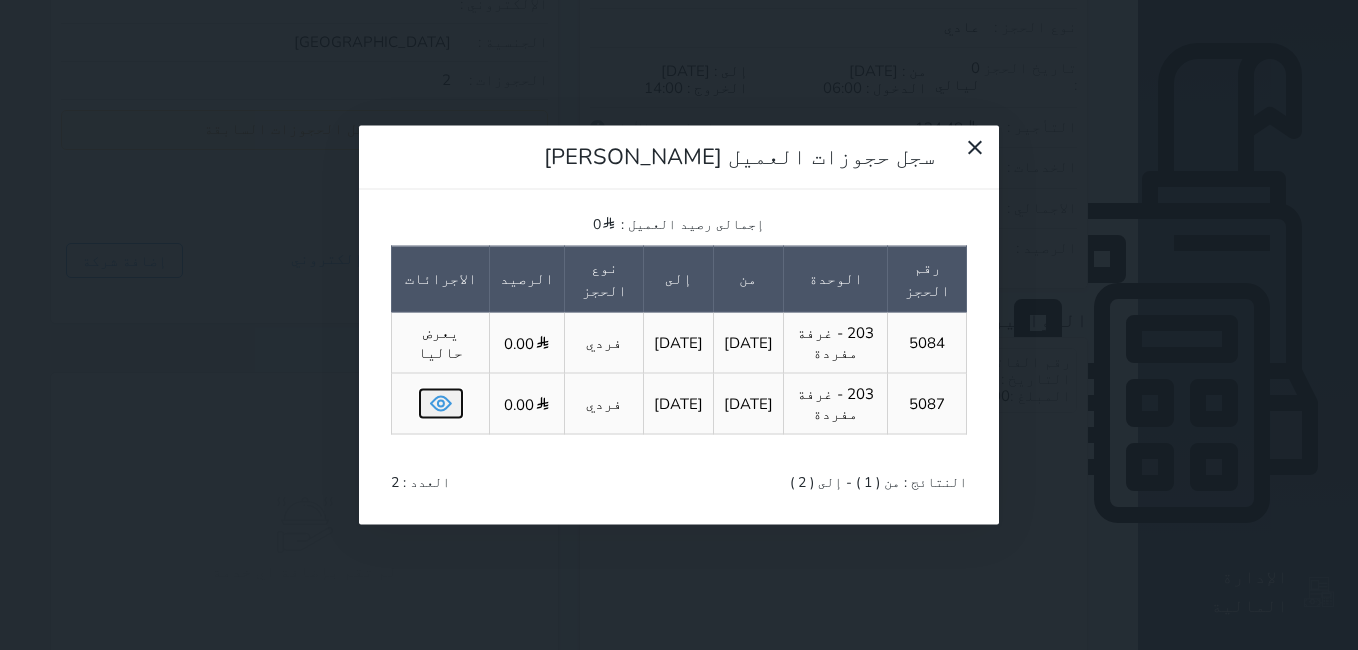 click 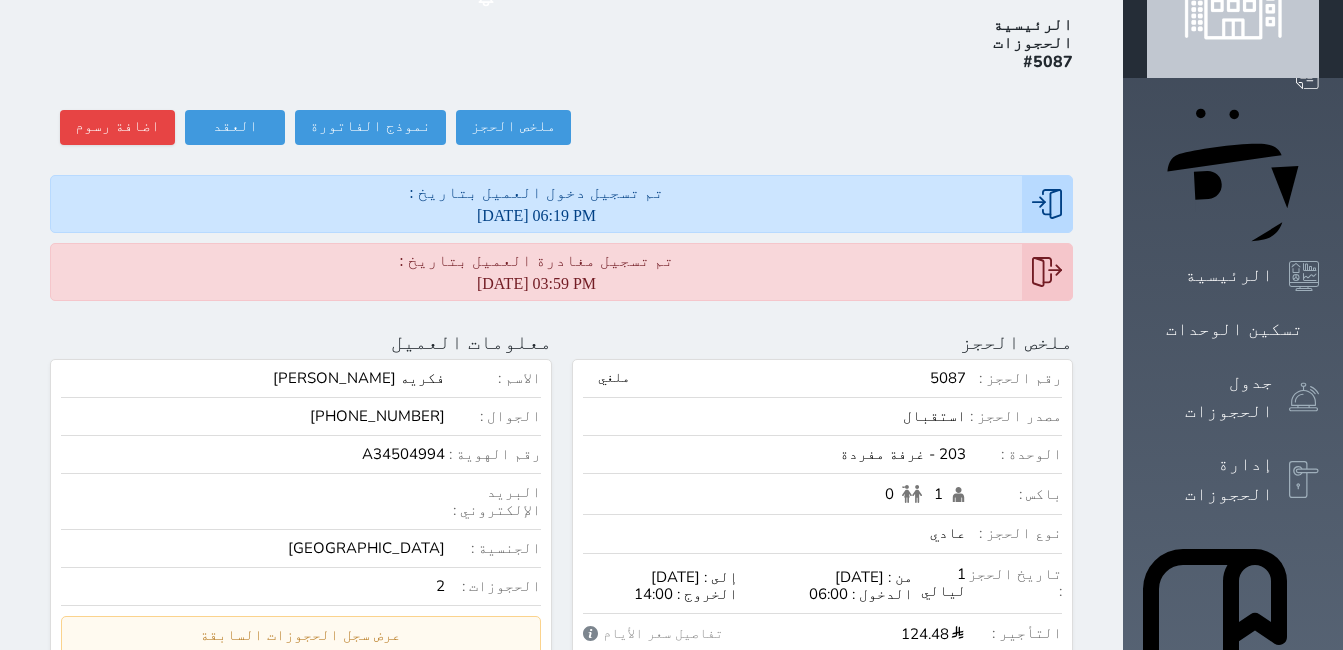 scroll, scrollTop: 200, scrollLeft: 0, axis: vertical 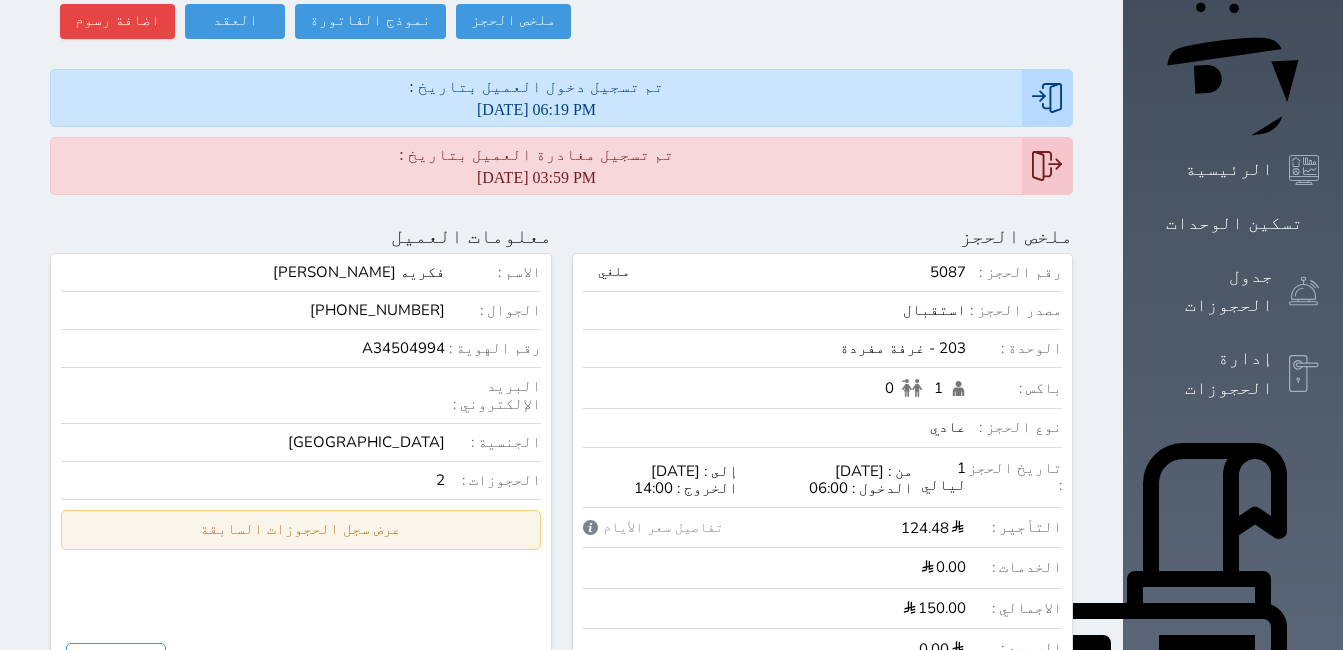 click on "عرض سجل الحجوزات السابقة" at bounding box center (301, 529) 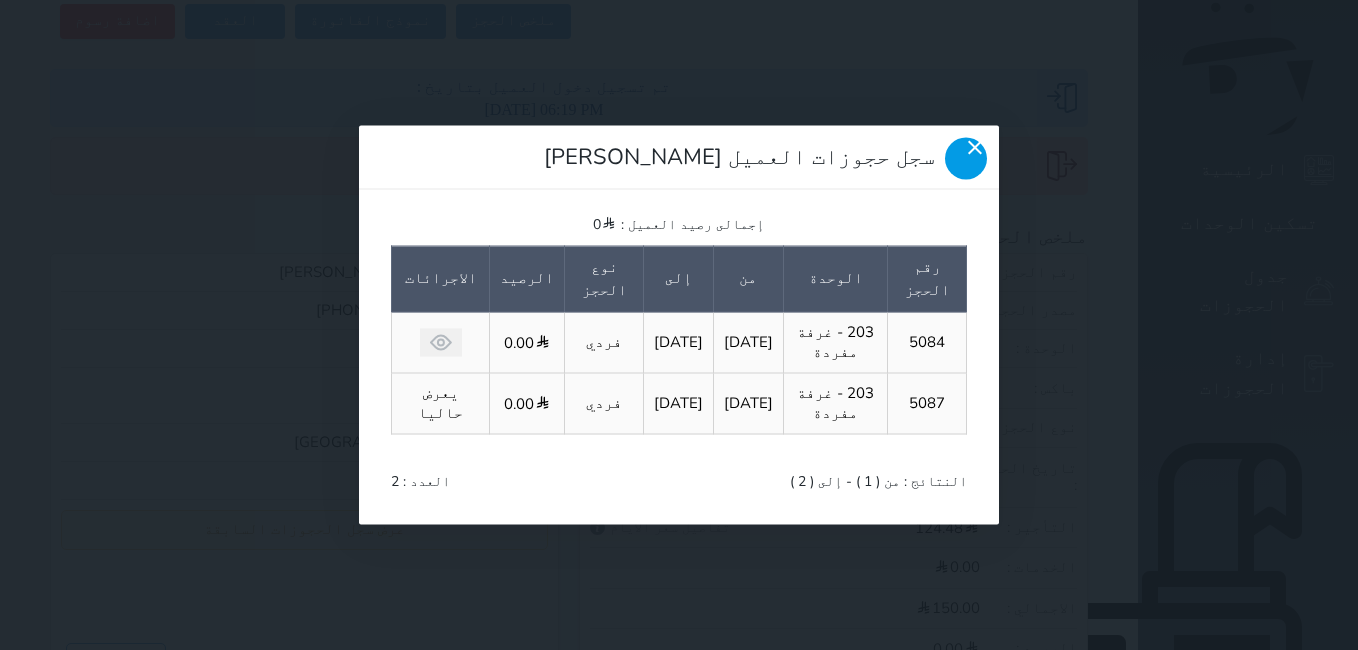 click 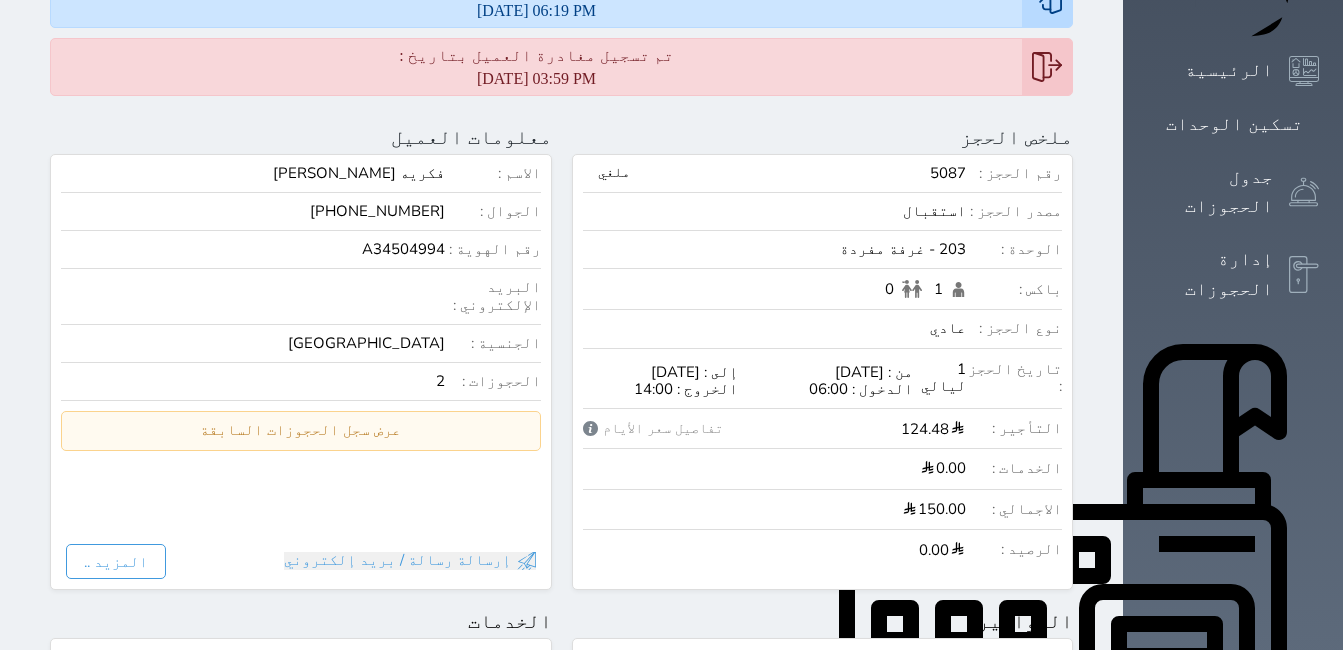 scroll, scrollTop: 300, scrollLeft: 0, axis: vertical 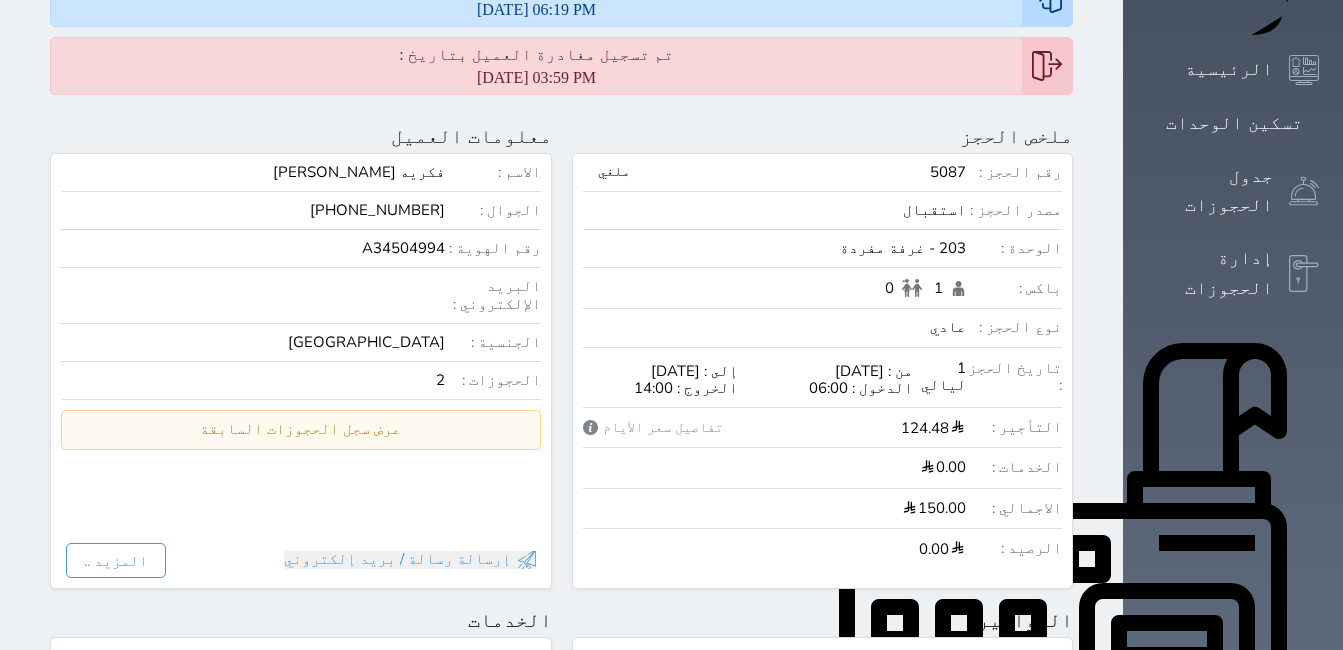 click on "ملغي" at bounding box center [614, 172] 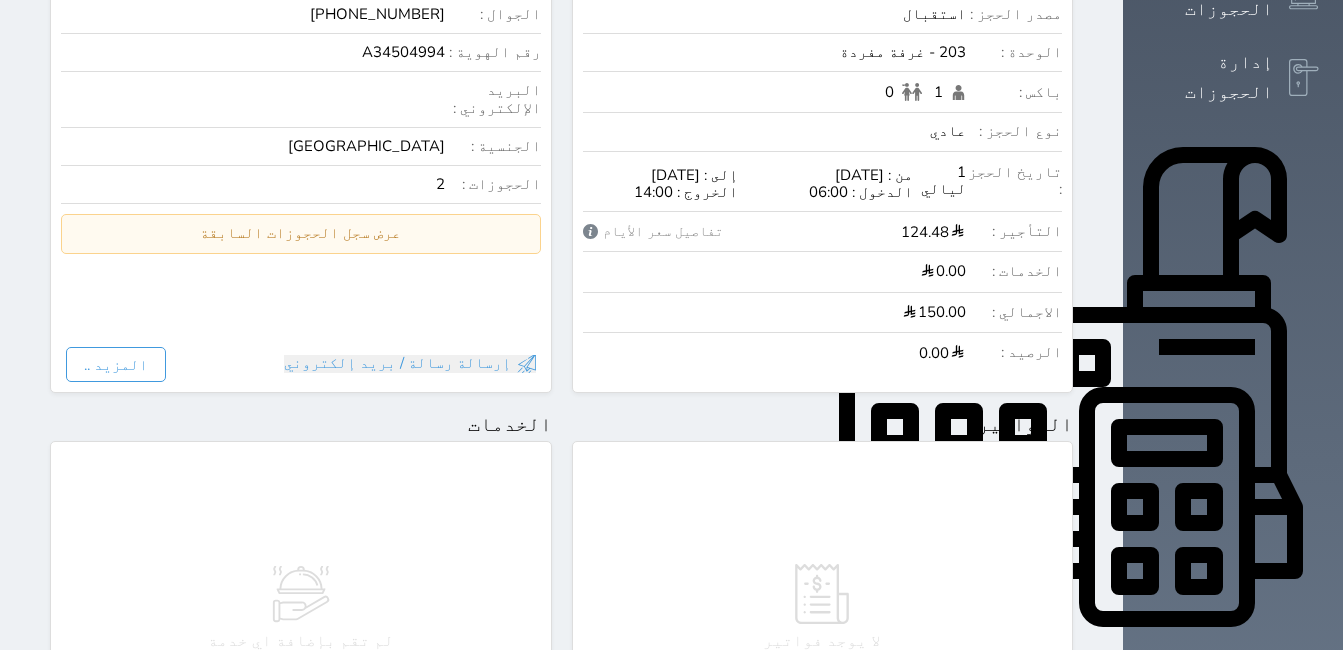 scroll, scrollTop: 500, scrollLeft: 0, axis: vertical 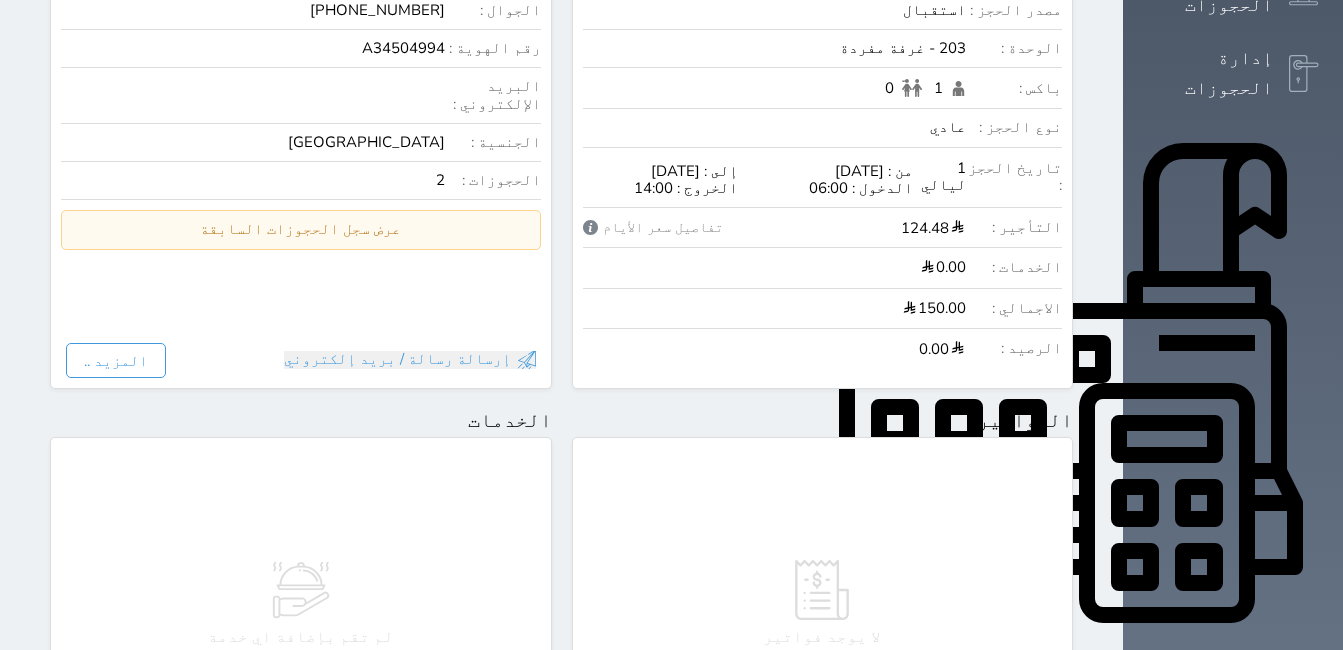 click on "الاسم :   فكريه [PERSON_NAME] :   [PHONE_NUMBER]     رقم الهوية :   A34504994   البريد الإلكتروني :     الجنسية :   مصر   الحجوزات :   2     عرض سجل الحجوزات السابقة         سجل حجوزات العميل فكريه [PERSON_NAME] رصيد العميل : 0      رقم الحجز   الوحدة   من   إلى   نوع الحجز   الرصيد   الاجرائات   5084   203 - غرفة مفردة   [DATE]   [DATE]   فردي   0.00    5087   203 - غرفة مفردة   [DATE]   [DATE]   فردي   0.00    يعرض حاليا       النتائج  : من ( 1 ) - إلى  ( 2 )   العدد  : 2" at bounding box center (301, 153) 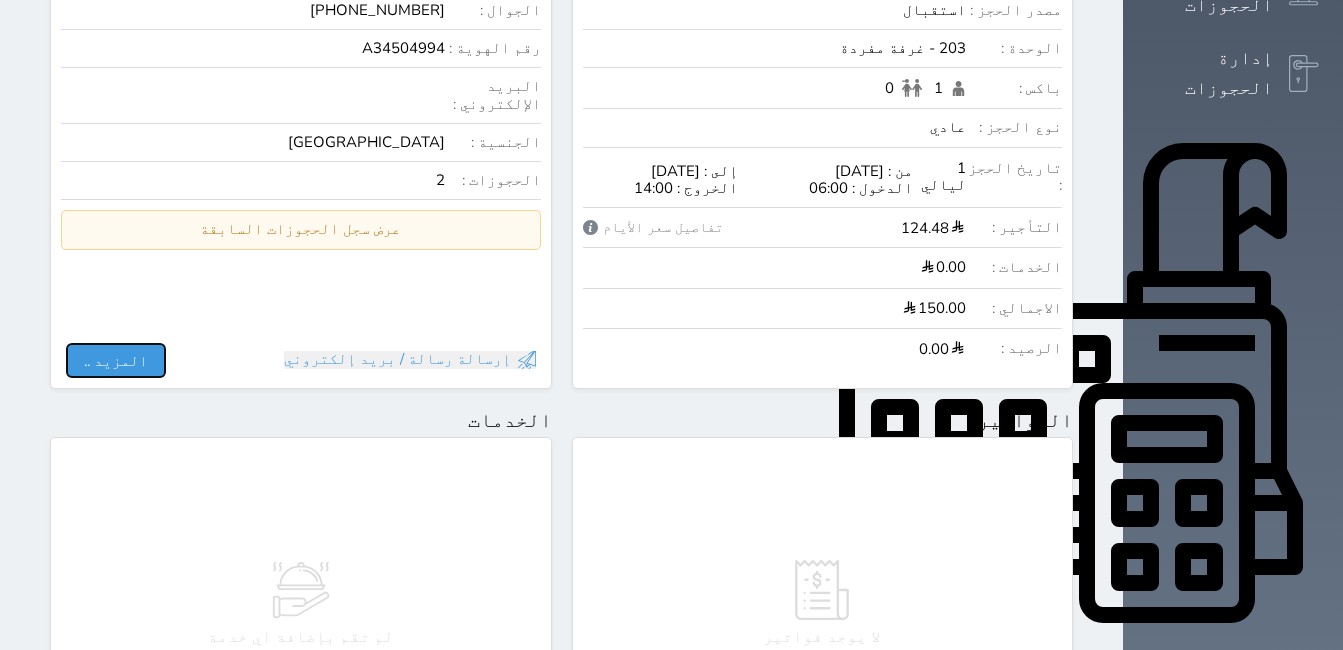 click on "المزيد .." at bounding box center (116, 360) 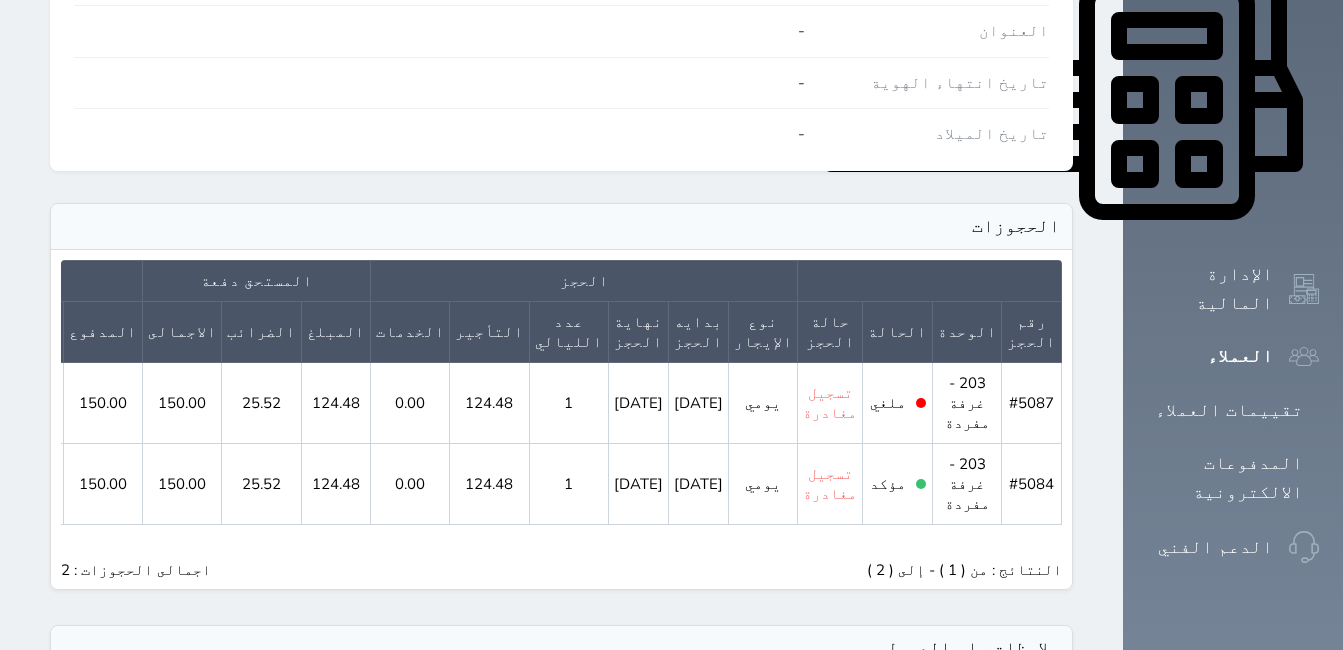 scroll, scrollTop: 1031, scrollLeft: 0, axis: vertical 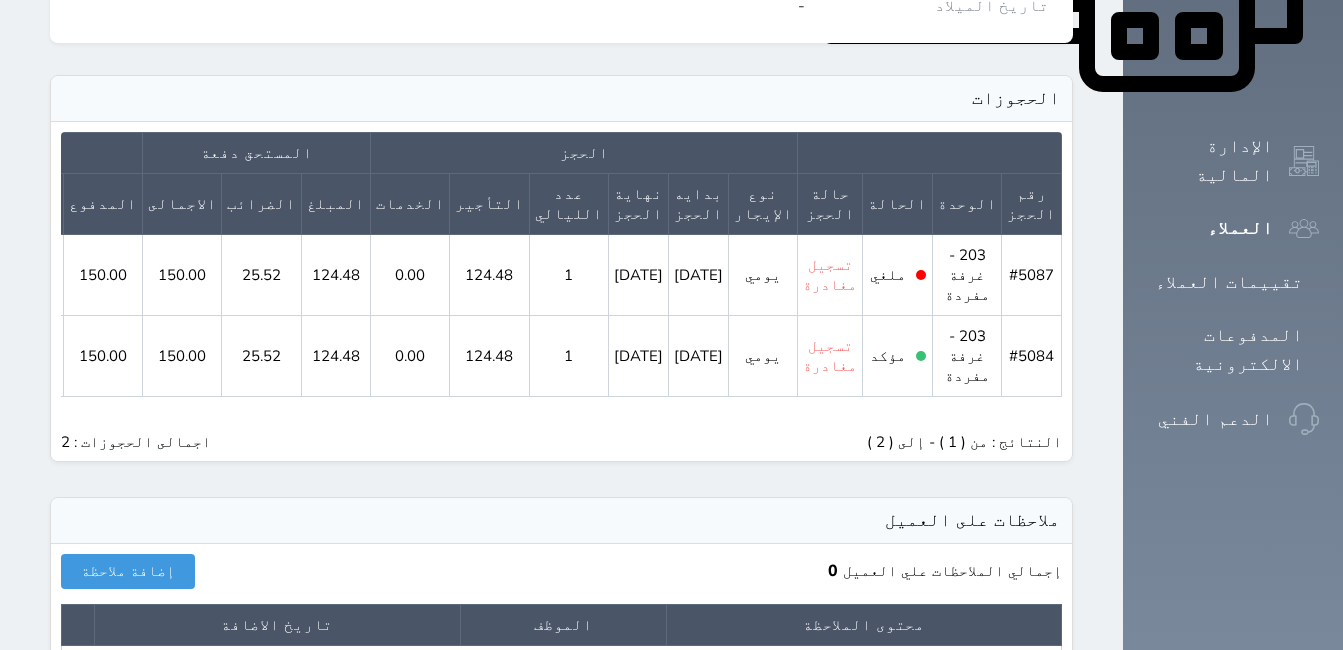 click 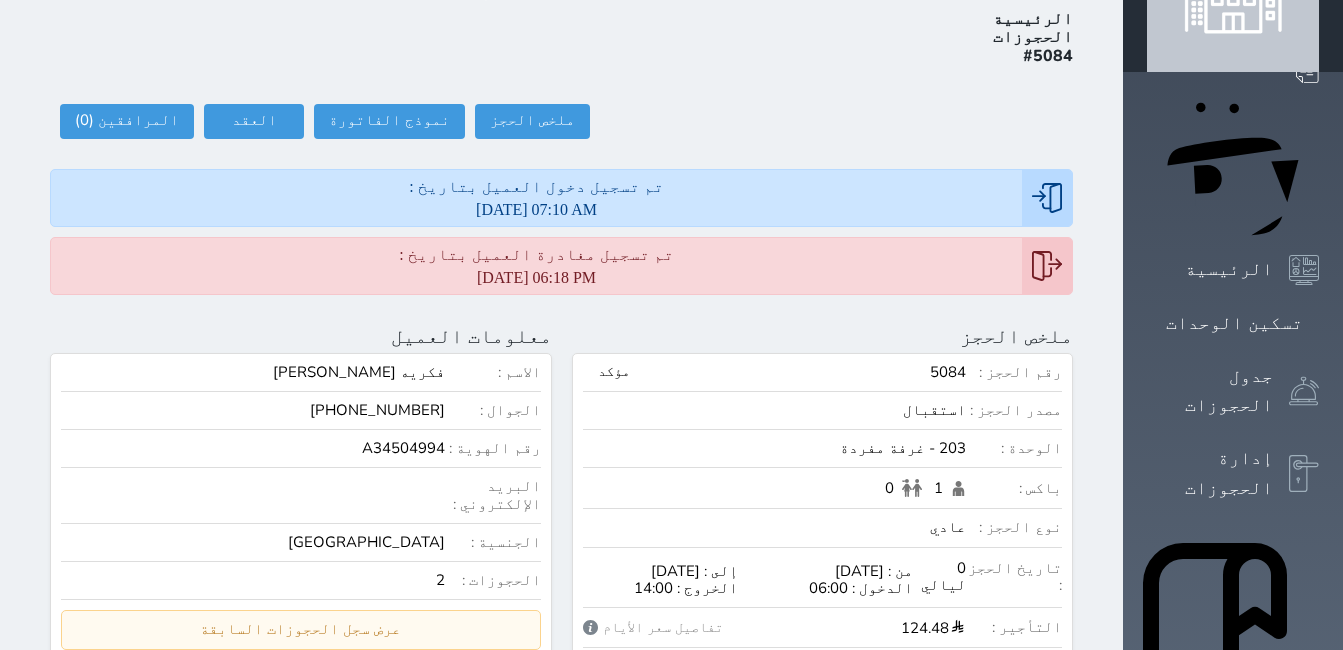 scroll, scrollTop: 0, scrollLeft: 0, axis: both 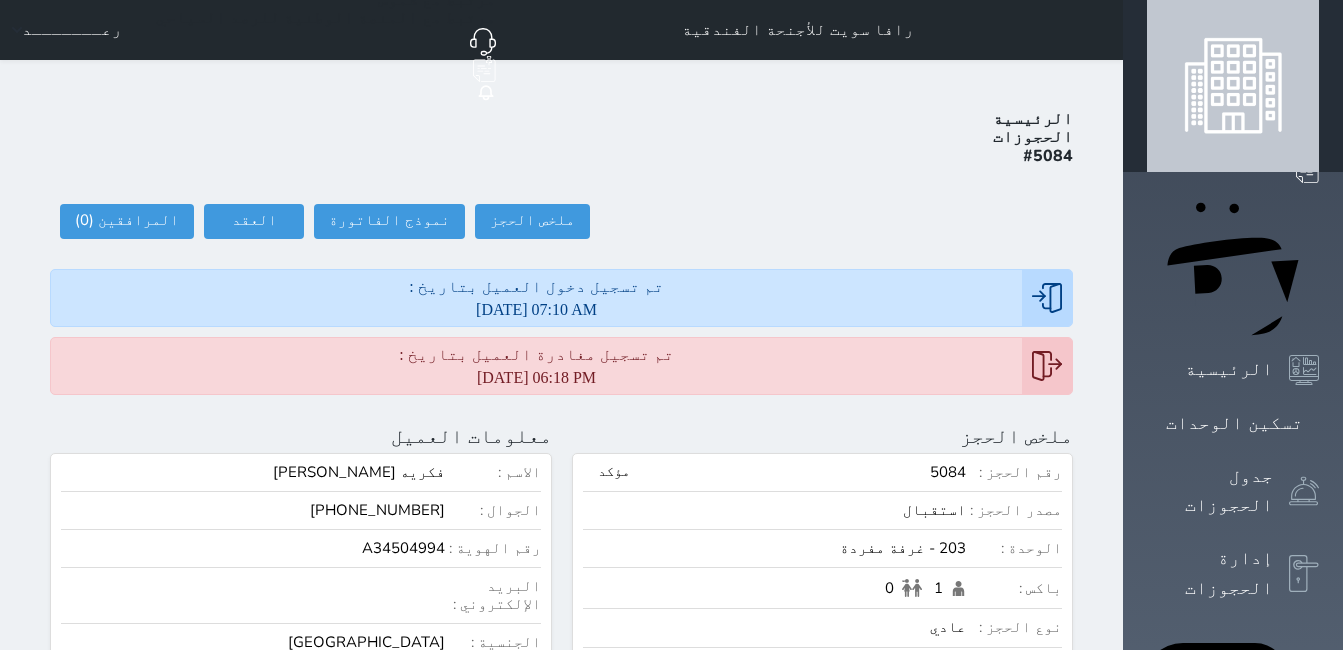 click 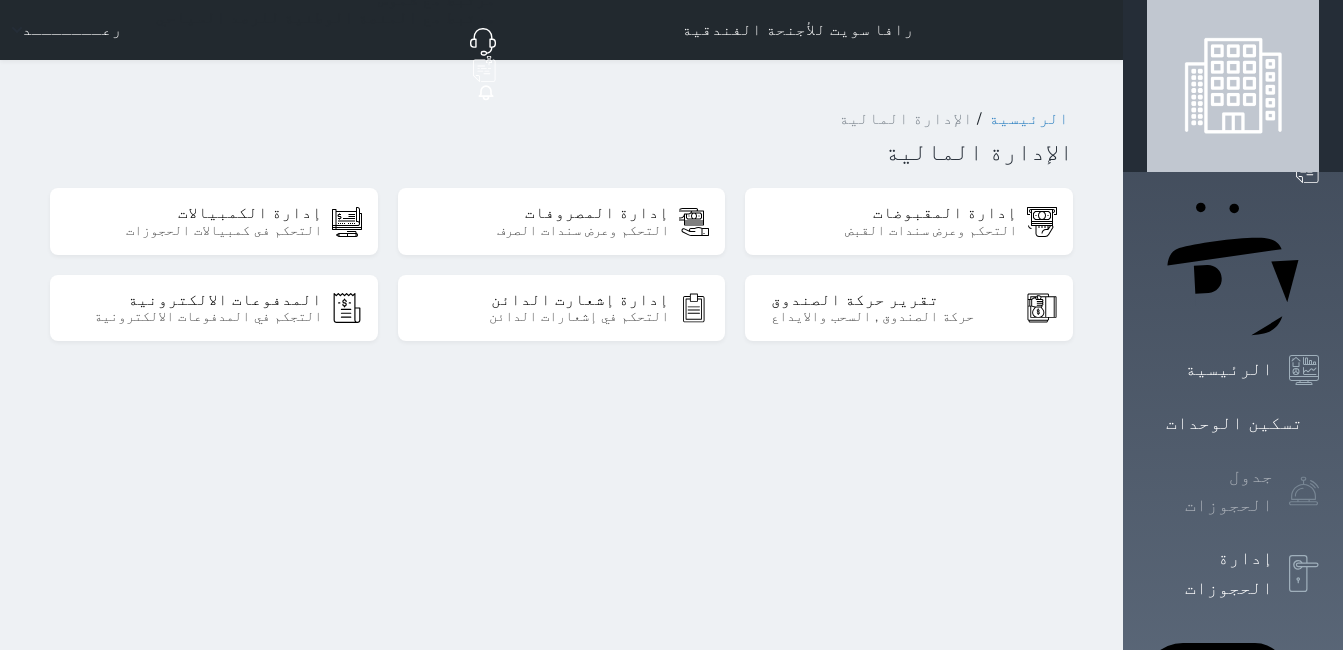 click 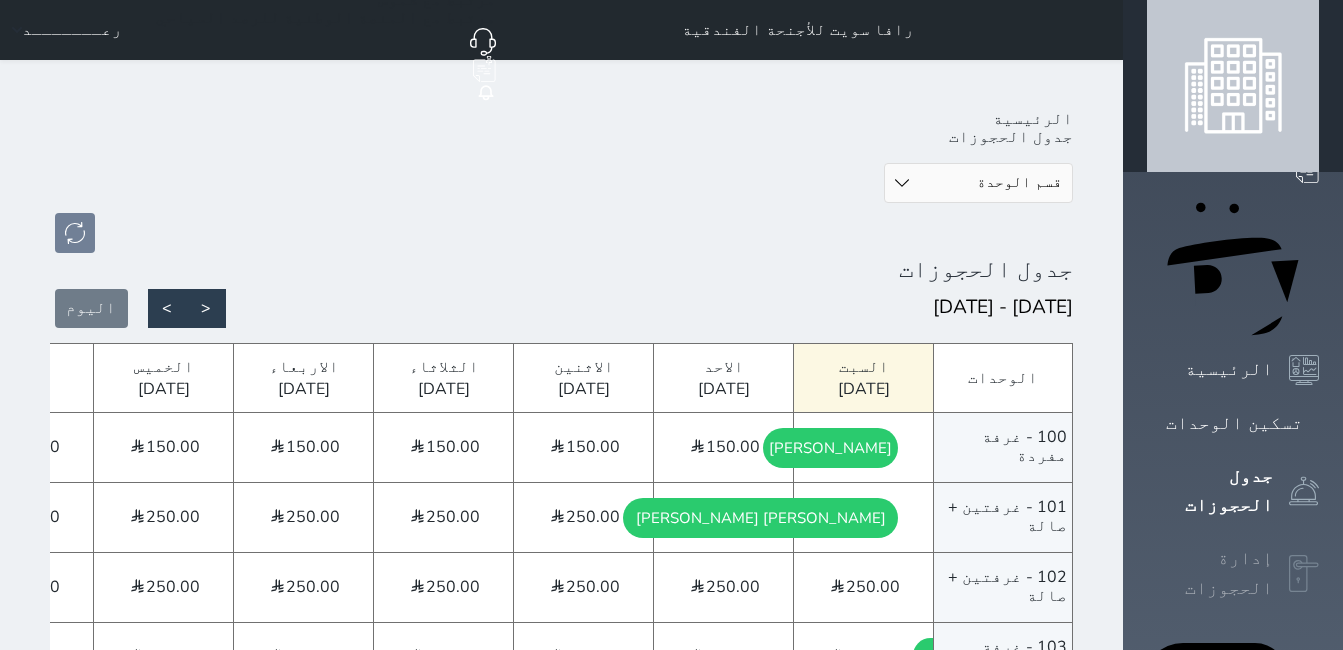 click on "إدارة الحجوزات" at bounding box center (1210, 573) 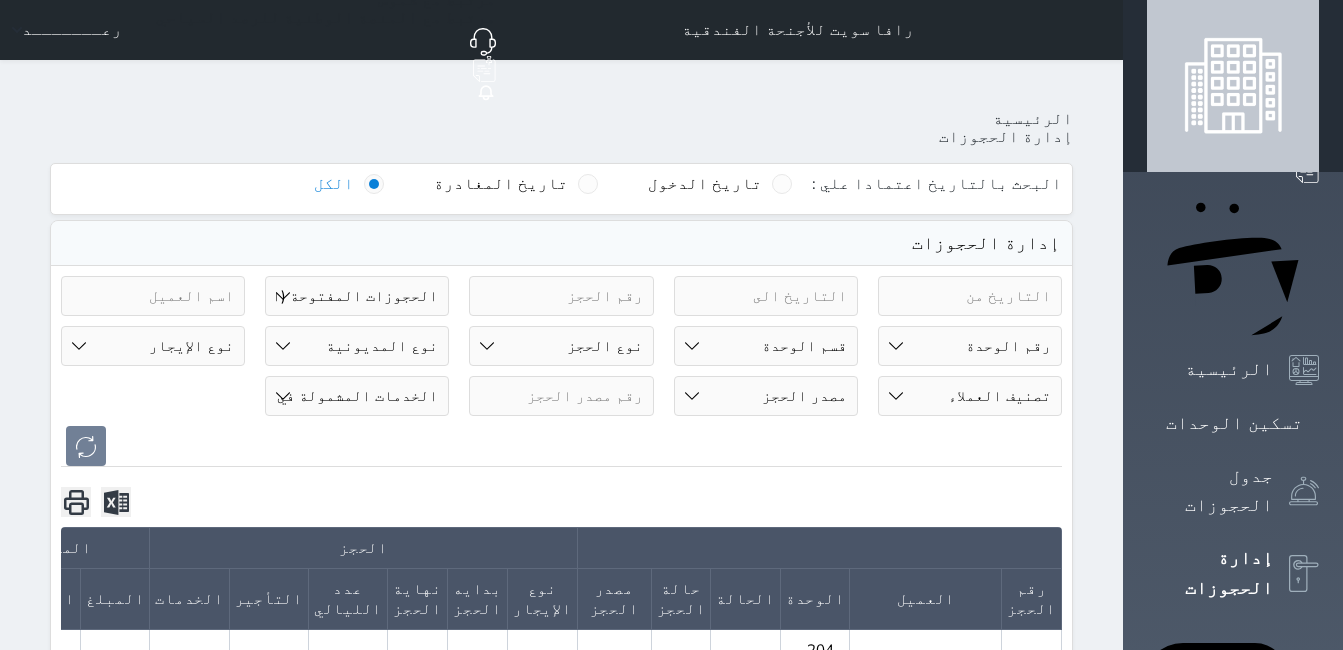 click on "حالة الحجز
الحجوزات المفتوحة (الكل)
الحجوزات المغلقة (الكل)
الحجوزات المفتوحة (مسجل دخول)
الحجوزات المغلقة (تسجيل مغادرة)
الحجوزات لم تسجل دخول
الحجوزات المؤكدة (الكل)
الحجوزات الملغية
الحجوزات المنتهية مهلة دفعها
حجوزات بانتظار الدفع" at bounding box center (357, 296) 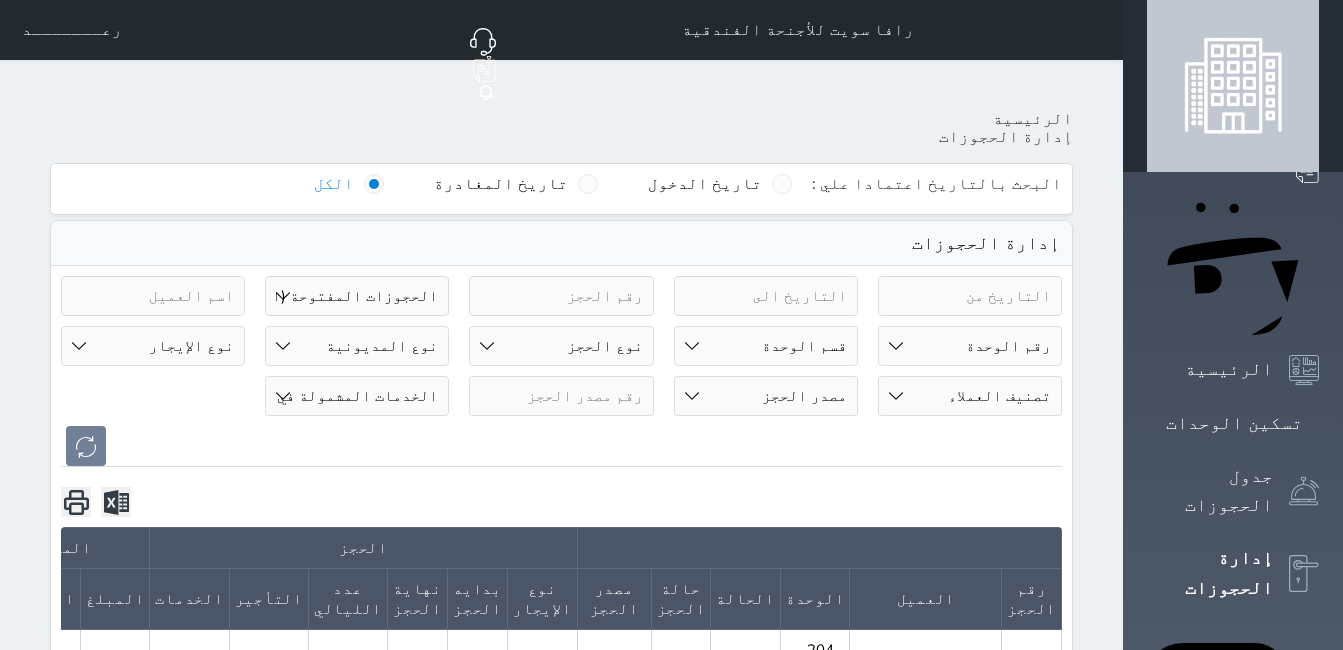 select on "canceled" 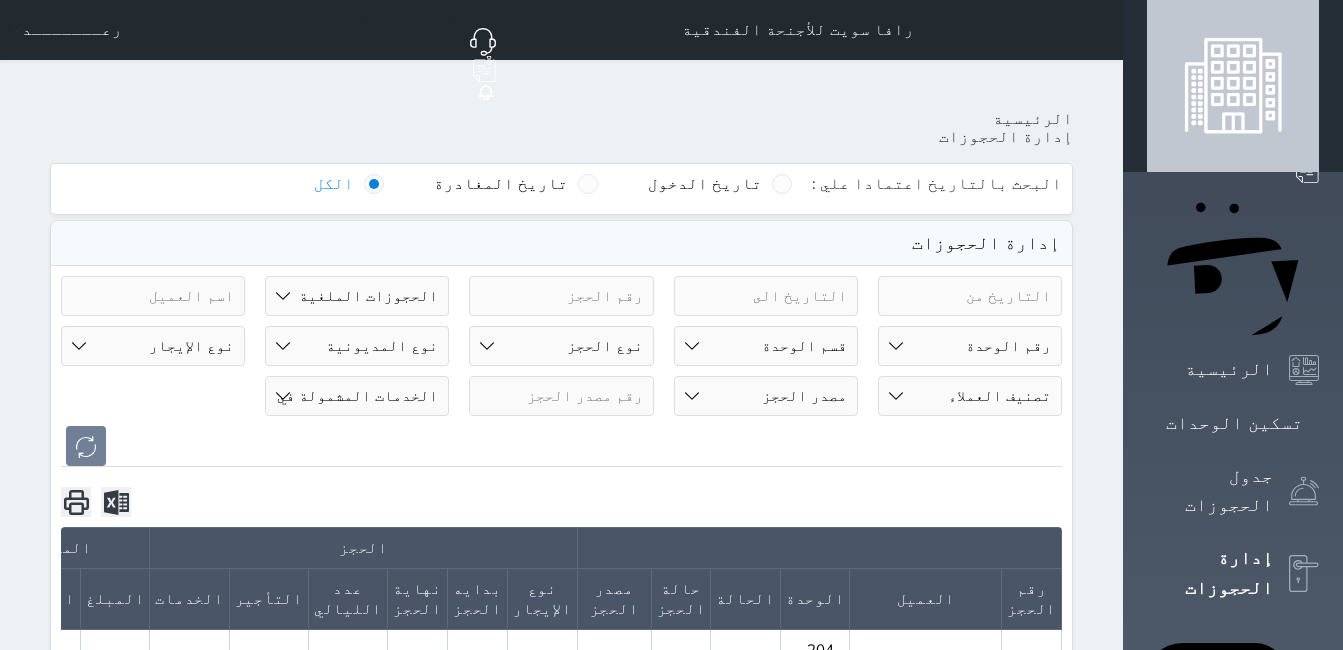click on "حالة الحجز
الحجوزات المفتوحة (الكل)
الحجوزات المغلقة (الكل)
الحجوزات المفتوحة (مسجل دخول)
الحجوزات المغلقة (تسجيل مغادرة)
الحجوزات لم تسجل دخول
الحجوزات المؤكدة (الكل)
الحجوزات الملغية
الحجوزات المنتهية مهلة دفعها
حجوزات بانتظار الدفع" at bounding box center (357, 296) 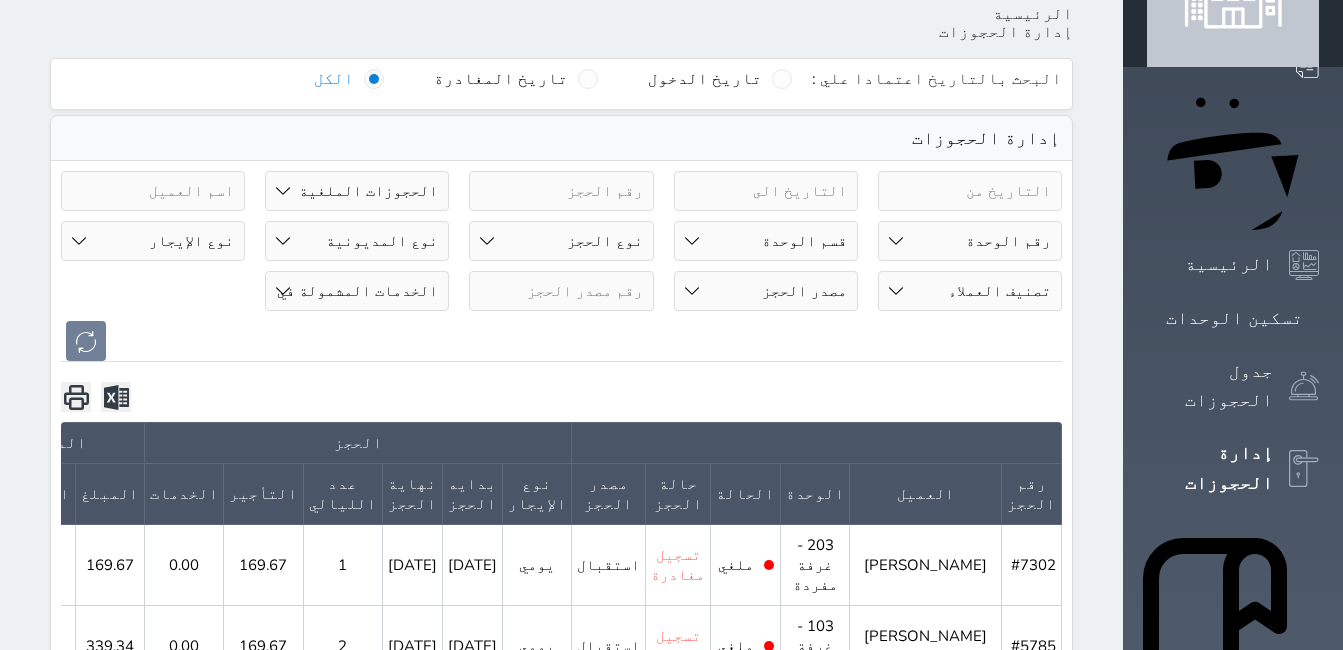 scroll, scrollTop: 0, scrollLeft: 0, axis: both 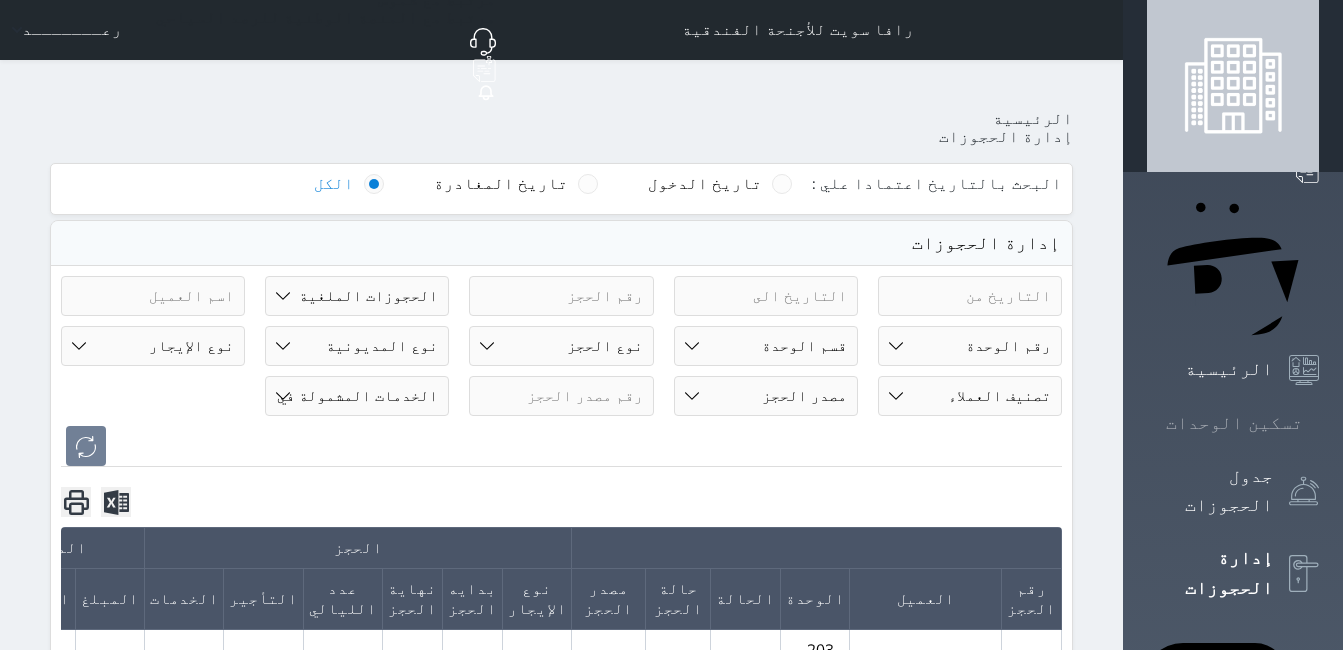 click 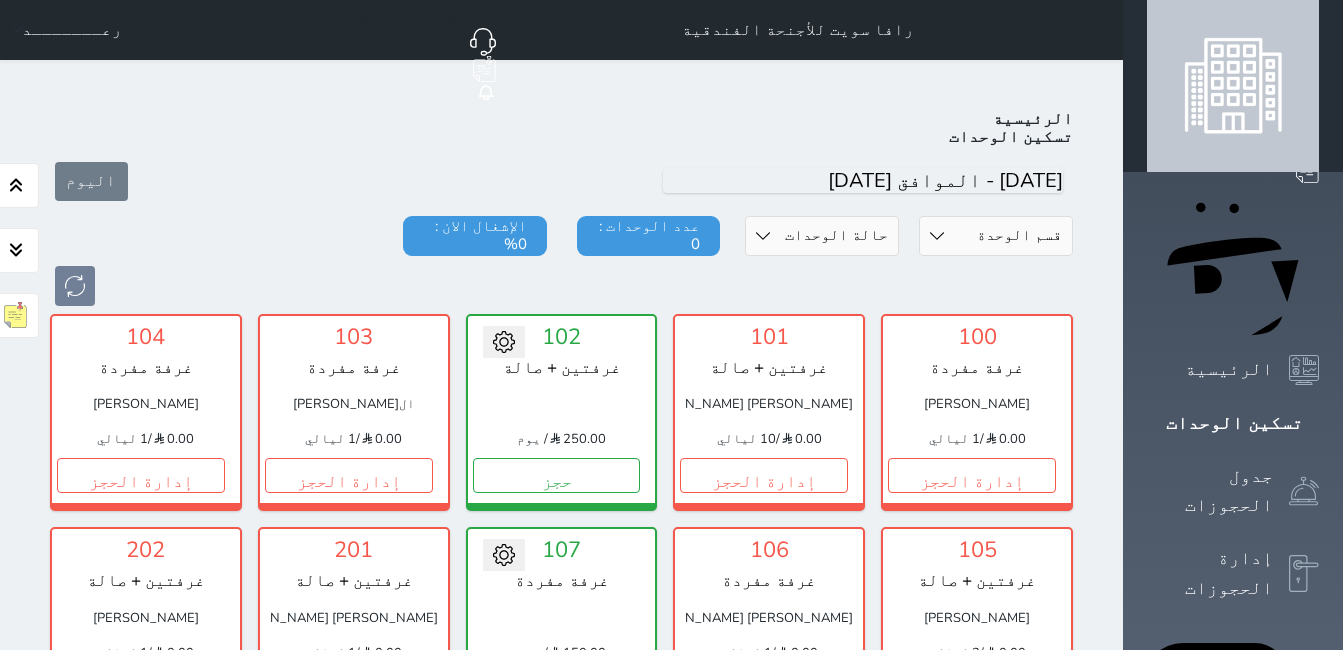 scroll, scrollTop: 78, scrollLeft: 0, axis: vertical 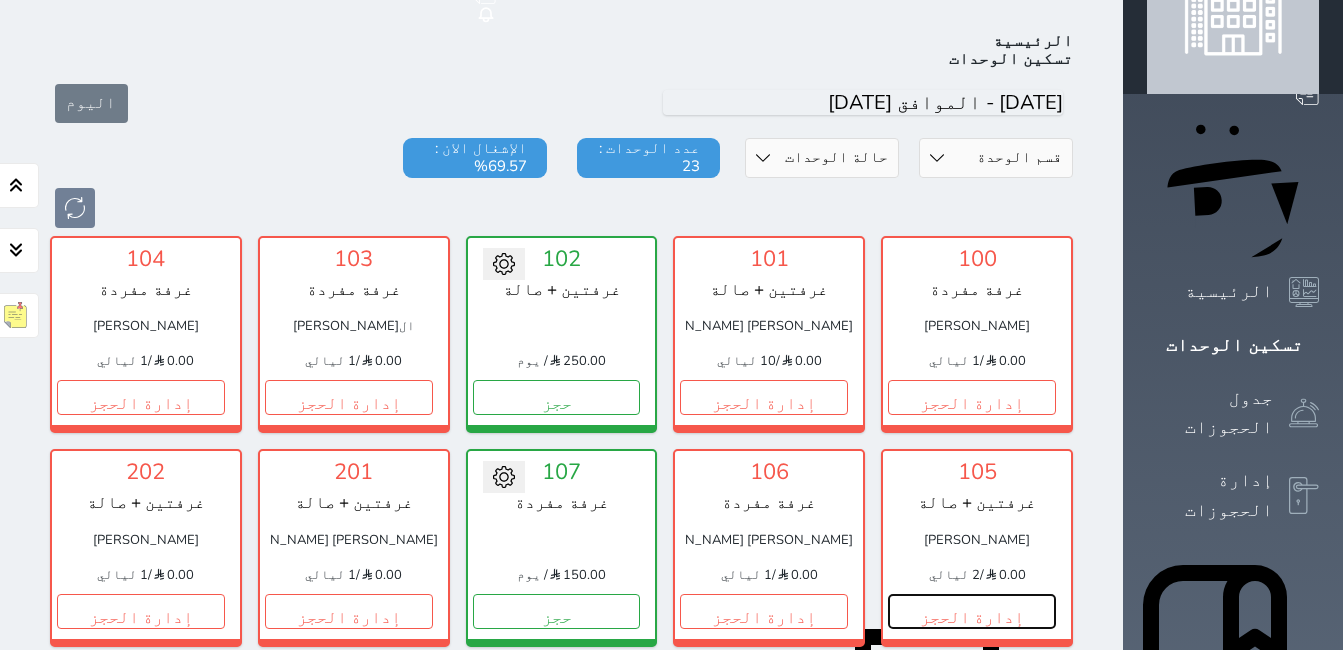 drag, startPoint x: 146, startPoint y: 337, endPoint x: 189, endPoint y: 319, distance: 46.615448 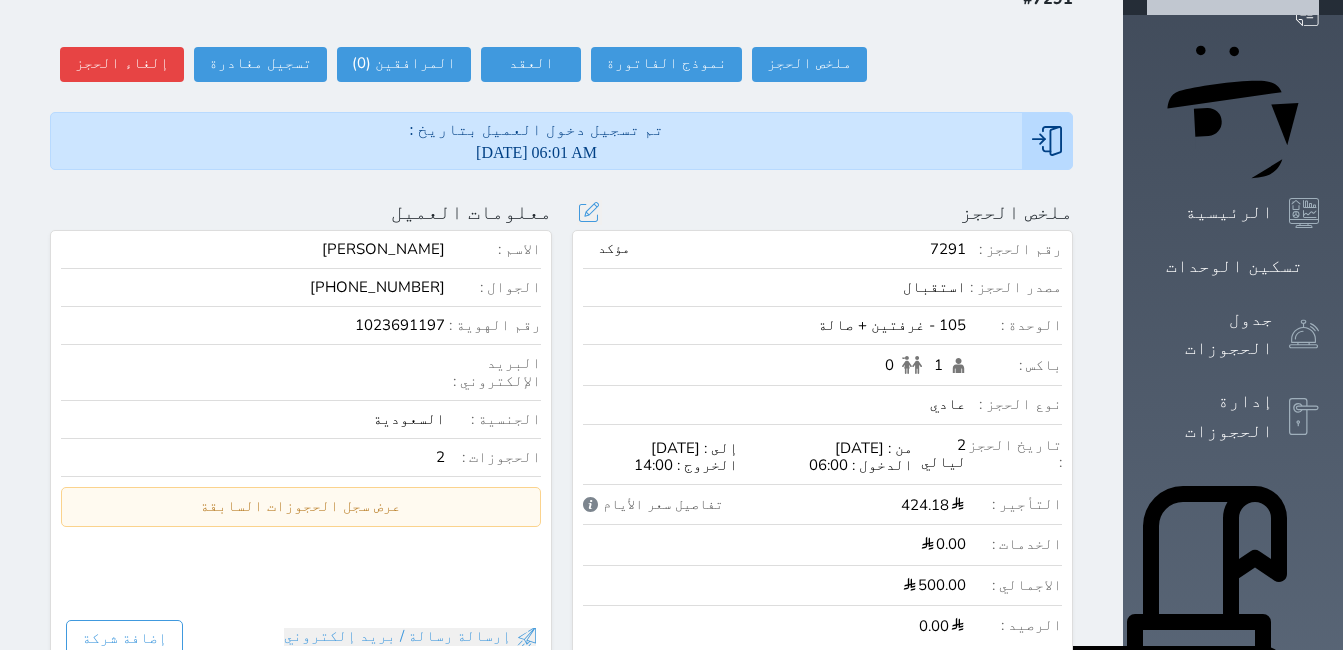 scroll, scrollTop: 200, scrollLeft: 0, axis: vertical 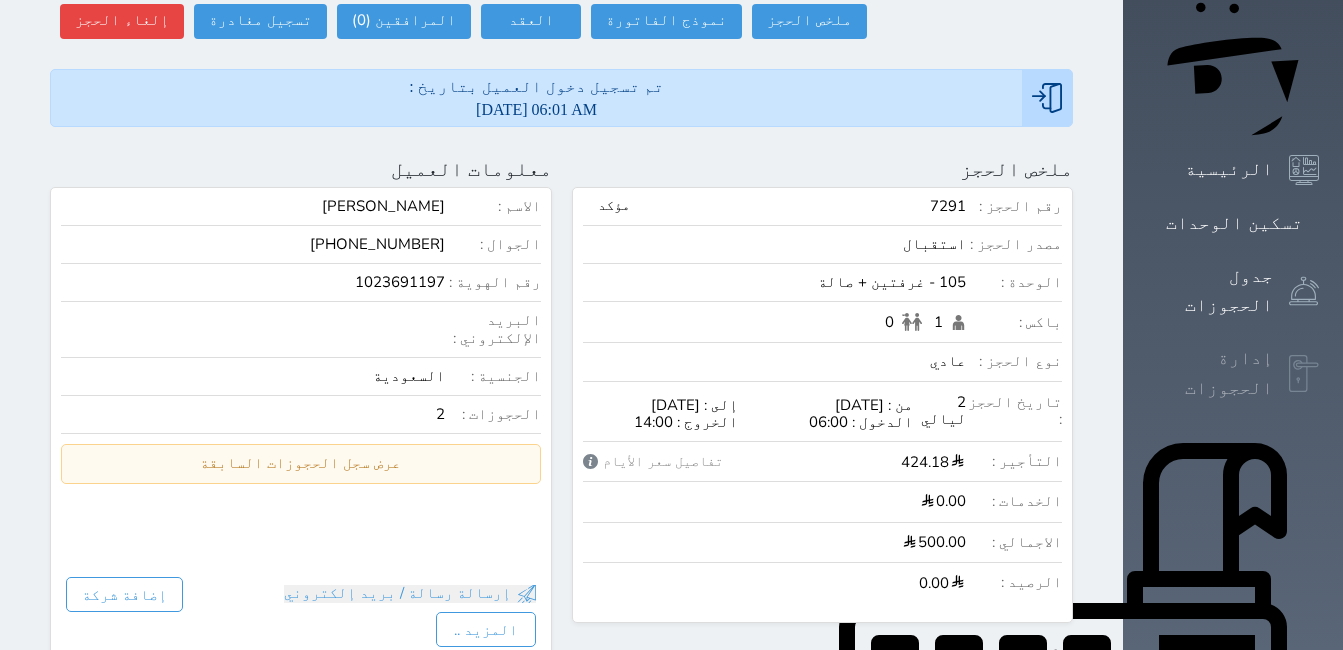click at bounding box center [1304, 374] 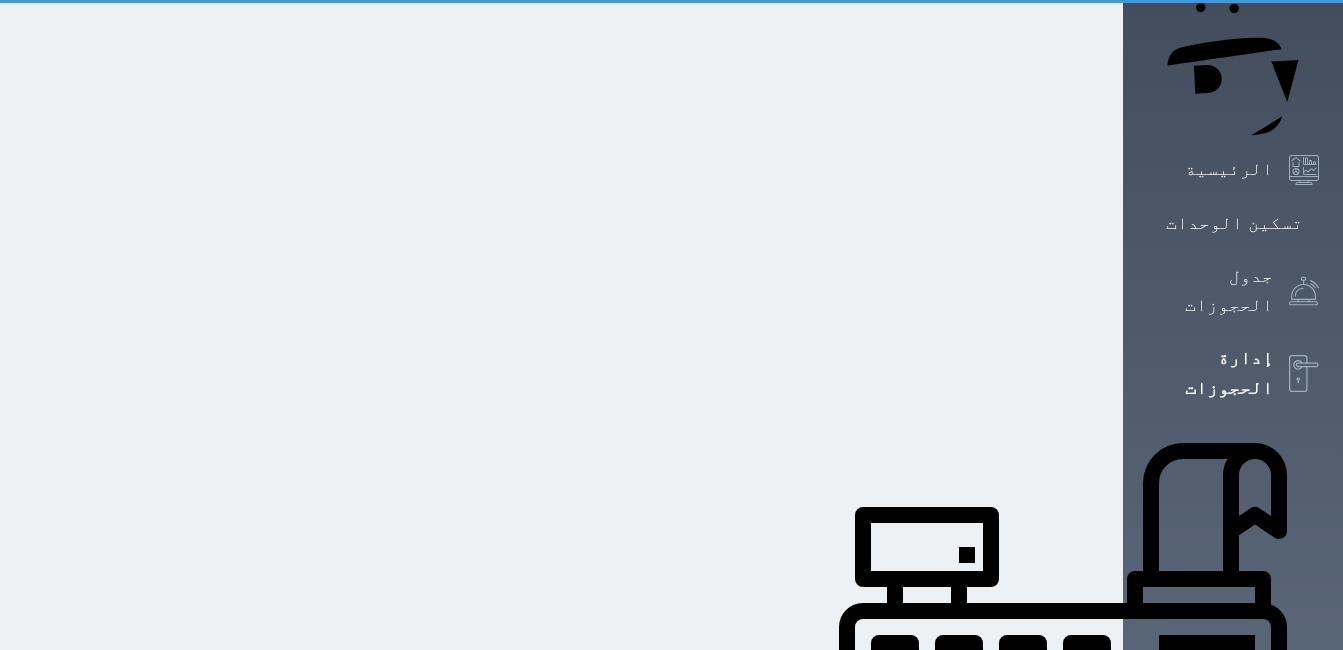 scroll, scrollTop: 0, scrollLeft: 0, axis: both 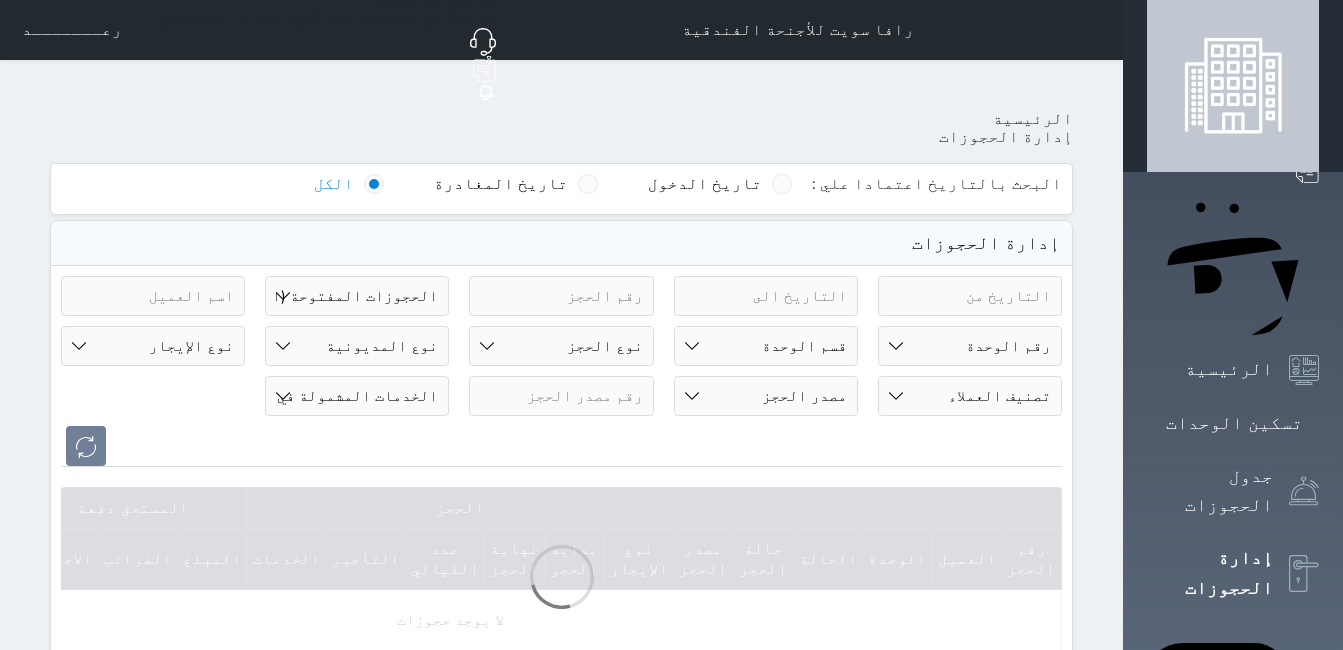 click on "حالة الحجز
الحجوزات المفتوحة (الكل)
الحجوزات المغلقة (الكل)
الحجوزات المفتوحة (مسجل دخول)
الحجوزات المغلقة (تسجيل مغادرة)
الحجوزات لم تسجل دخول
الحجوزات المؤكدة (الكل)
الحجوزات الملغية
الحجوزات المنتهية مهلة دفعها
حجوزات بانتظار الدفع" at bounding box center [357, 296] 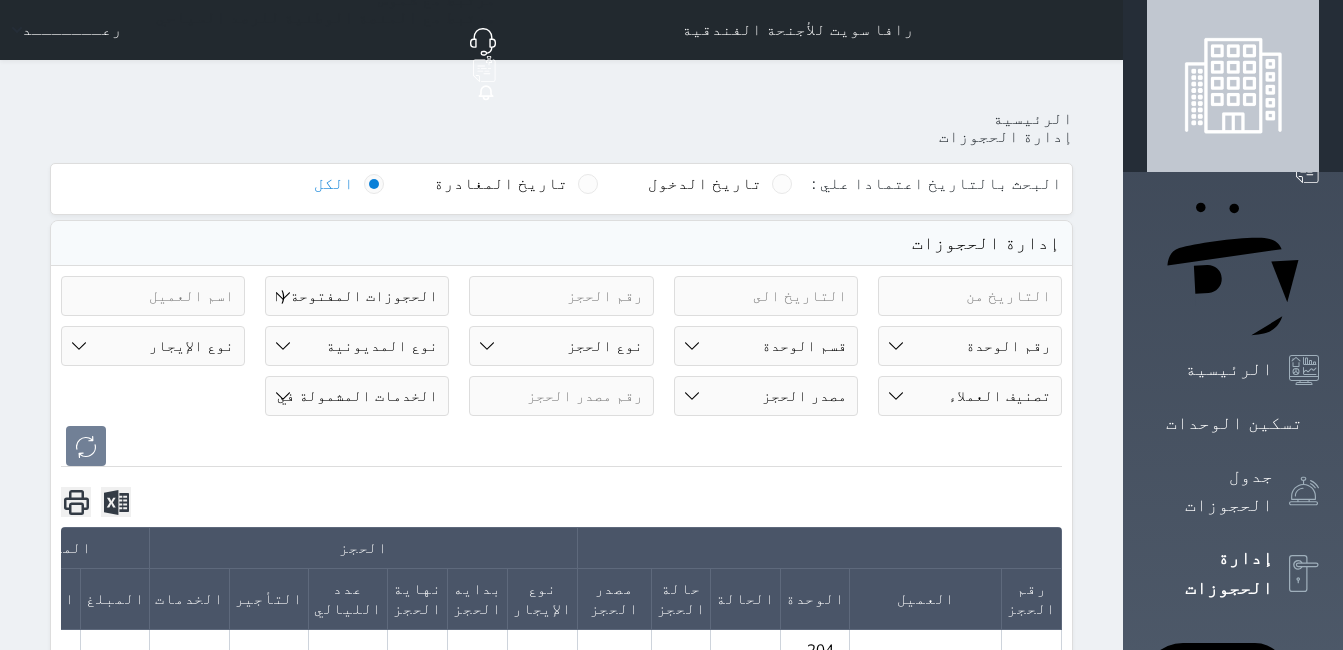 select on "canceled" 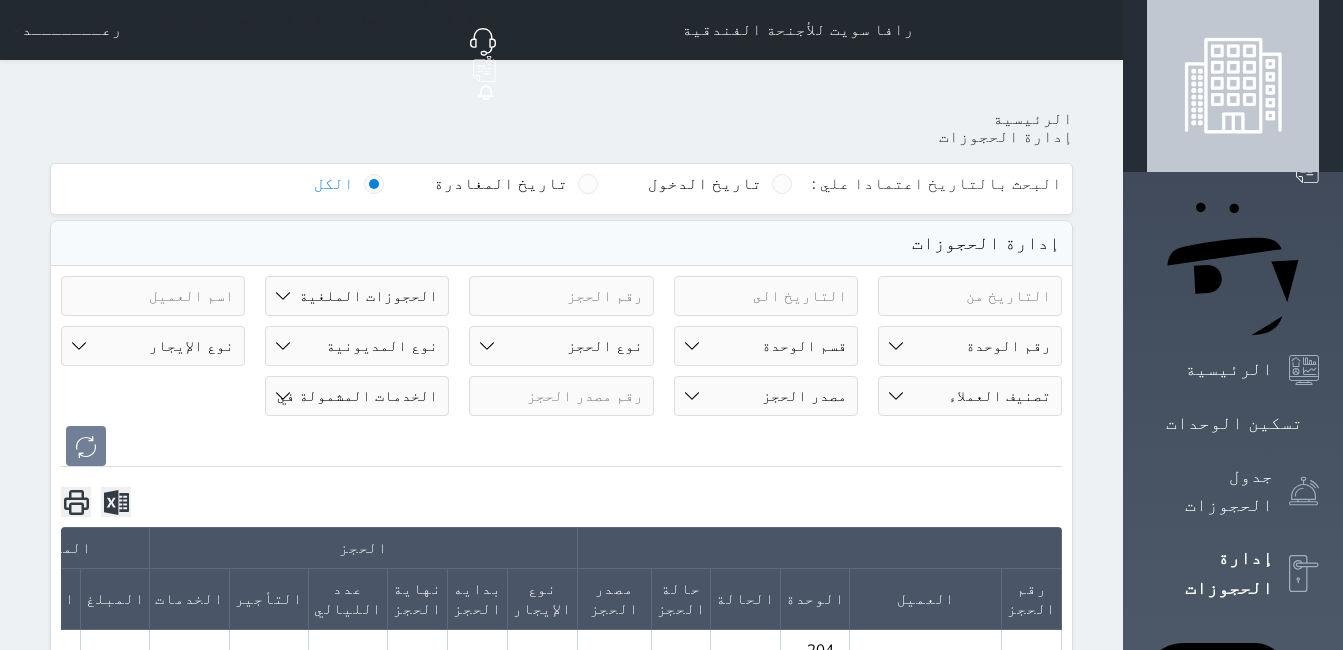 click on "حالة الحجز
الحجوزات المفتوحة (الكل)
الحجوزات المغلقة (الكل)
الحجوزات المفتوحة (مسجل دخول)
الحجوزات المغلقة (تسجيل مغادرة)
الحجوزات لم تسجل دخول
الحجوزات المؤكدة (الكل)
الحجوزات الملغية
الحجوزات المنتهية مهلة دفعها
حجوزات بانتظار الدفع" at bounding box center (357, 296) 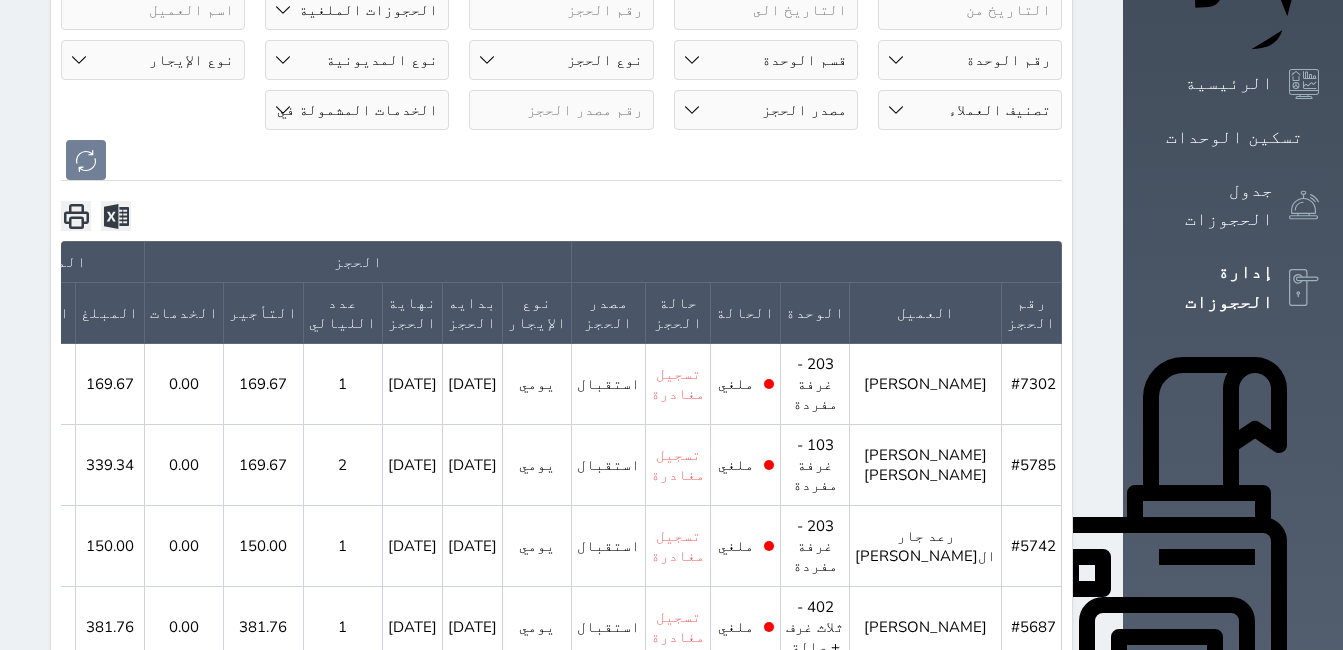 scroll, scrollTop: 300, scrollLeft: 0, axis: vertical 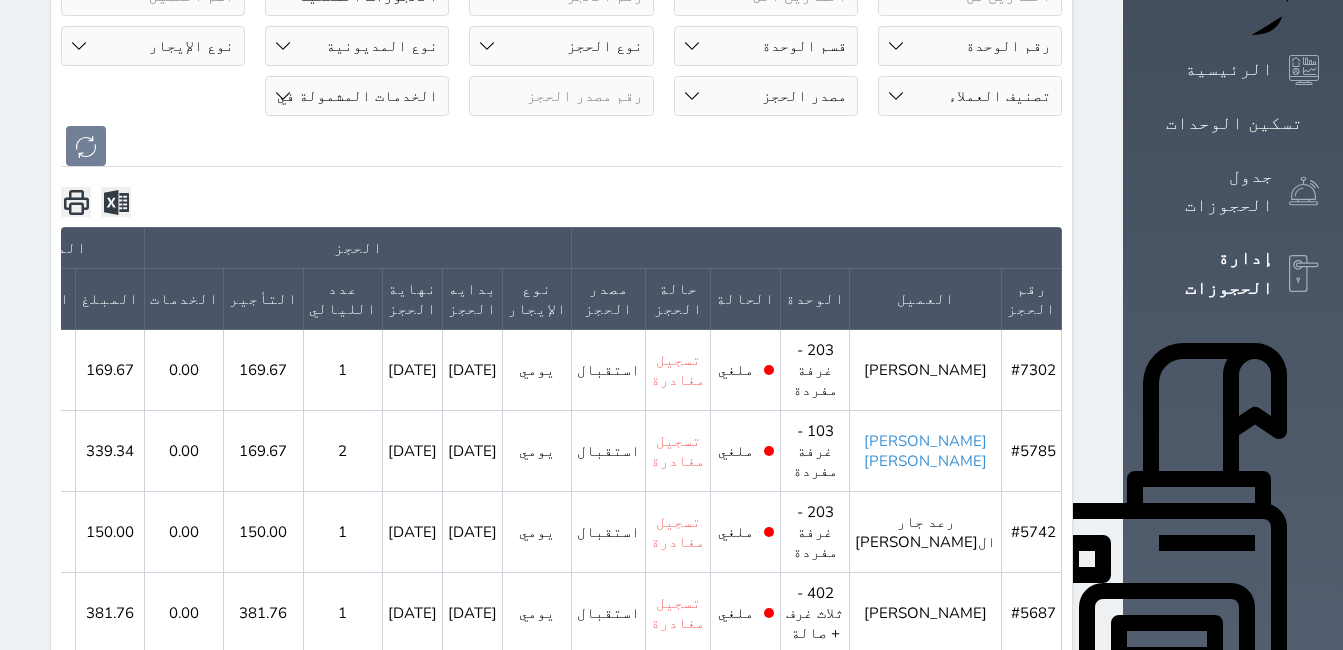 click on "[PERSON_NAME] [PERSON_NAME]" at bounding box center [925, 451] 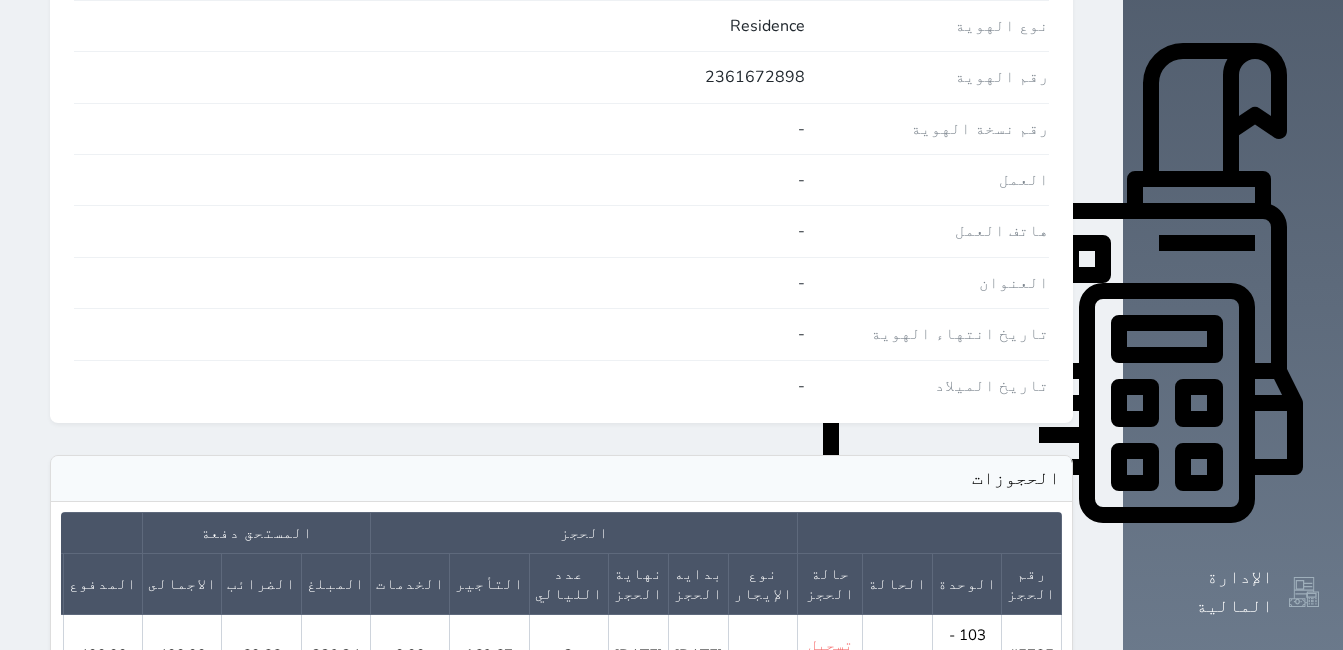 scroll, scrollTop: 980, scrollLeft: 0, axis: vertical 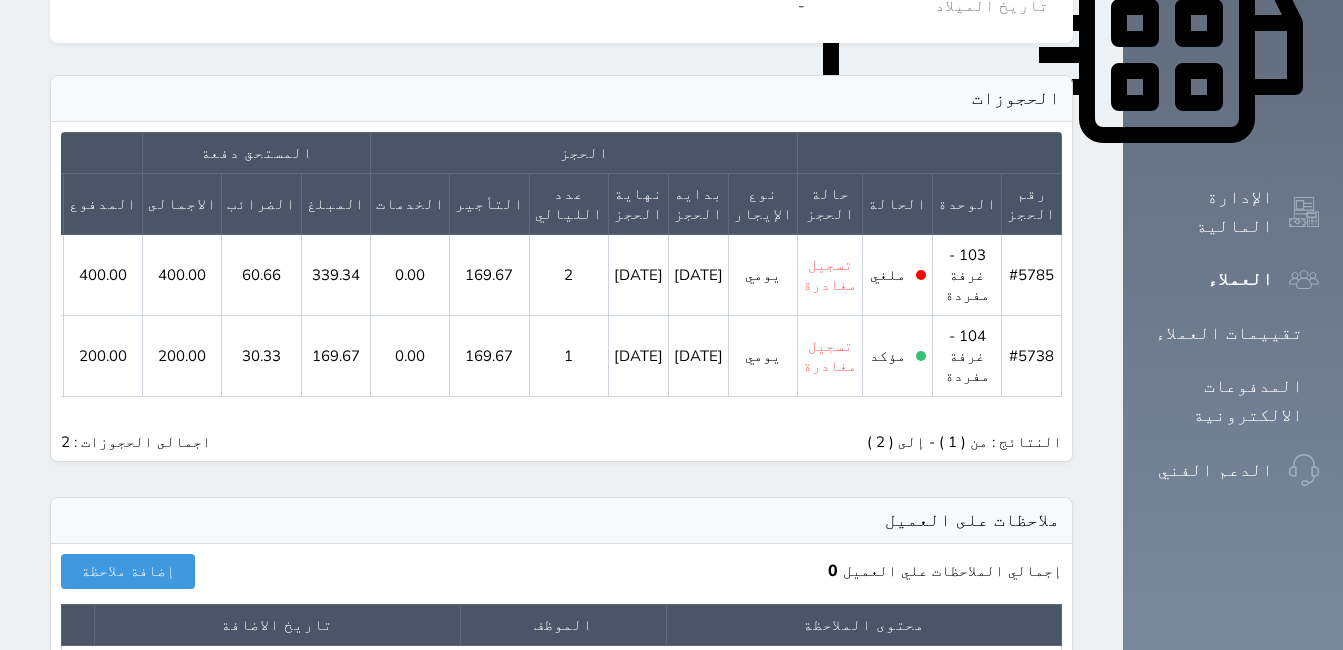 click 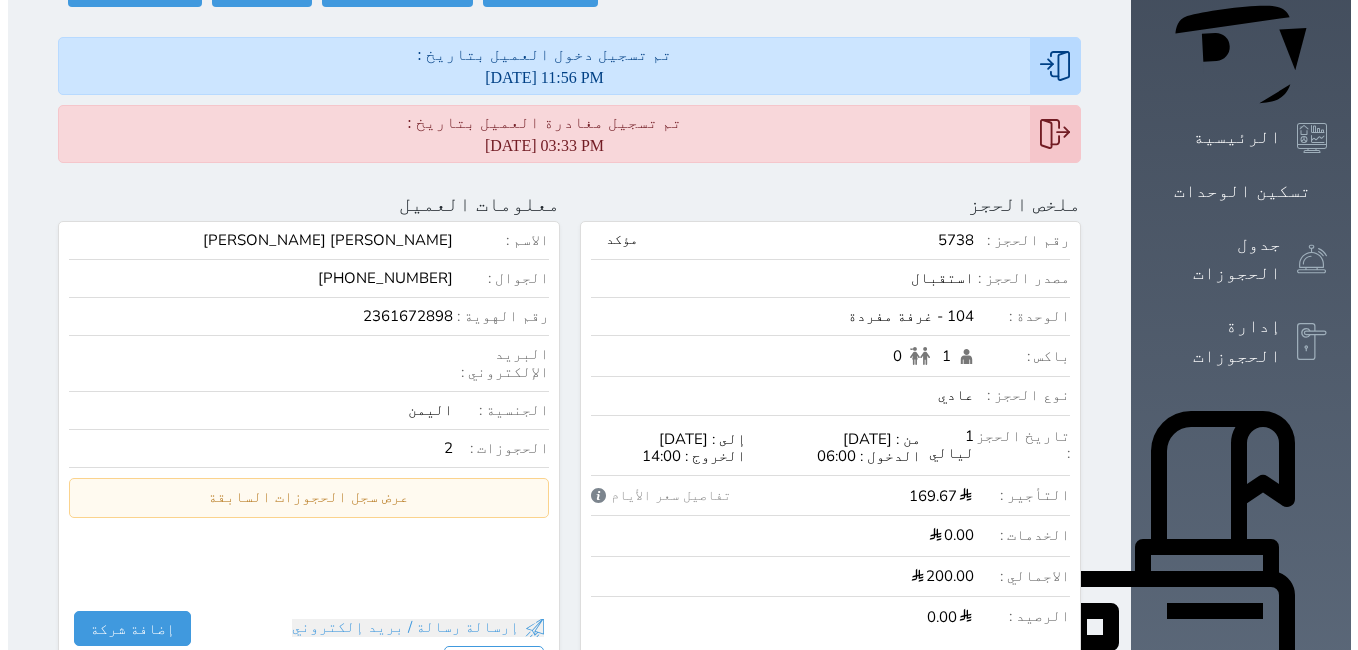 scroll, scrollTop: 400, scrollLeft: 0, axis: vertical 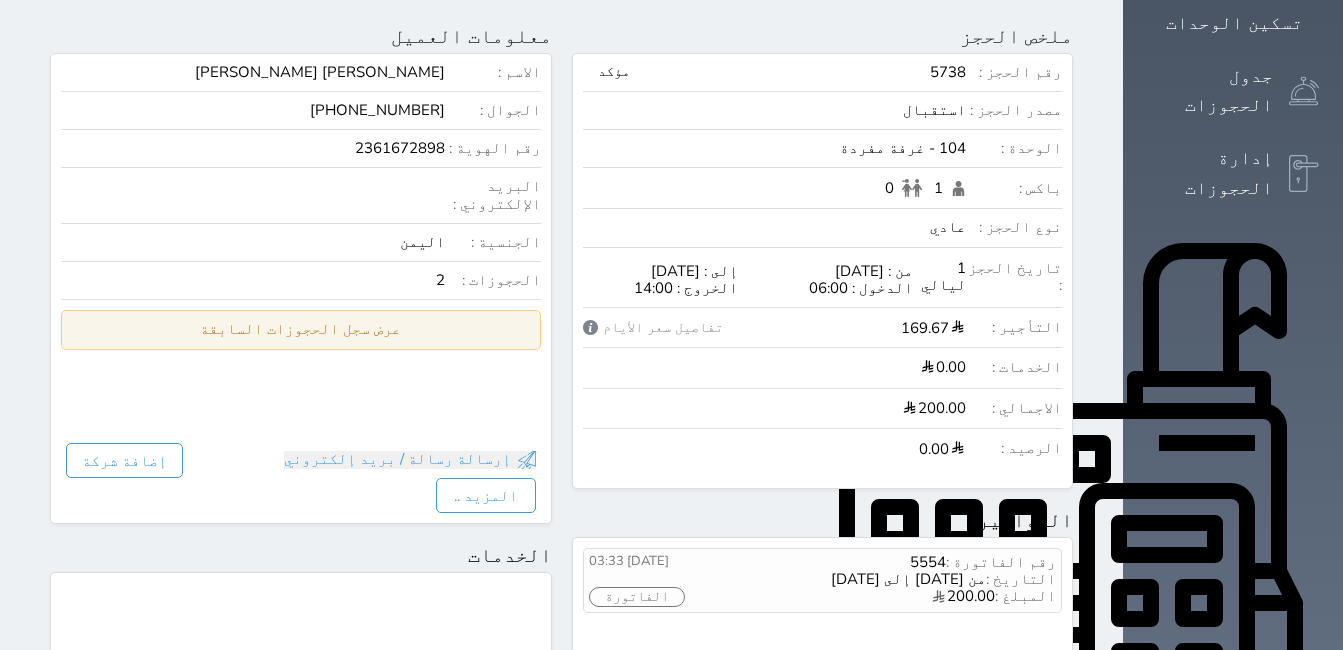 click on "عرض سجل الحجوزات السابقة" at bounding box center [301, 329] 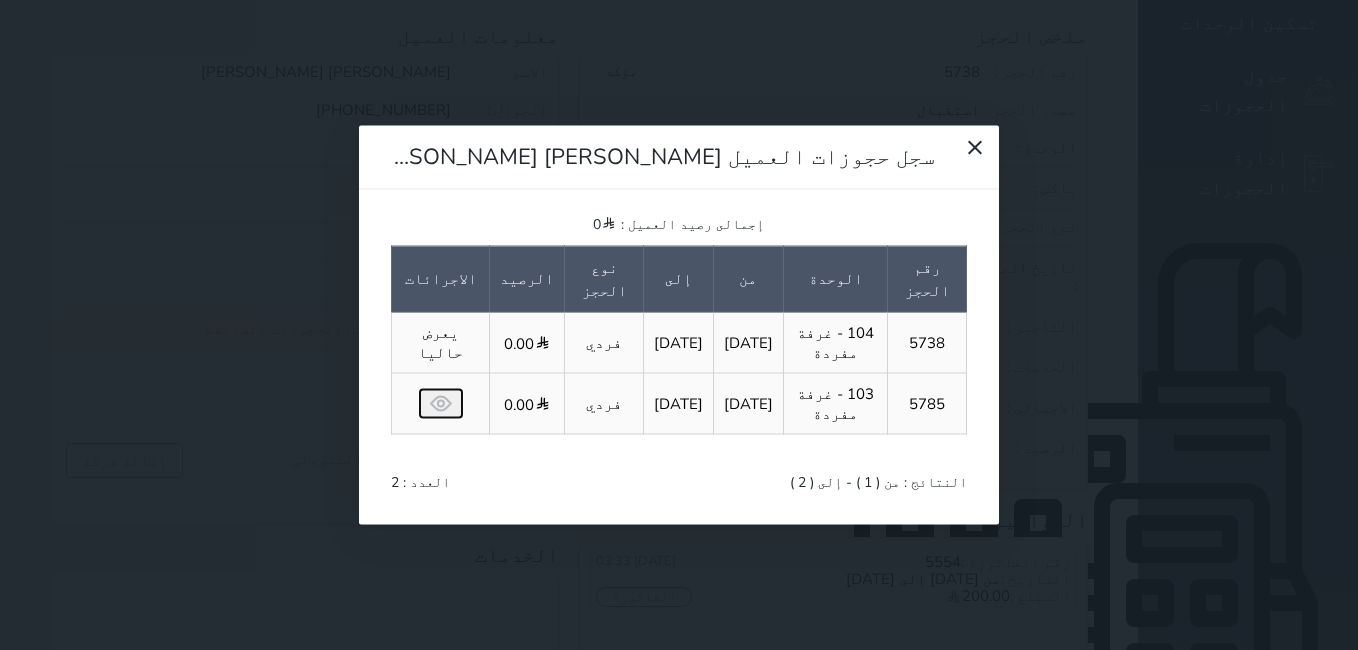 click 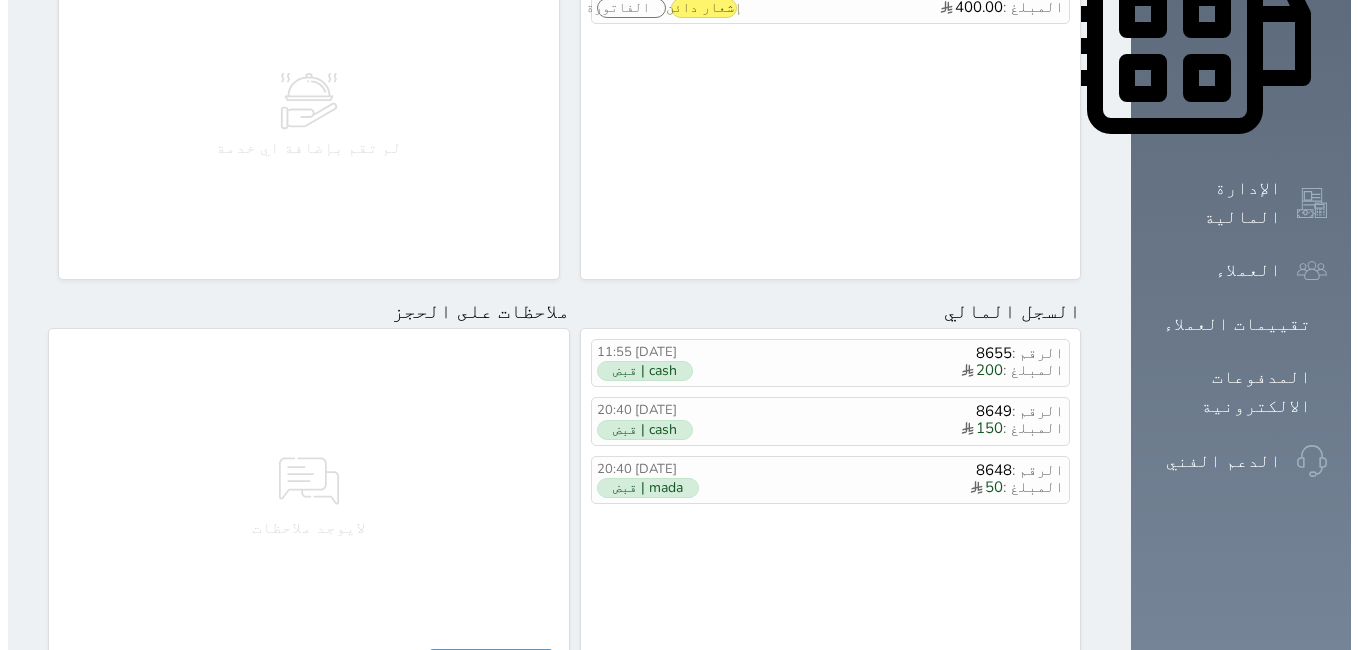 scroll, scrollTop: 1000, scrollLeft: 0, axis: vertical 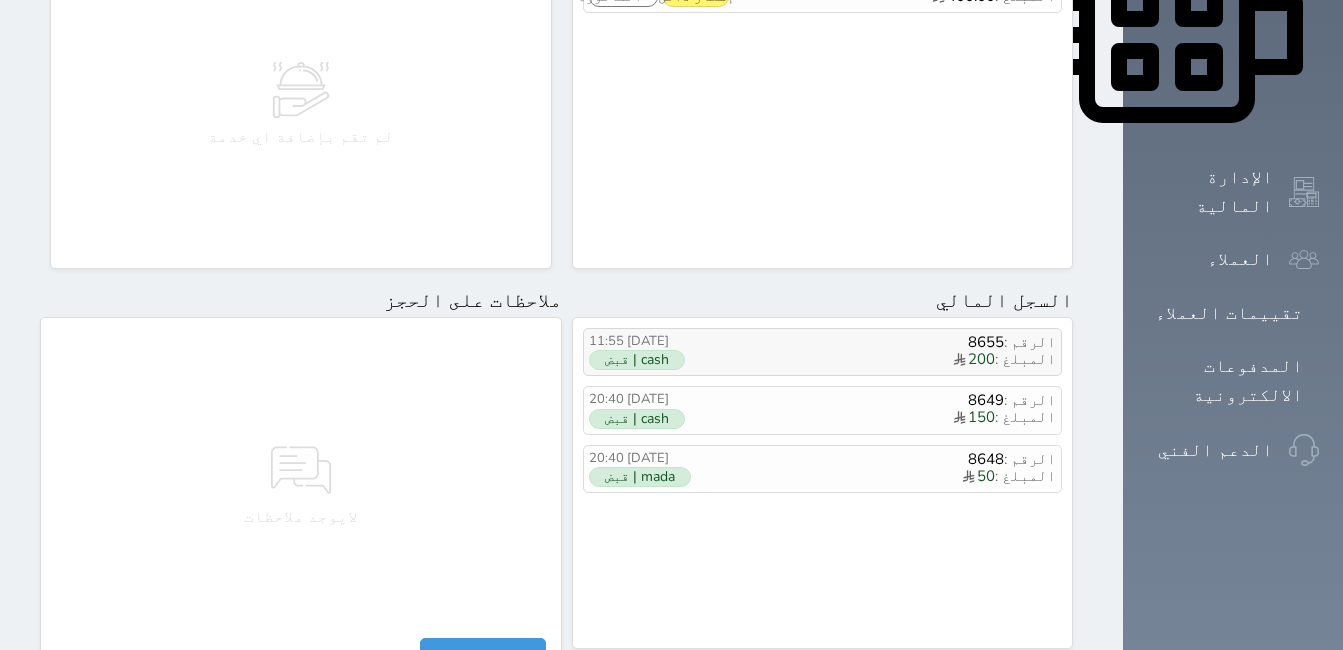 click on "[DATE] 11:55" at bounding box center [659, 342] 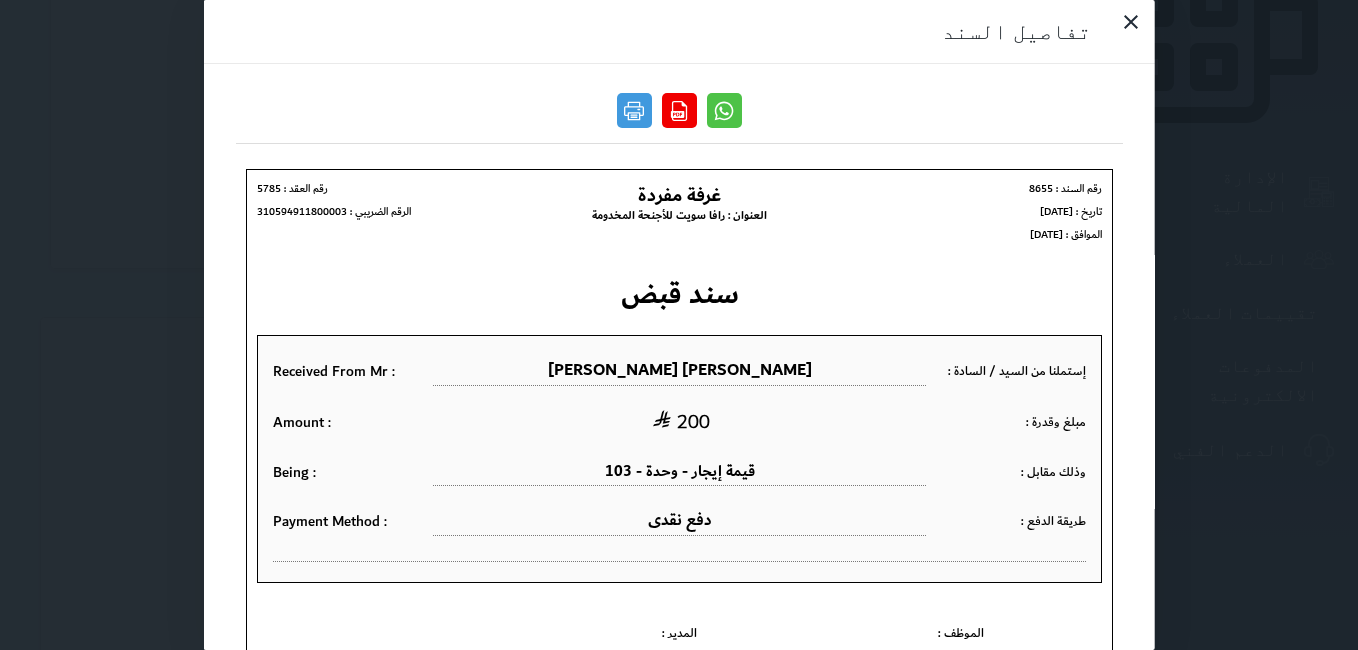 scroll, scrollTop: 0, scrollLeft: 0, axis: both 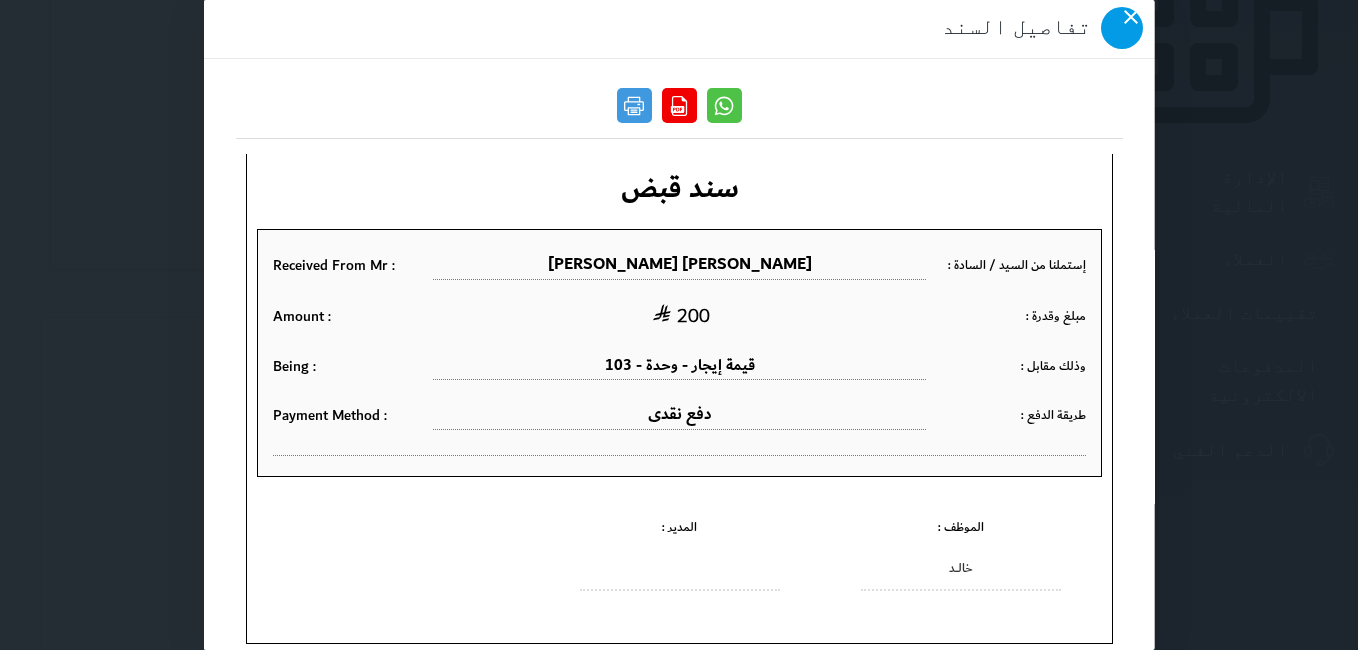 click at bounding box center [1121, 28] 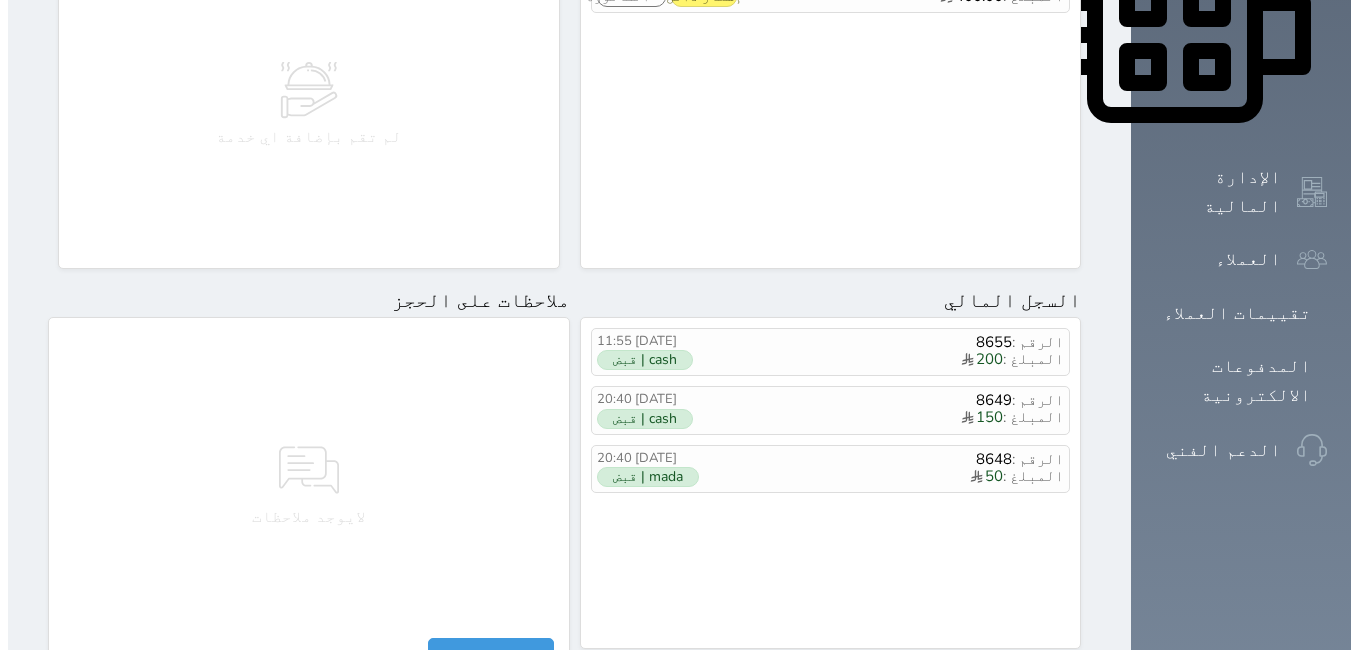 scroll, scrollTop: 0, scrollLeft: 0, axis: both 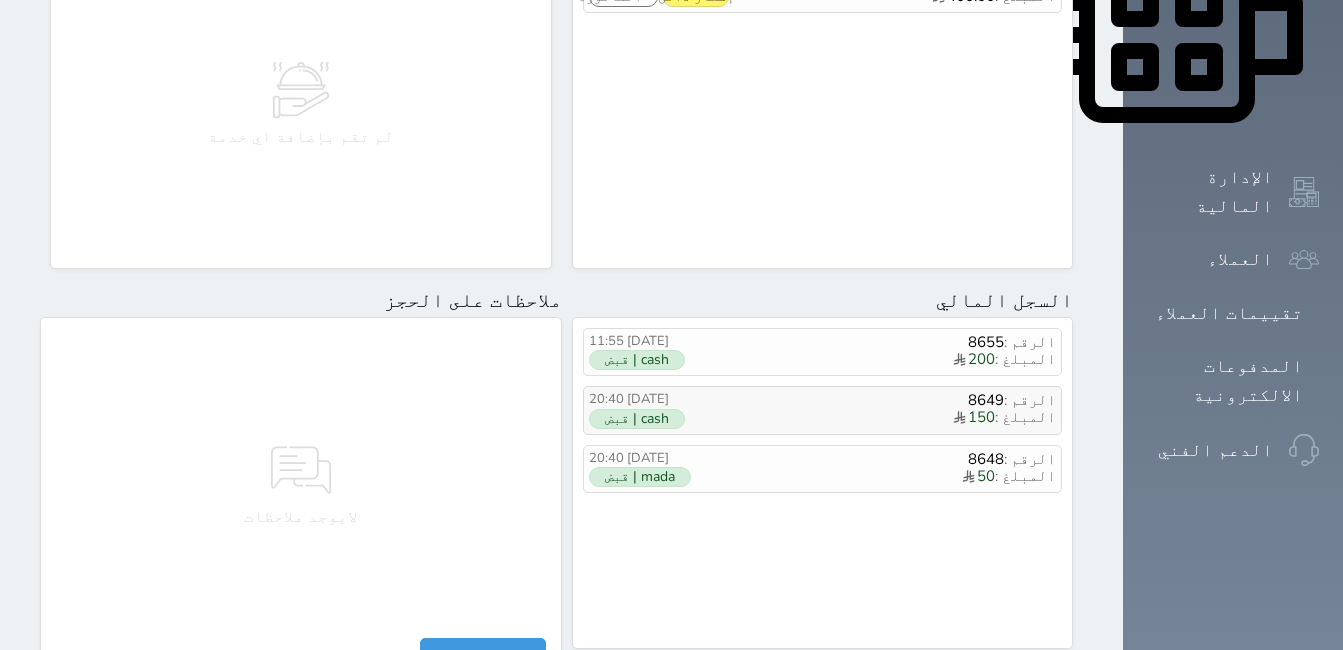 click on "cash | قبض" at bounding box center [637, 419] 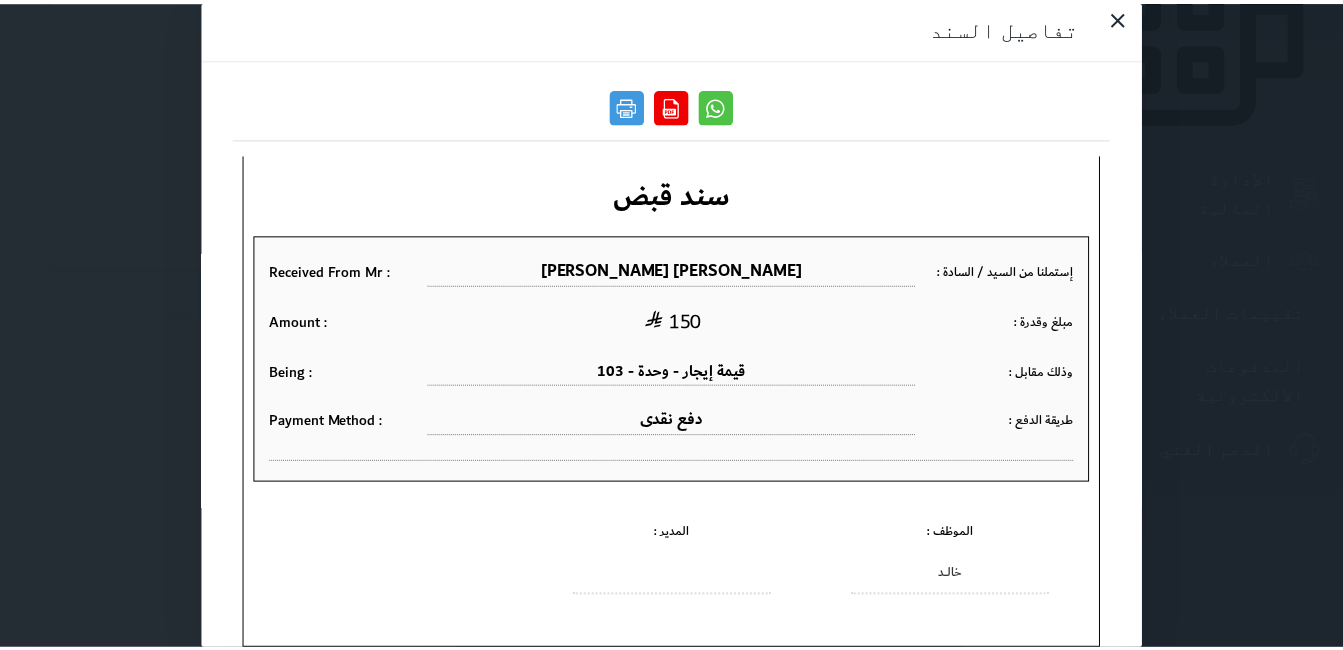 scroll, scrollTop: 104, scrollLeft: 0, axis: vertical 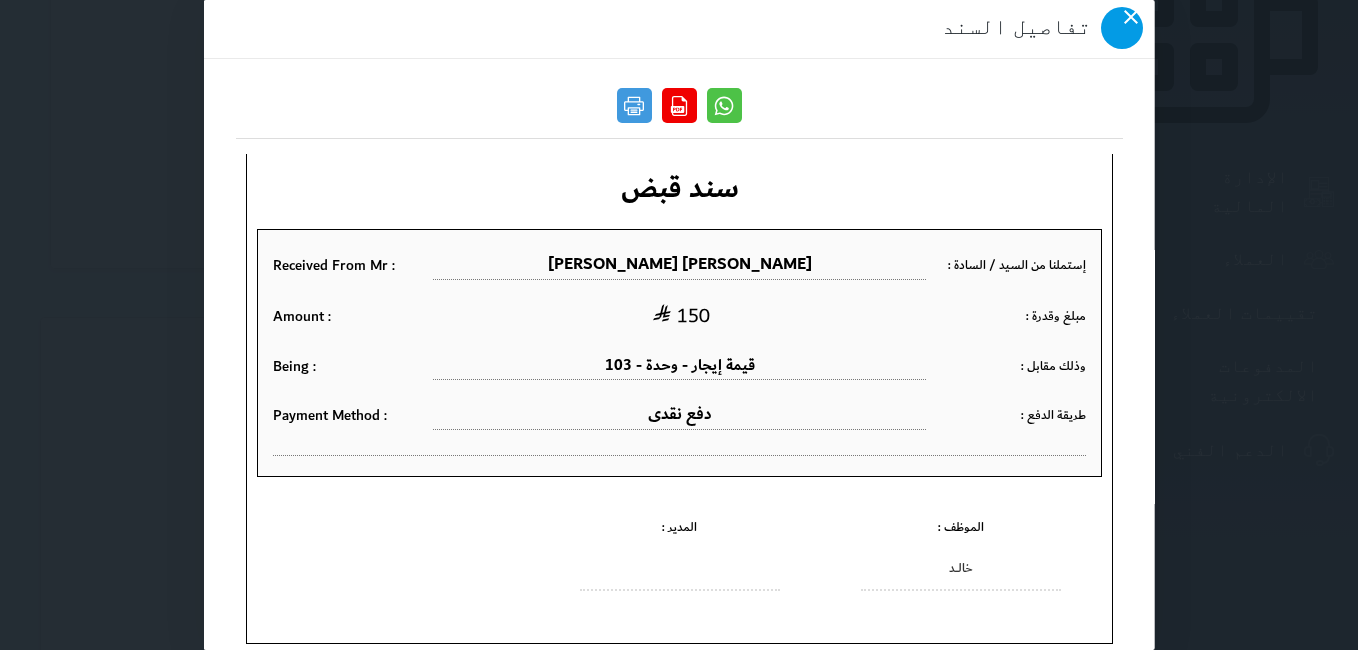 click 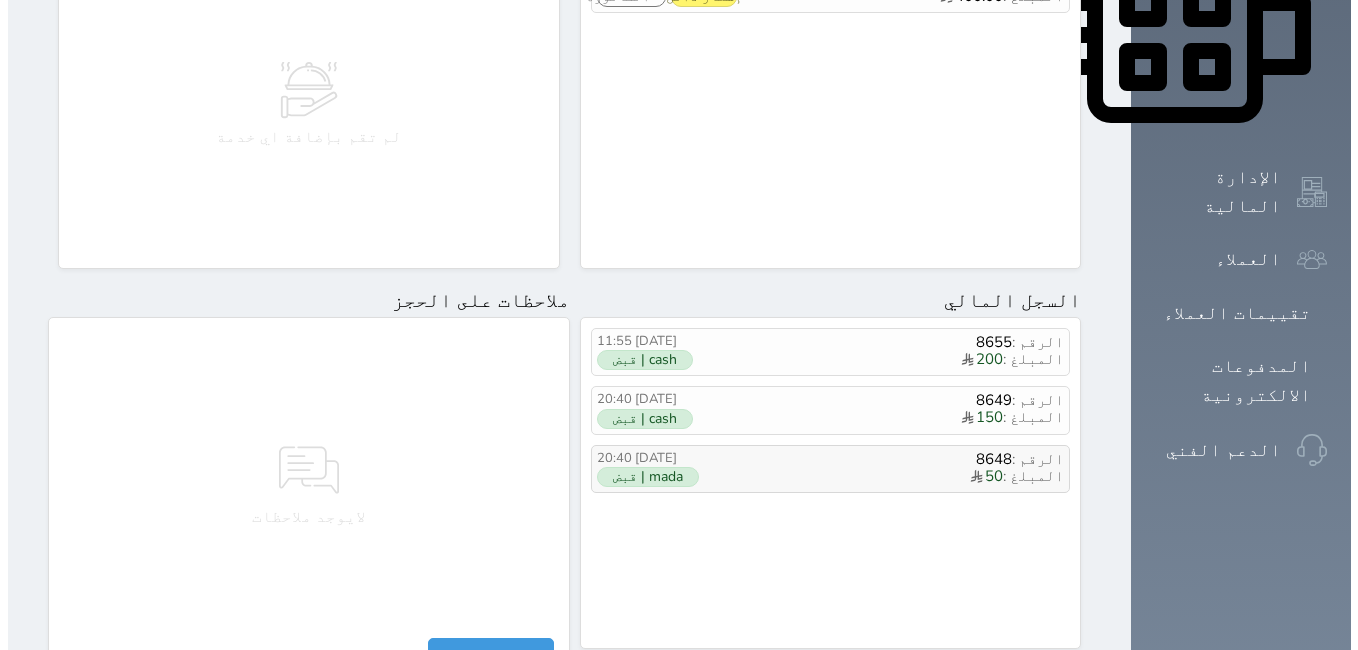 scroll, scrollTop: 0, scrollLeft: 0, axis: both 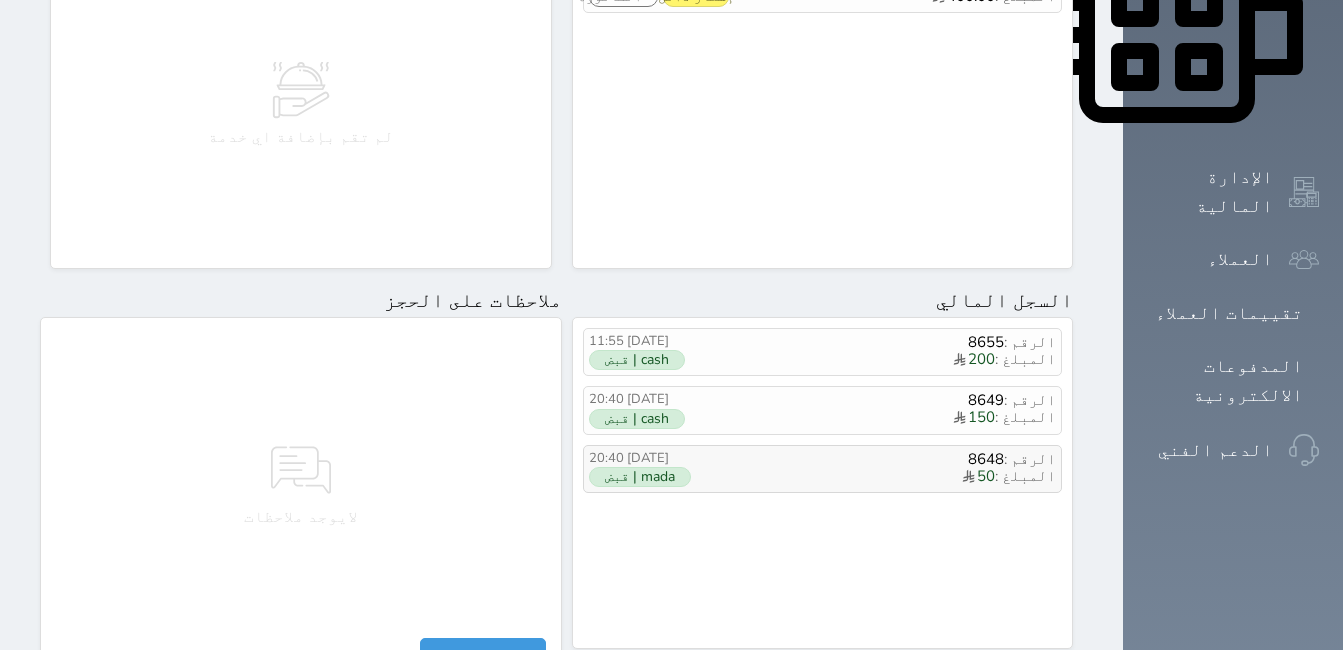 click on "mada | قبض" at bounding box center (640, 477) 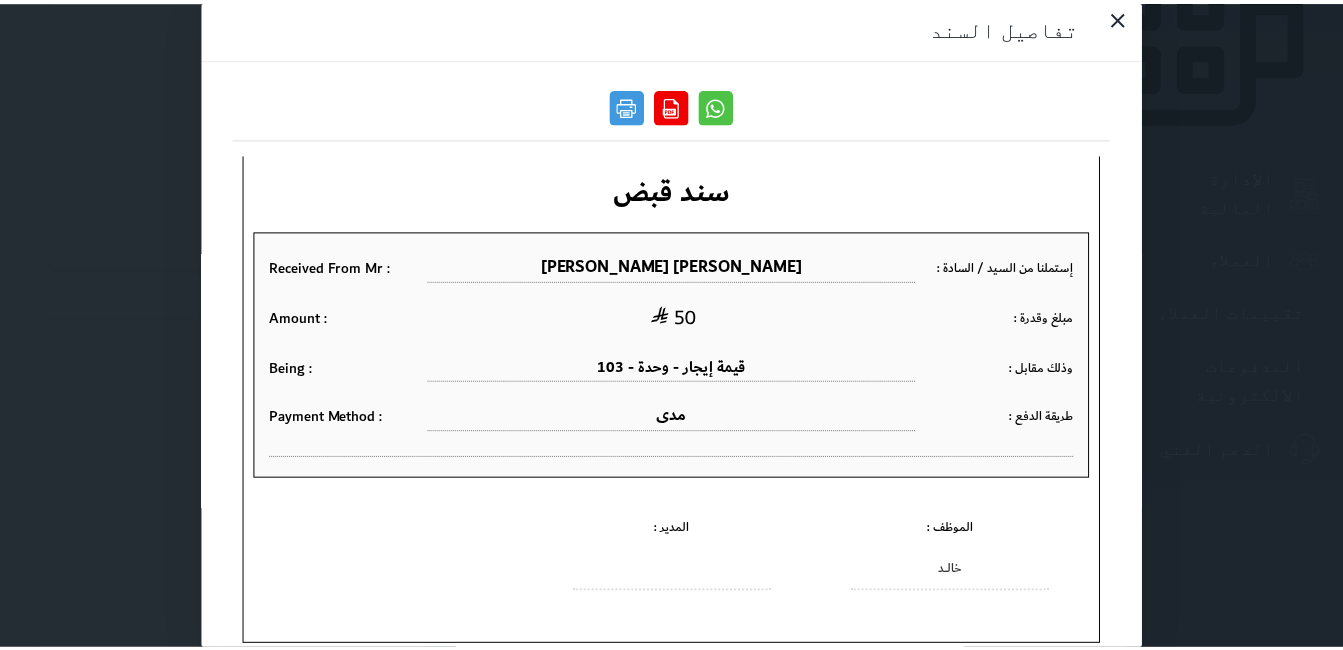 scroll, scrollTop: 104, scrollLeft: 0, axis: vertical 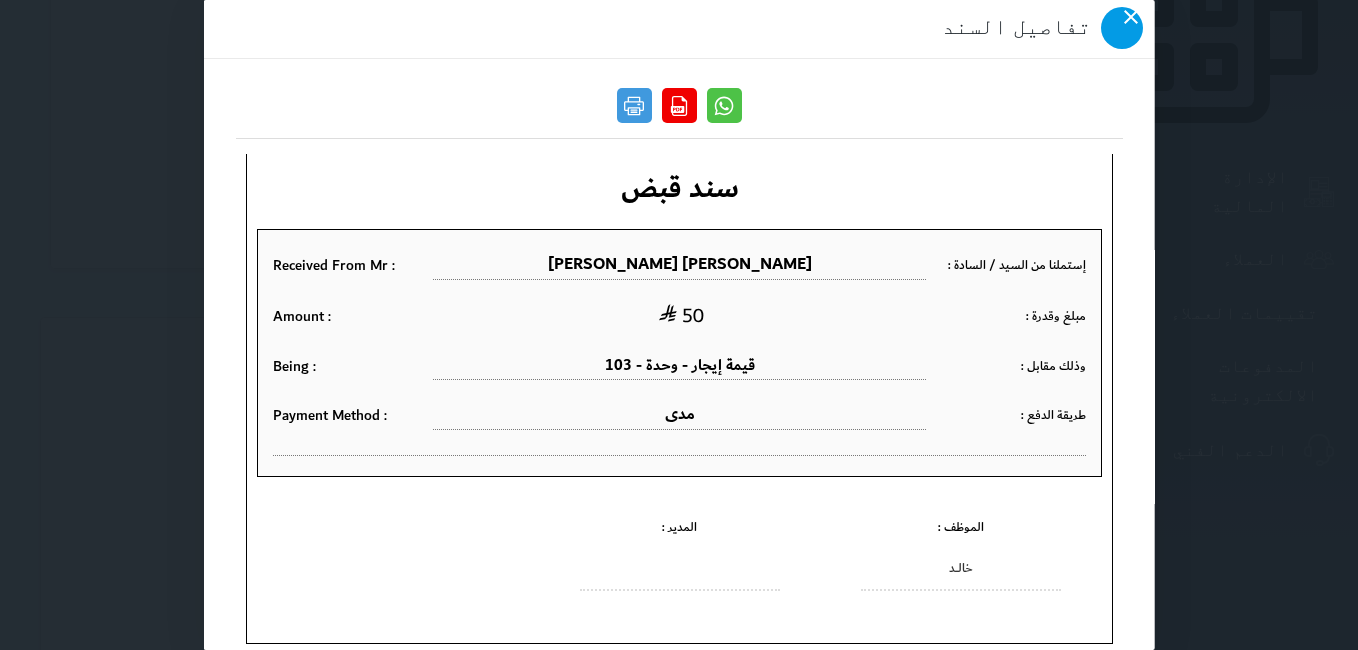 click at bounding box center (1121, 28) 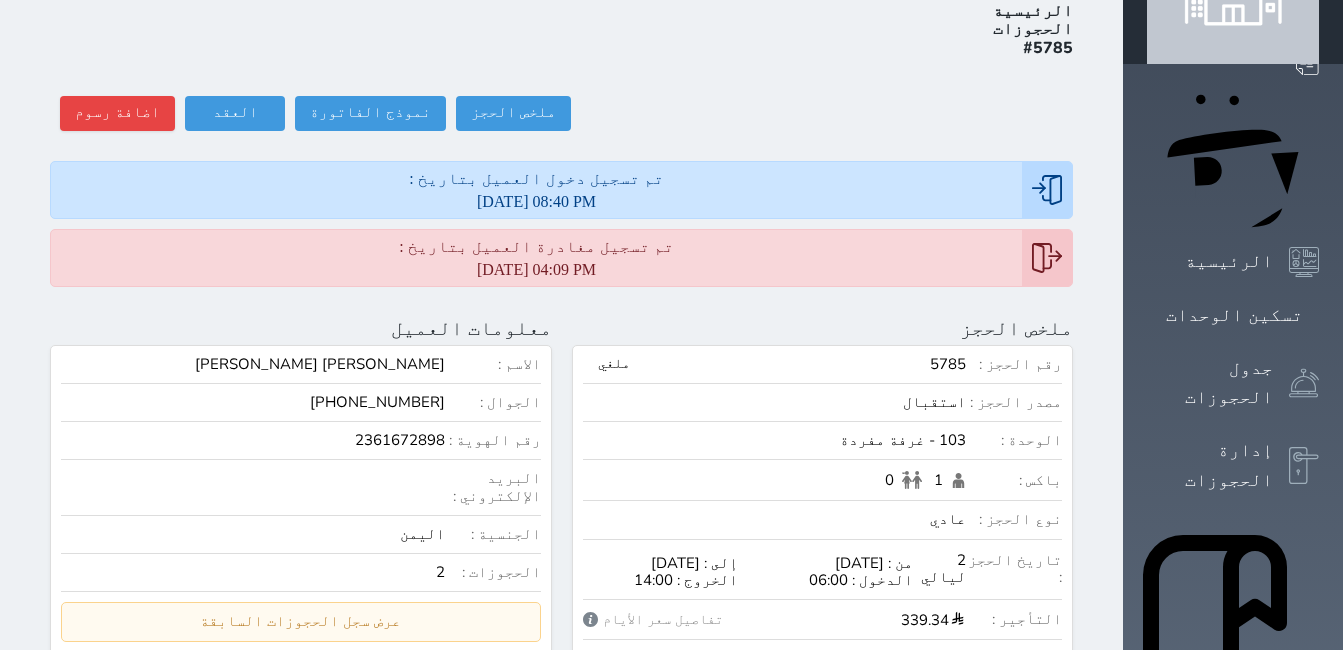 scroll, scrollTop: 0, scrollLeft: 0, axis: both 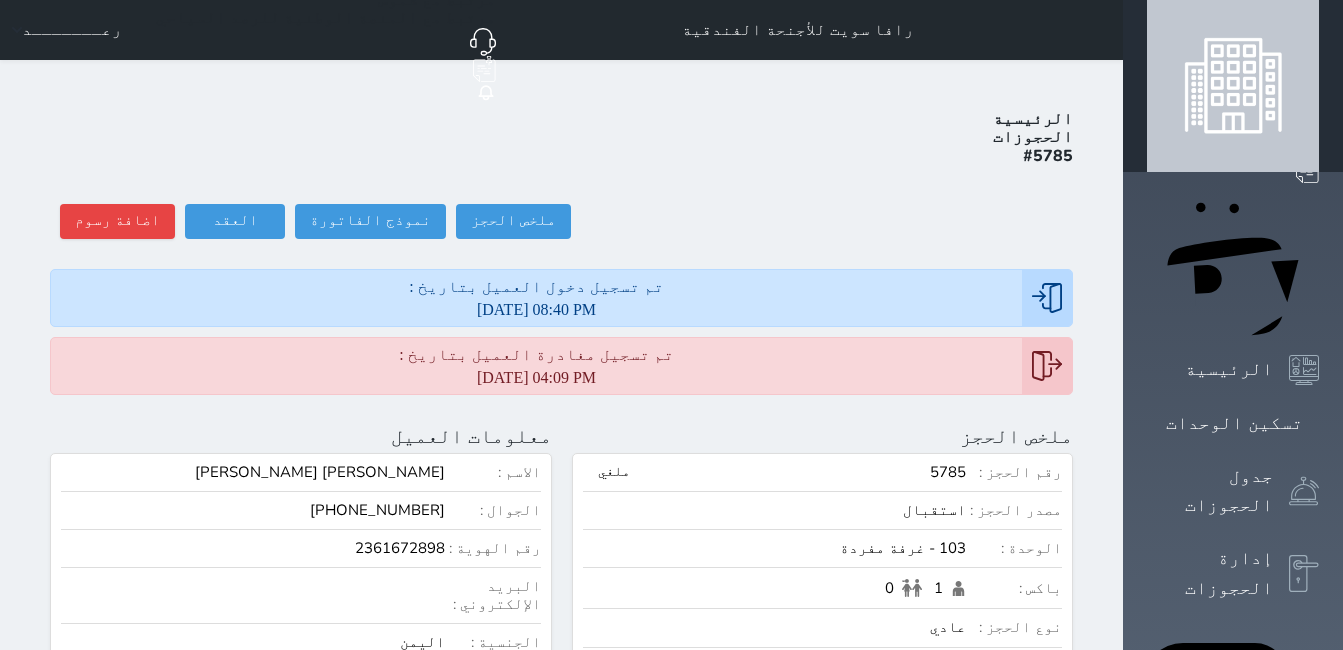click 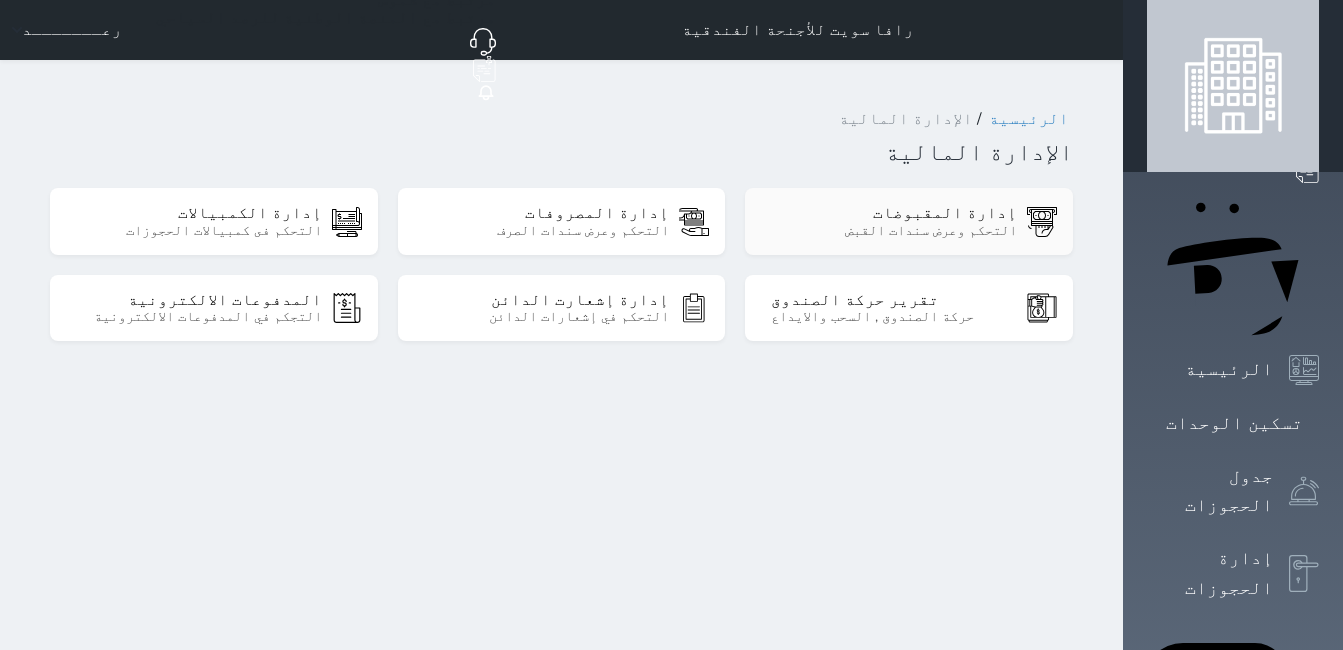 click on "إدارة المقبوضات" at bounding box center [894, 213] 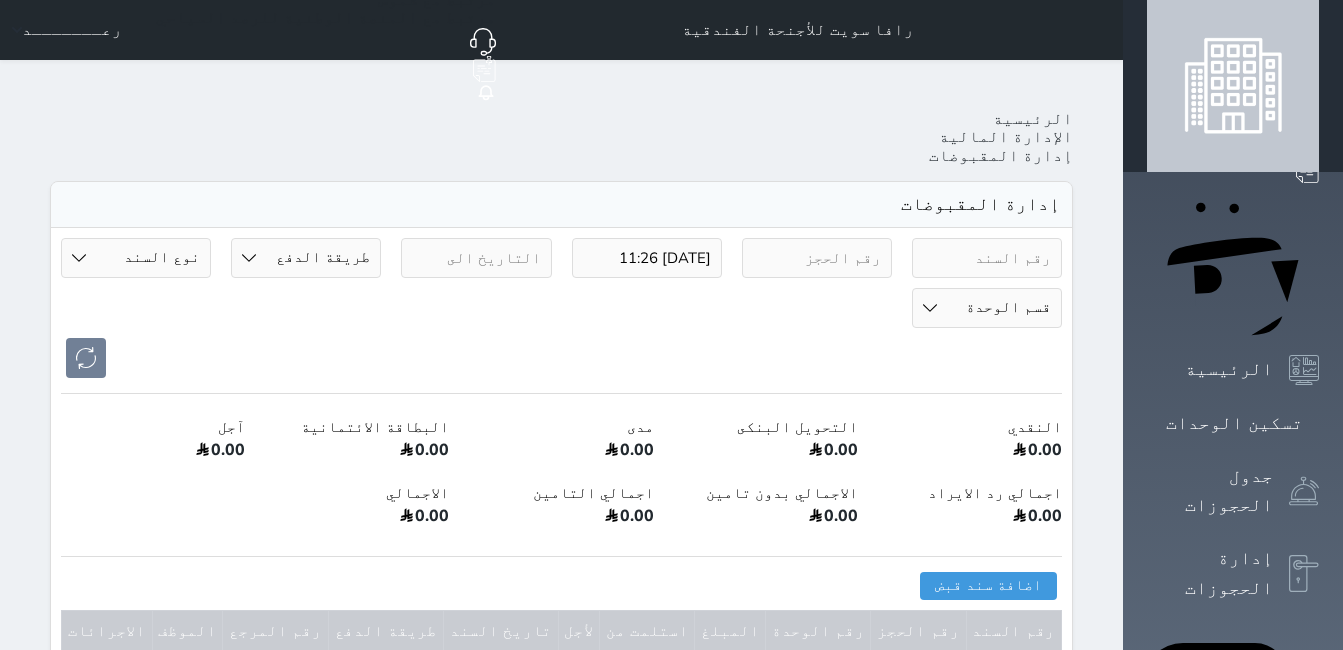 click on "[DATE] 11:26" at bounding box center [647, 258] 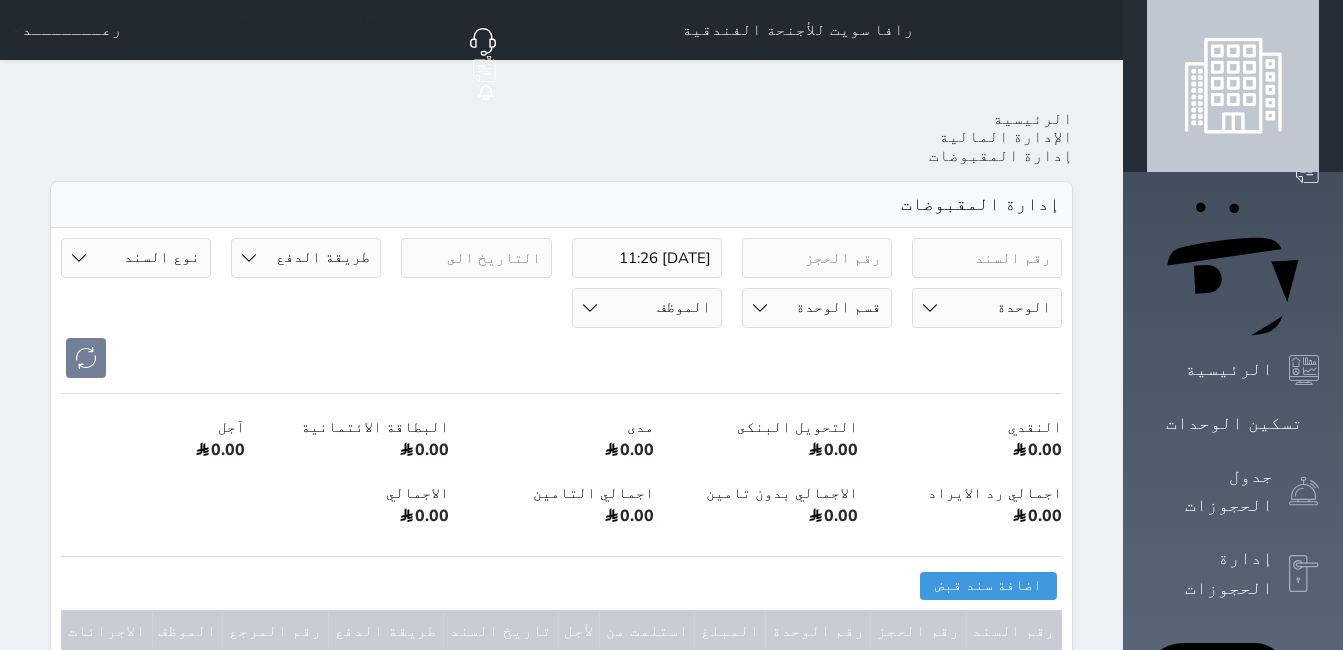 click on "[DATE] 11:26" at bounding box center (647, 258) 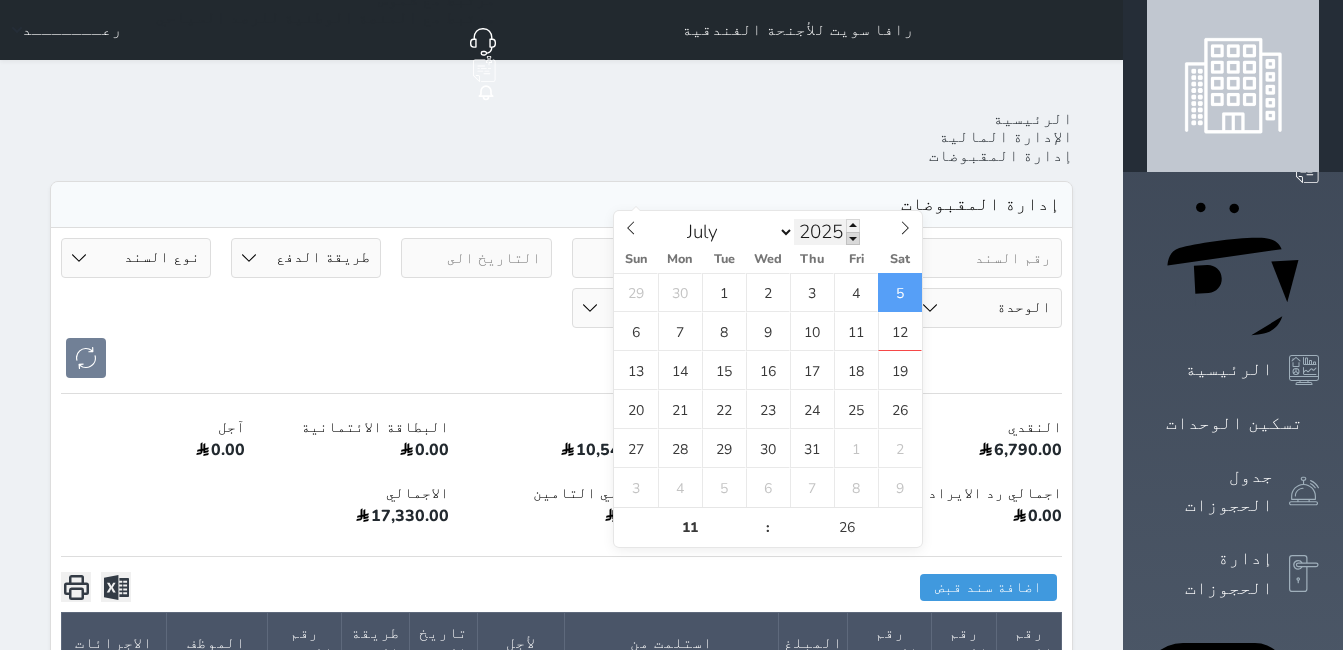 click at bounding box center (853, 238) 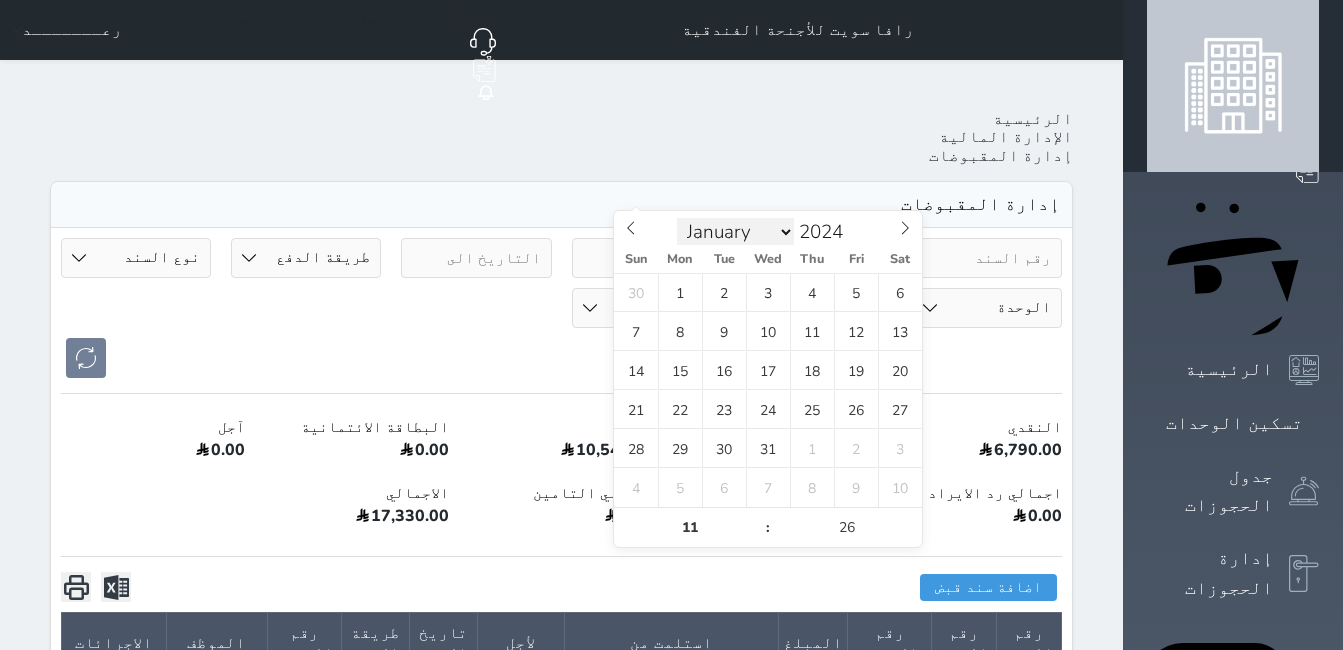 click on "January February March April May June July August September October November December" at bounding box center [735, 232] 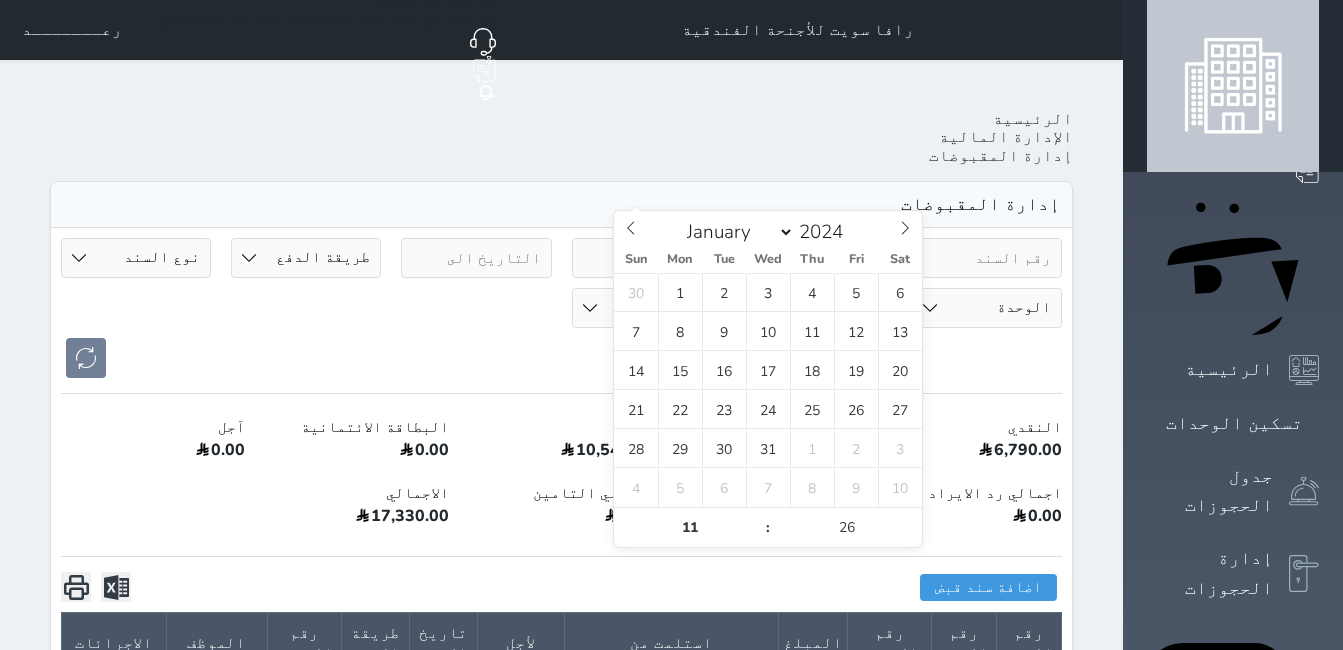 click on "January February March April May June July August September October November December" at bounding box center [735, 232] 